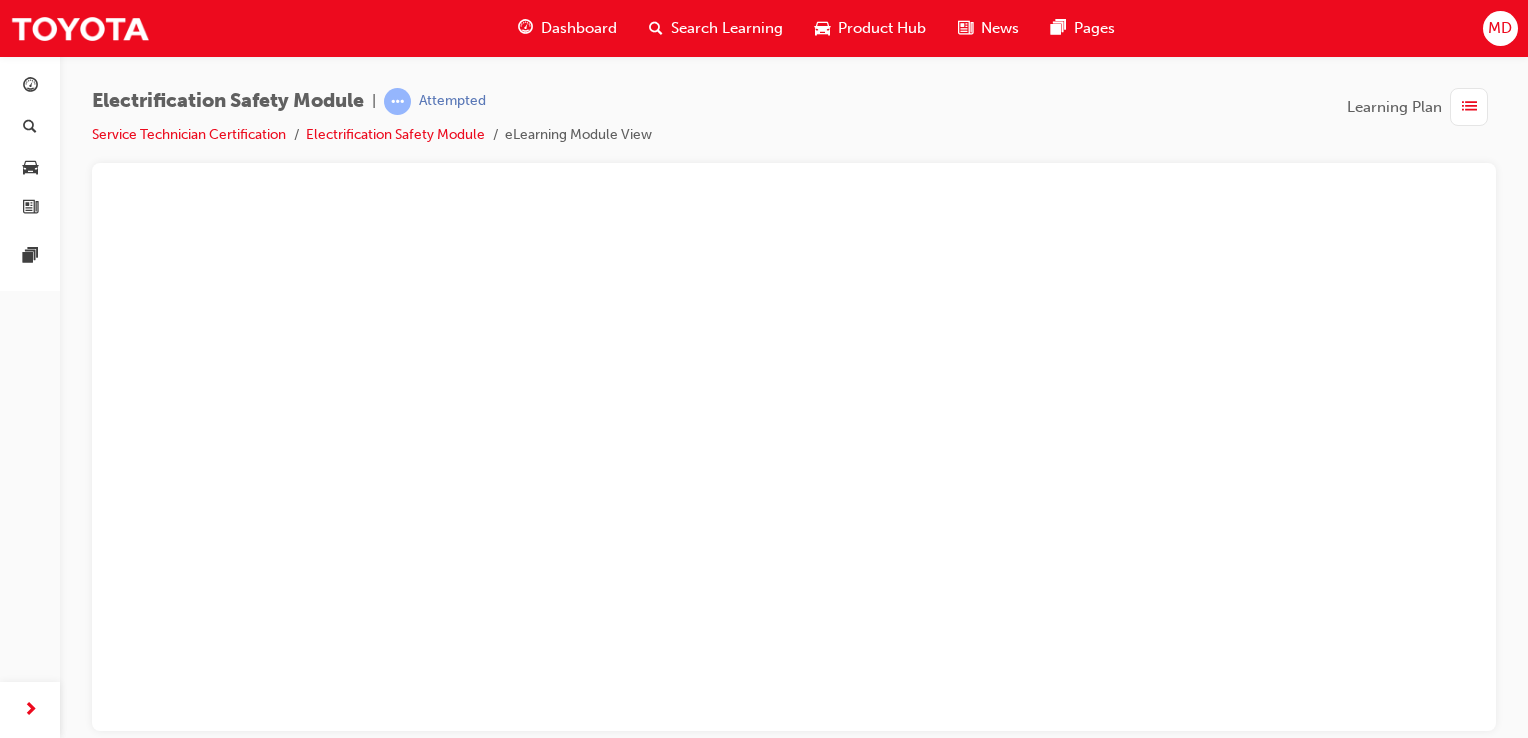 scroll, scrollTop: 0, scrollLeft: 0, axis: both 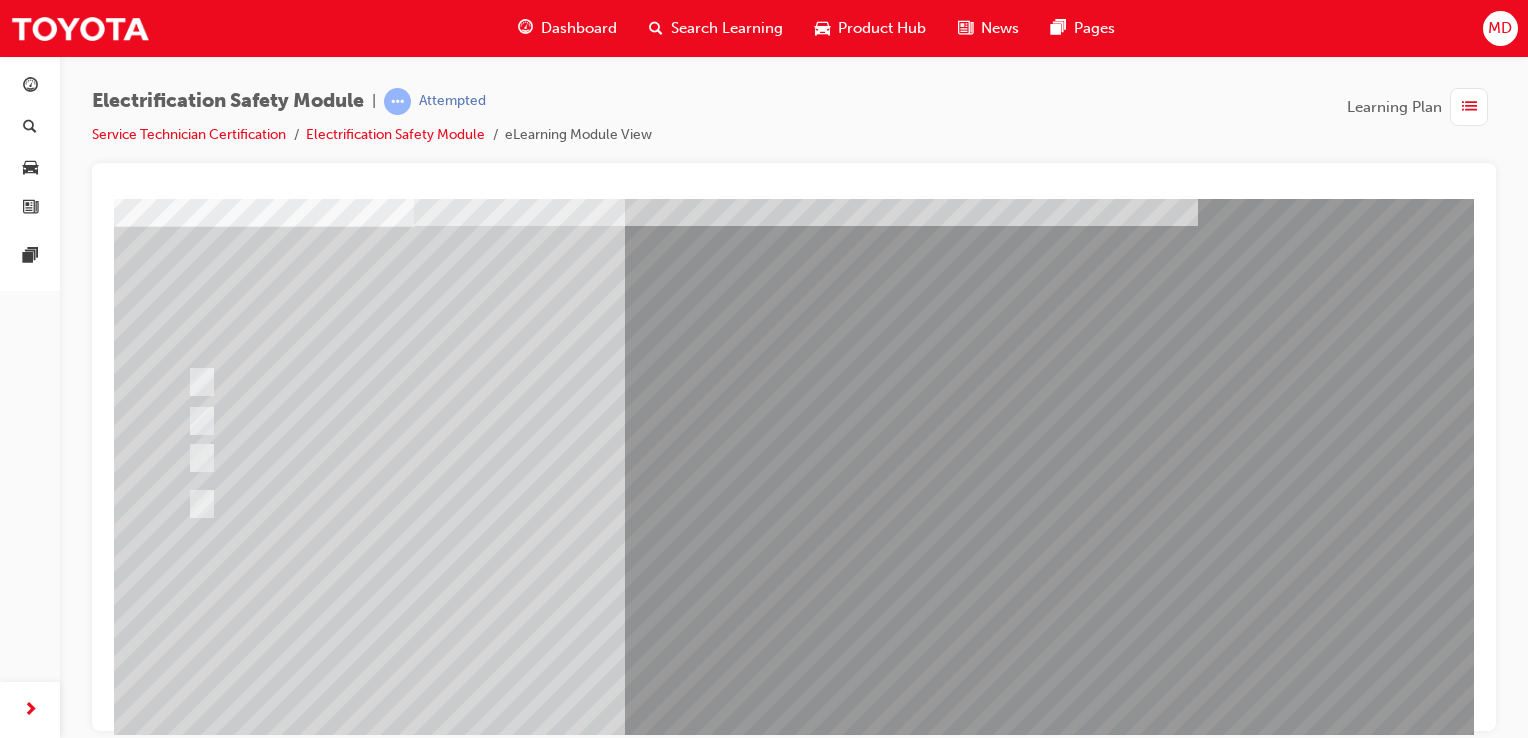 click at bounding box center (573, 381) 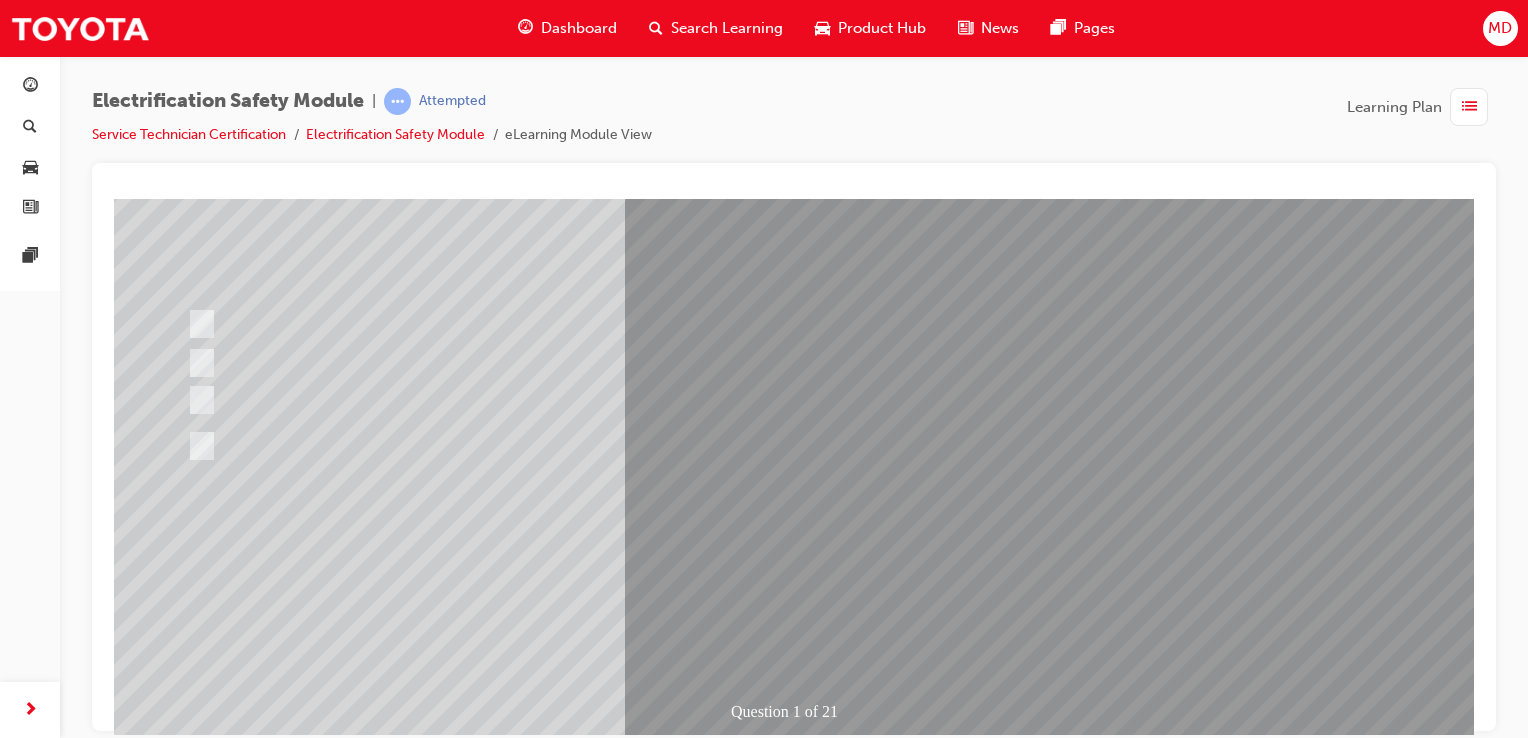 scroll, scrollTop: 182, scrollLeft: 0, axis: vertical 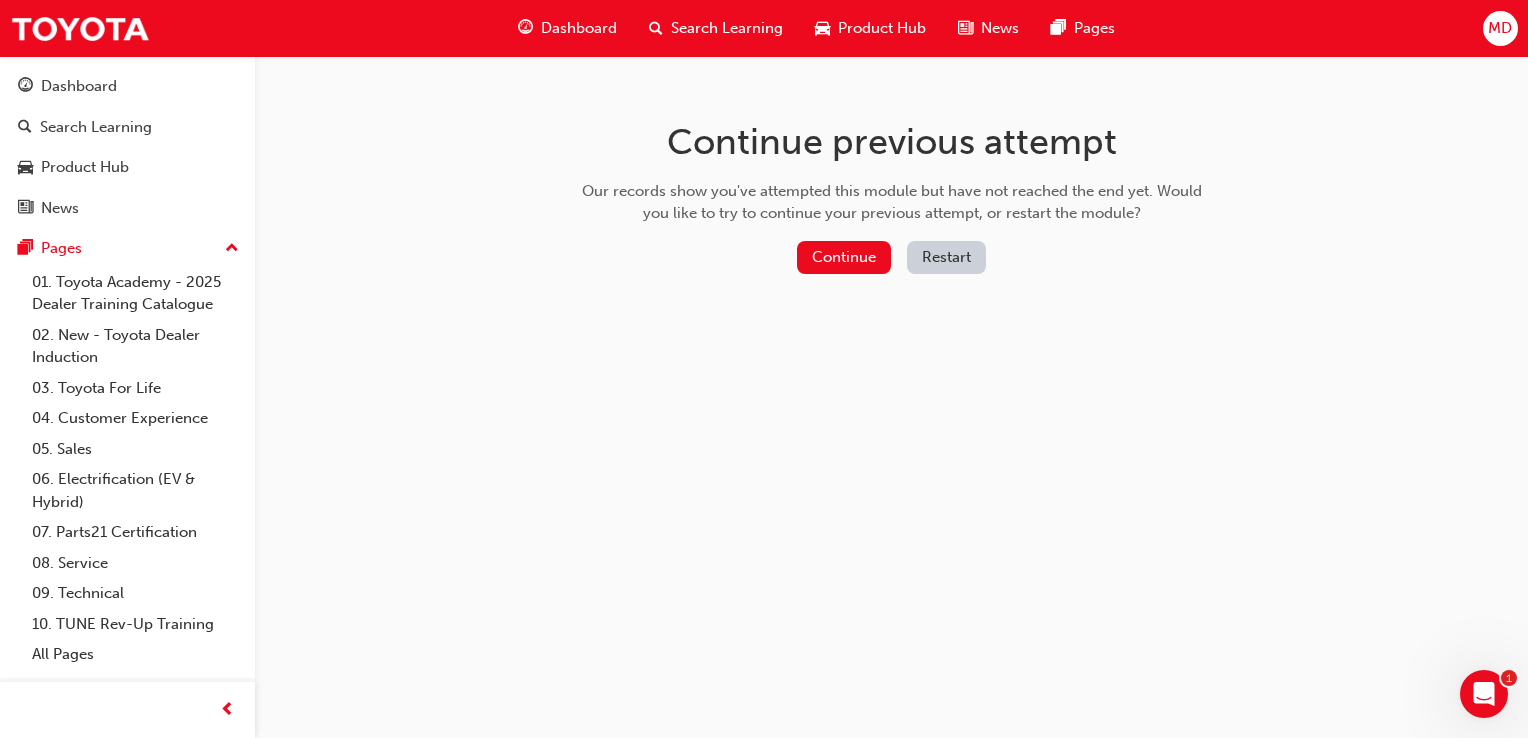 click on "Continue previous attempt Our records show you've attempted this module but have not reached the end yet. Would you like to try to continue your previous attempt, or restart the module? Continue Restart" at bounding box center (764, 369) 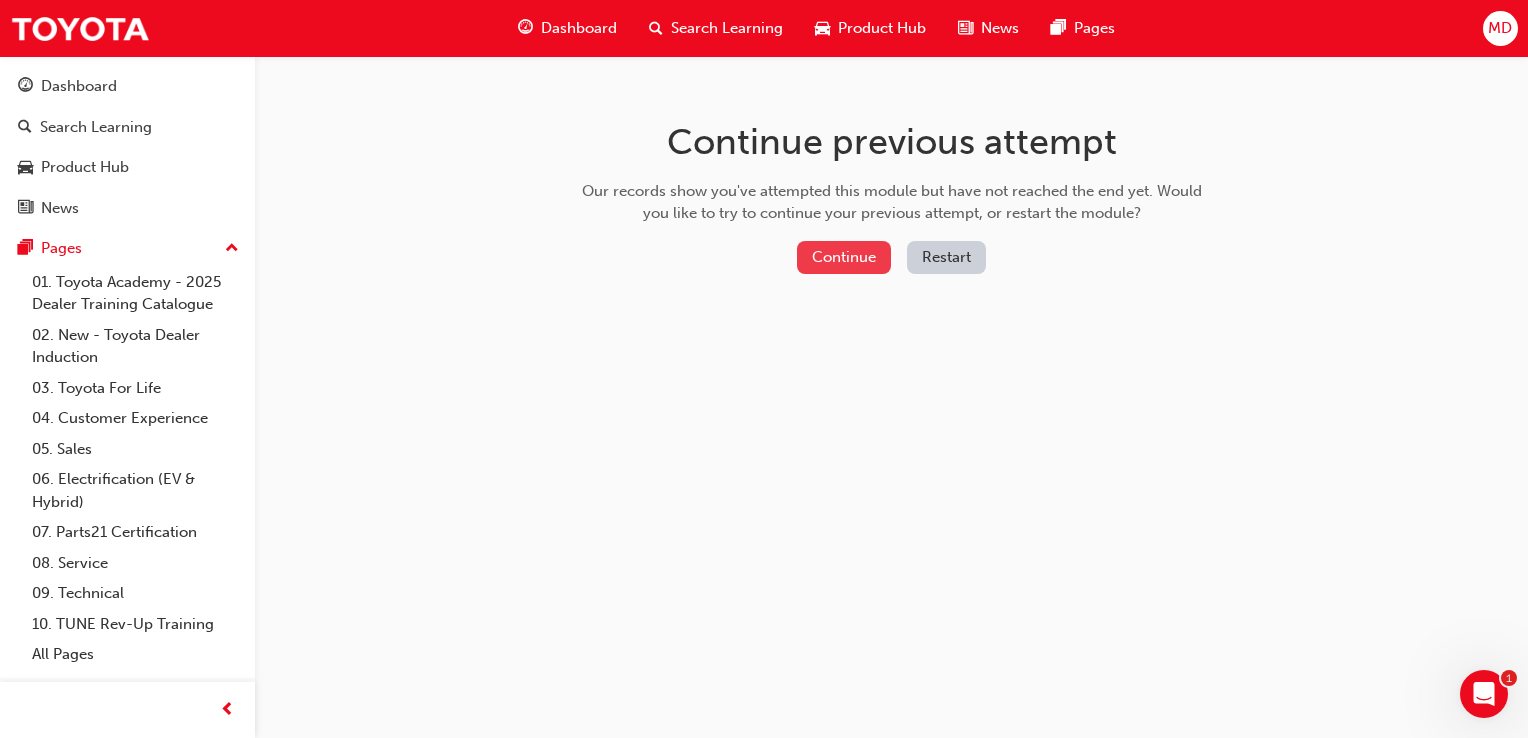 click on "Continue" at bounding box center [844, 257] 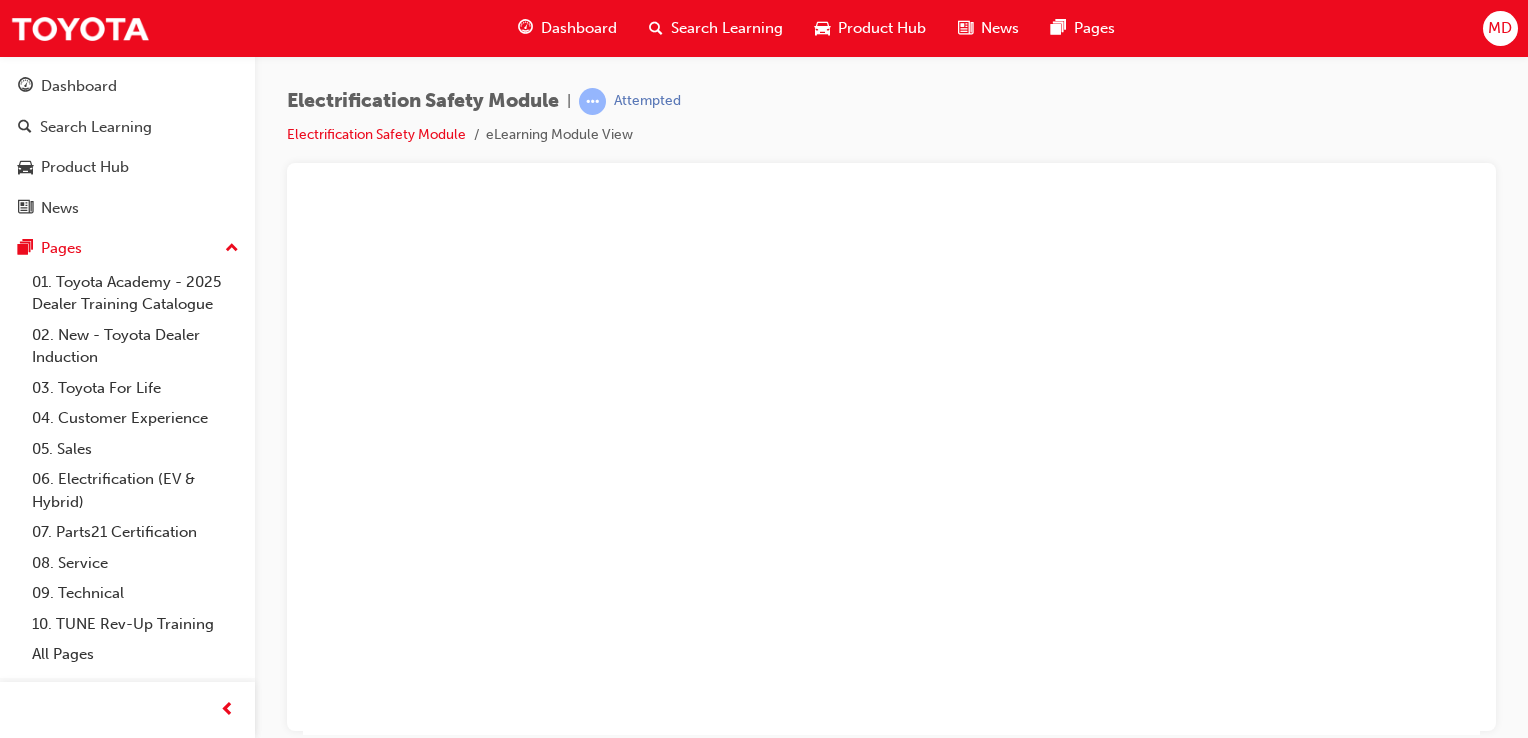 scroll, scrollTop: 0, scrollLeft: 0, axis: both 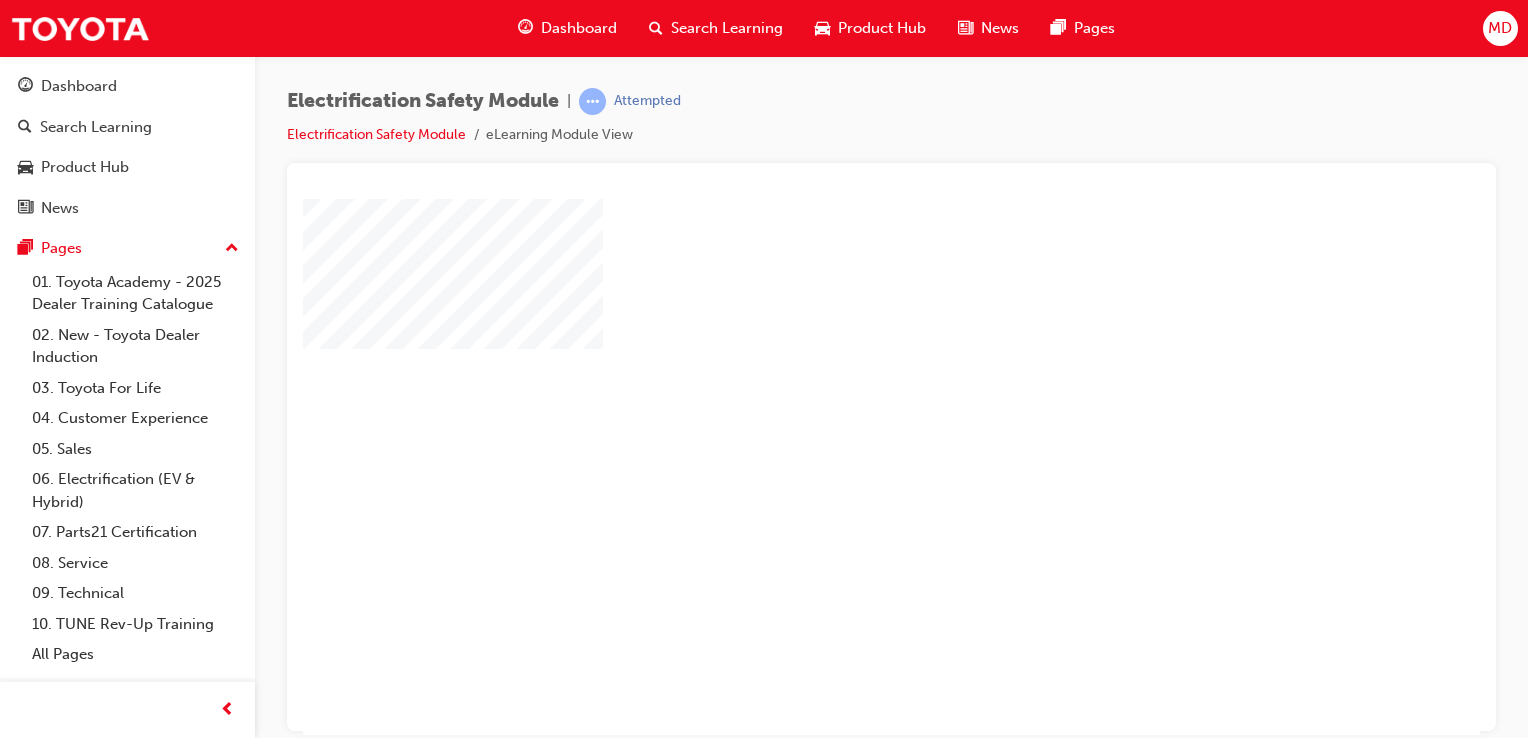 click at bounding box center (834, 409) 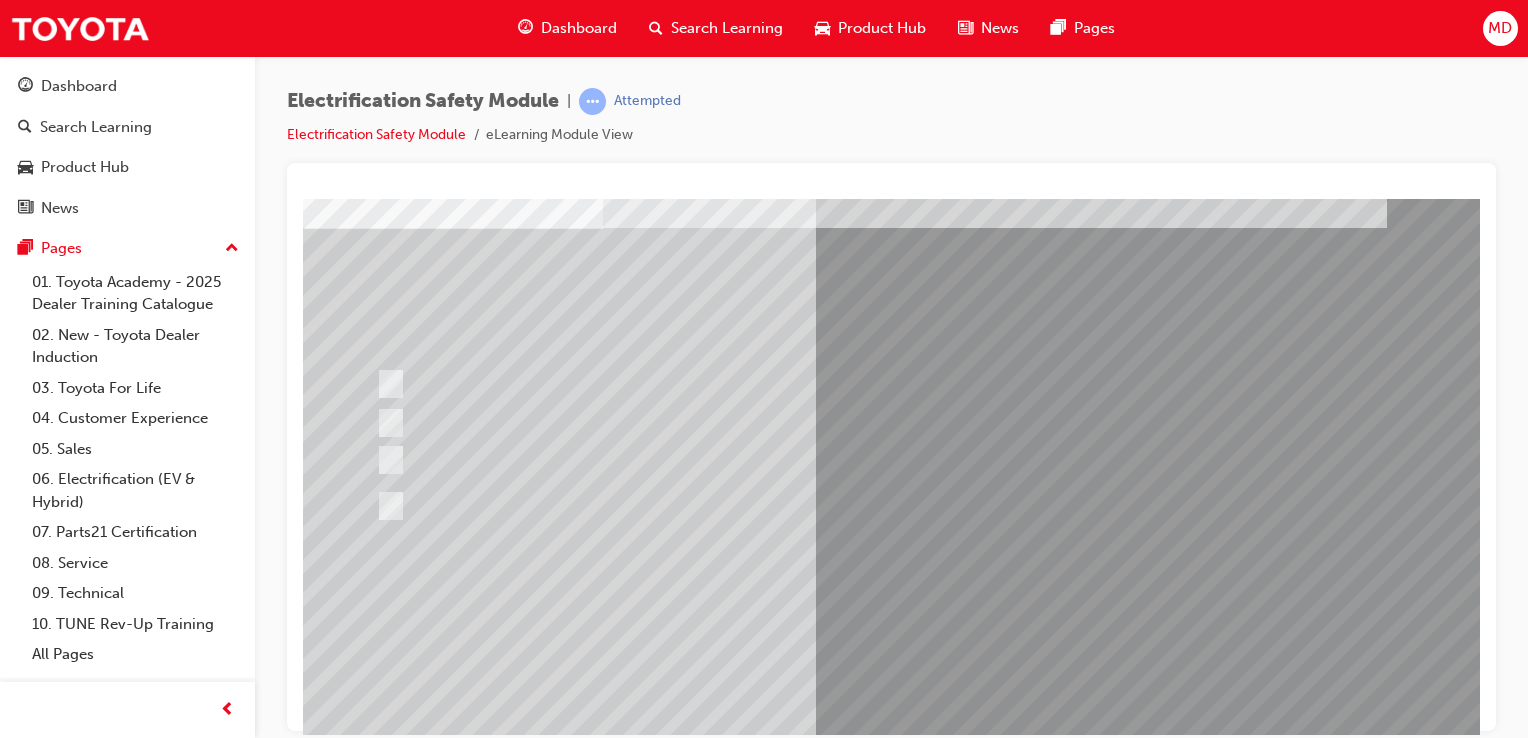 scroll, scrollTop: 117, scrollLeft: 0, axis: vertical 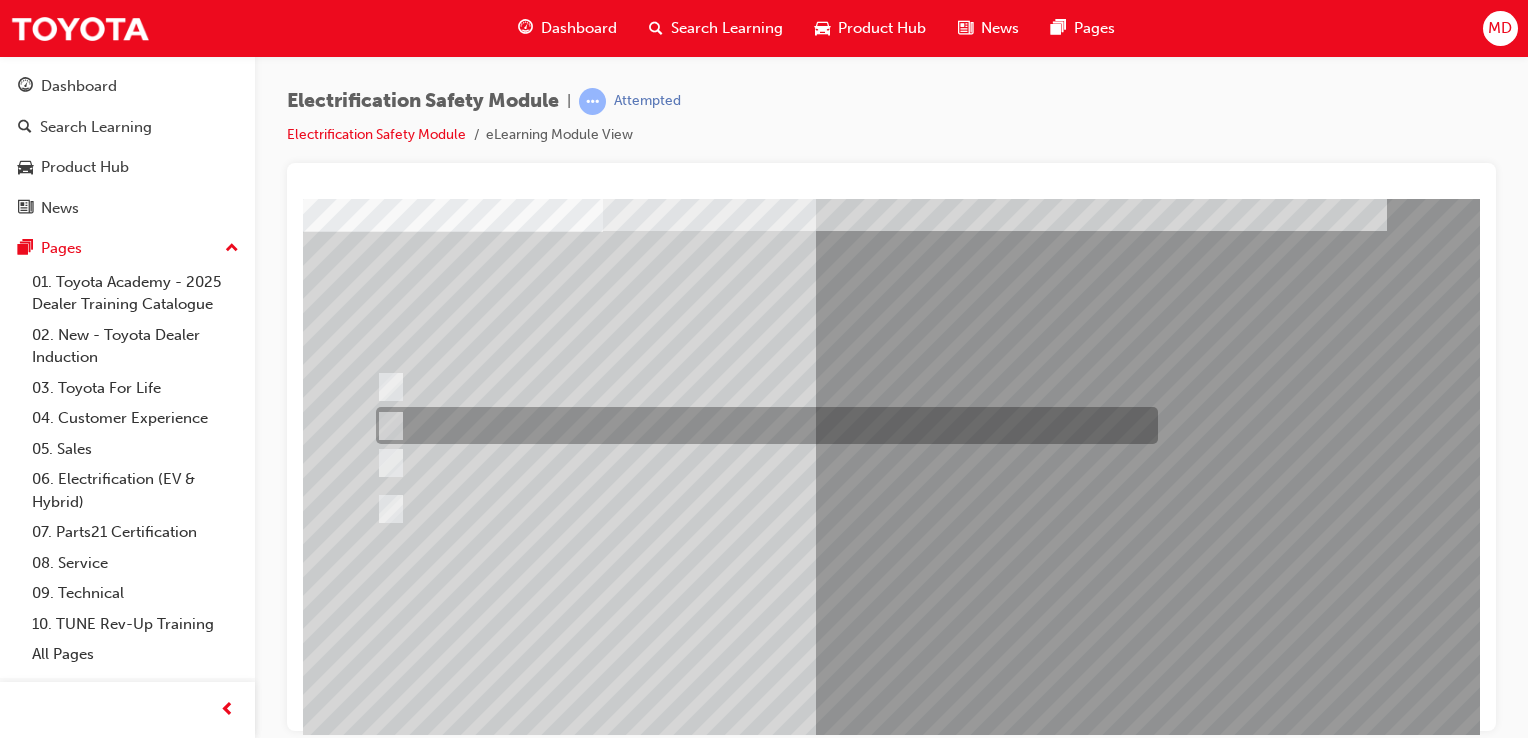 click at bounding box center (762, 425) 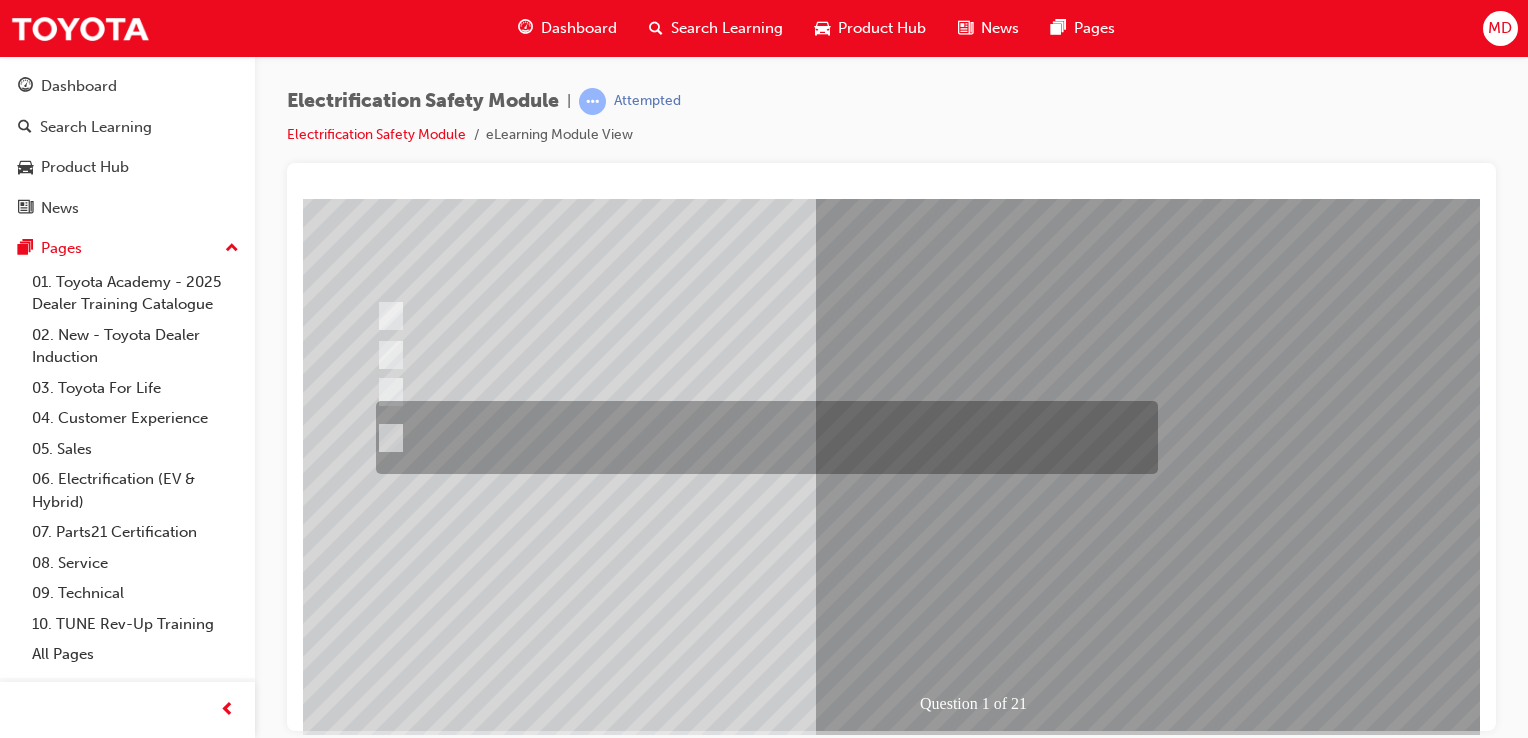 scroll, scrollTop: 177, scrollLeft: 0, axis: vertical 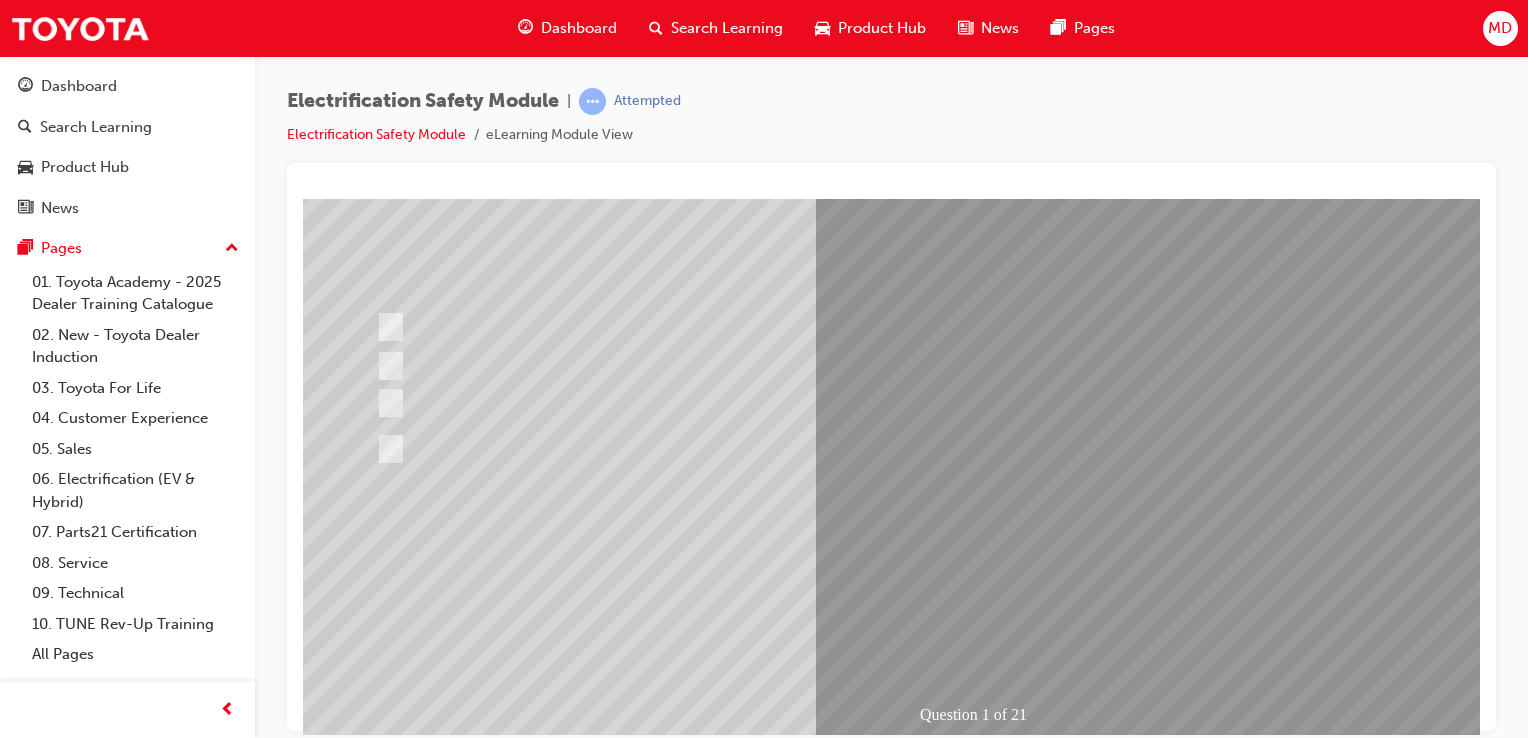 click at bounding box center (375, 2810) 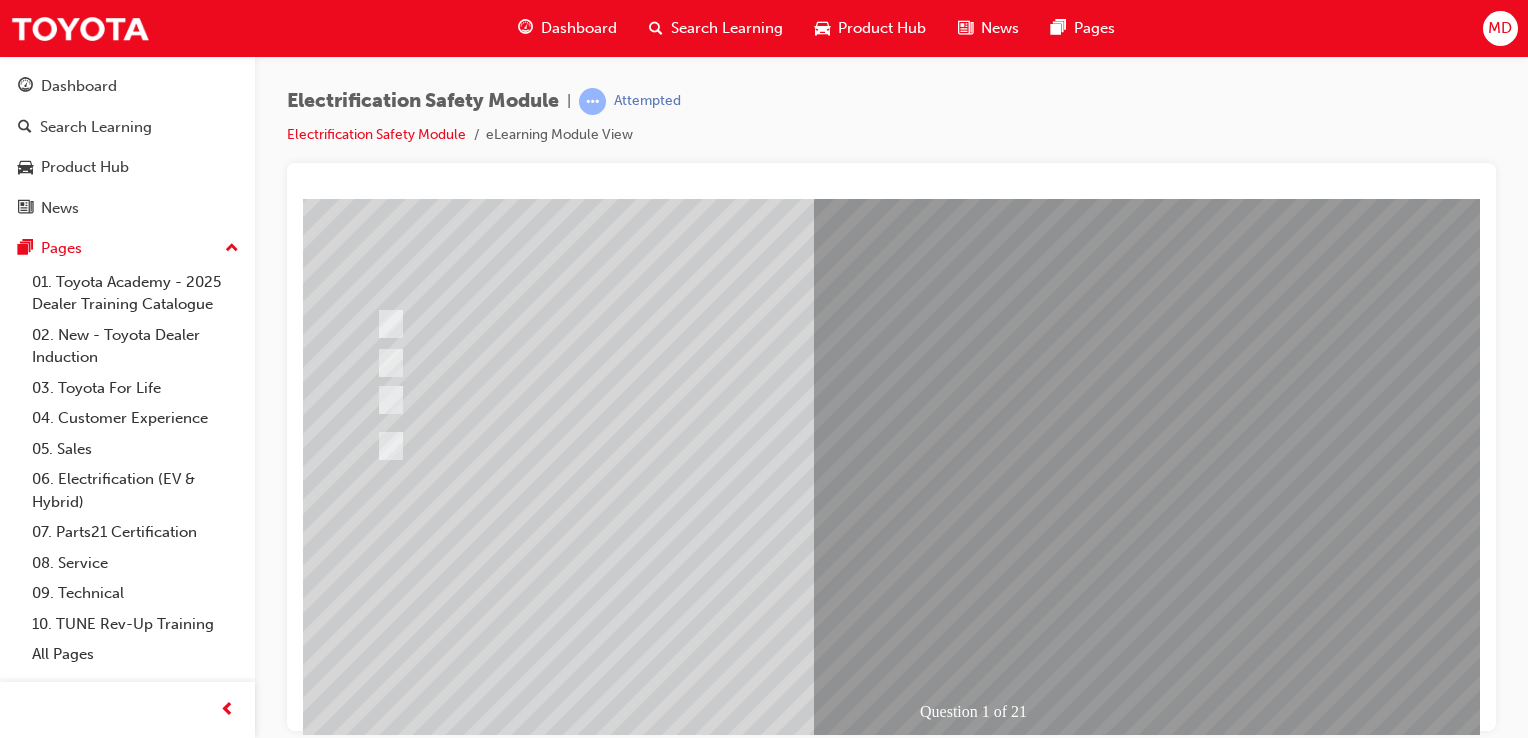 scroll, scrollTop: 200, scrollLeft: 0, axis: vertical 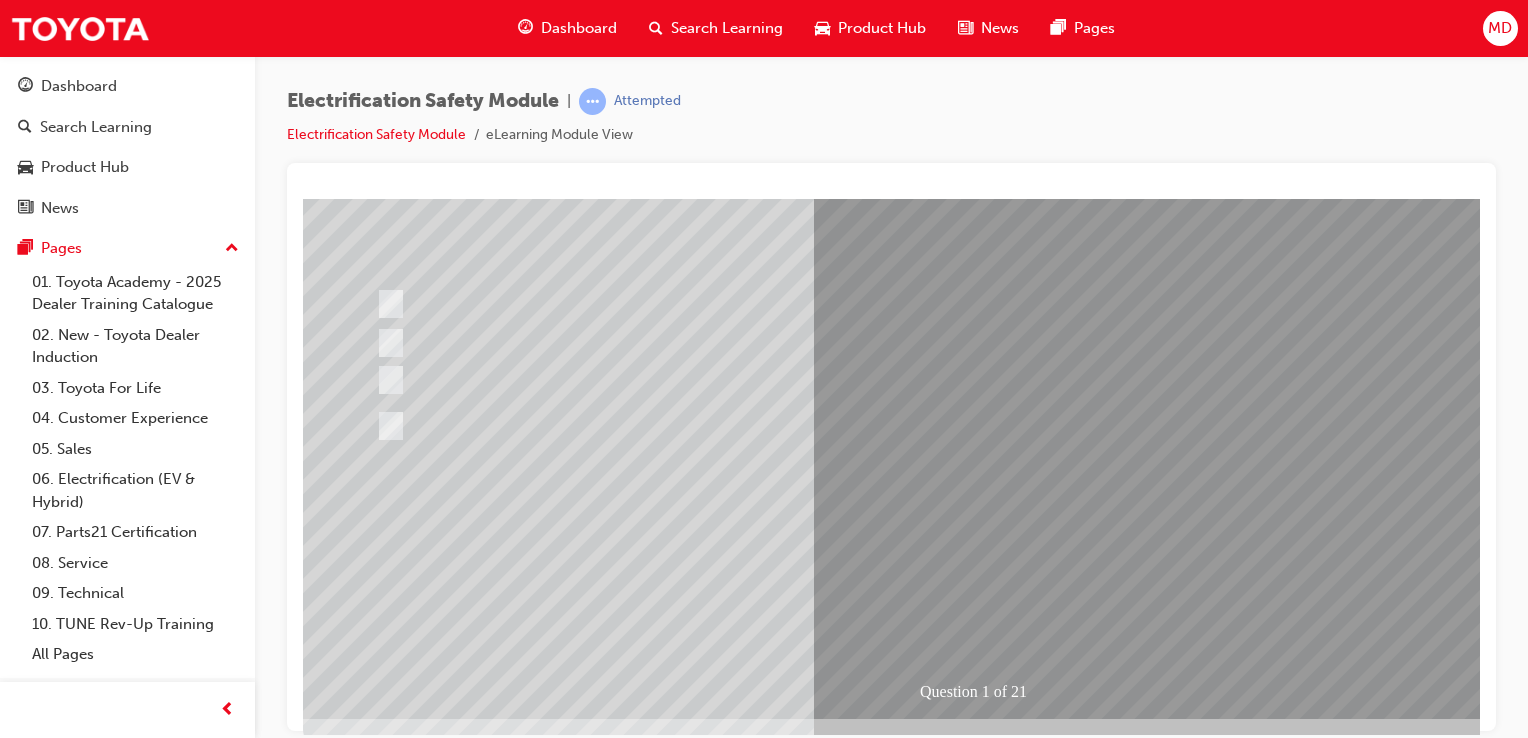 click at bounding box center (375, 2785) 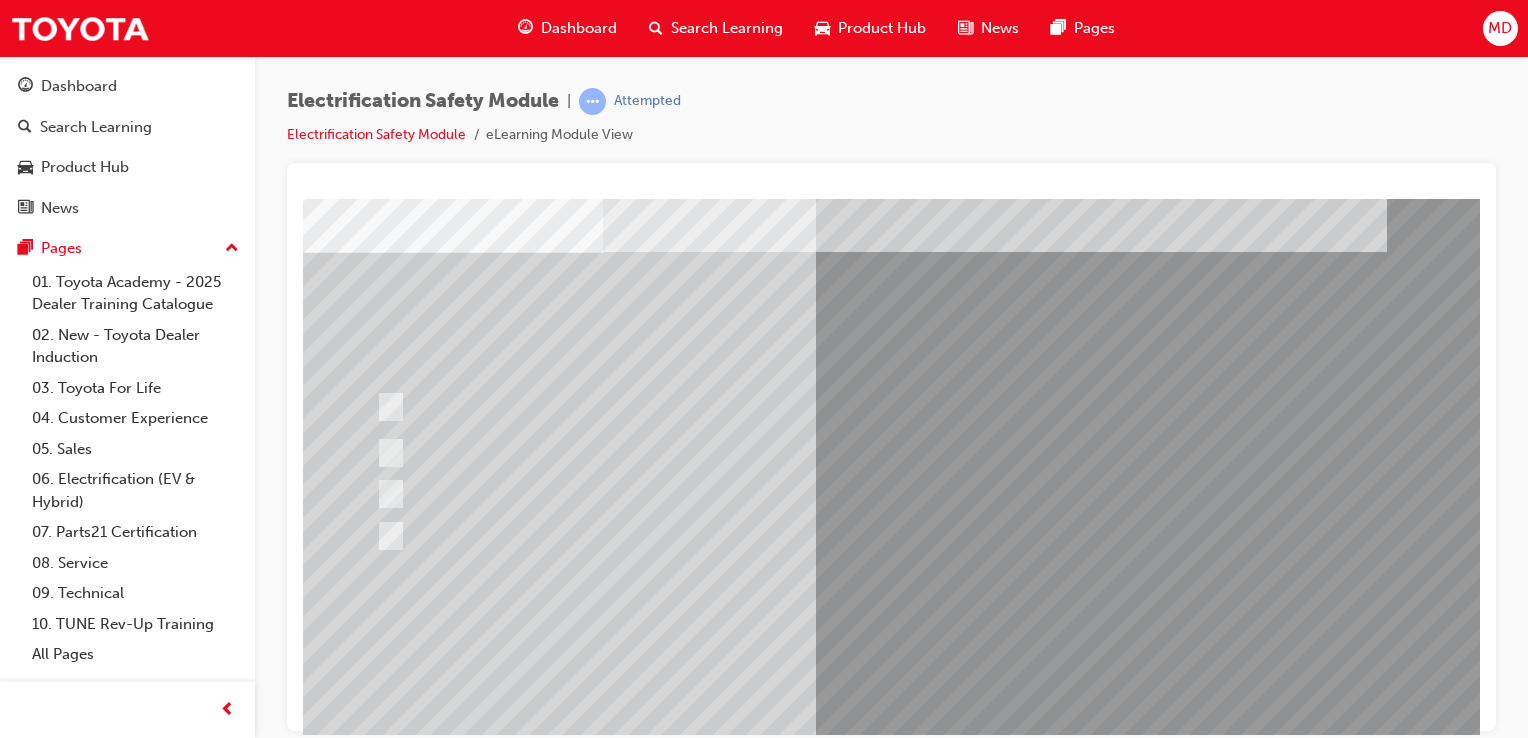 scroll, scrollTop: 96, scrollLeft: 0, axis: vertical 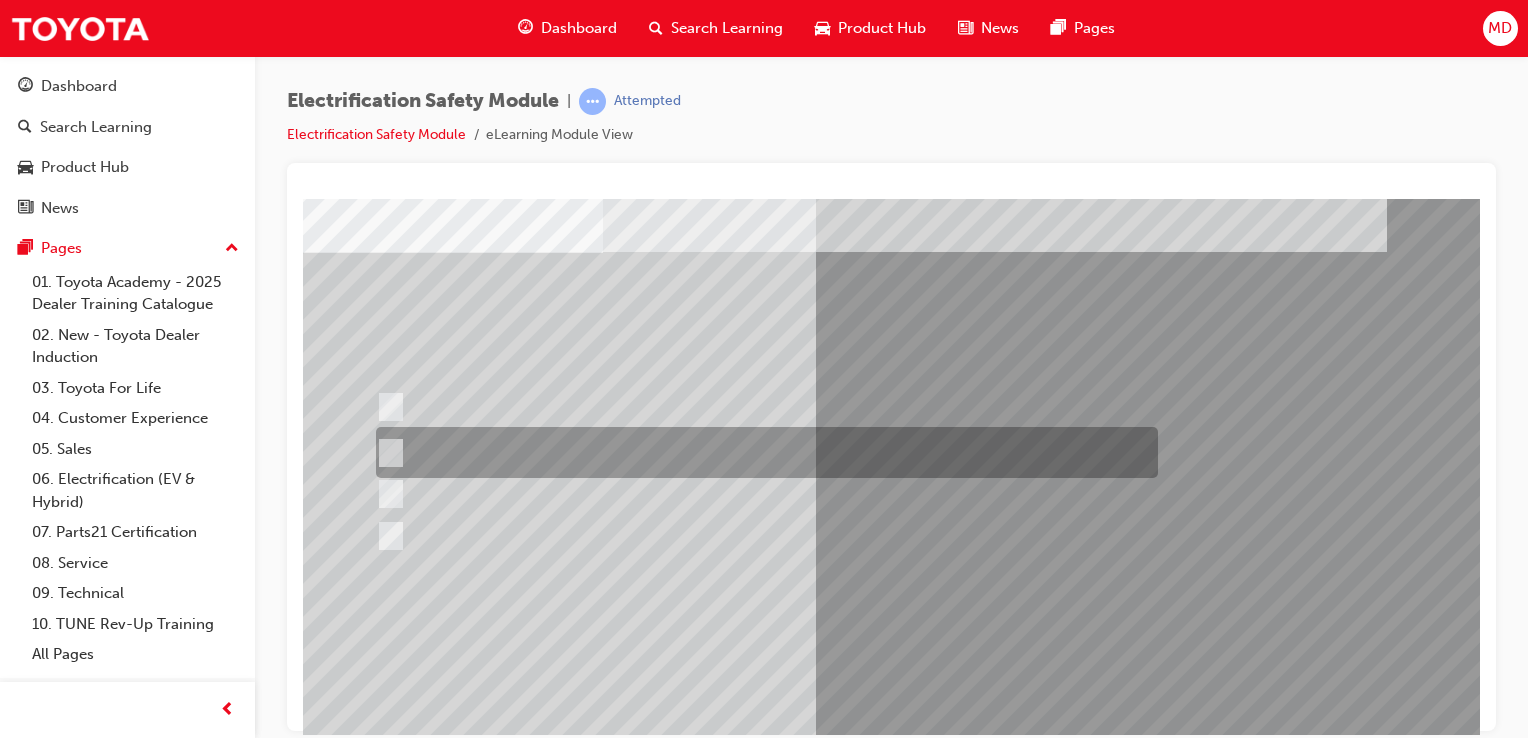 click at bounding box center [762, 452] 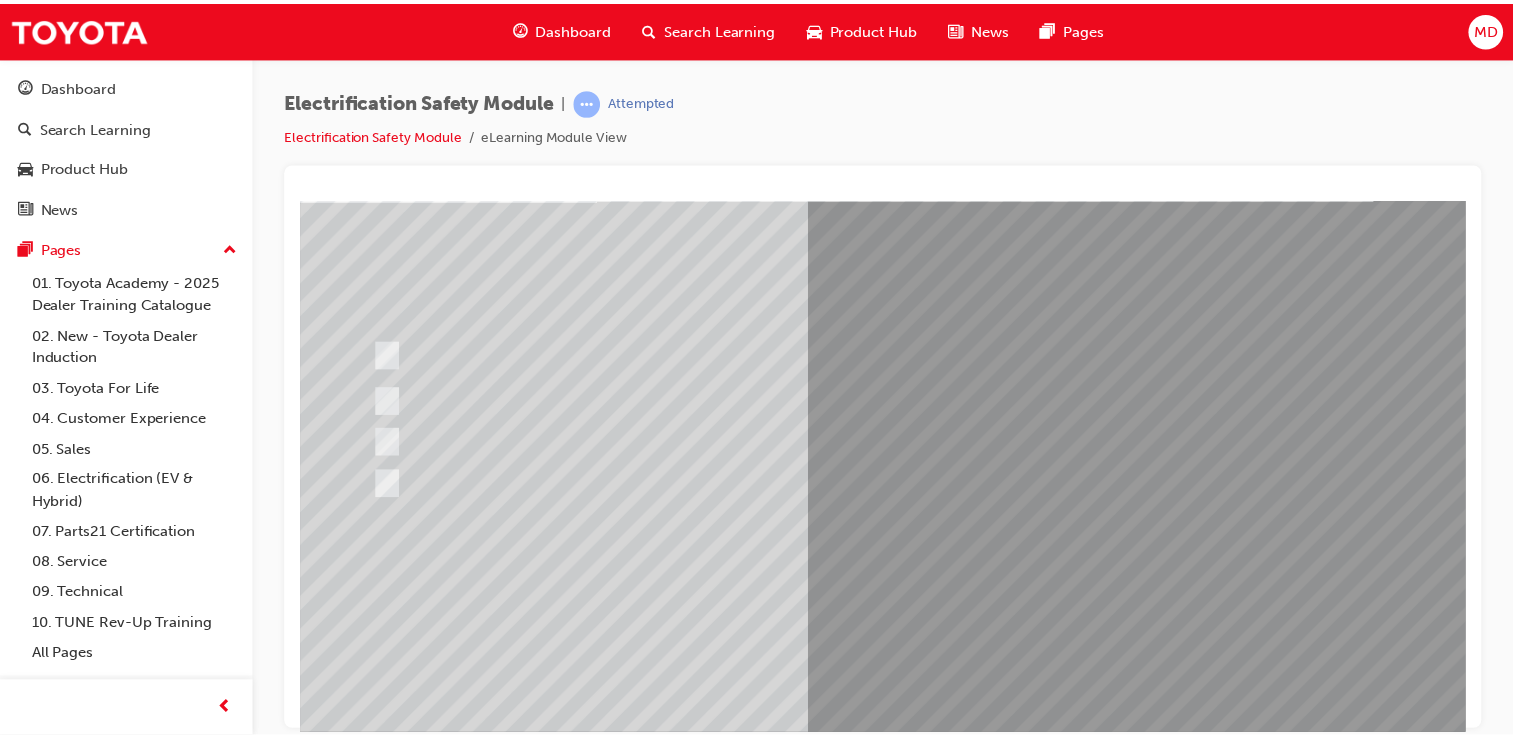 scroll, scrollTop: 155, scrollLeft: 0, axis: vertical 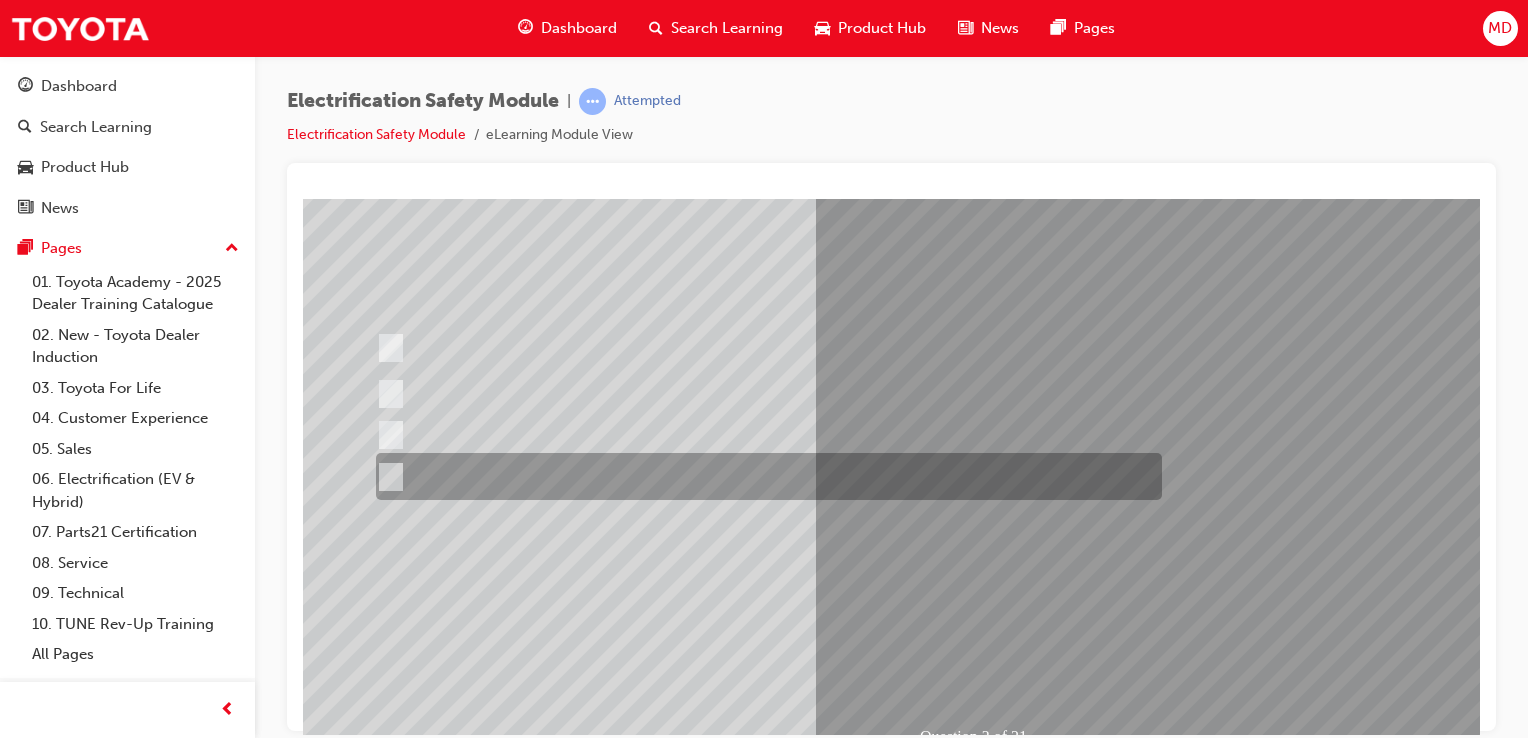 click at bounding box center (764, 476) 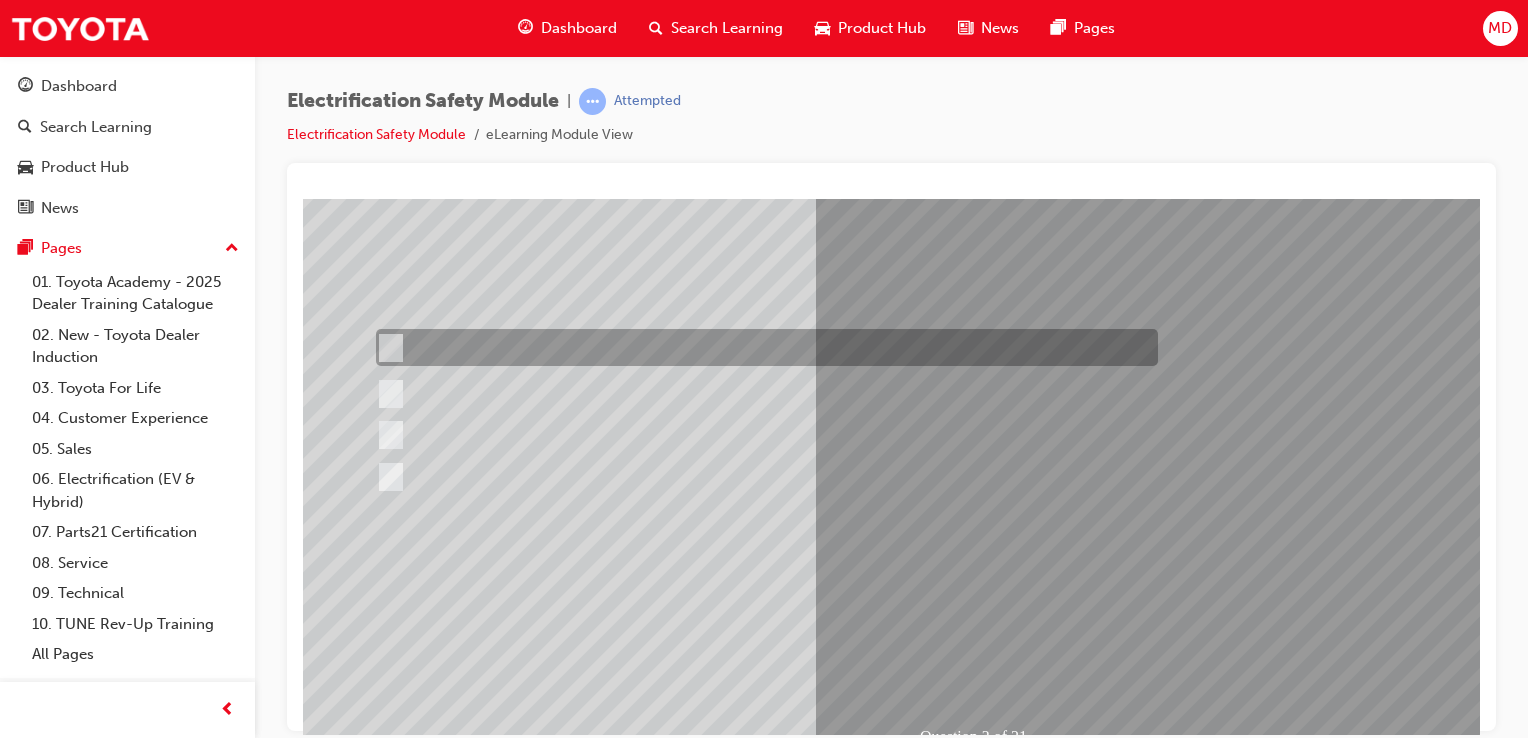 click at bounding box center [762, 347] 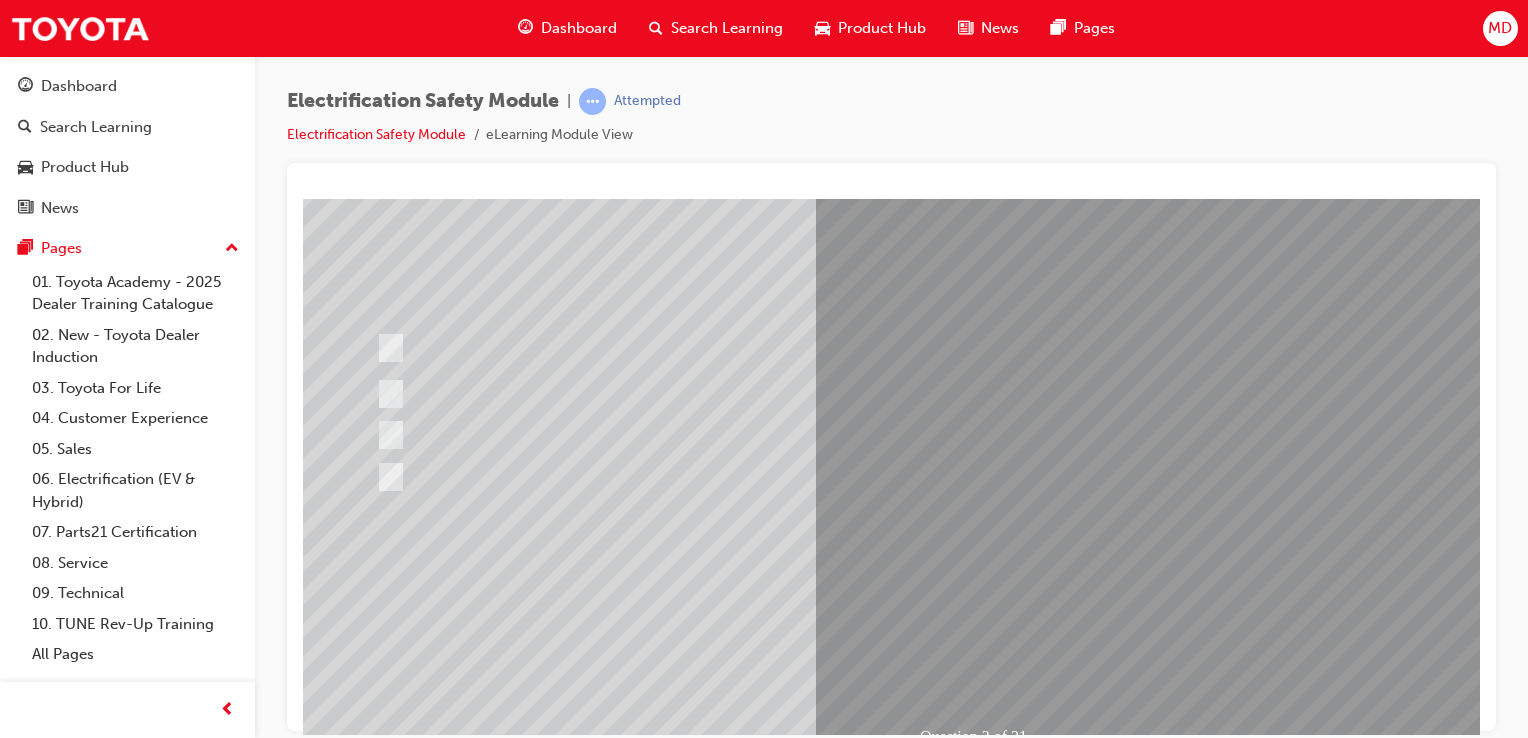 click at bounding box center (375, 2832) 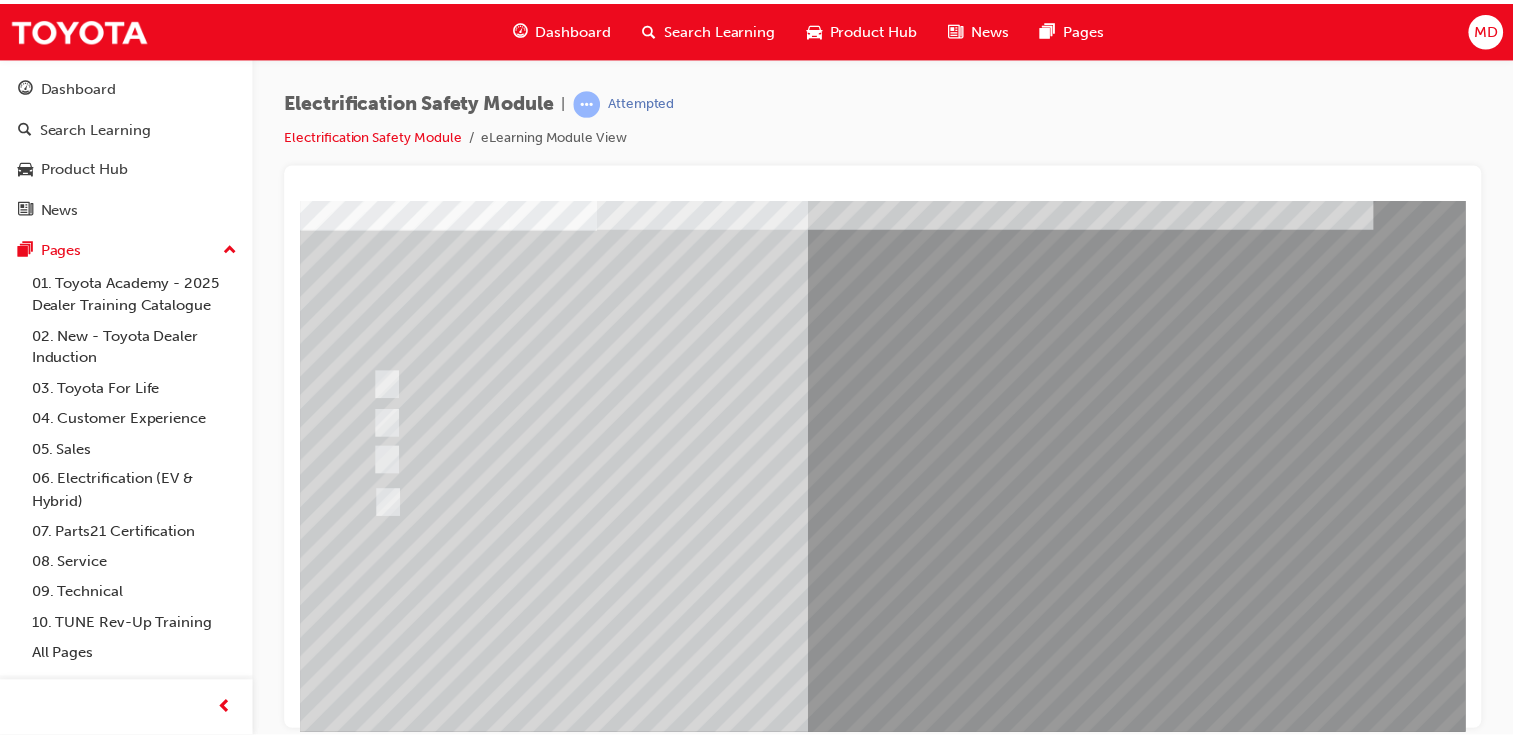 scroll, scrollTop: 124, scrollLeft: 0, axis: vertical 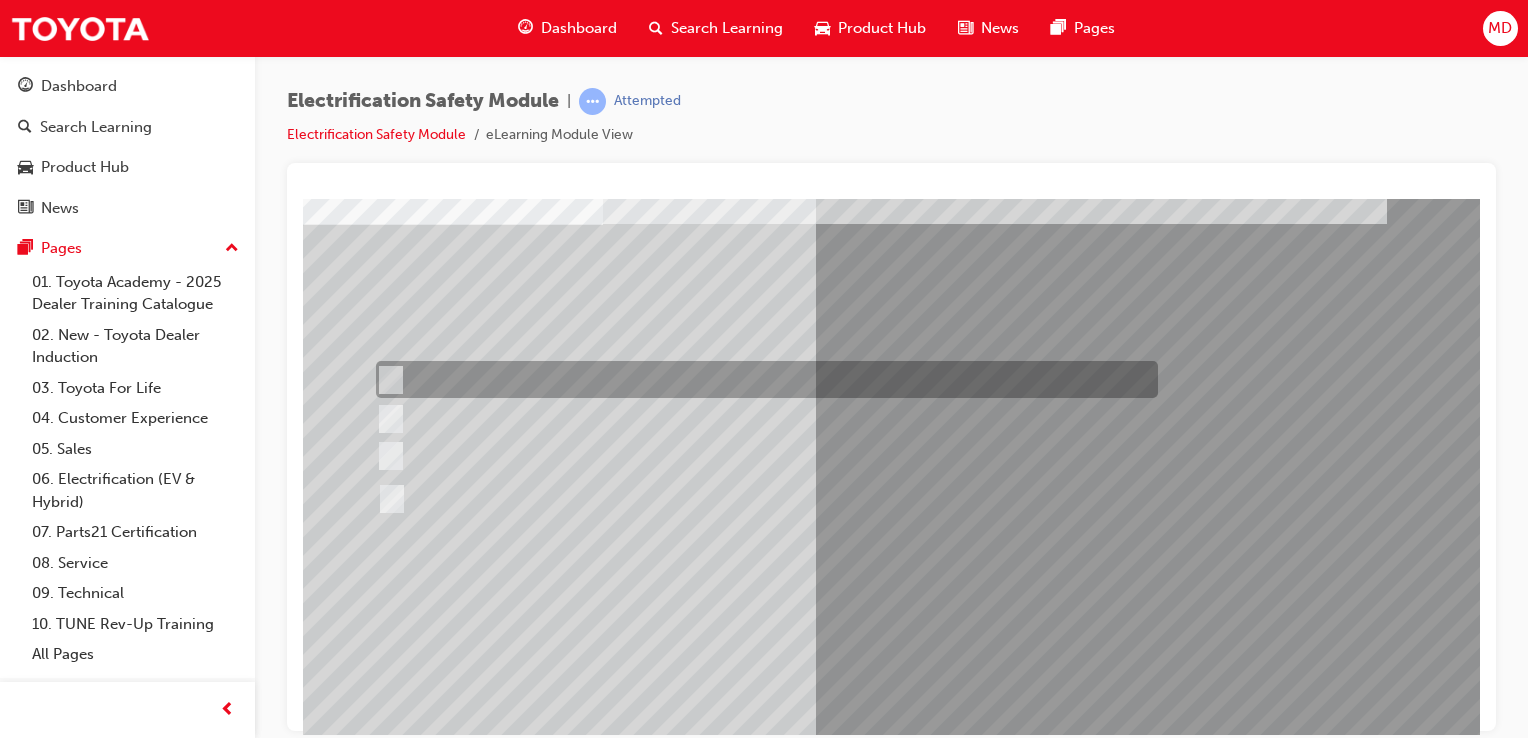 click at bounding box center (762, 379) 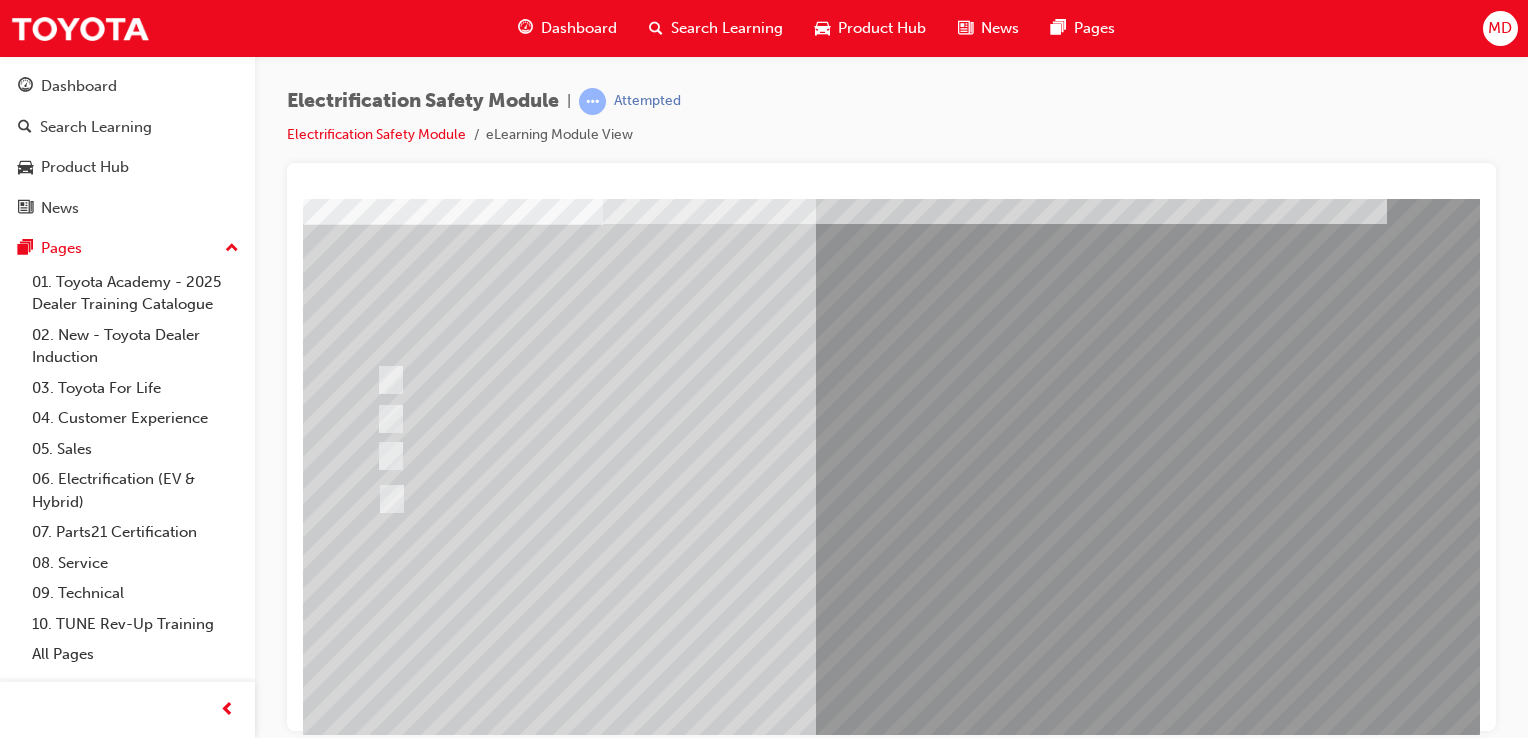 click at bounding box center (375, 2863) 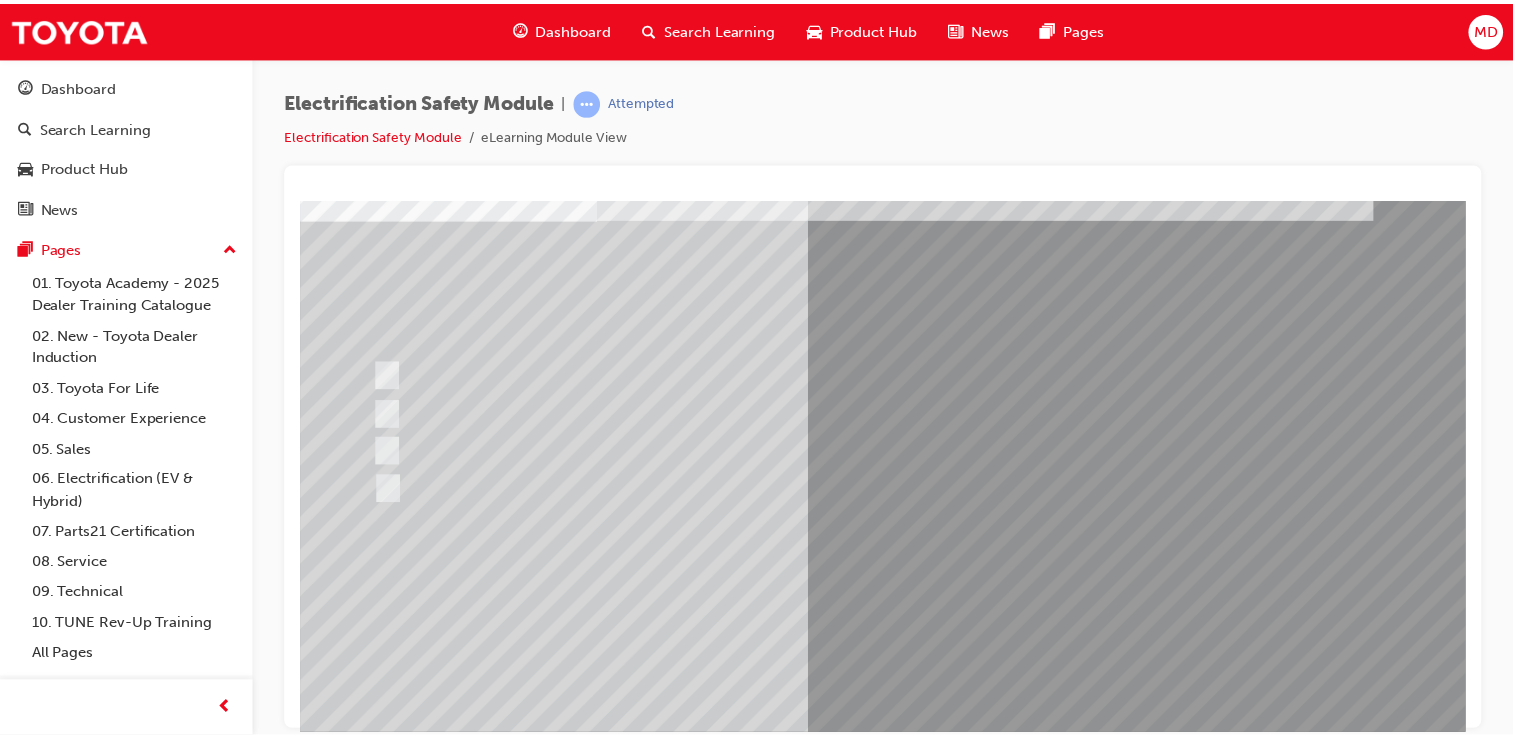 scroll, scrollTop: 136, scrollLeft: 0, axis: vertical 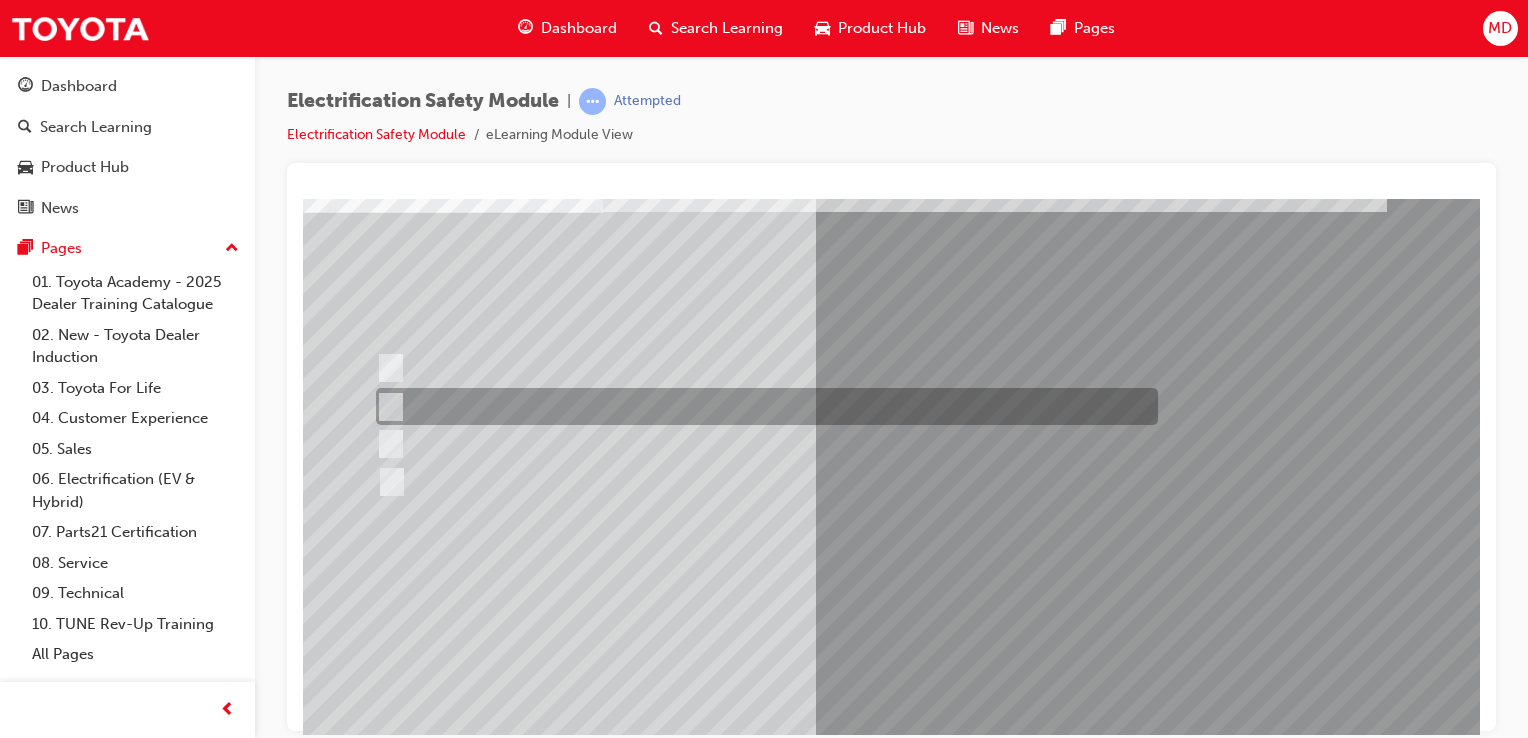 click at bounding box center [762, 406] 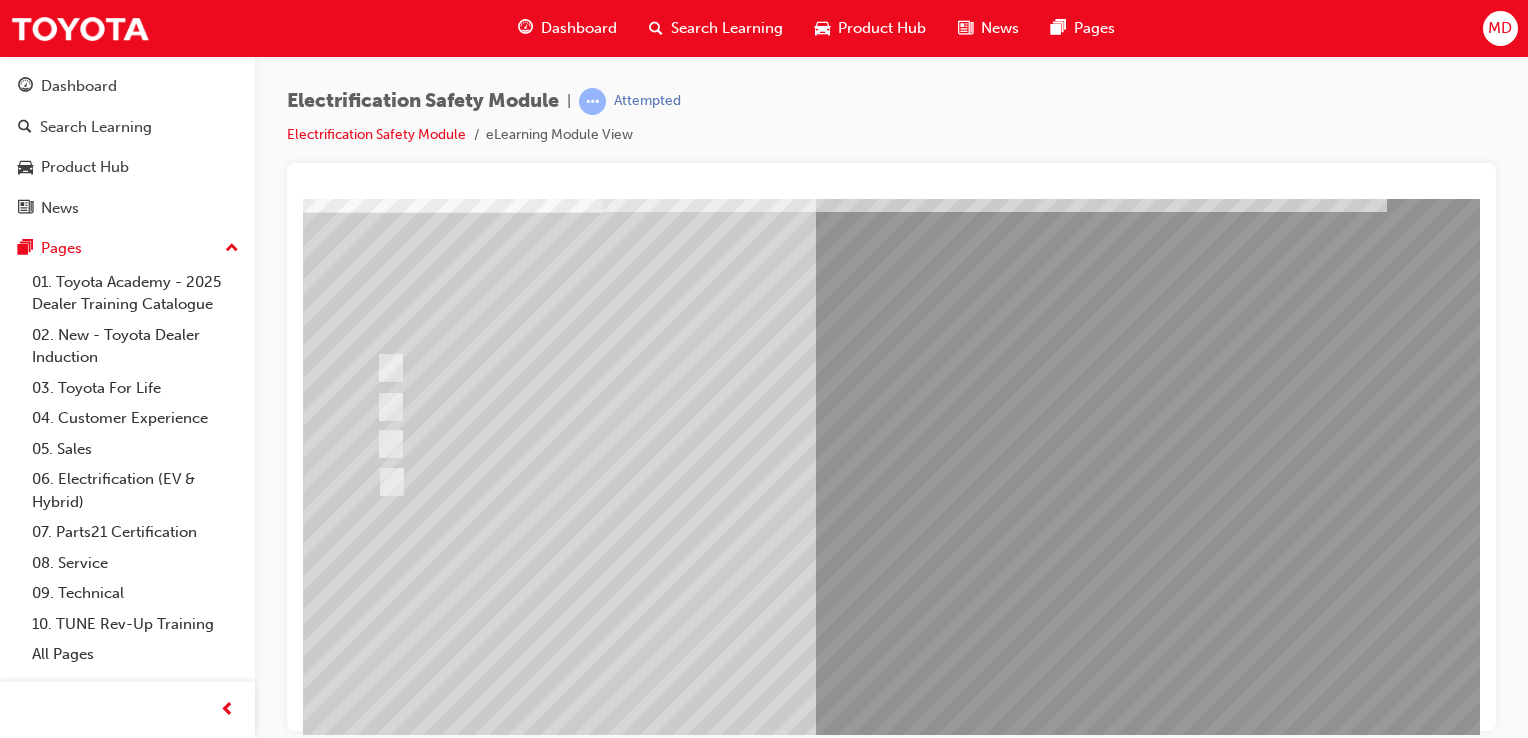 click at bounding box center (375, 2851) 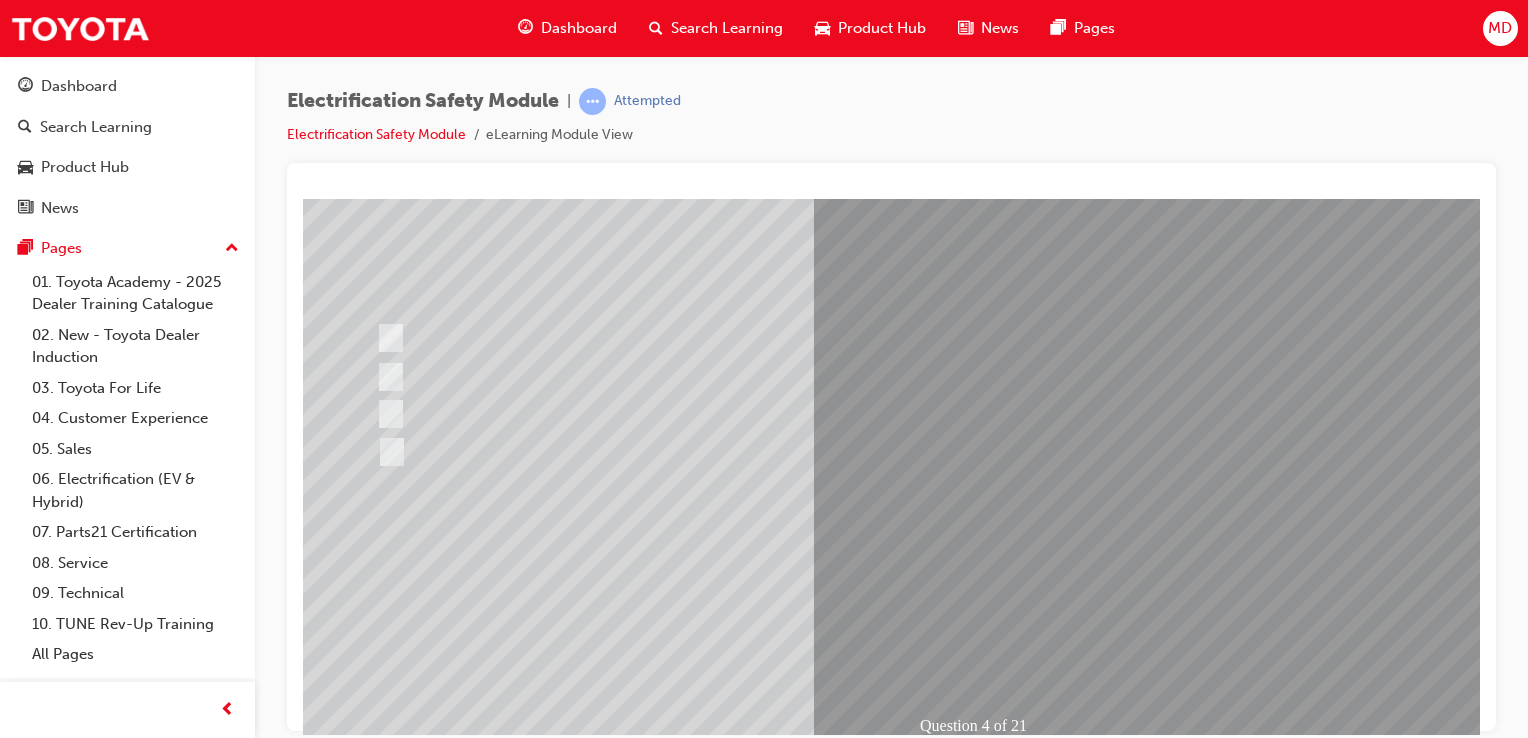 scroll, scrollTop: 177, scrollLeft: 0, axis: vertical 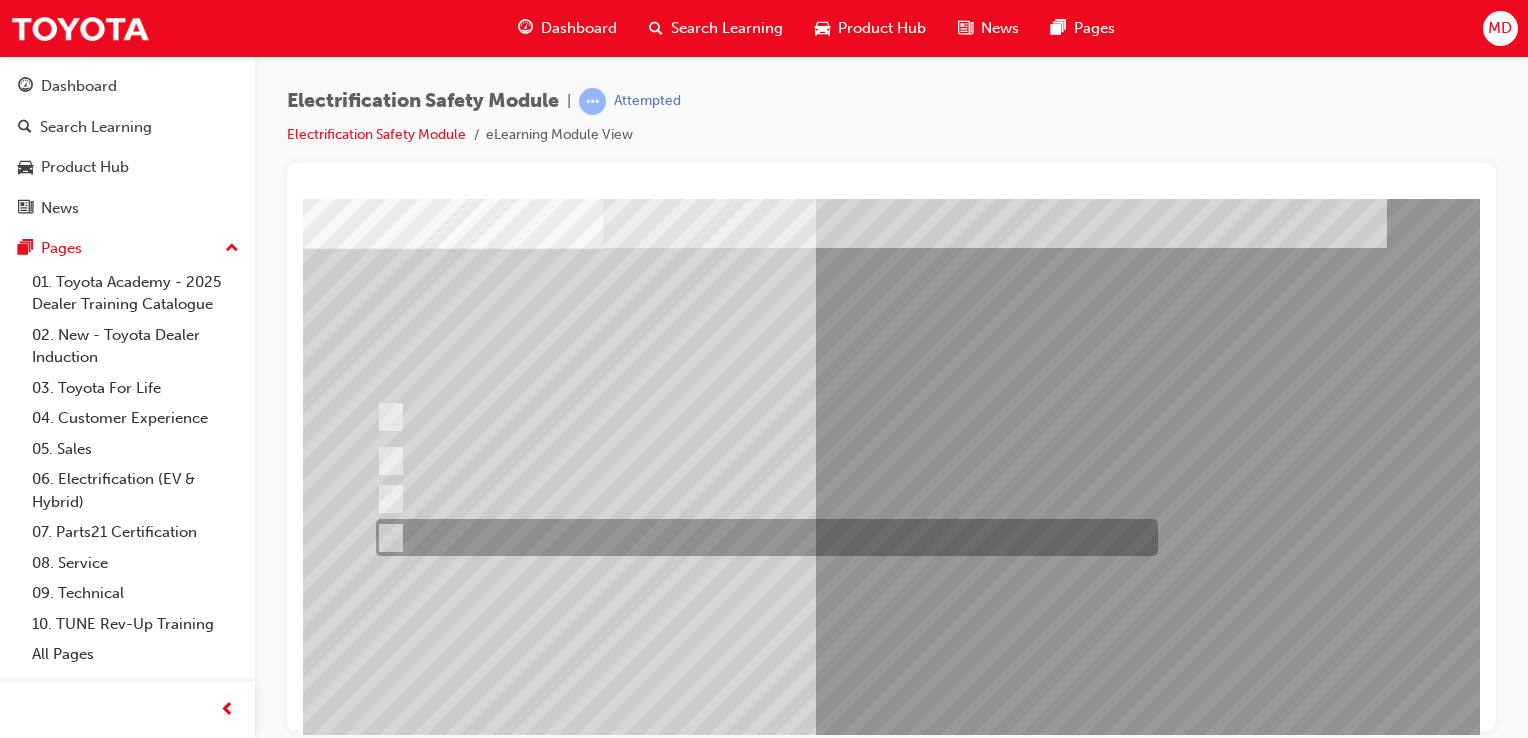 click at bounding box center (386, 538) 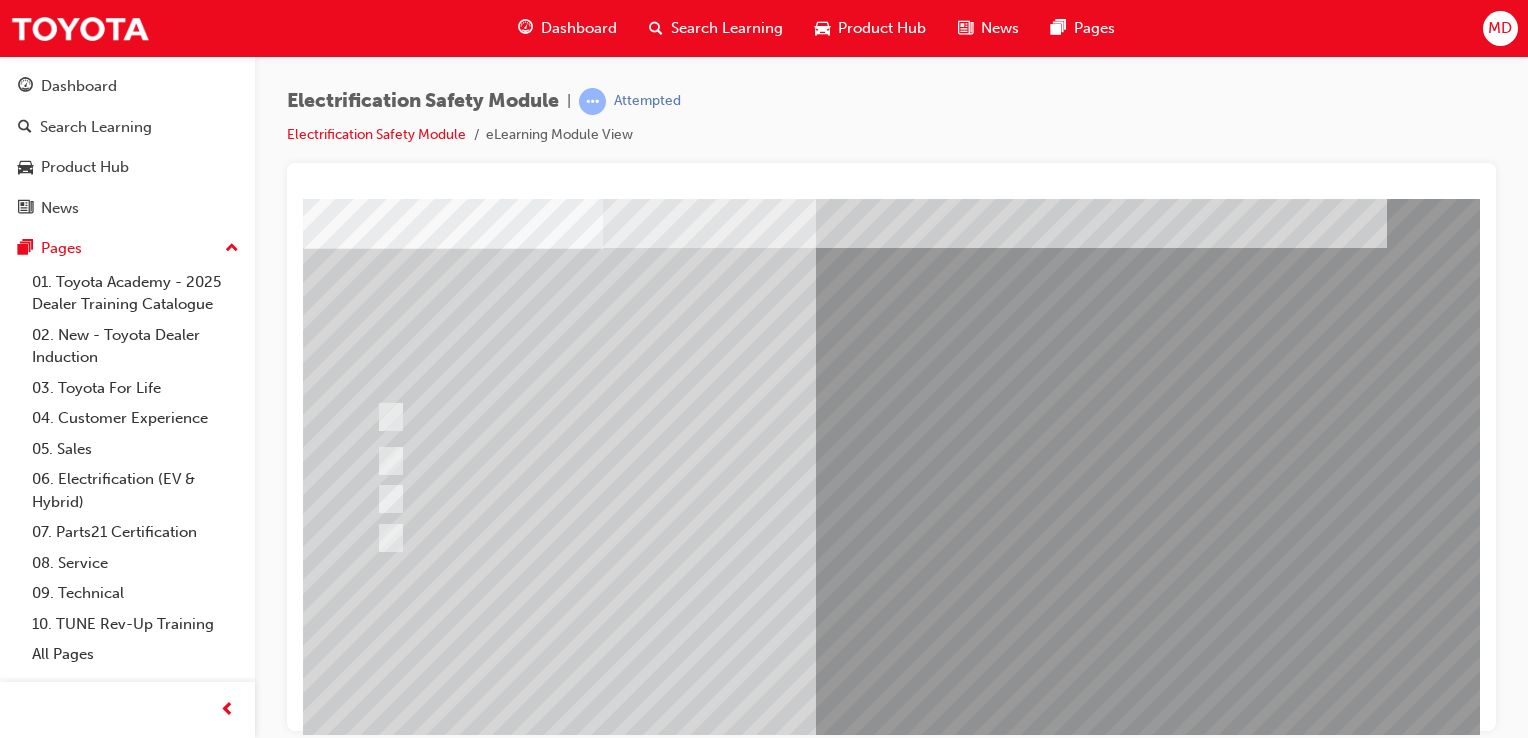 scroll, scrollTop: 140, scrollLeft: 0, axis: vertical 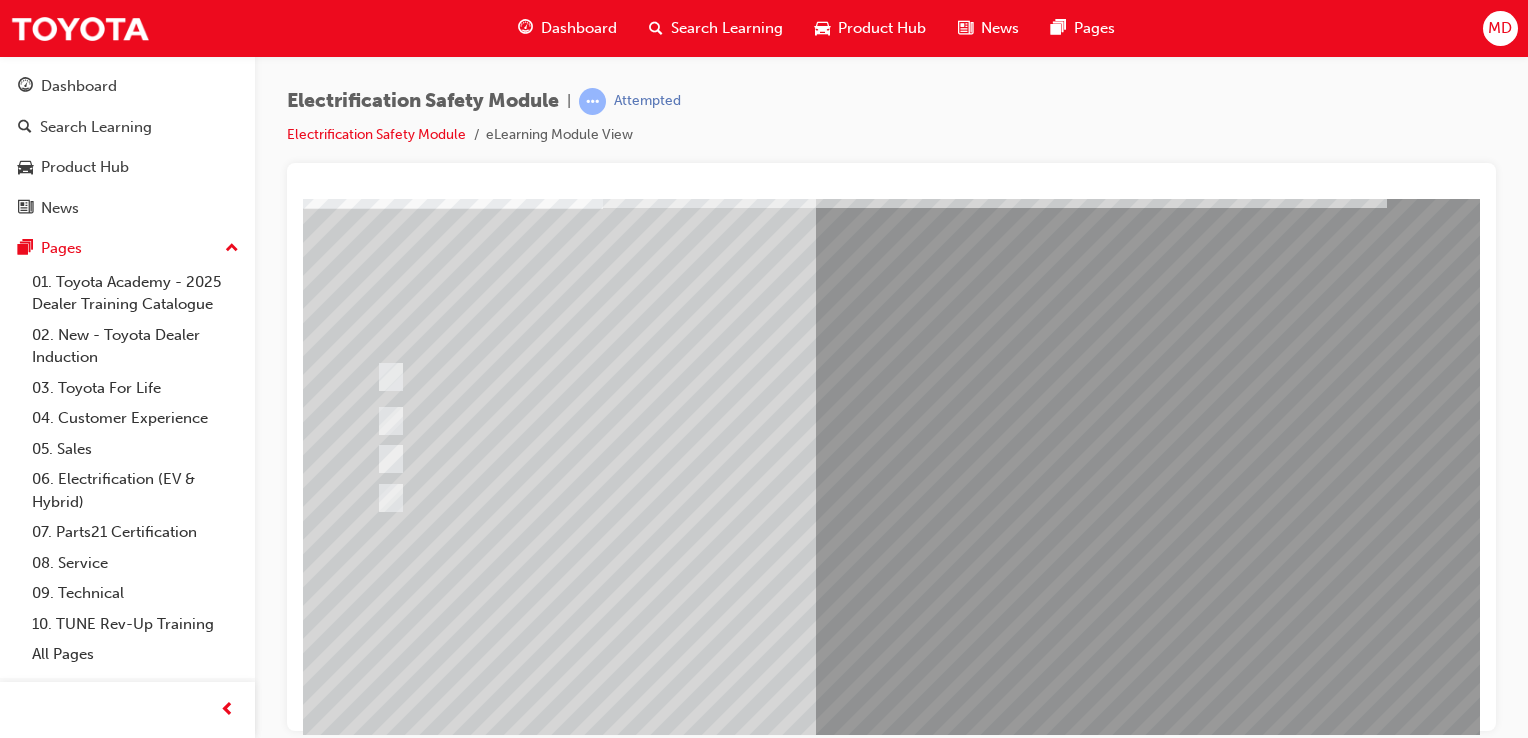 click at bounding box center [375, 2847] 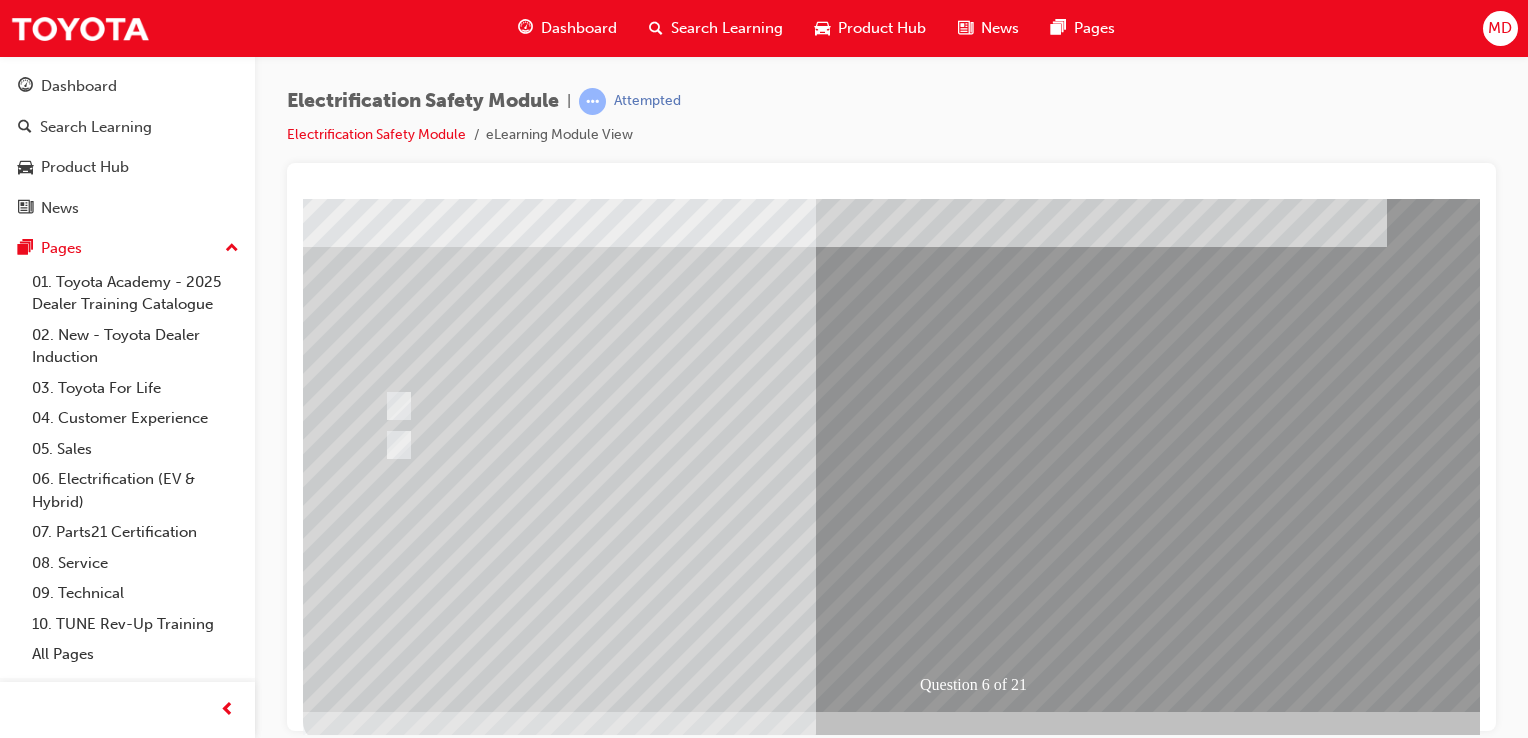 scroll, scrollTop: 208, scrollLeft: 0, axis: vertical 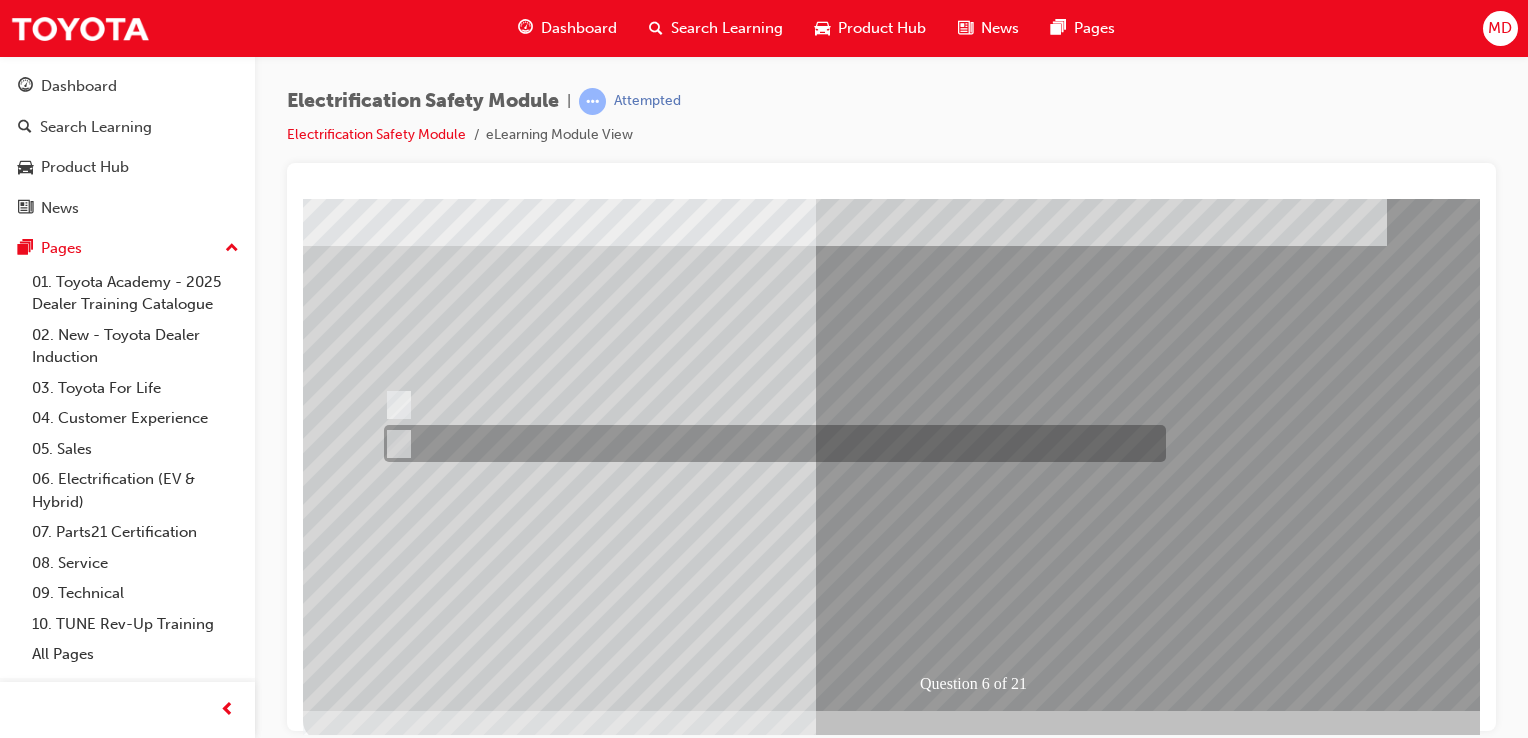 click at bounding box center (770, 443) 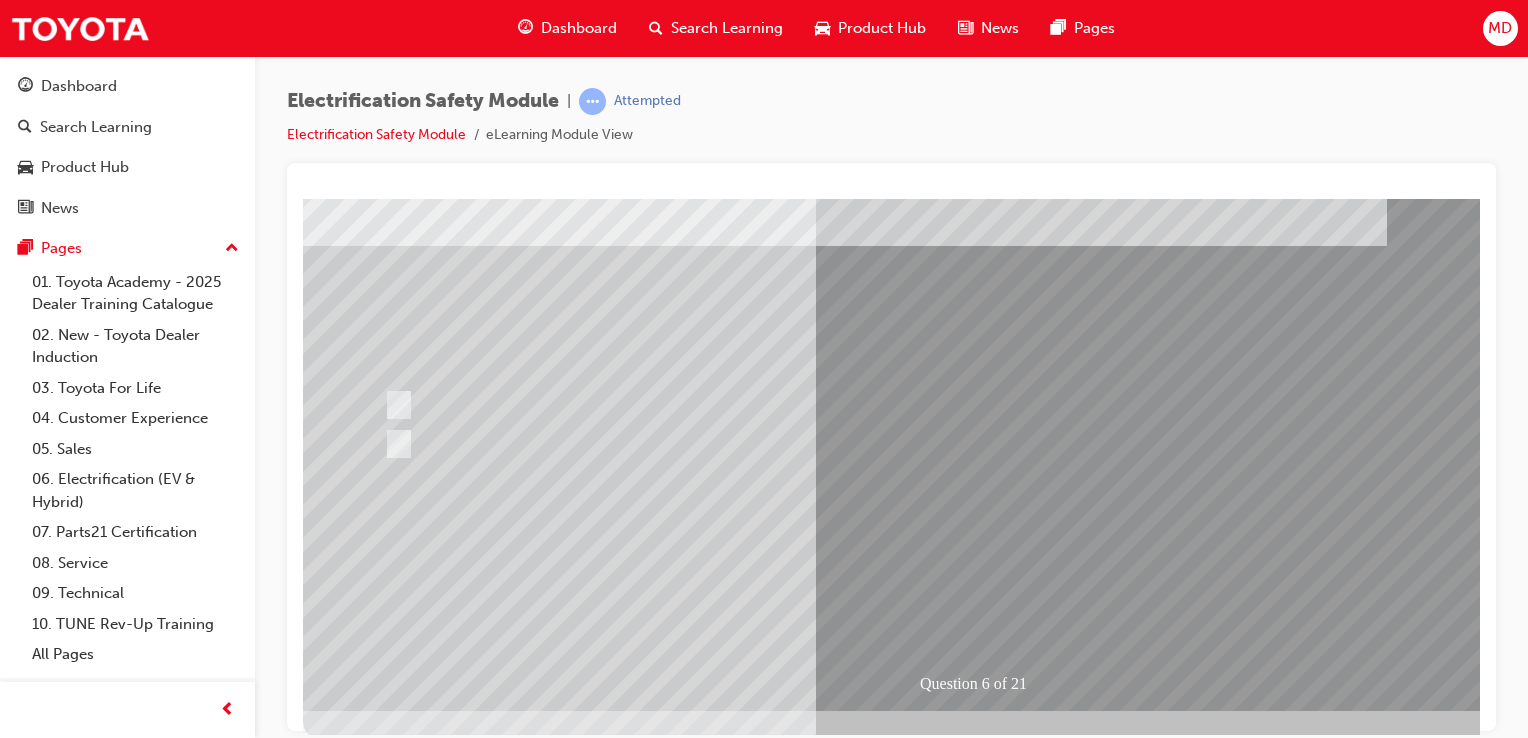 click at bounding box center (375, 2841) 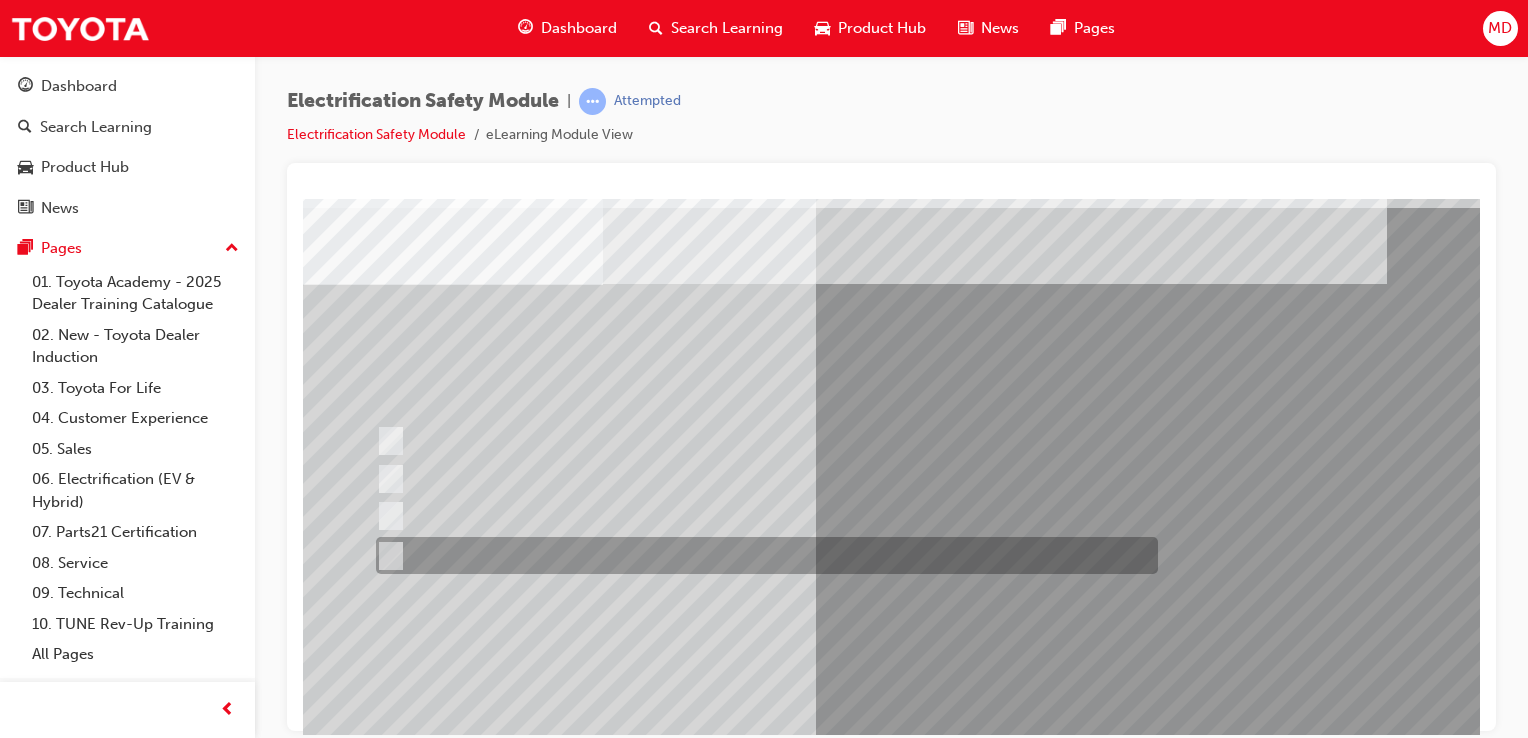 scroll, scrollTop: 66, scrollLeft: 0, axis: vertical 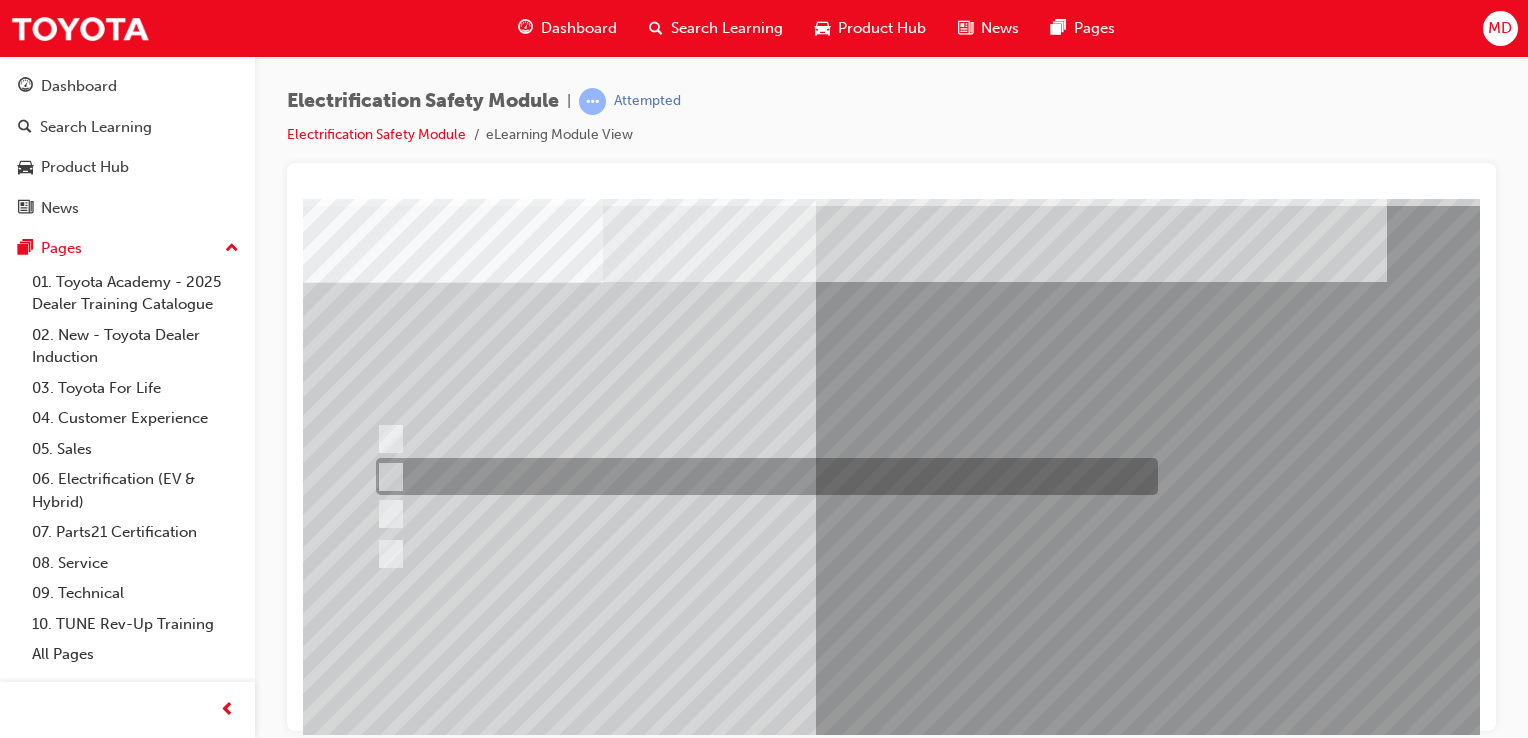 click at bounding box center (762, 476) 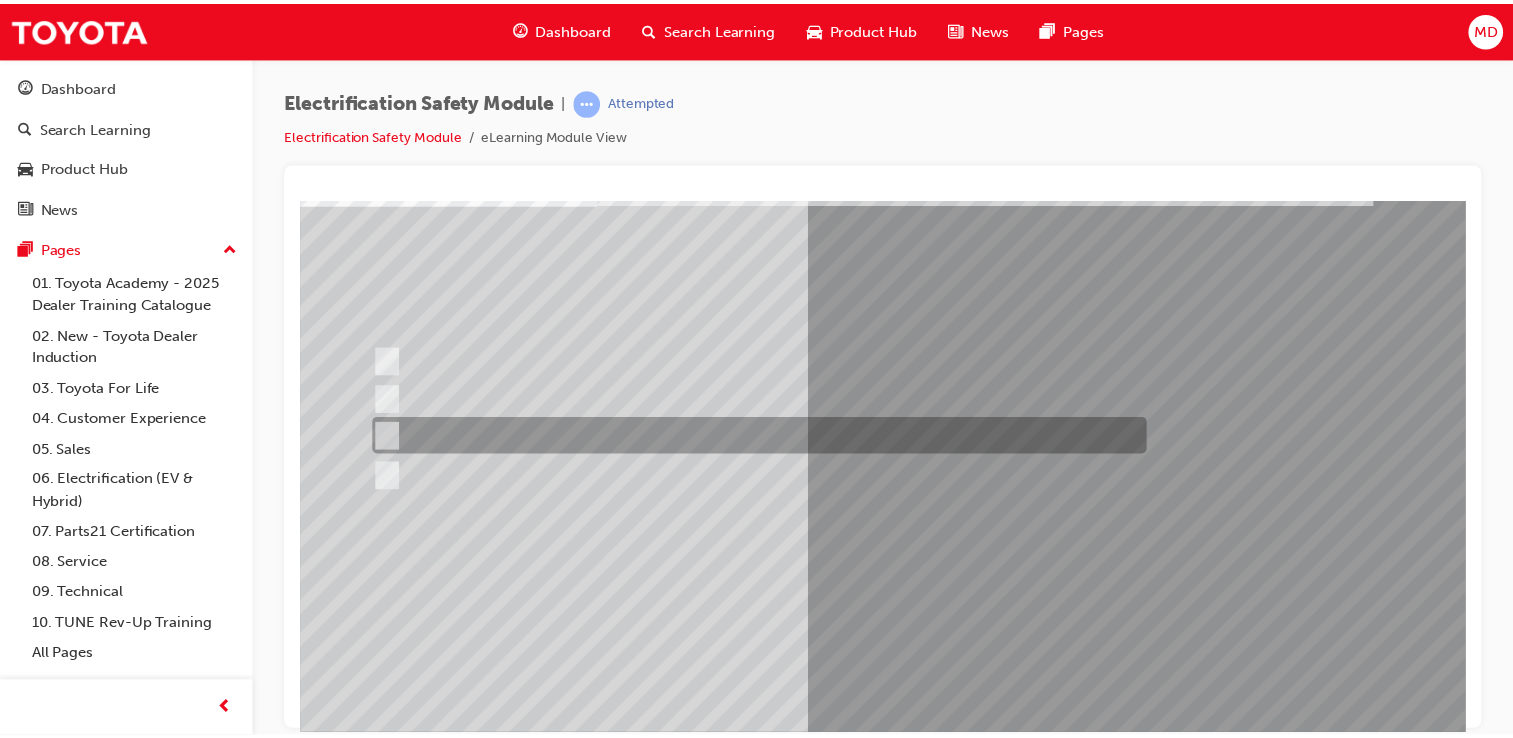 scroll, scrollTop: 146, scrollLeft: 0, axis: vertical 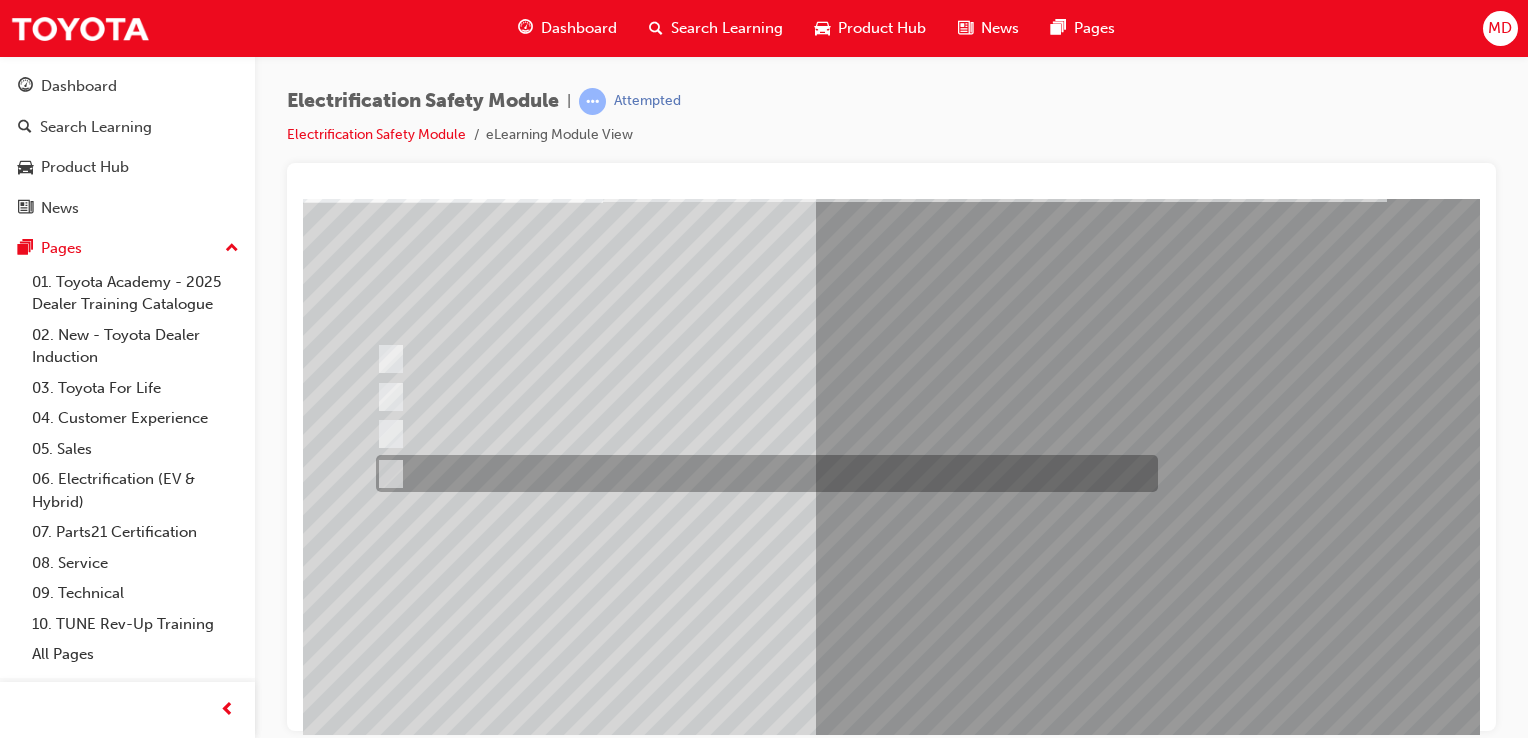 click at bounding box center (762, 473) 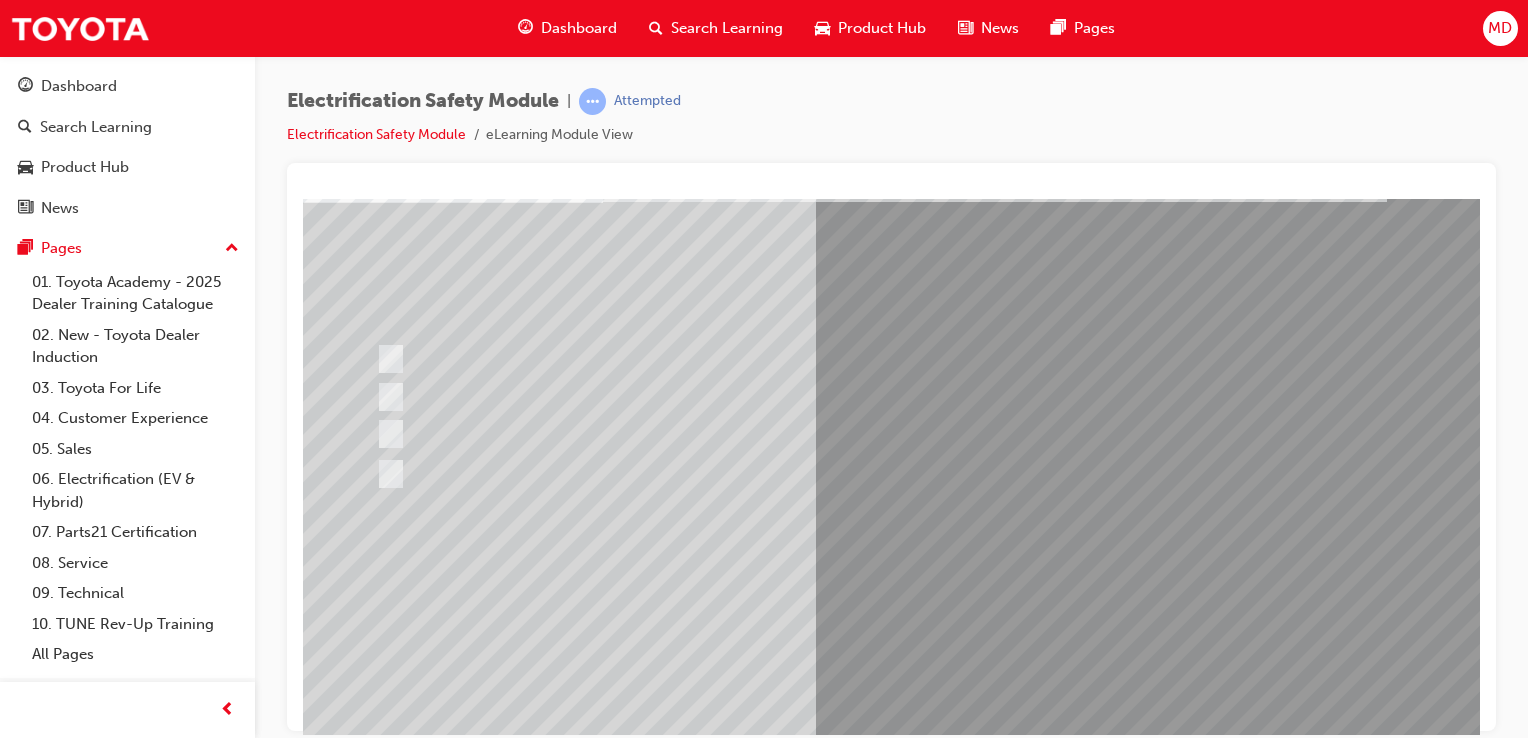 click at bounding box center (375, 2841) 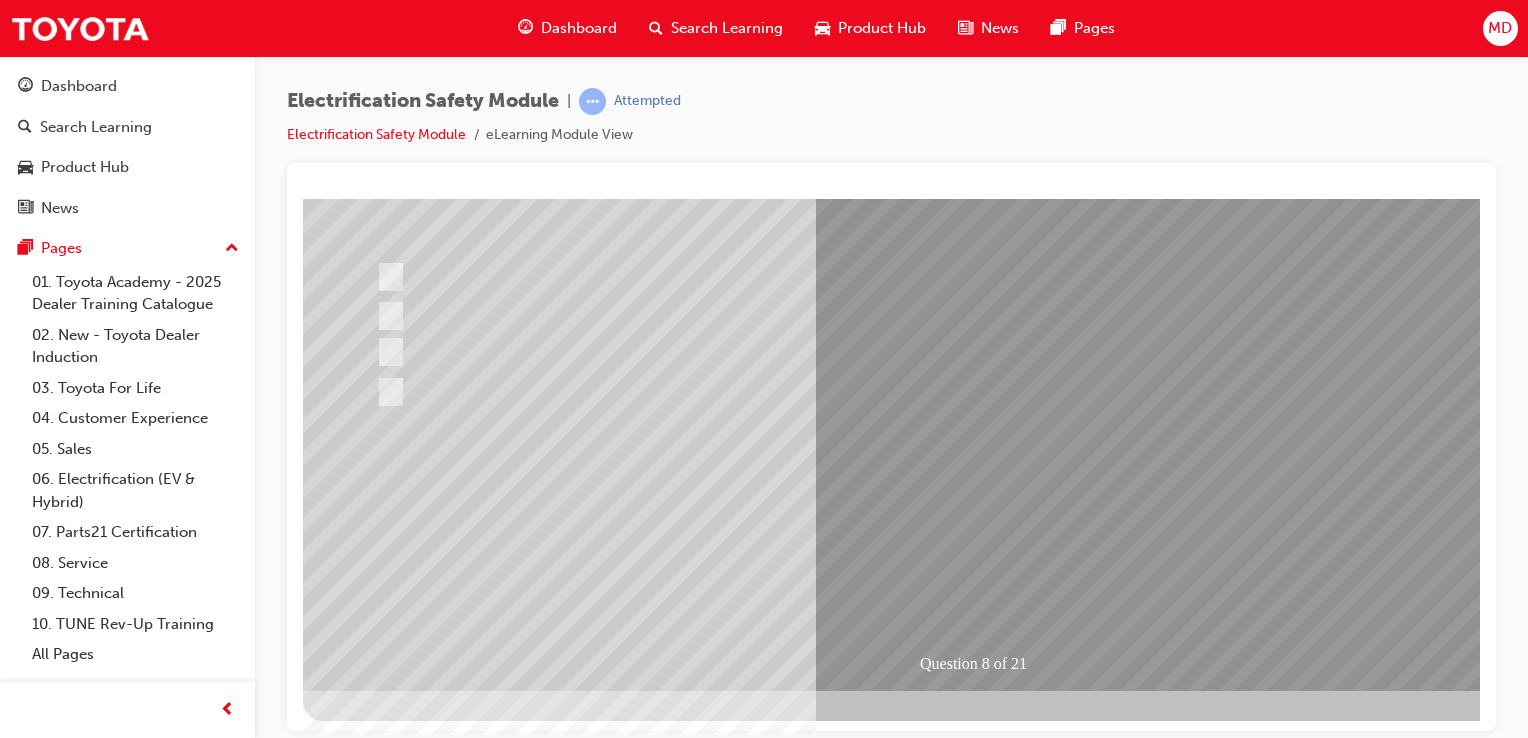 scroll, scrollTop: 0, scrollLeft: 0, axis: both 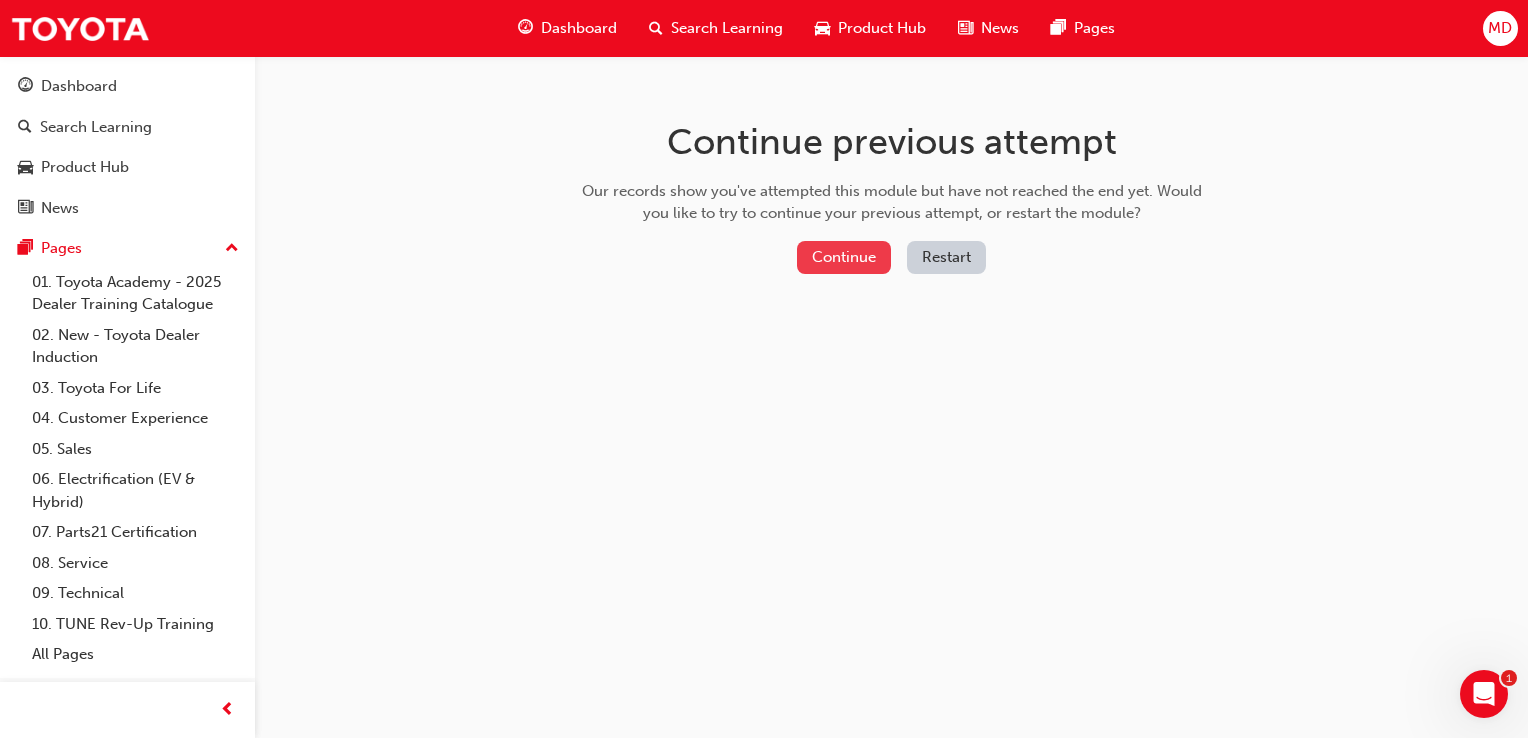 click on "Continue" at bounding box center (844, 257) 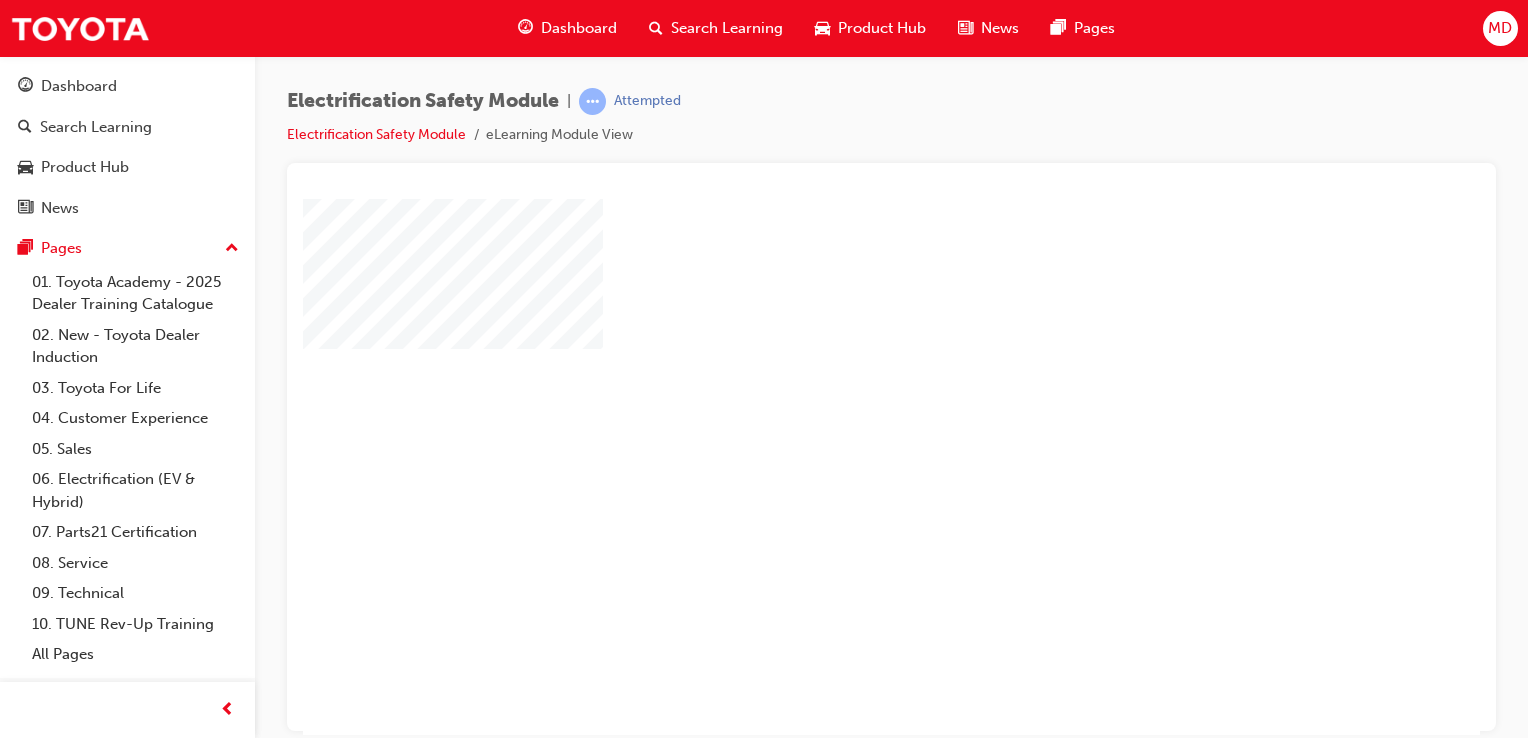 scroll, scrollTop: 228, scrollLeft: 0, axis: vertical 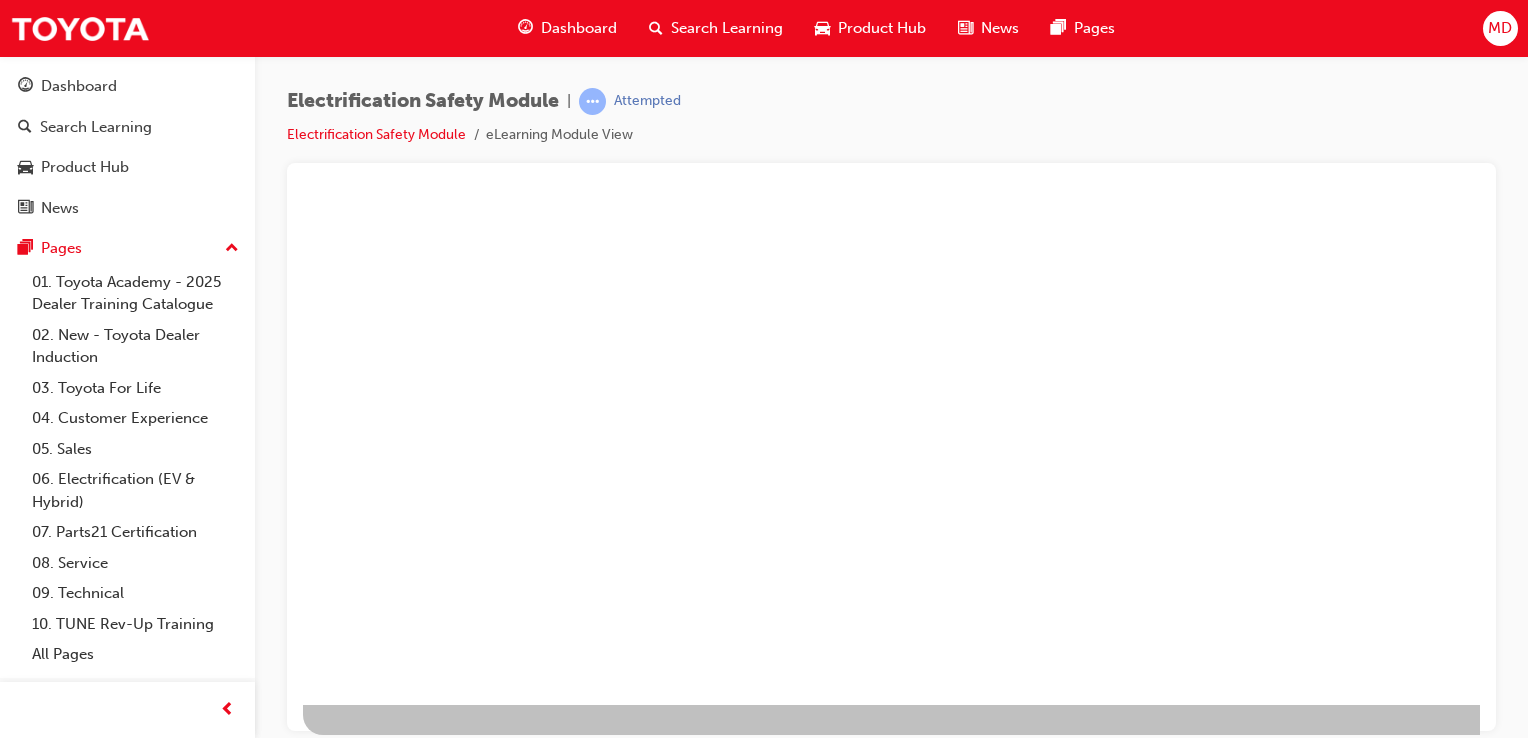click at bounding box center [834, 195] 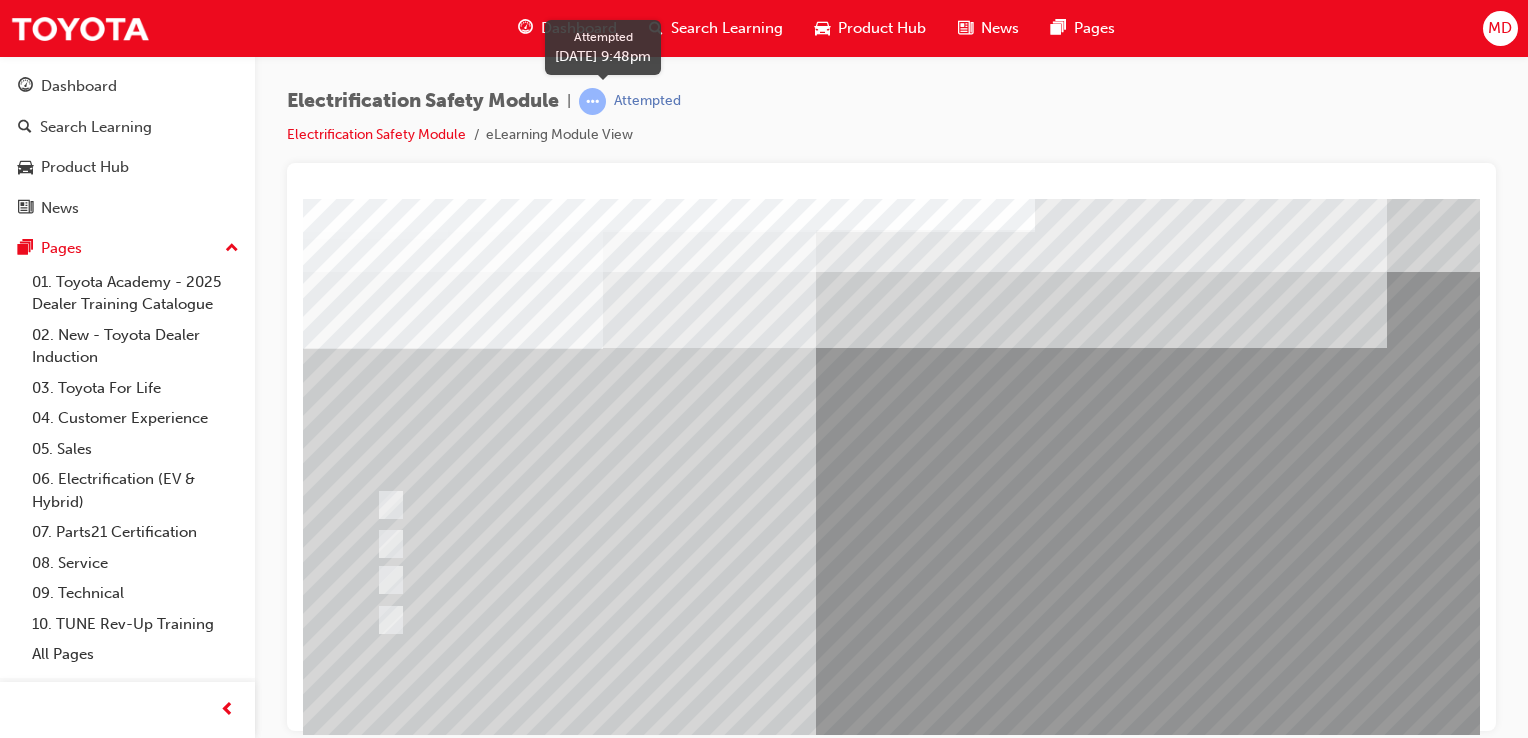 click on "Attempted" at bounding box center [647, 101] 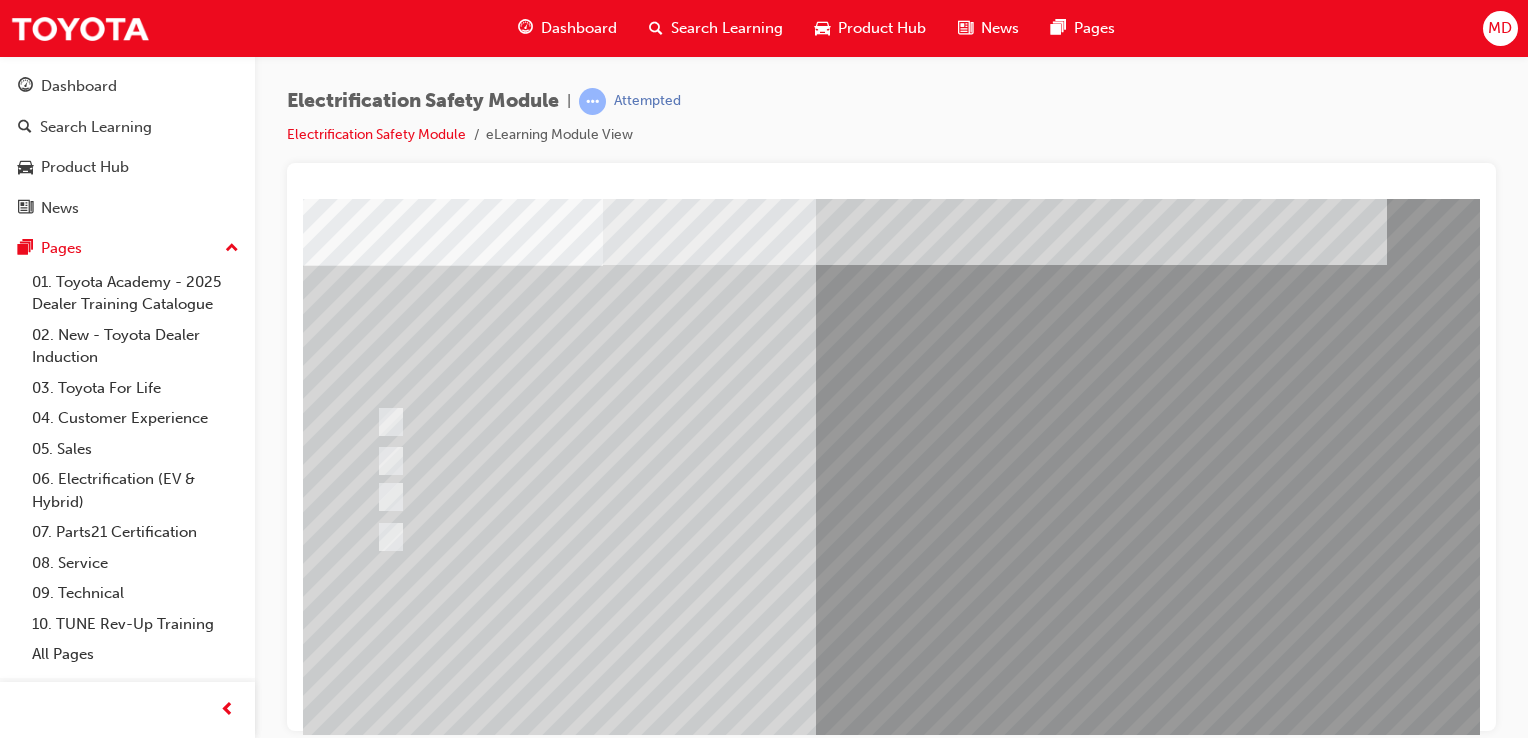 scroll, scrollTop: 84, scrollLeft: 0, axis: vertical 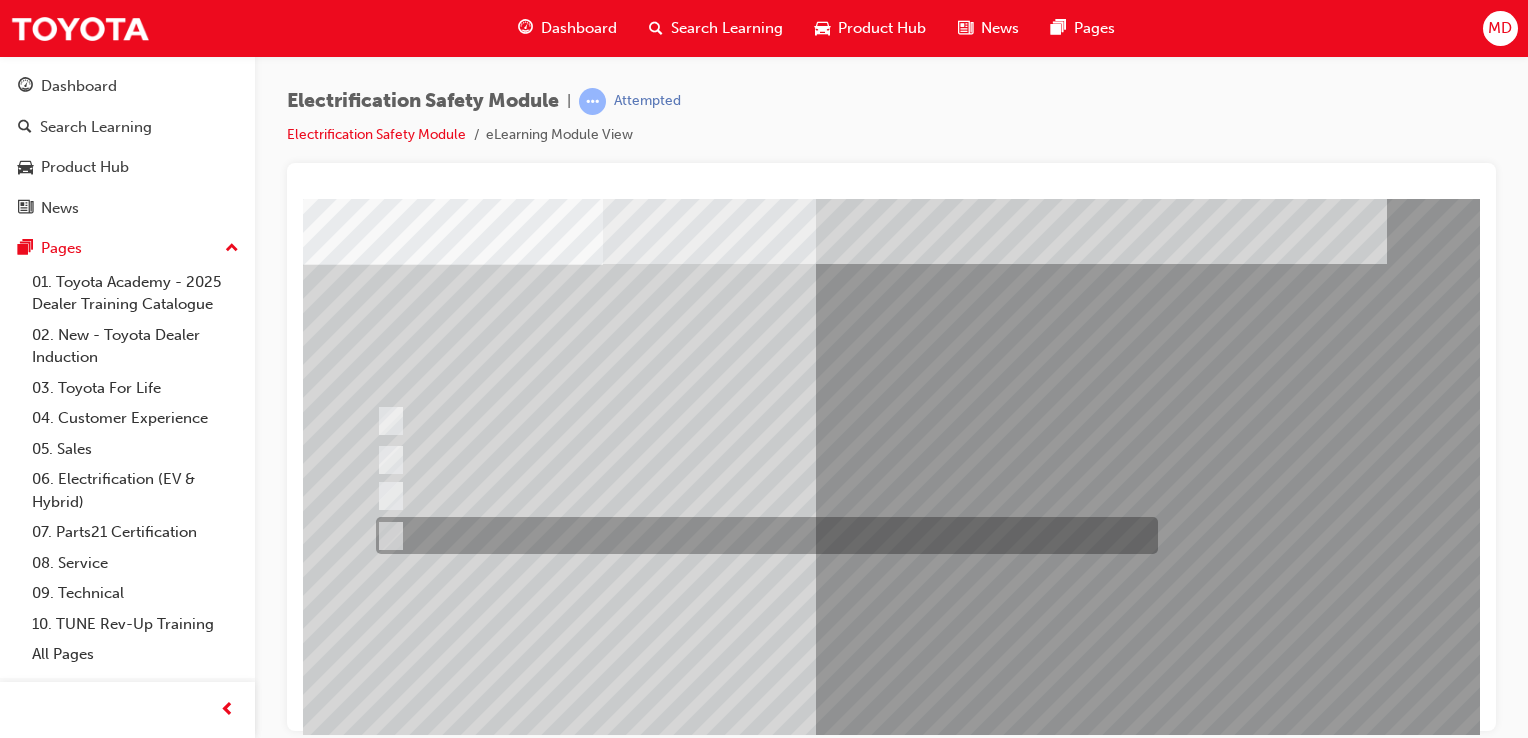 click at bounding box center [762, 535] 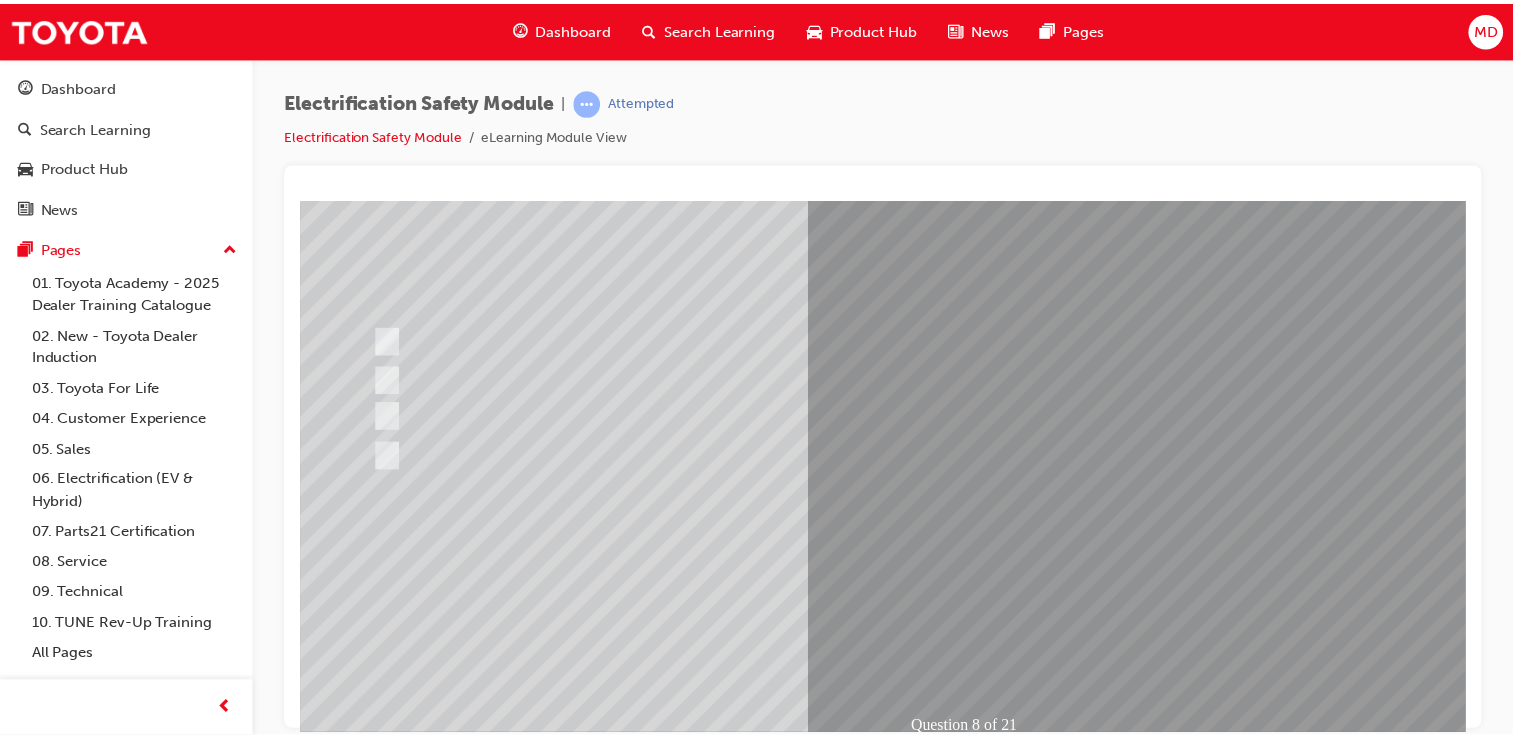 scroll, scrollTop: 167, scrollLeft: 0, axis: vertical 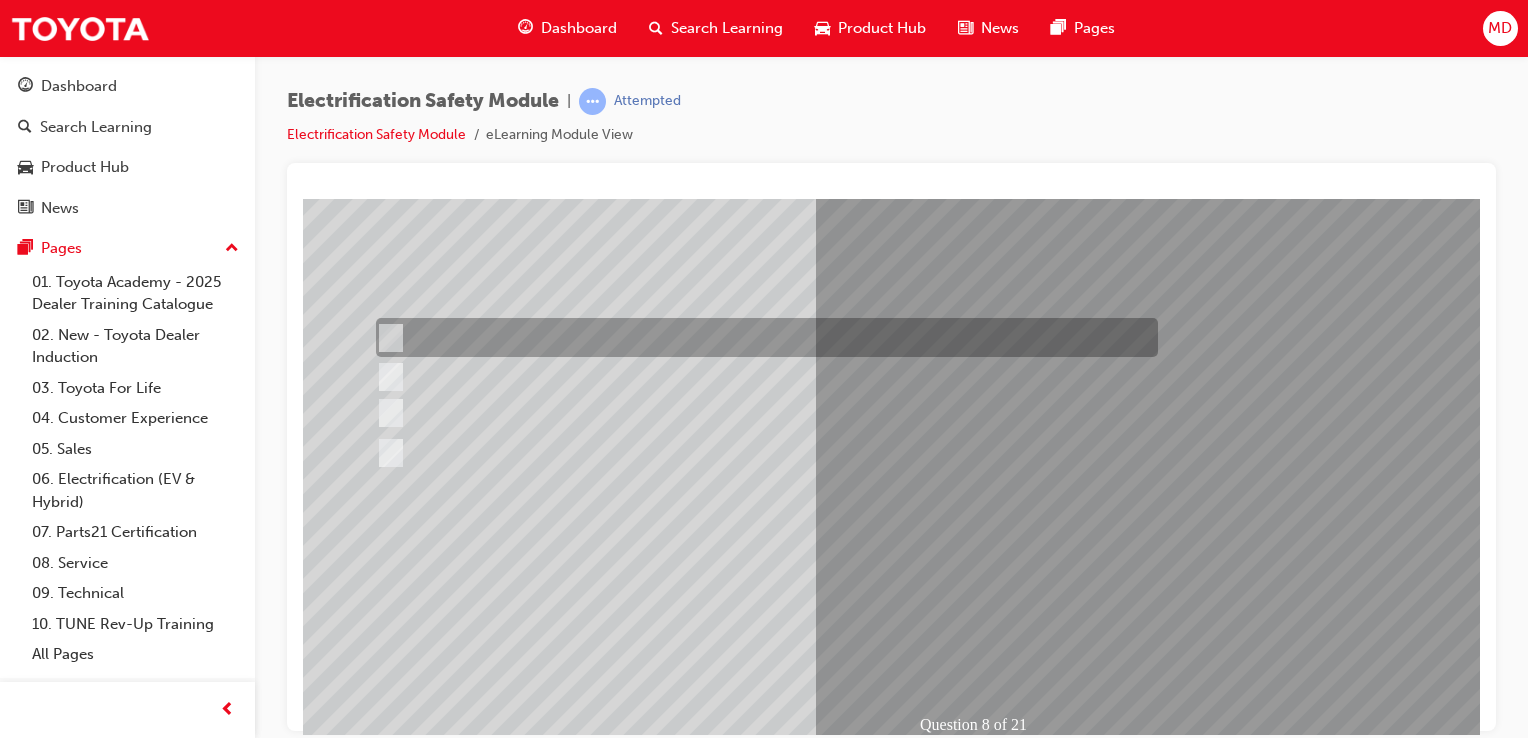 click at bounding box center [762, 337] 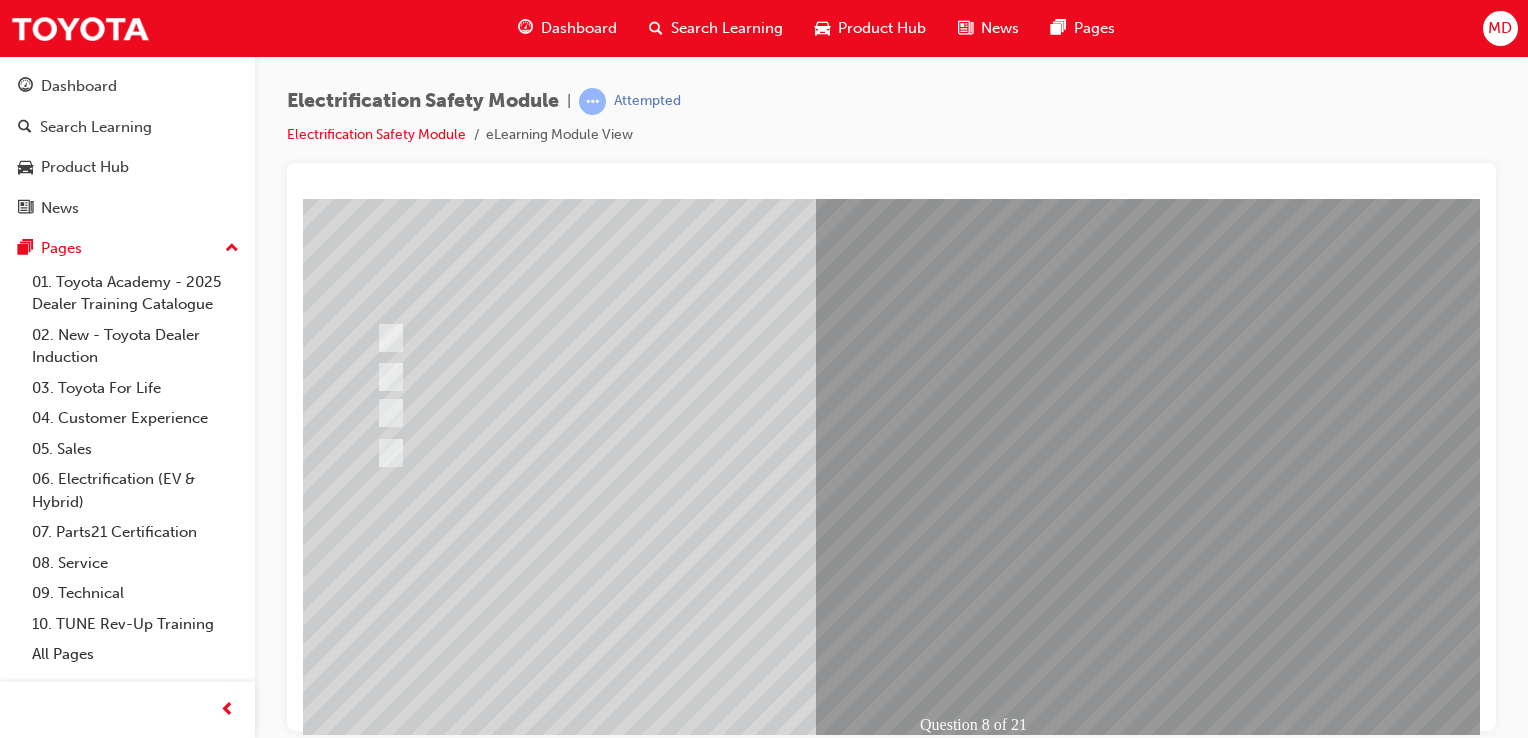 click at bounding box center [983, 1111] 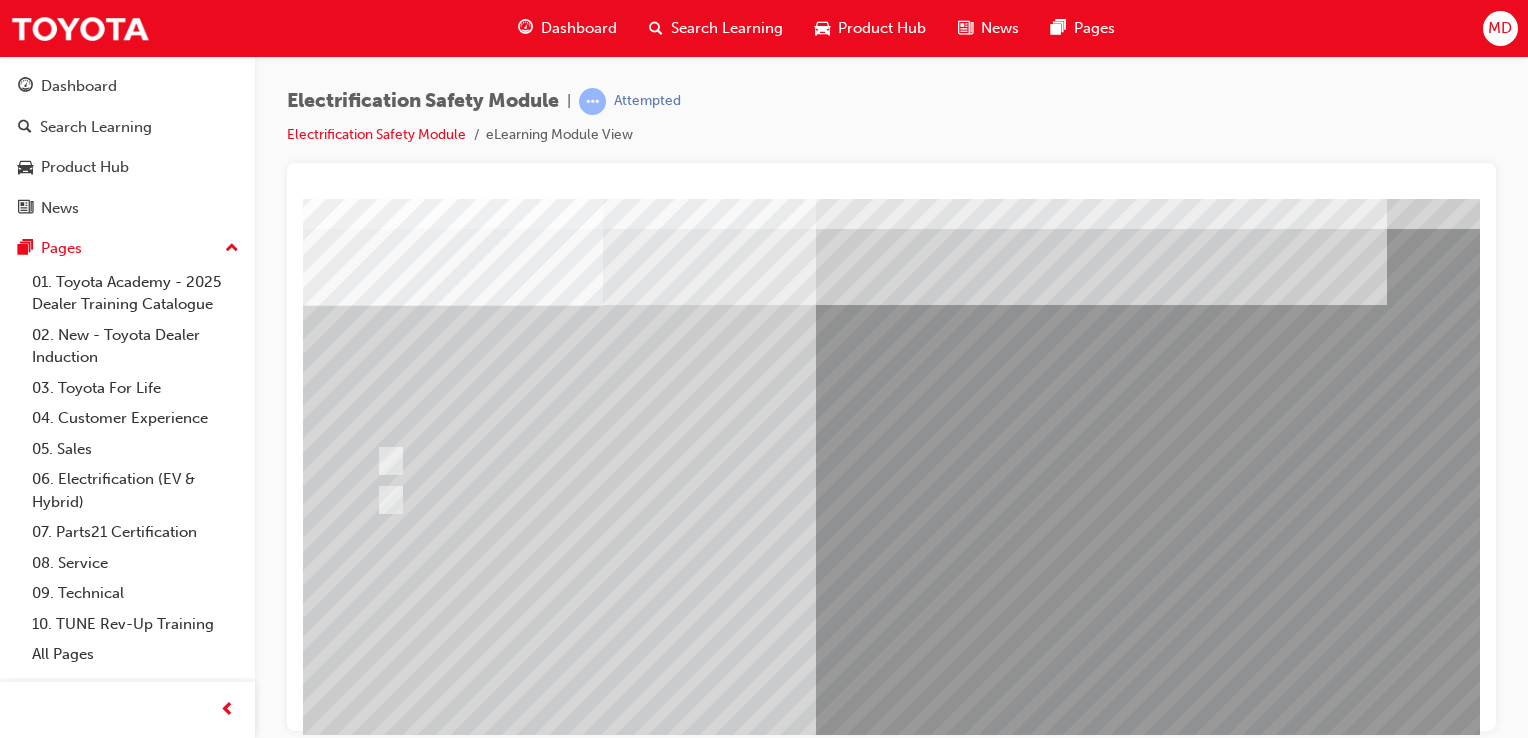 scroll, scrollTop: 47, scrollLeft: 0, axis: vertical 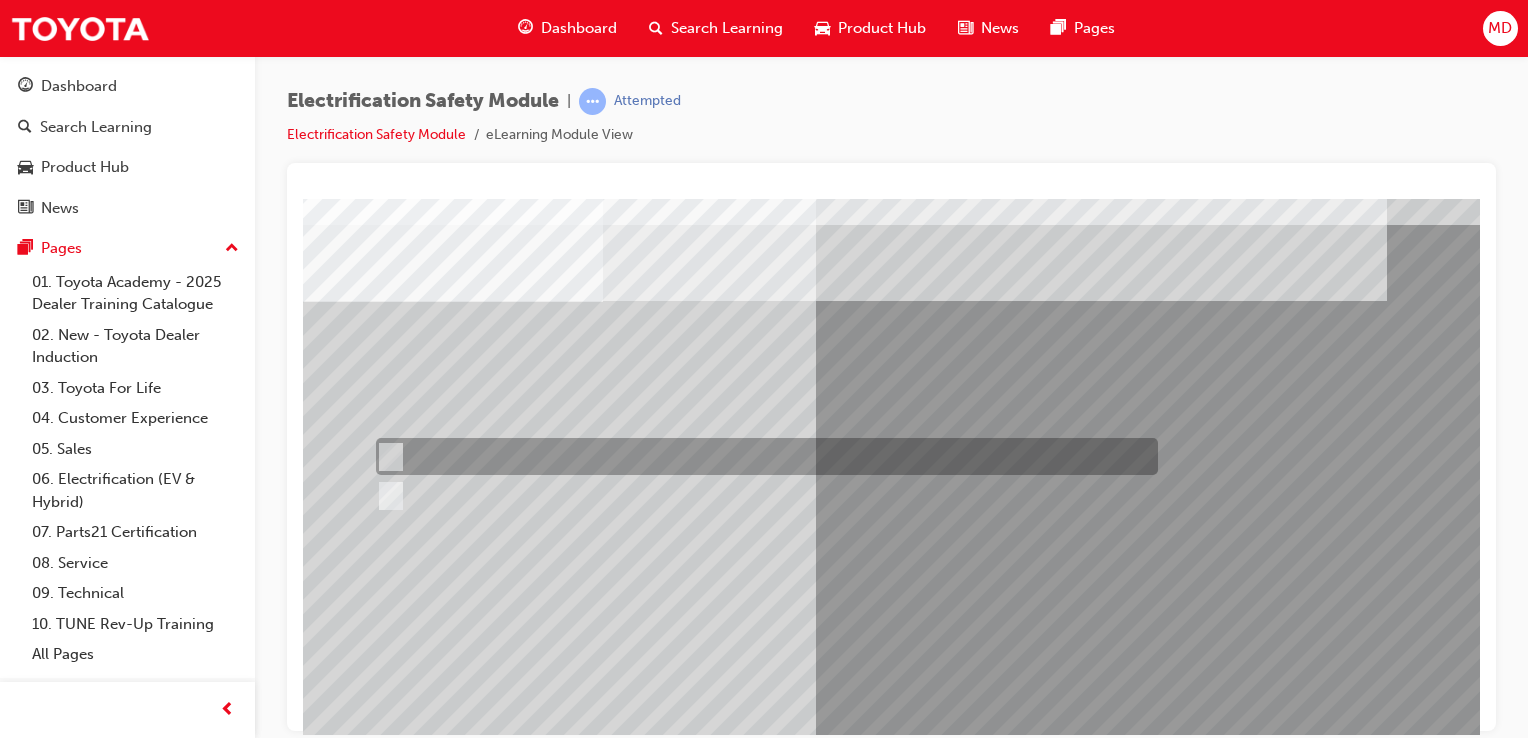 click at bounding box center [762, 456] 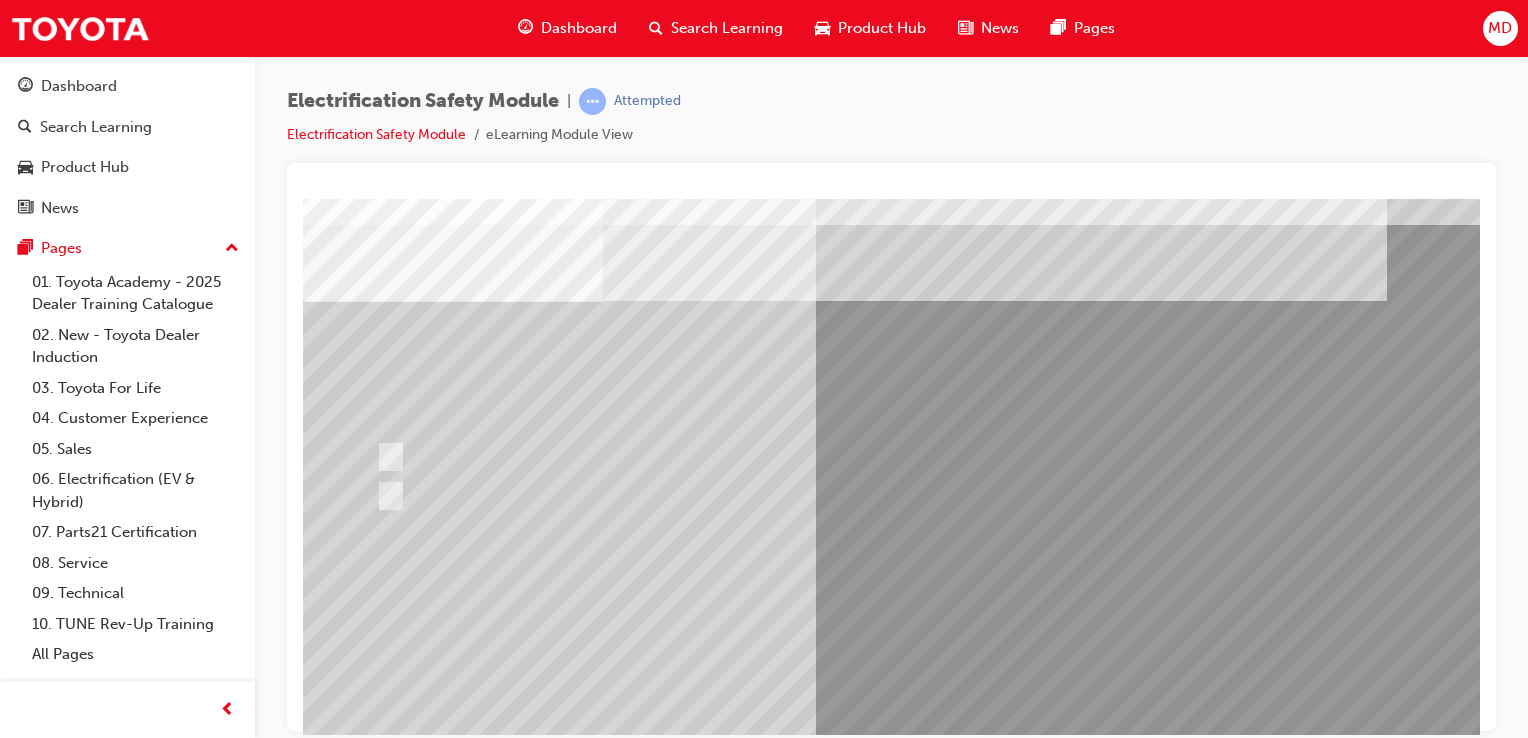 scroll, scrollTop: 163, scrollLeft: 0, axis: vertical 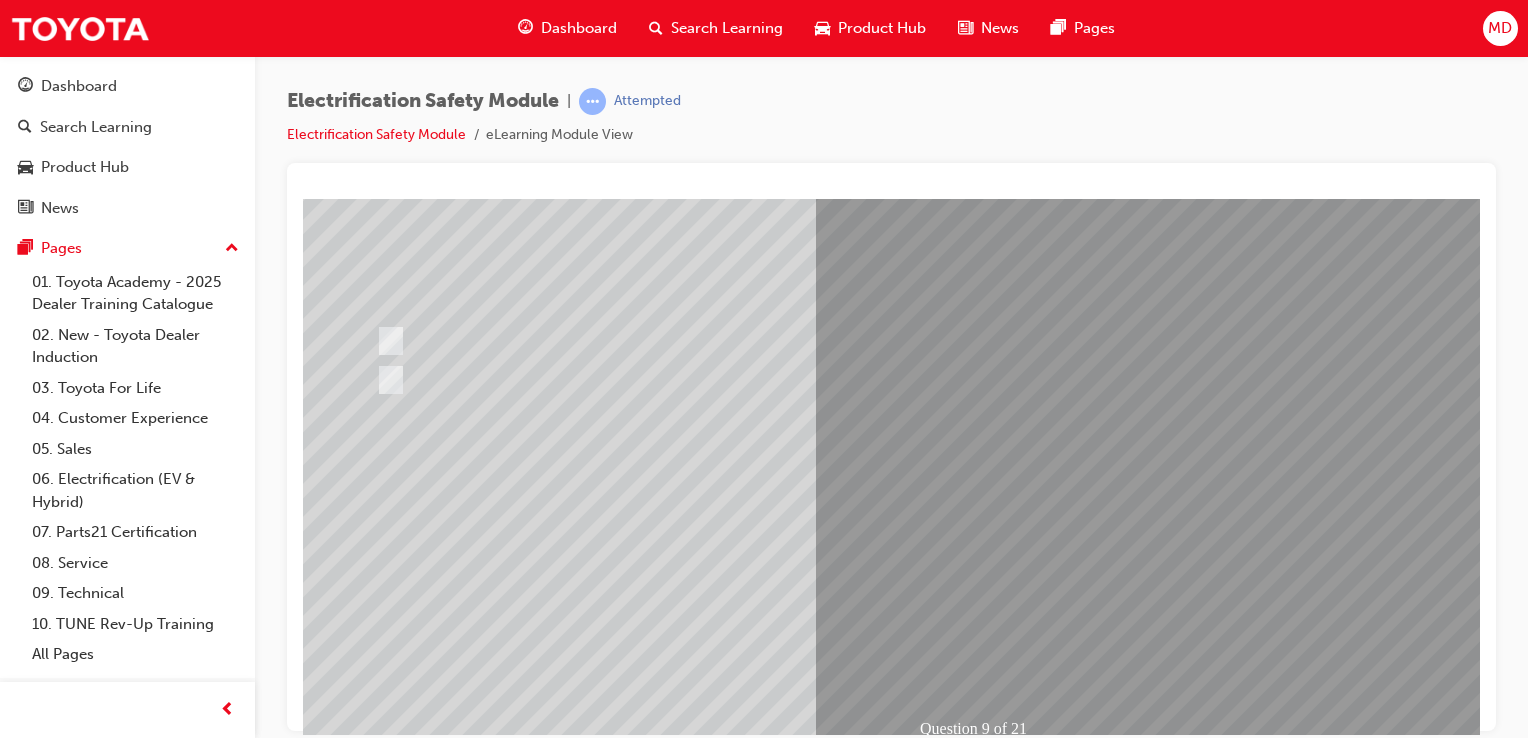 click at bounding box center [375, 2780] 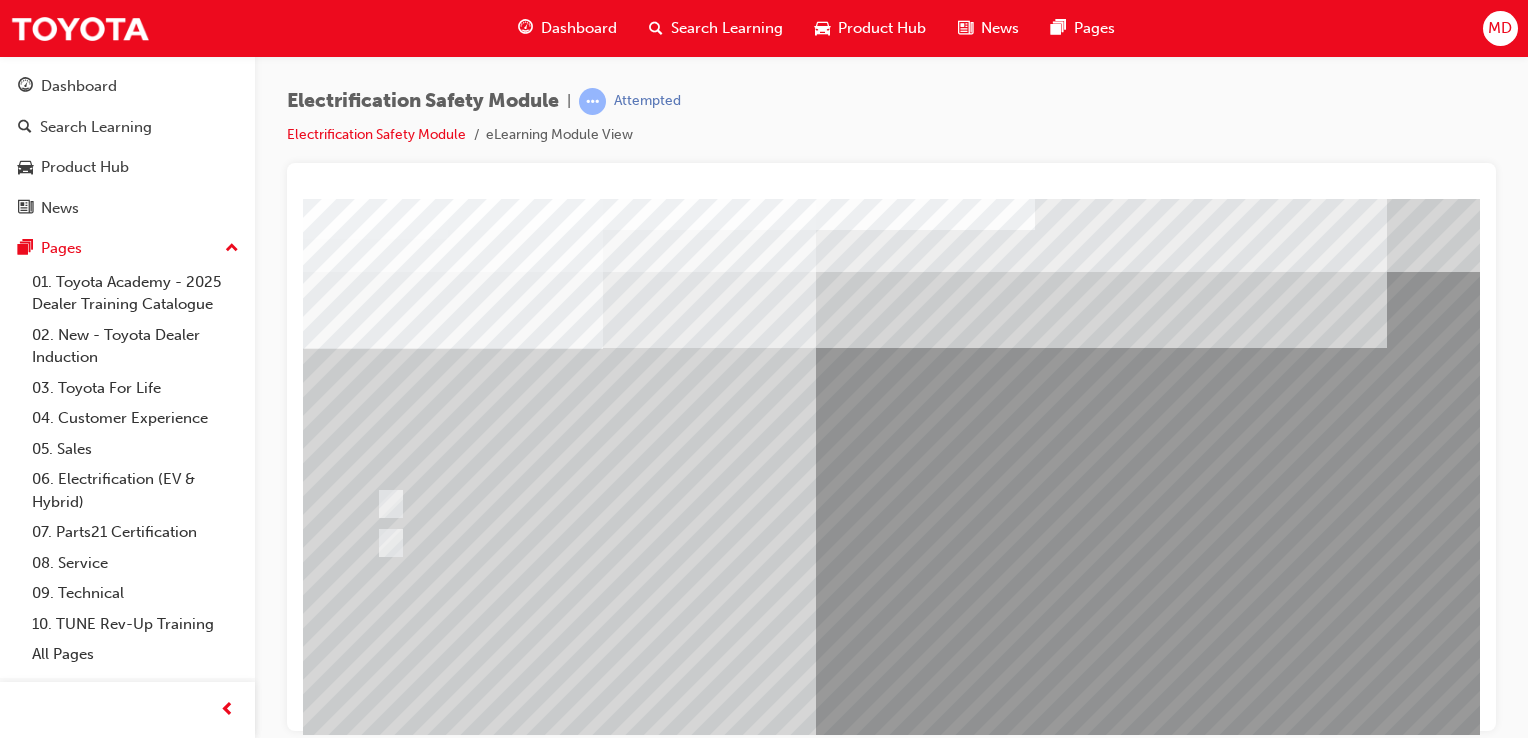 scroll, scrollTop: 24, scrollLeft: 4, axis: both 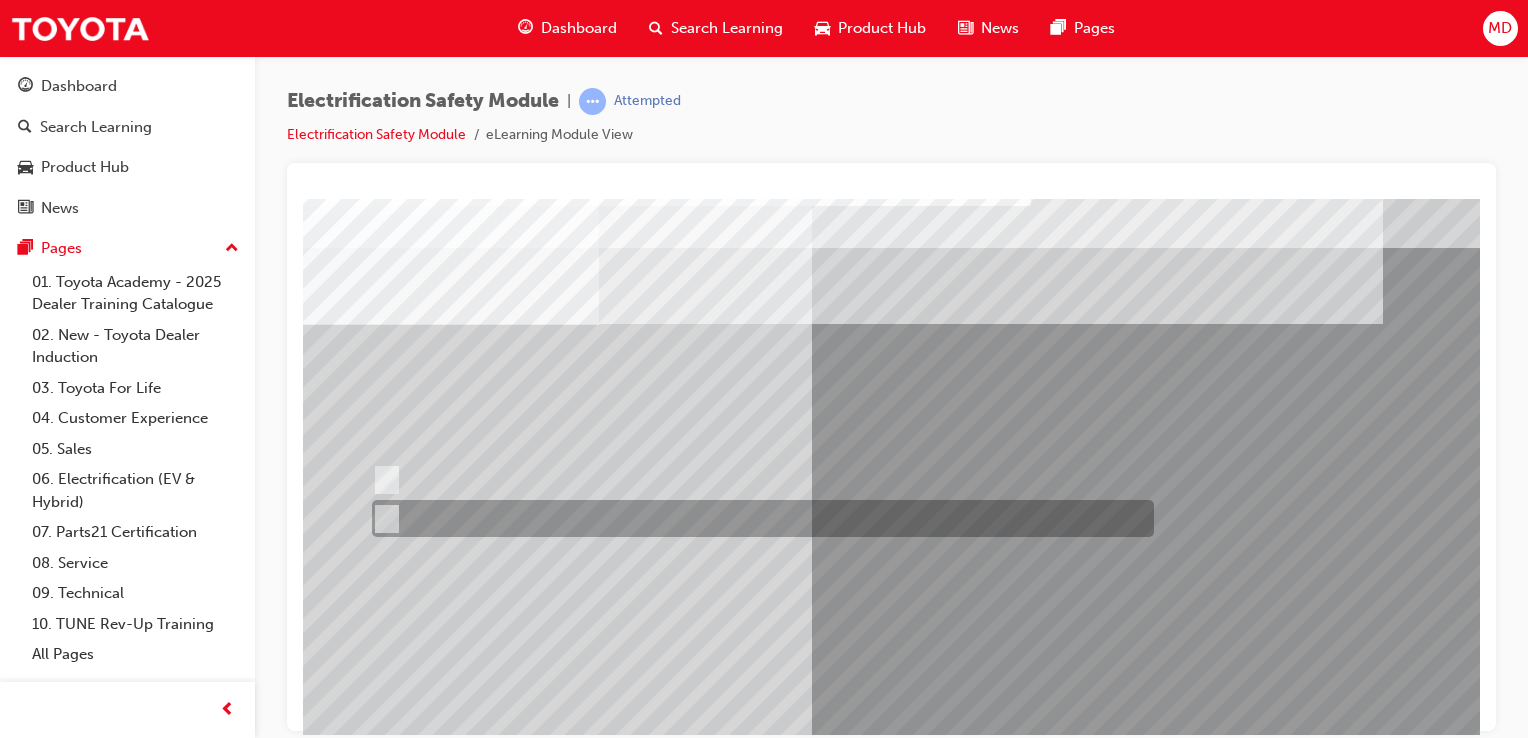 click at bounding box center [758, 518] 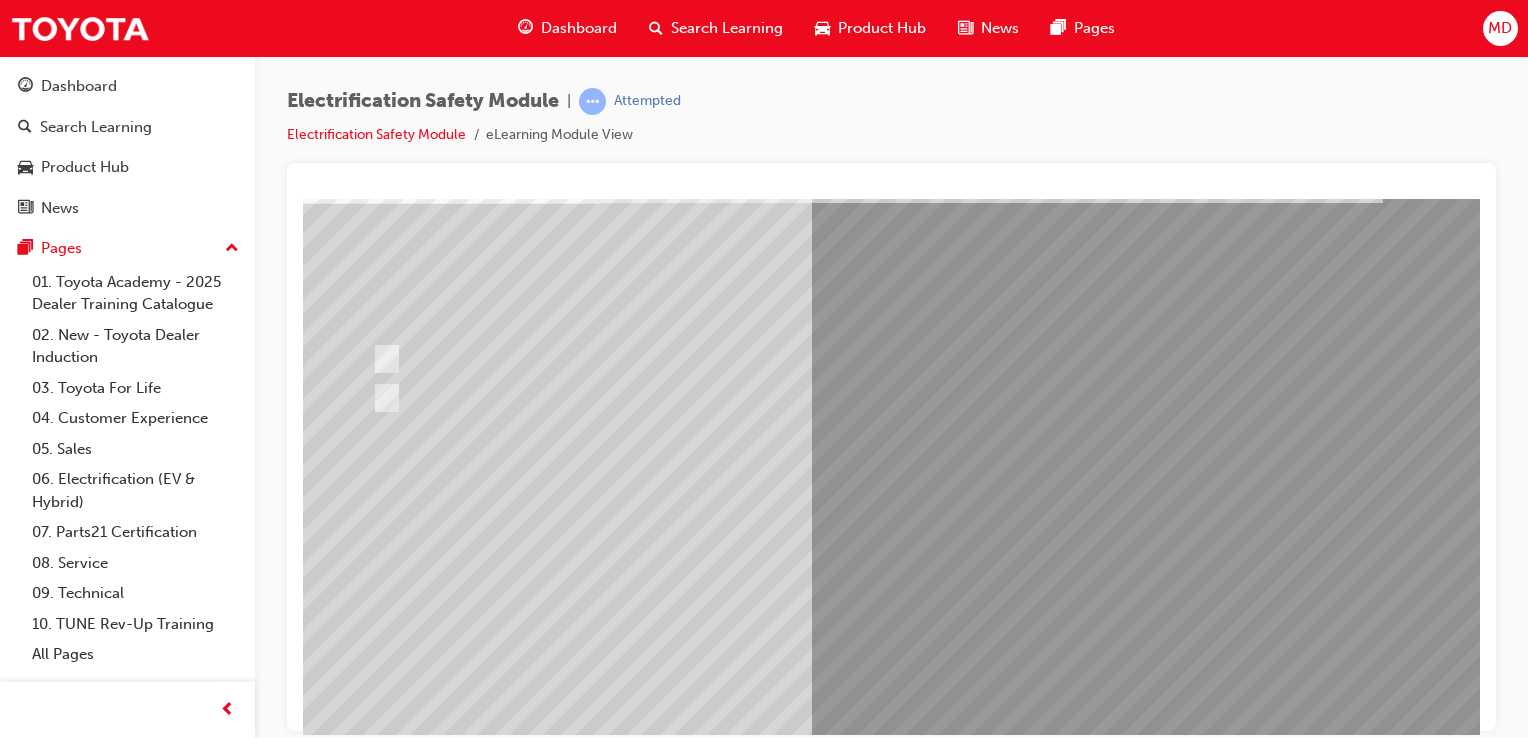 scroll, scrollTop: 160, scrollLeft: 4, axis: both 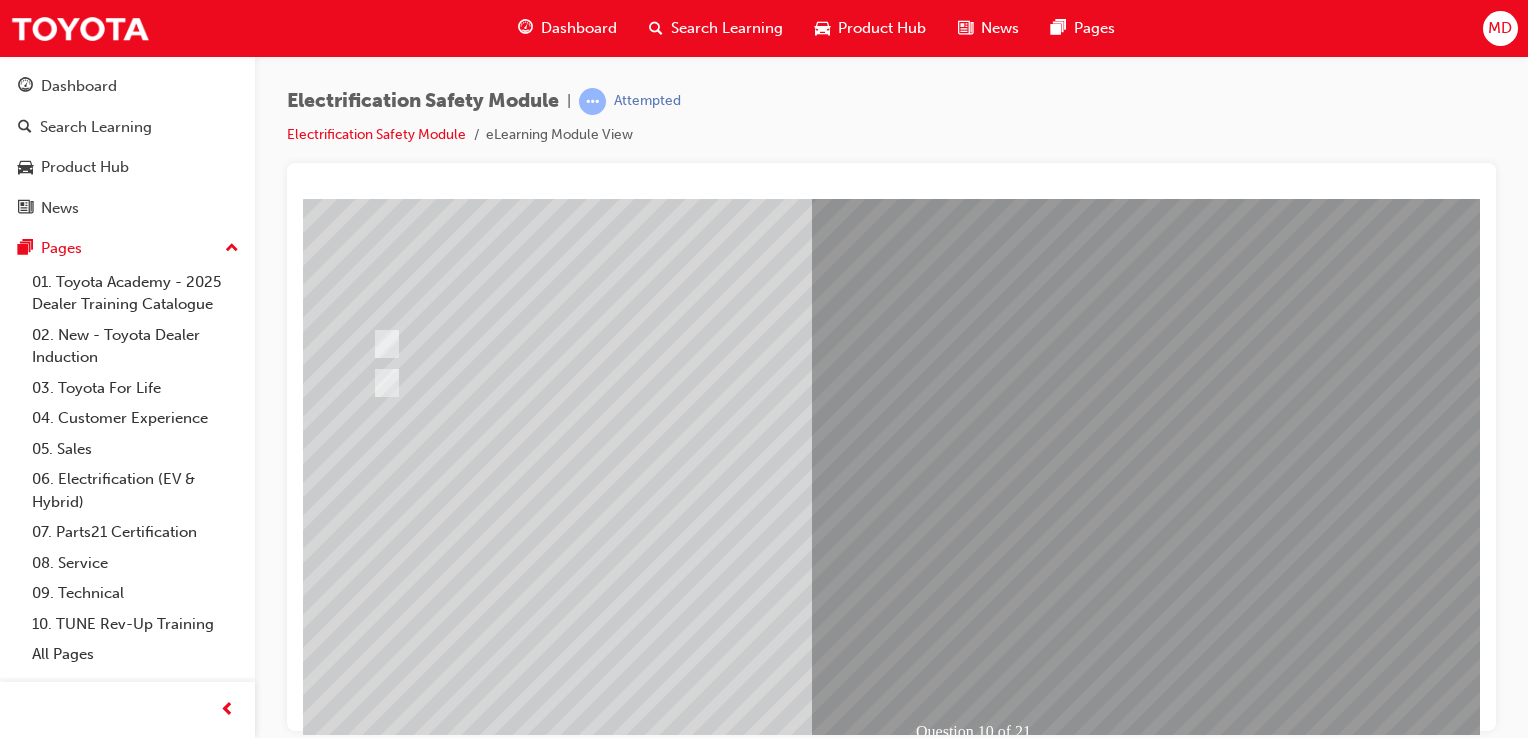 click at bounding box center [371, 2783] 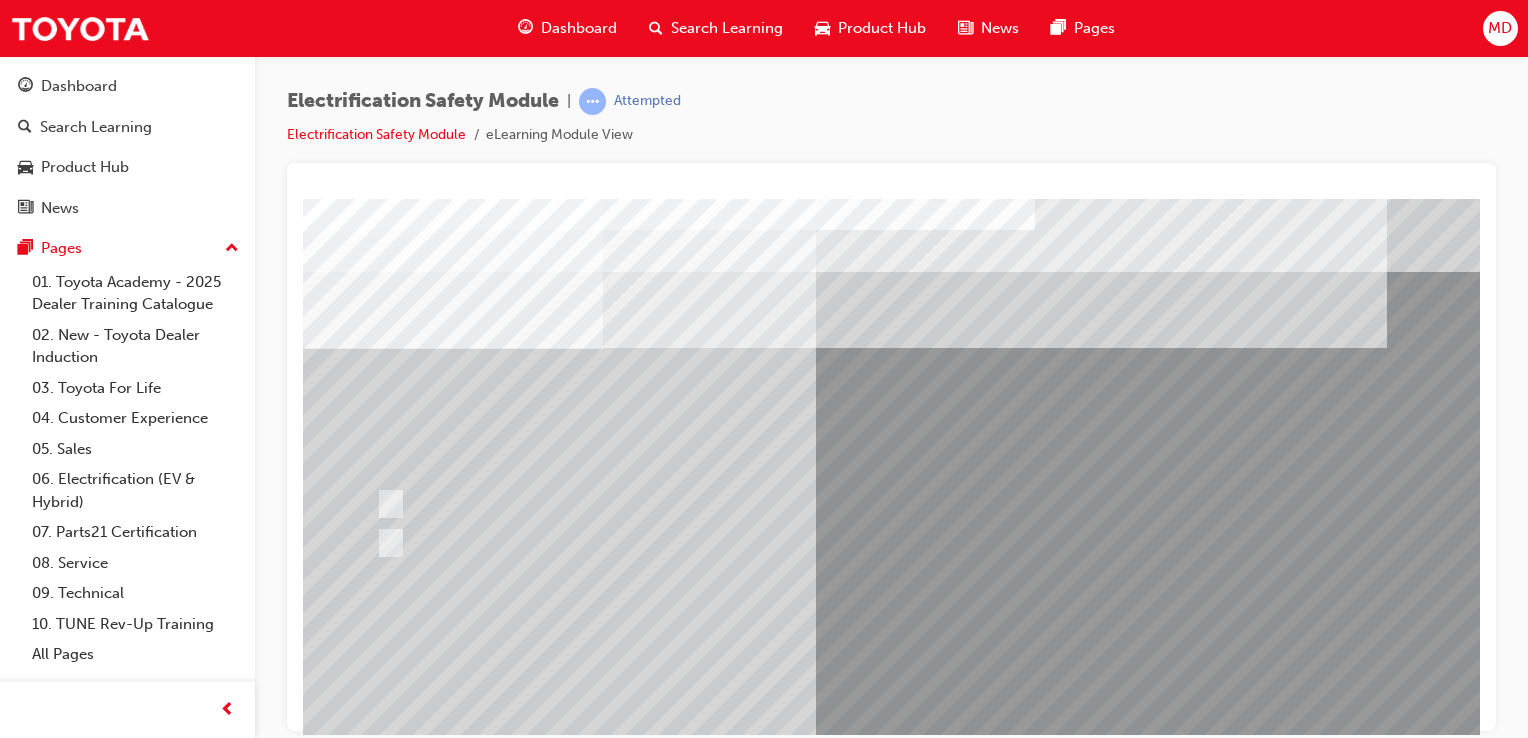 scroll, scrollTop: 65, scrollLeft: 0, axis: vertical 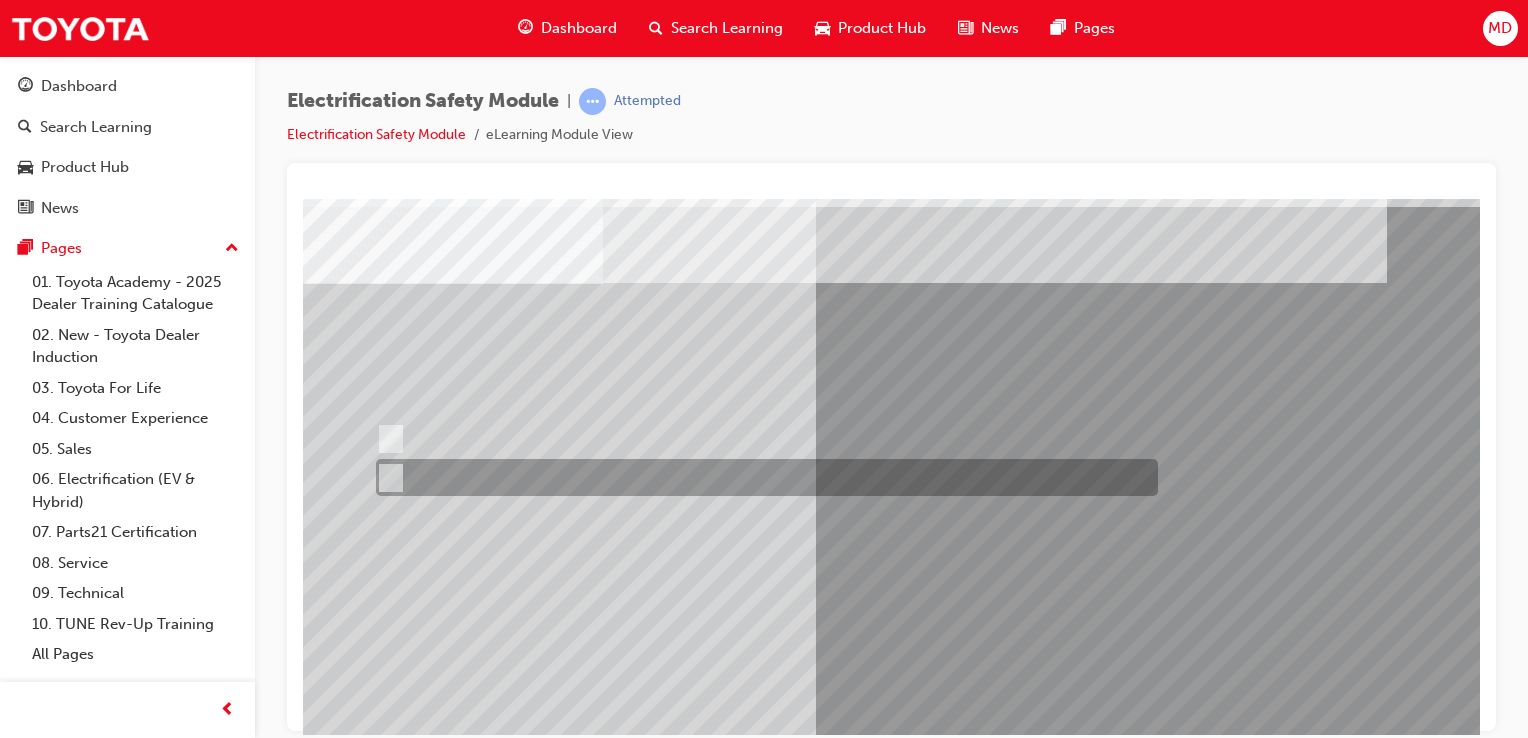 click at bounding box center (762, 477) 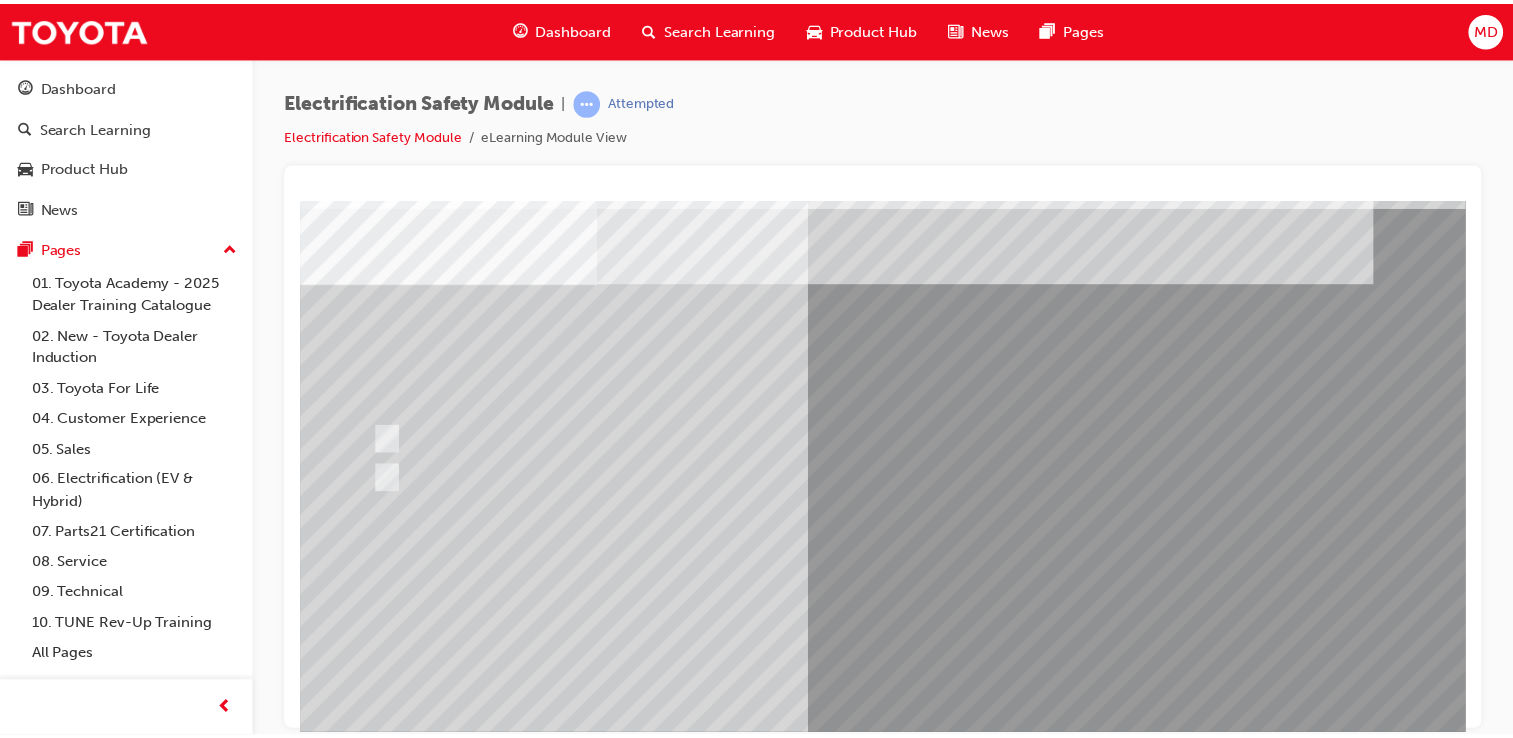 scroll, scrollTop: 205, scrollLeft: 0, axis: vertical 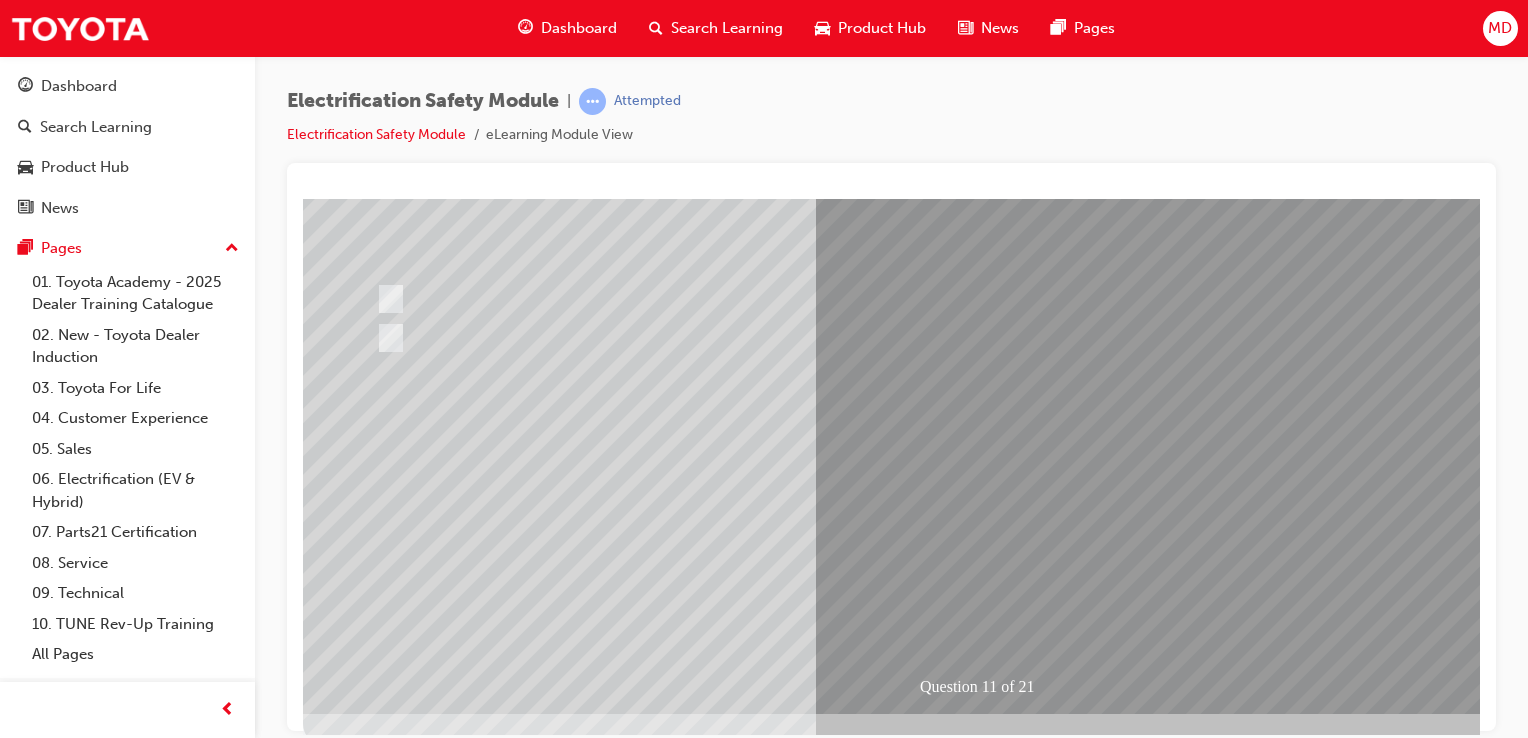 click at bounding box center [375, 2738] 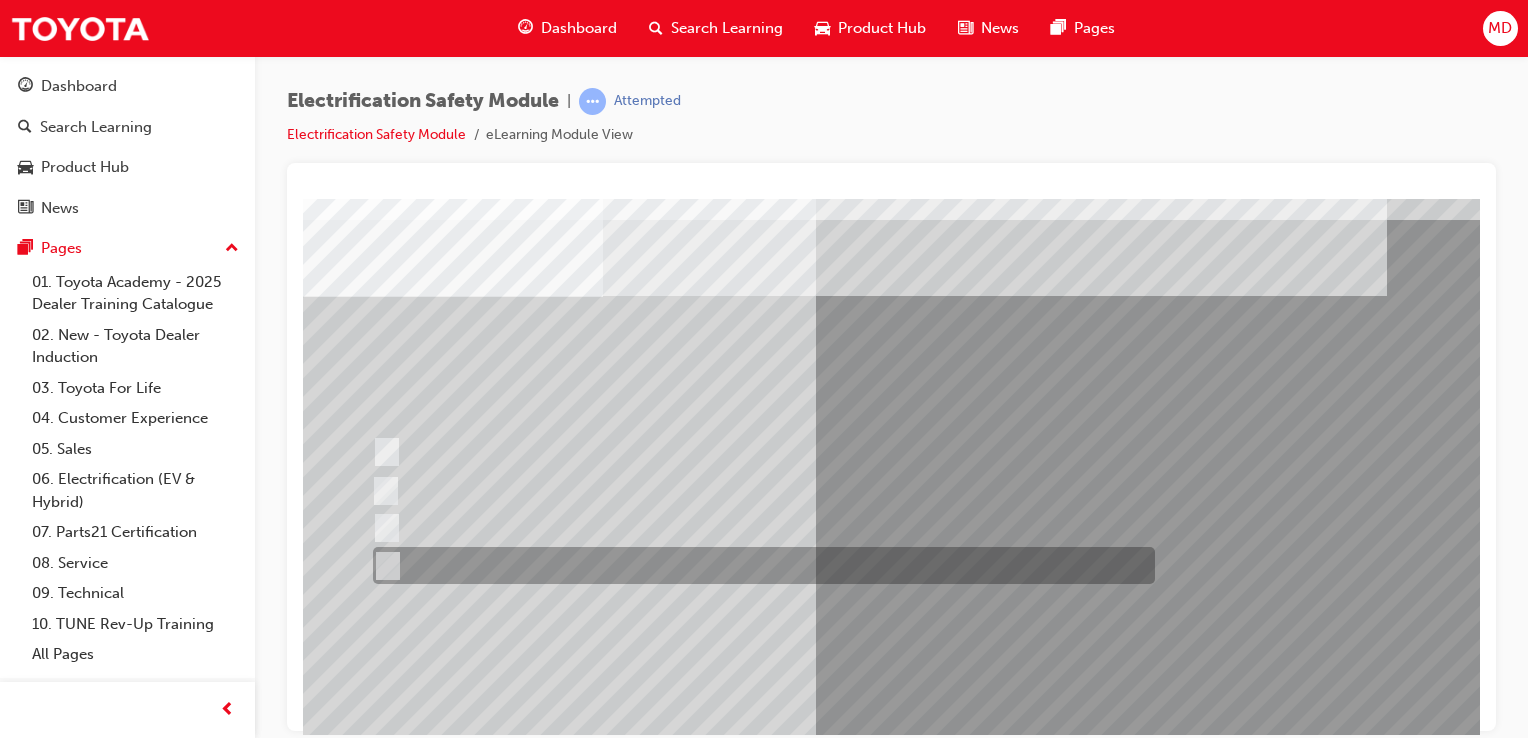 scroll, scrollTop: 58, scrollLeft: 0, axis: vertical 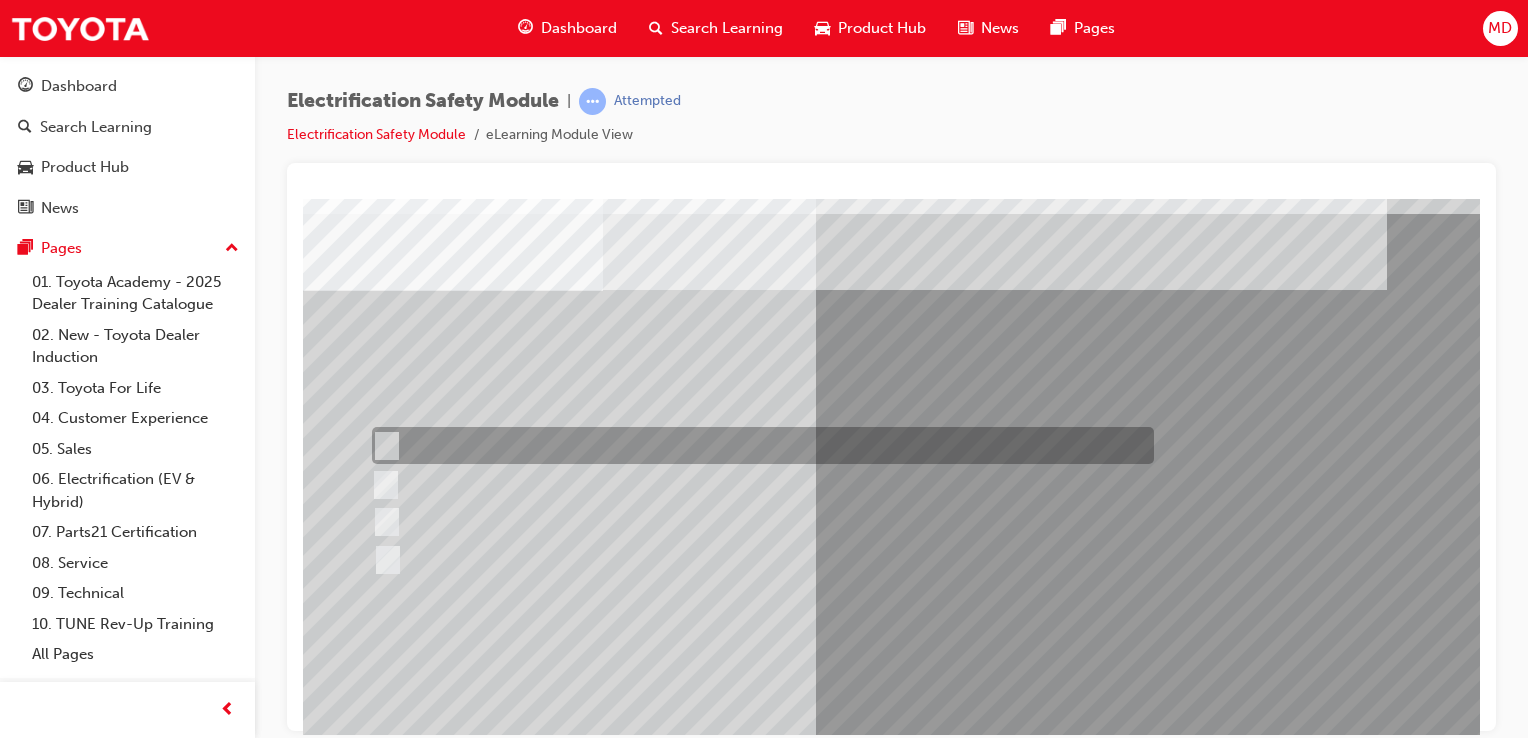 click at bounding box center (758, 445) 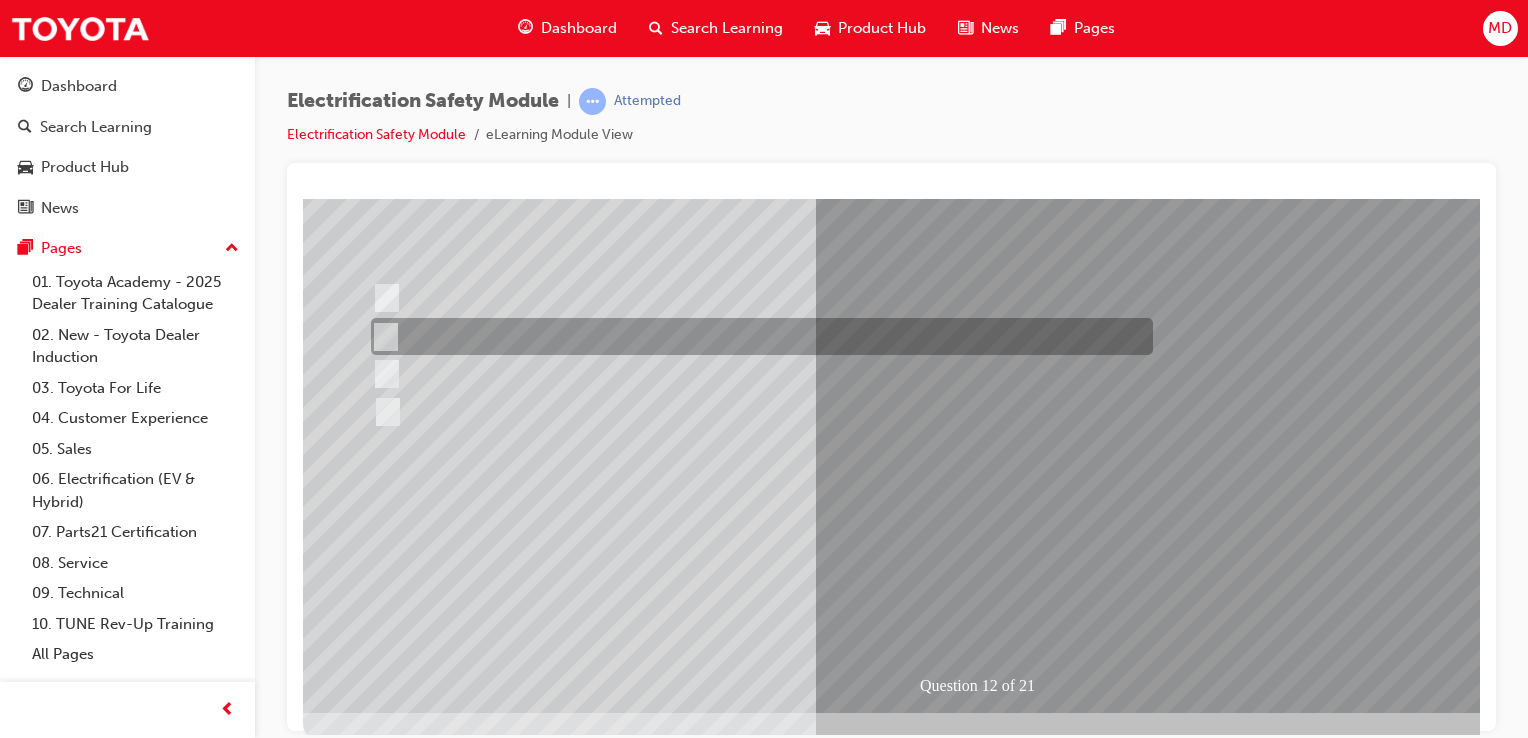 scroll, scrollTop: 207, scrollLeft: 0, axis: vertical 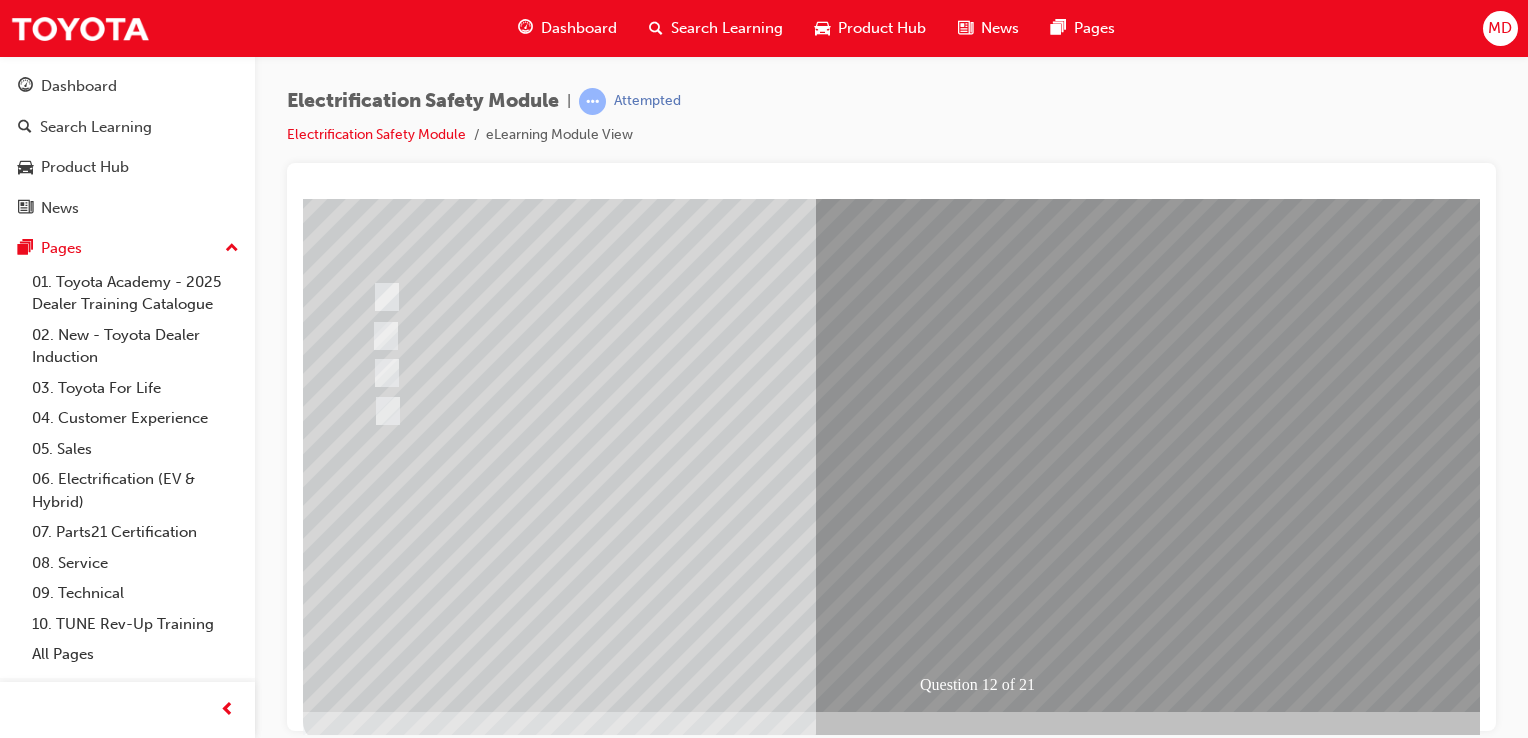 click at bounding box center (375, 2780) 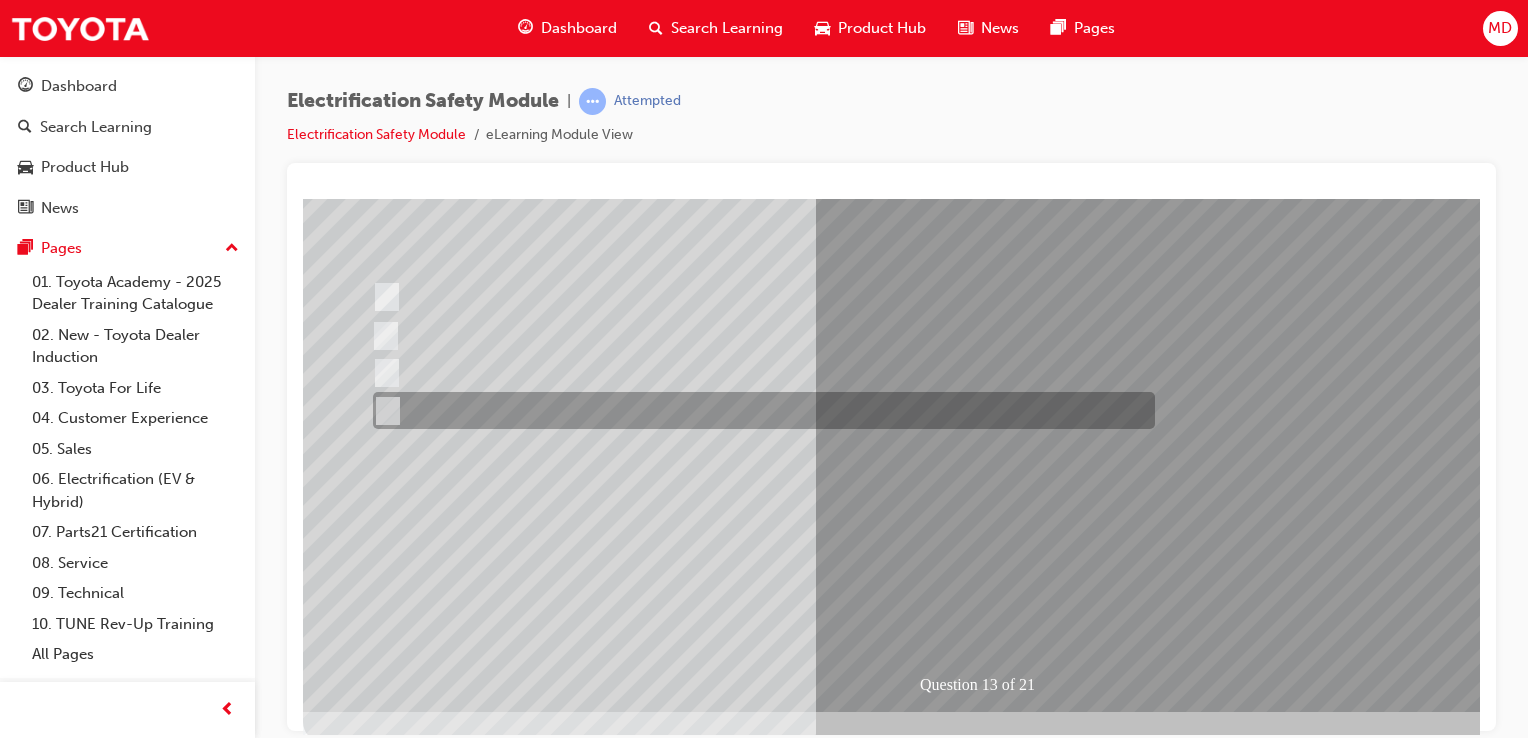 scroll, scrollTop: 0, scrollLeft: 0, axis: both 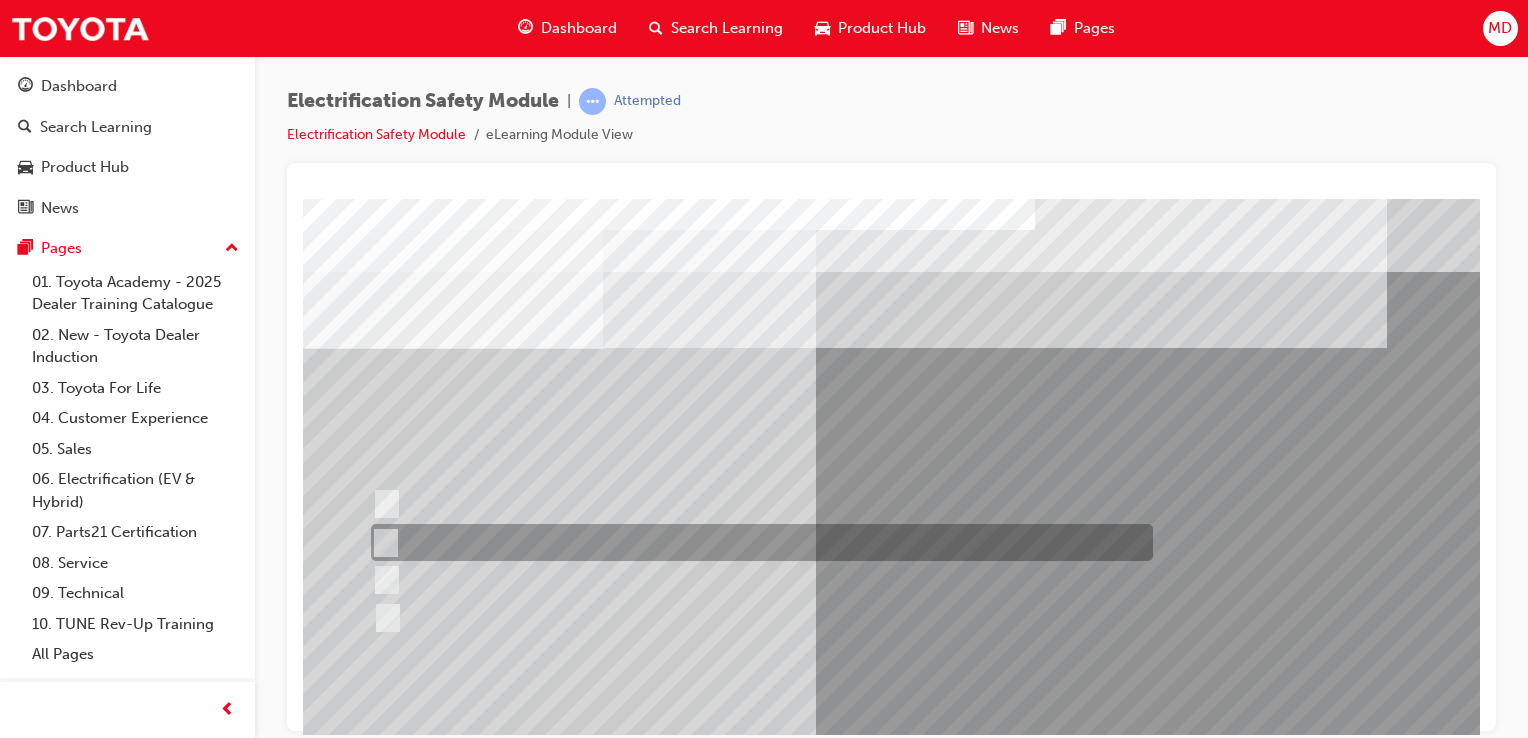 click at bounding box center (757, 542) 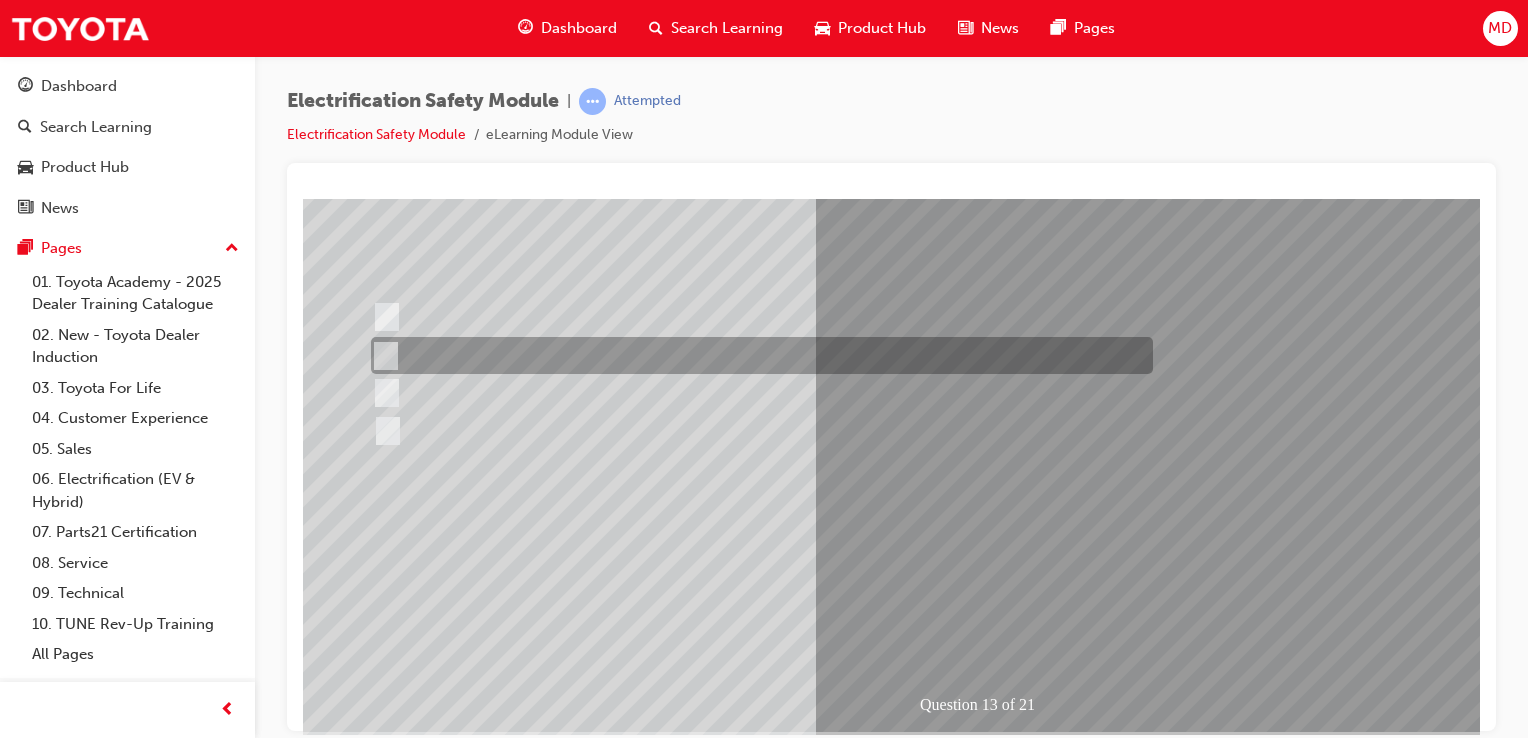 scroll, scrollTop: 188, scrollLeft: 0, axis: vertical 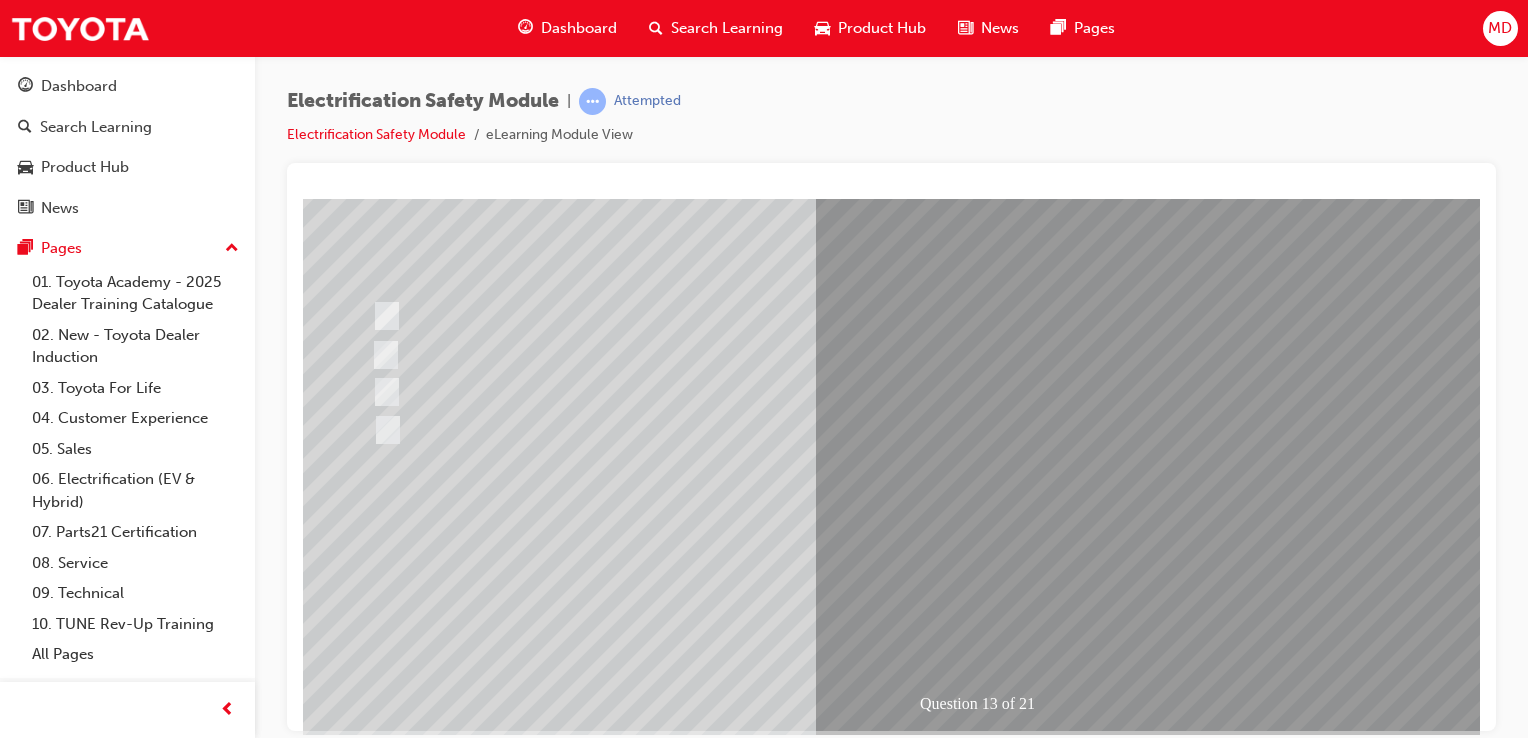 click at bounding box center (375, 2799) 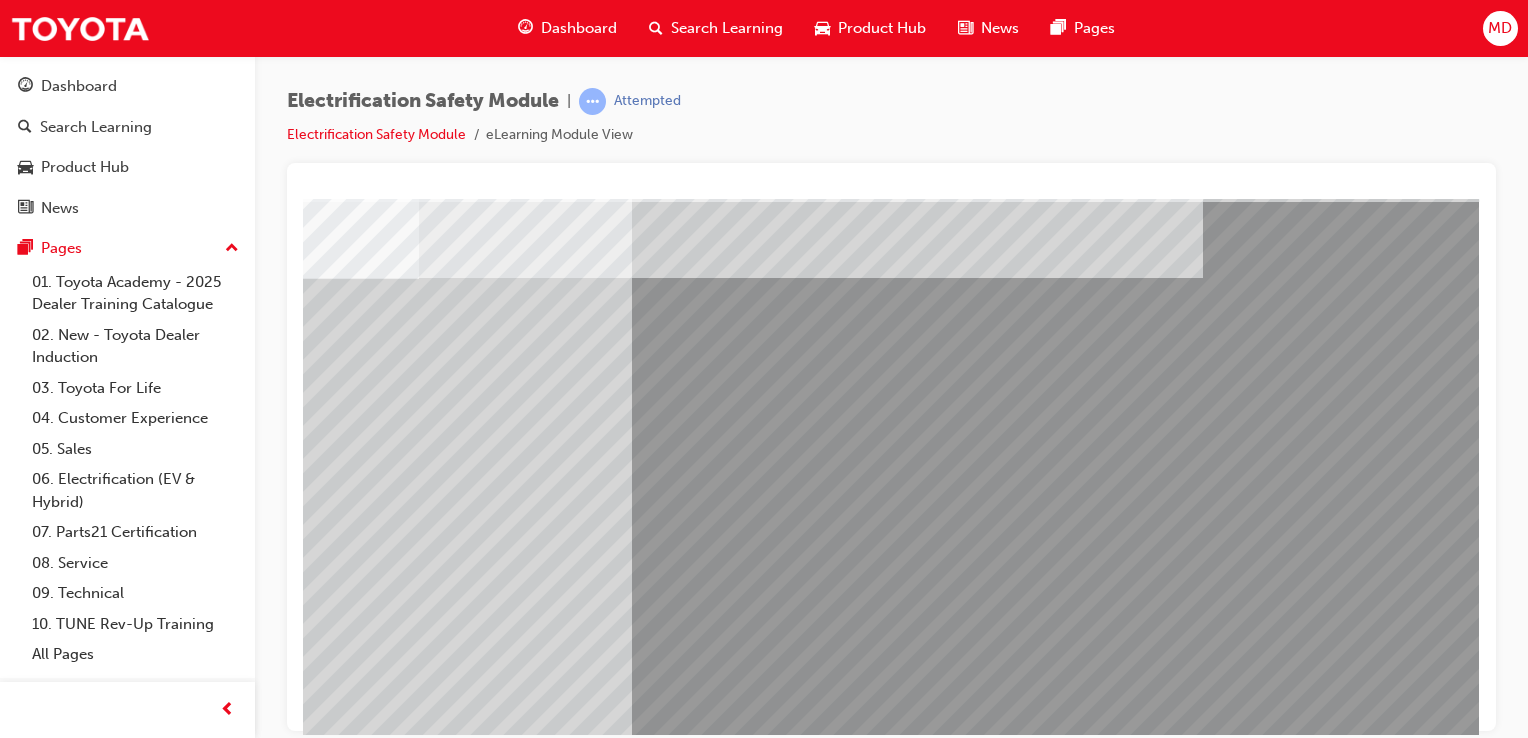 scroll, scrollTop: 70, scrollLeft: 0, axis: vertical 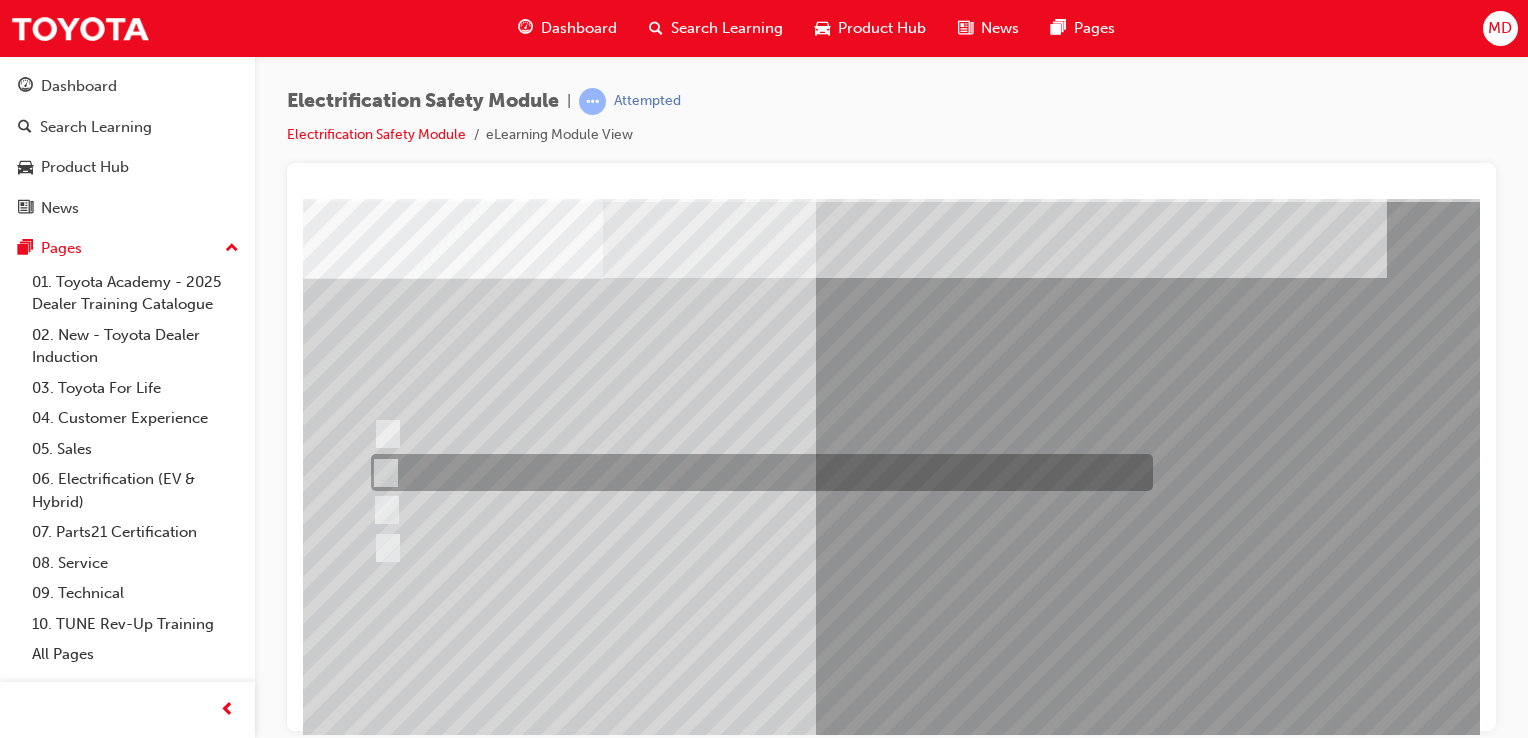 click at bounding box center [757, 472] 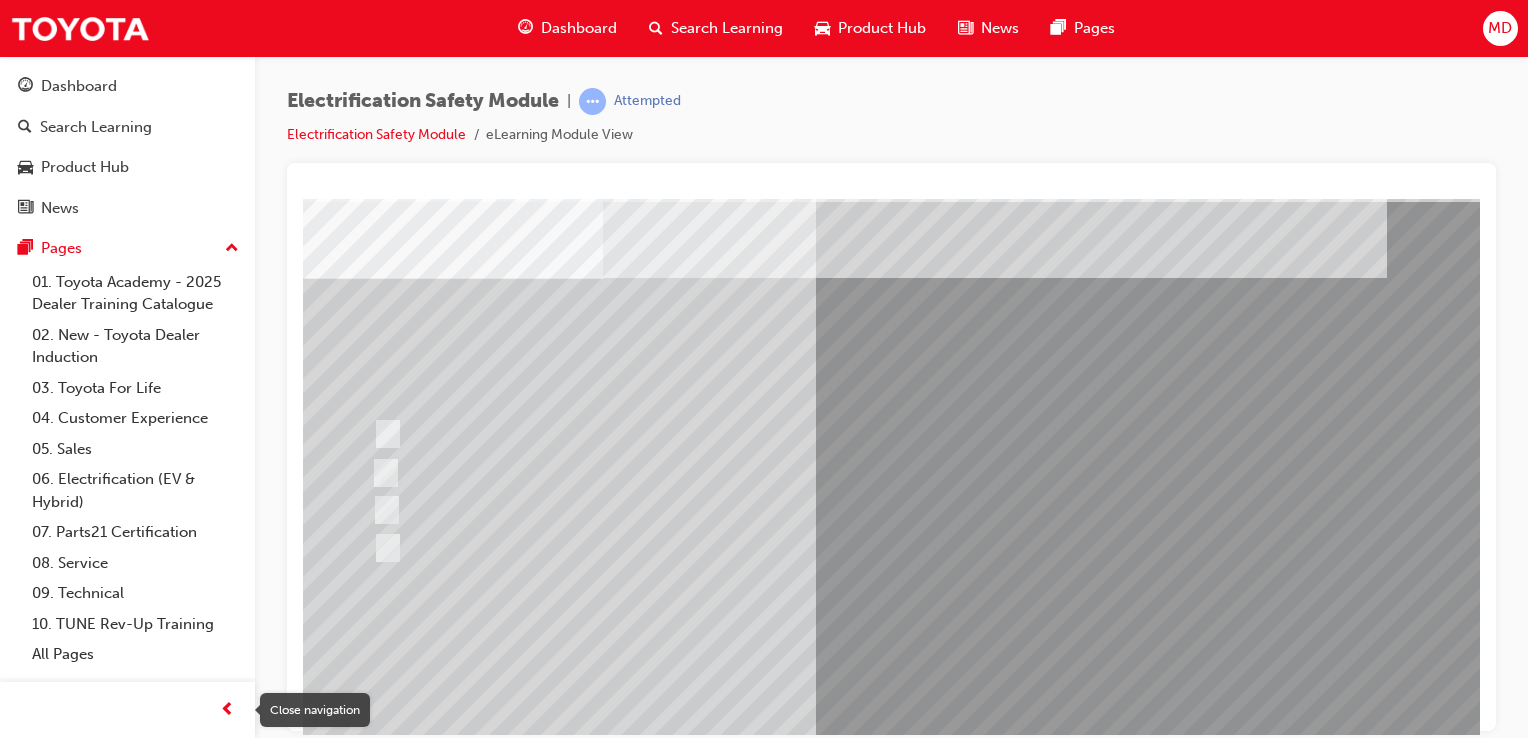 click at bounding box center (227, 710) 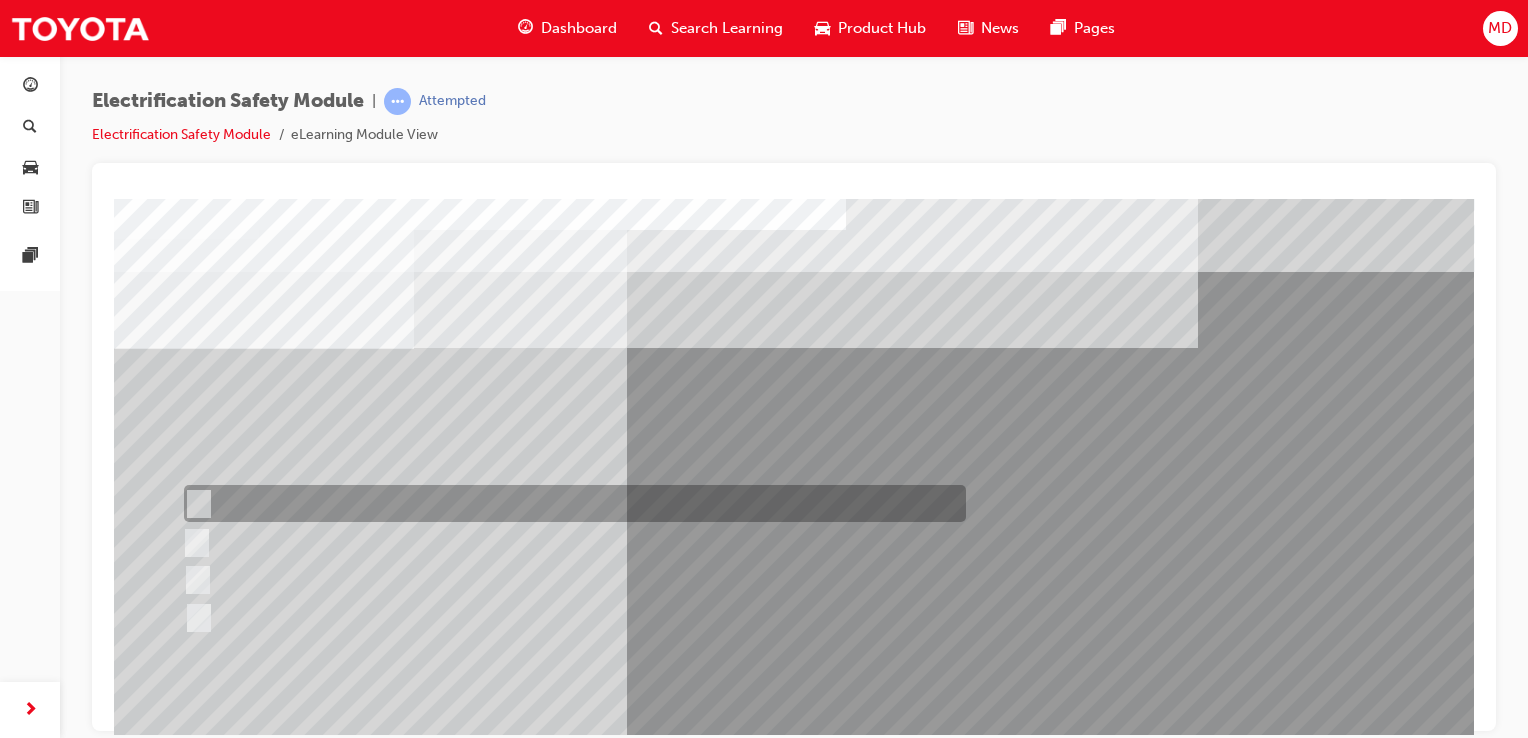 scroll, scrollTop: 228, scrollLeft: 0, axis: vertical 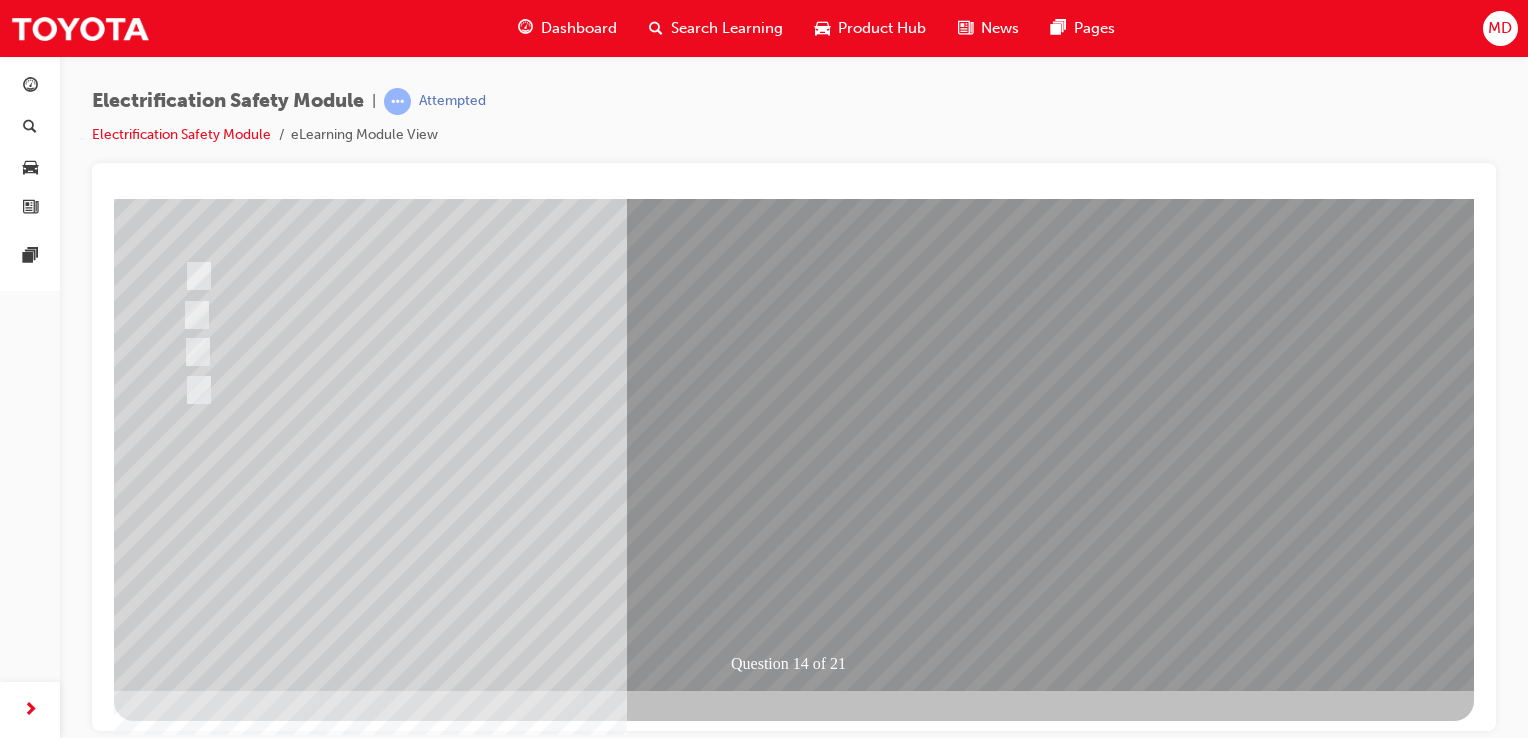 click at bounding box center [186, 2759] 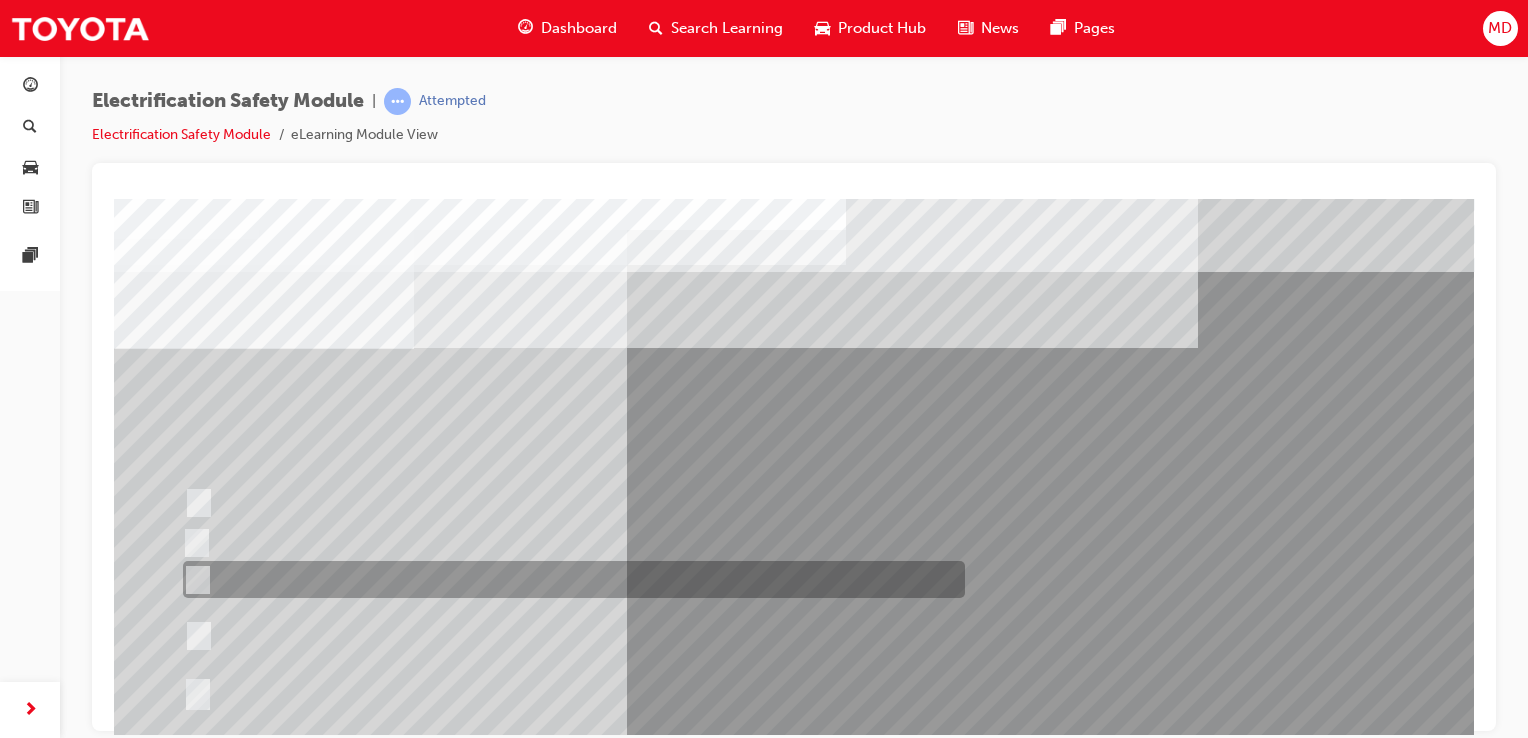 scroll, scrollTop: 143, scrollLeft: 0, axis: vertical 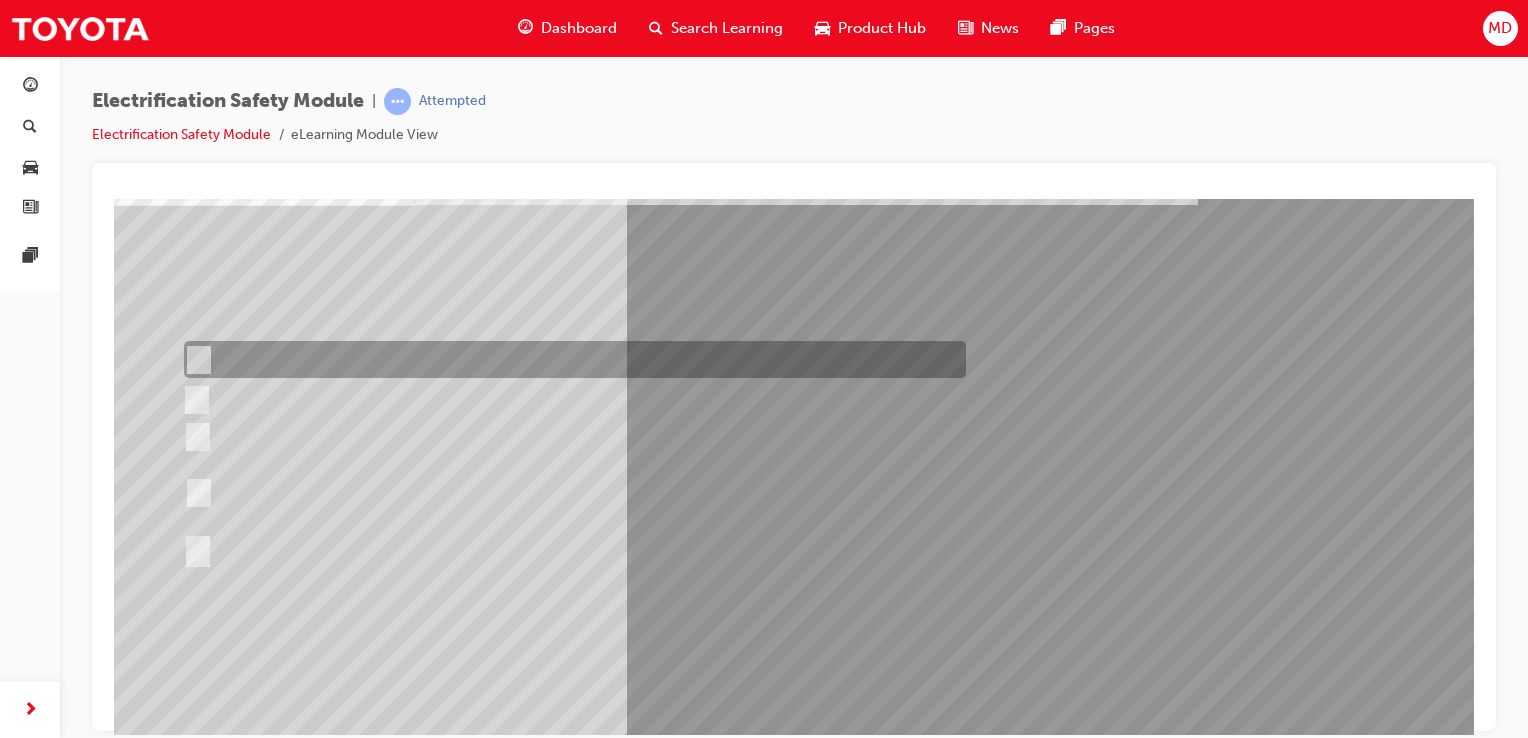 click at bounding box center [570, 359] 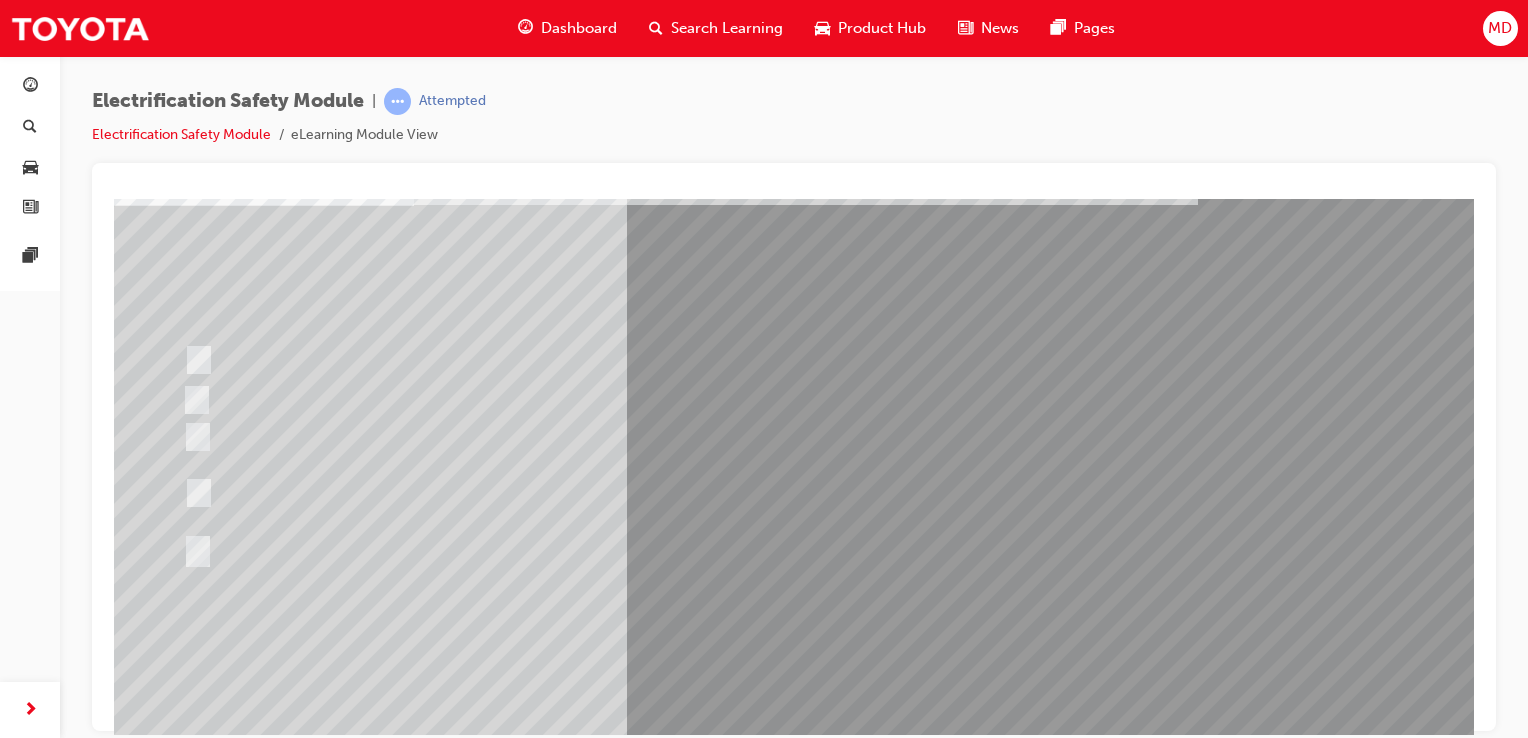 click at bounding box center (186, 2871) 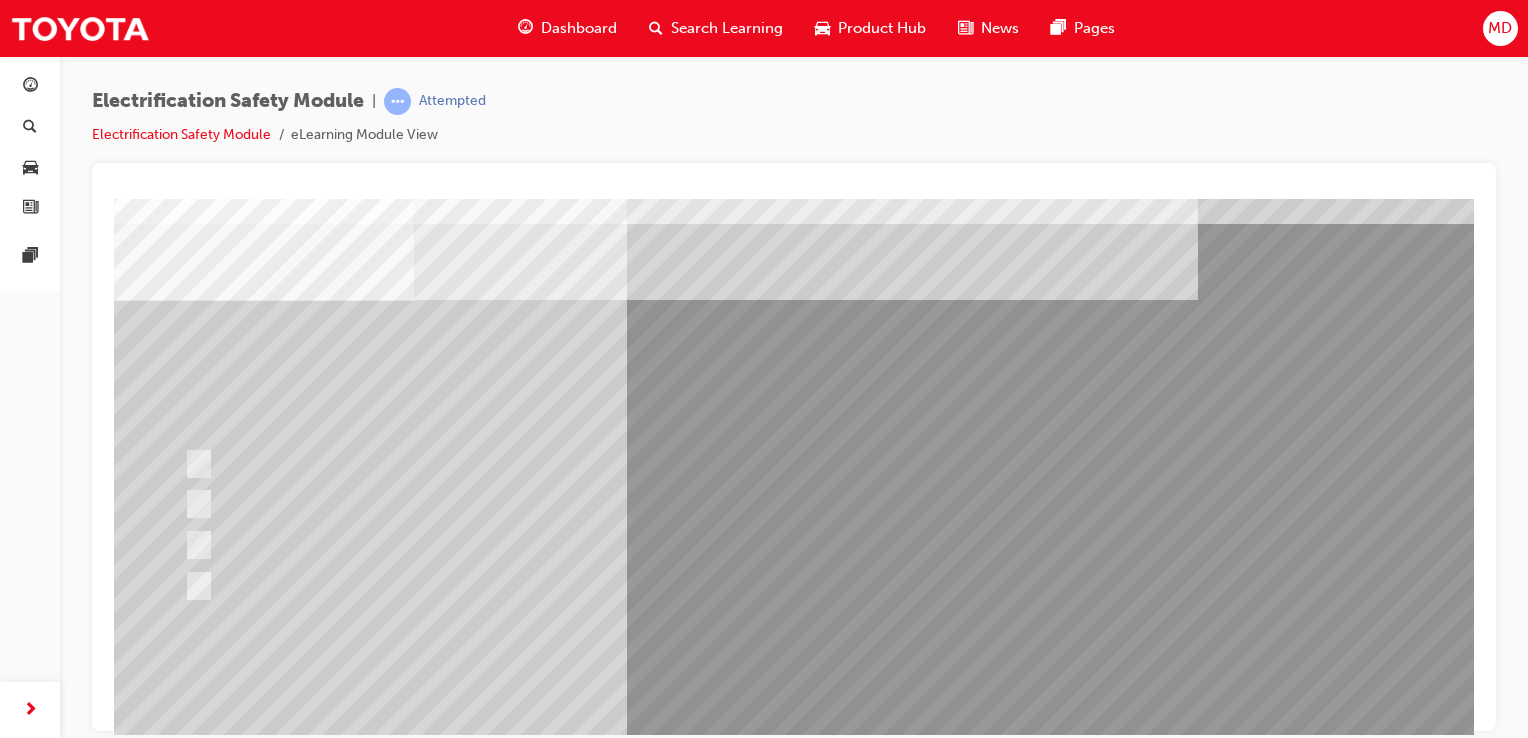 scroll, scrollTop: 55, scrollLeft: 0, axis: vertical 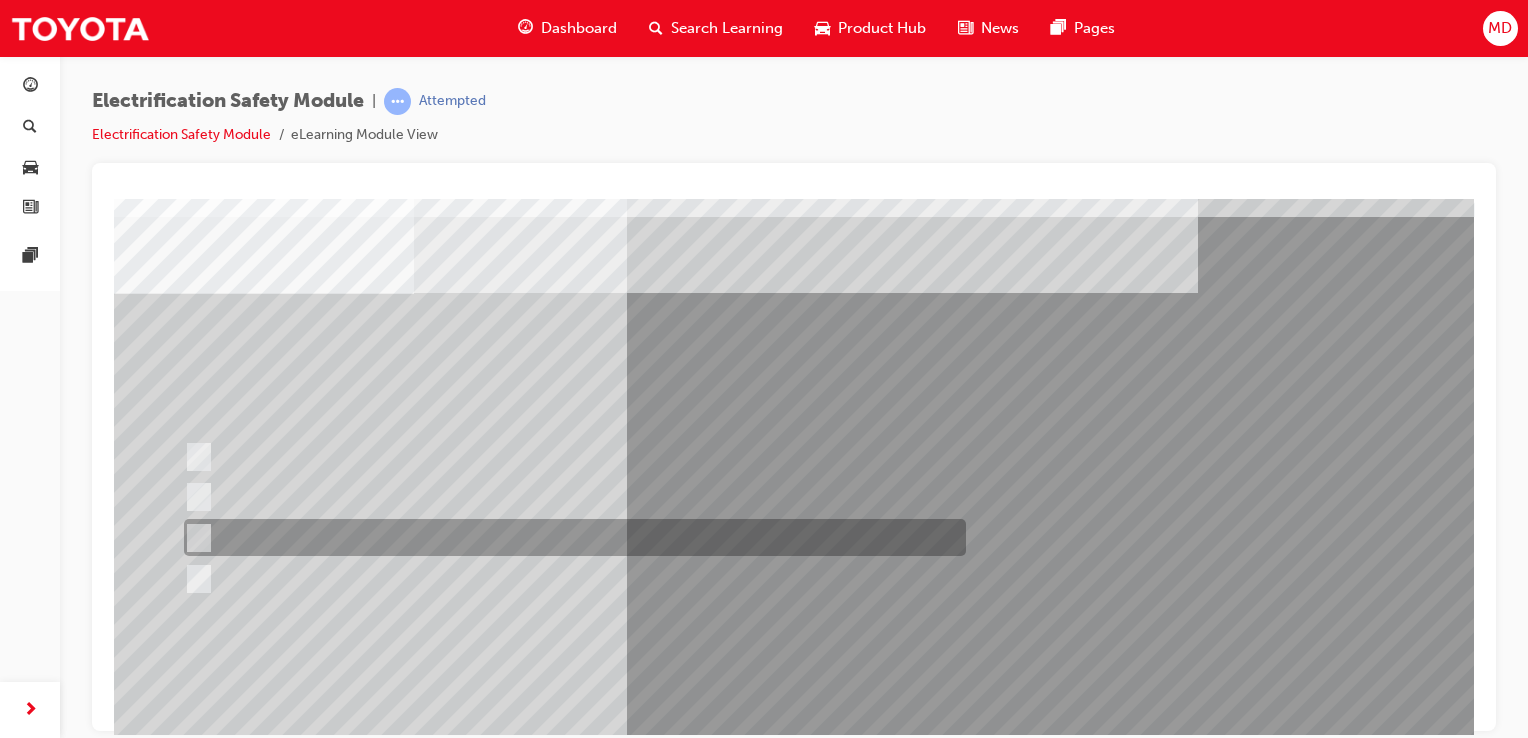 click at bounding box center [570, 537] 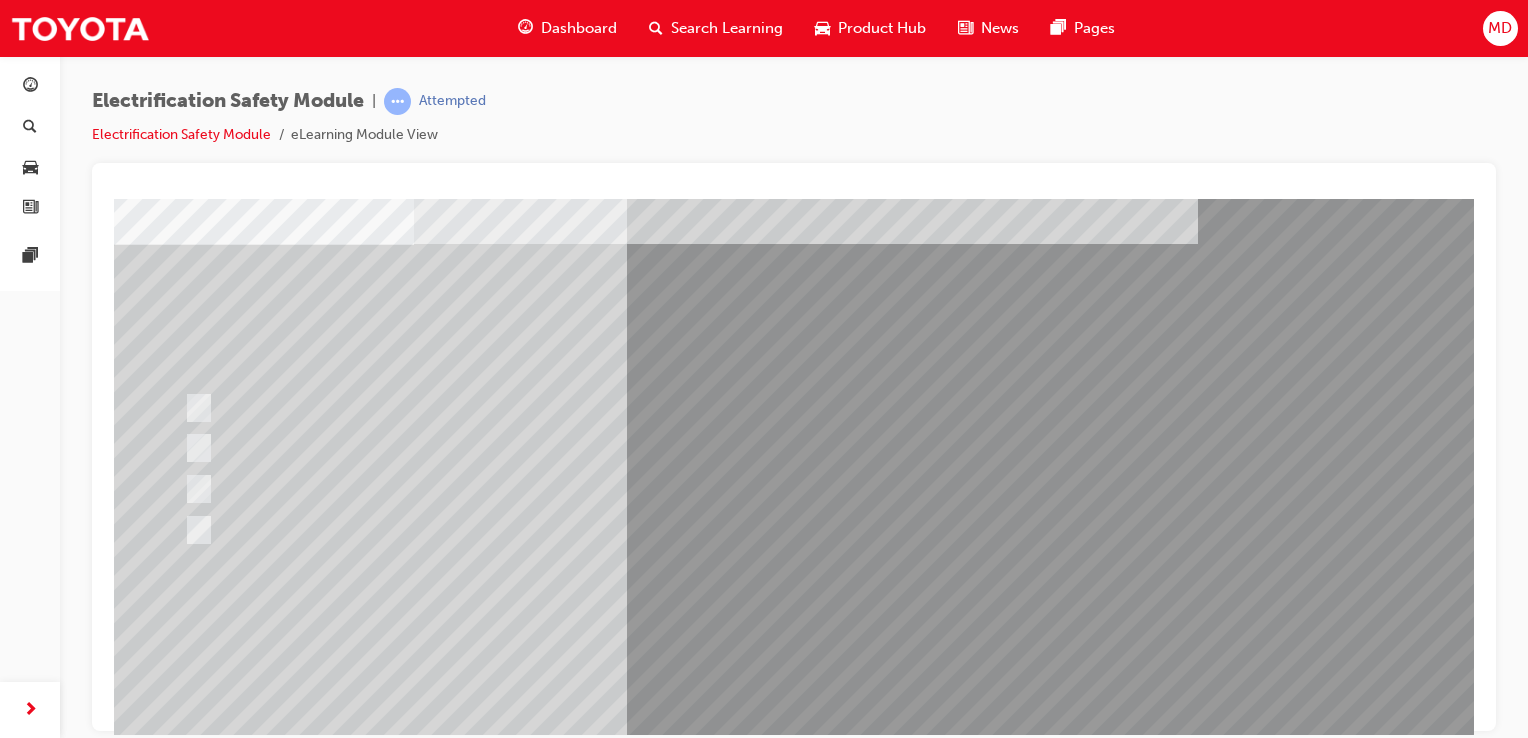 scroll, scrollTop: 108, scrollLeft: 0, axis: vertical 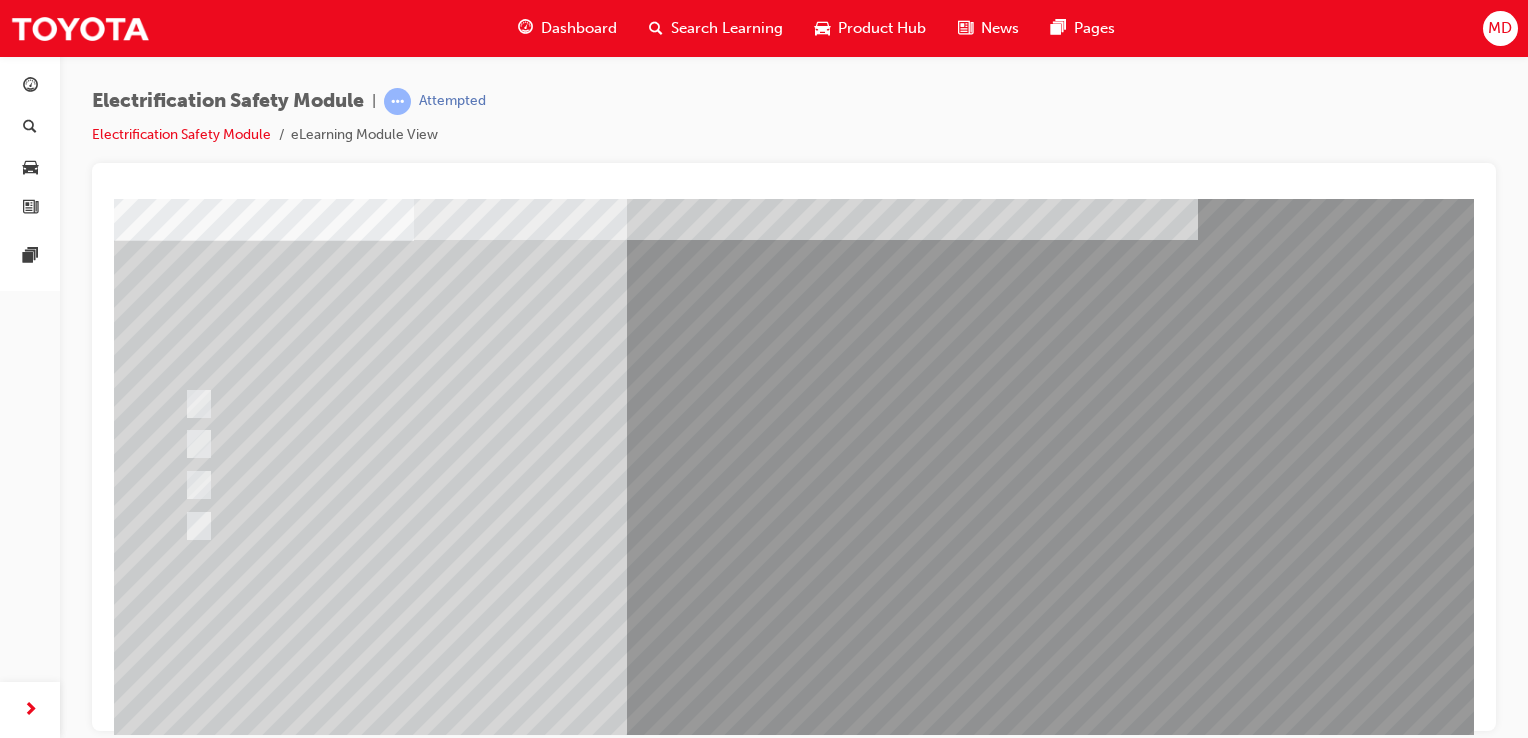click at bounding box center [186, 2879] 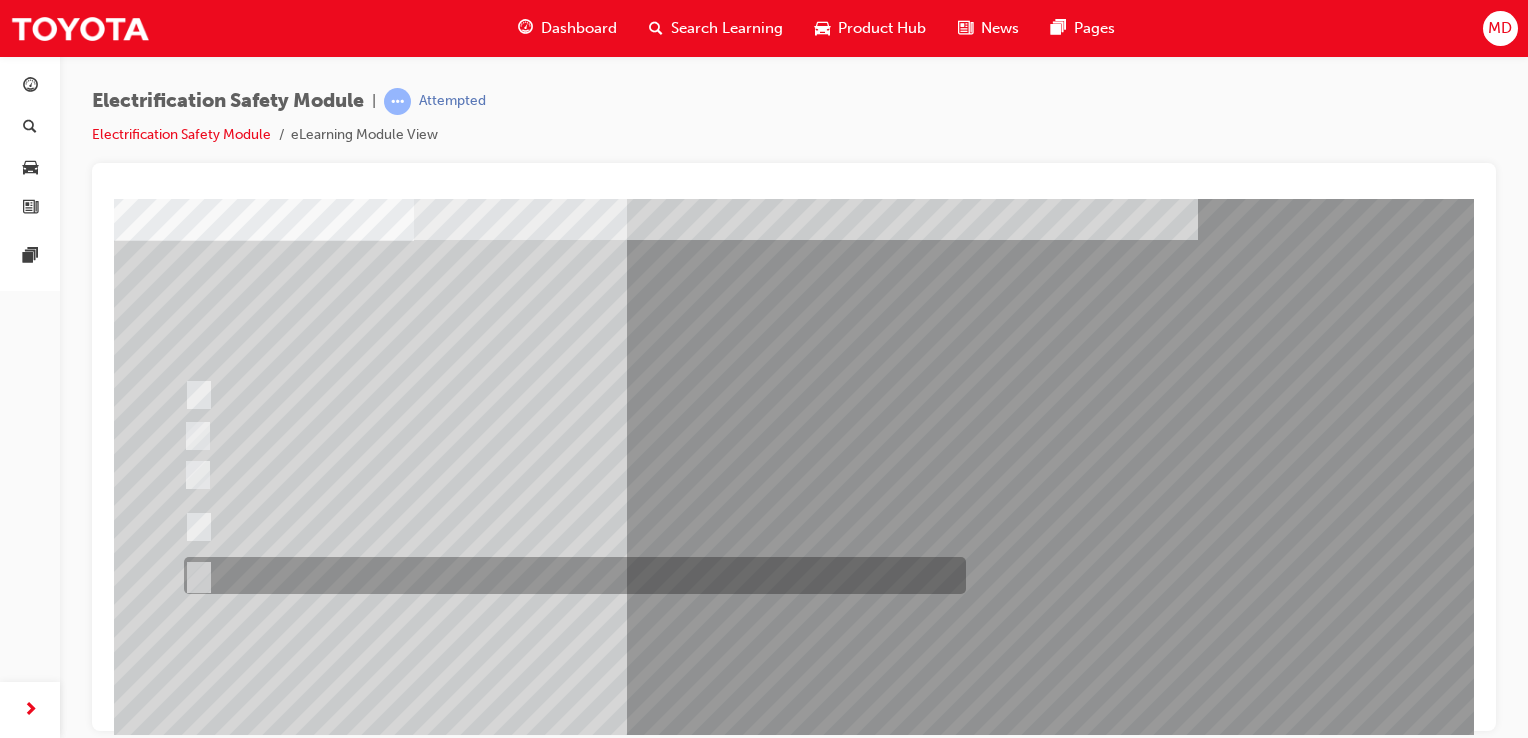 scroll, scrollTop: 0, scrollLeft: 0, axis: both 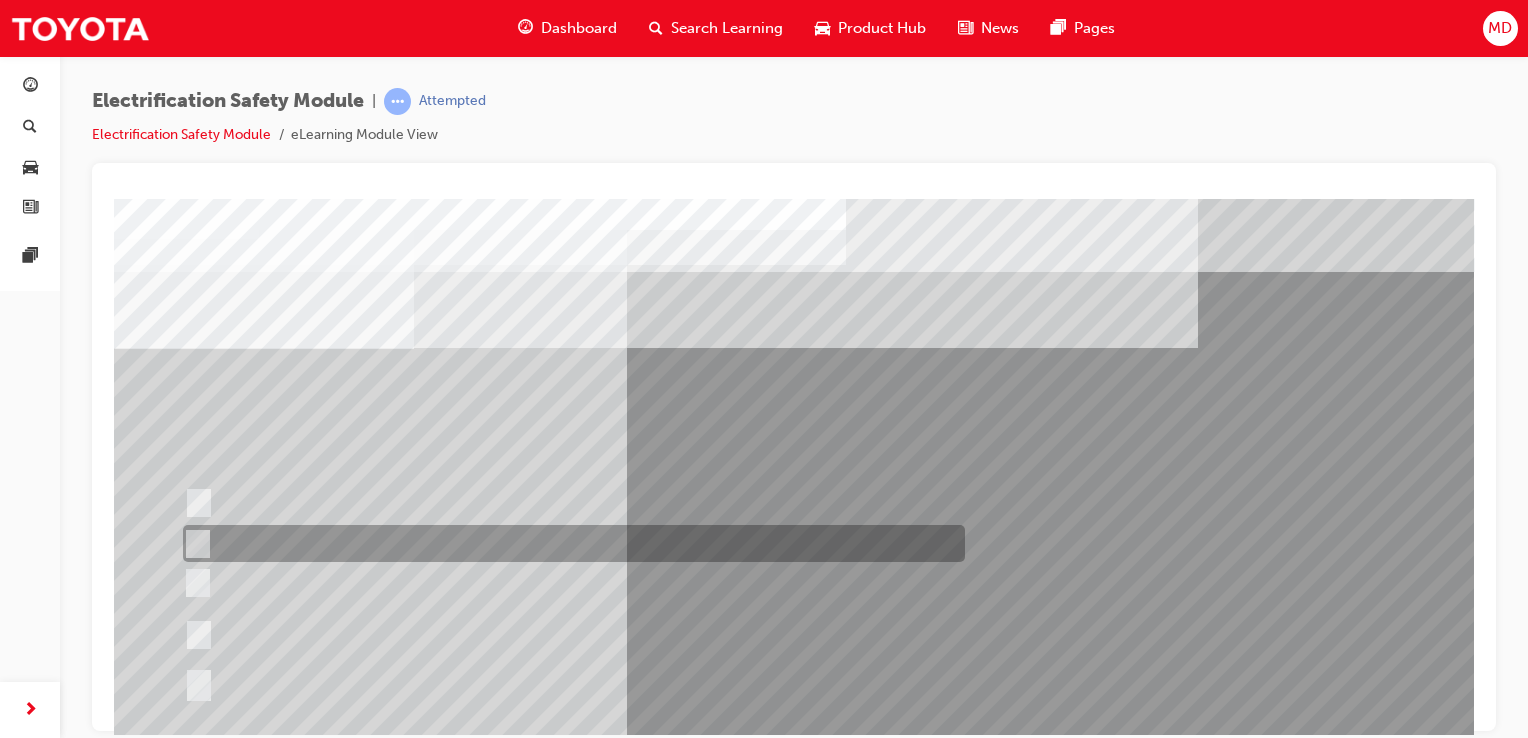 click at bounding box center (569, 543) 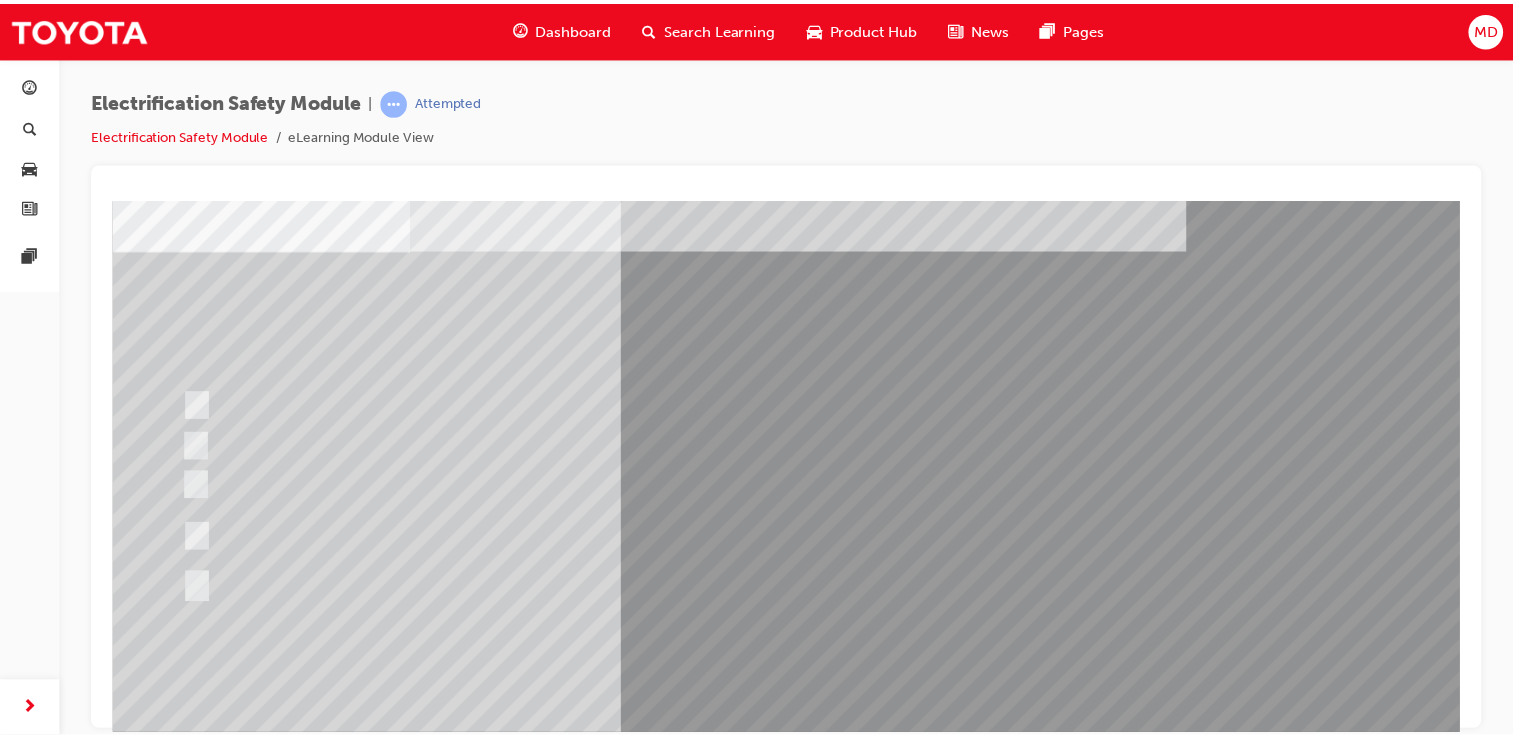 scroll, scrollTop: 99, scrollLeft: 0, axis: vertical 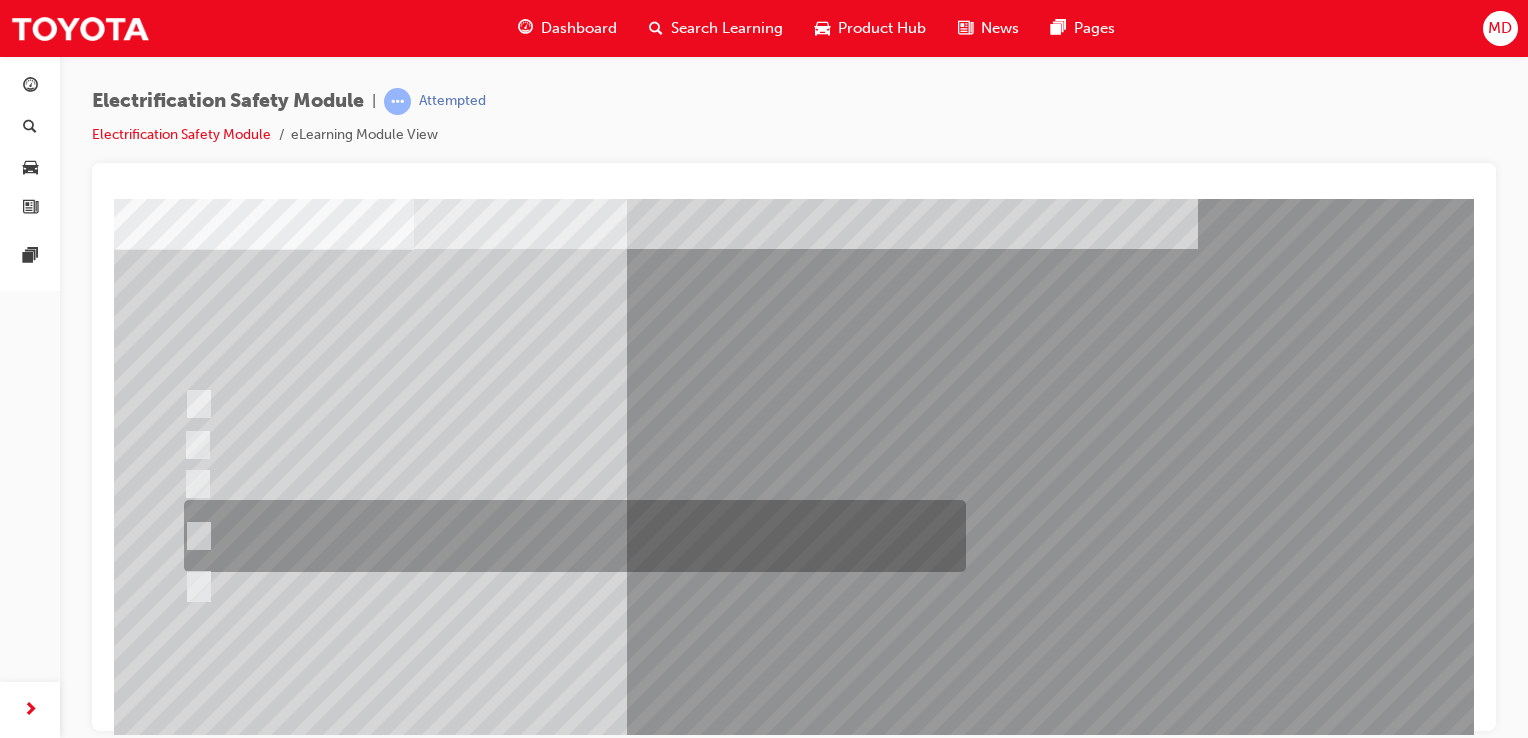 click at bounding box center (570, 536) 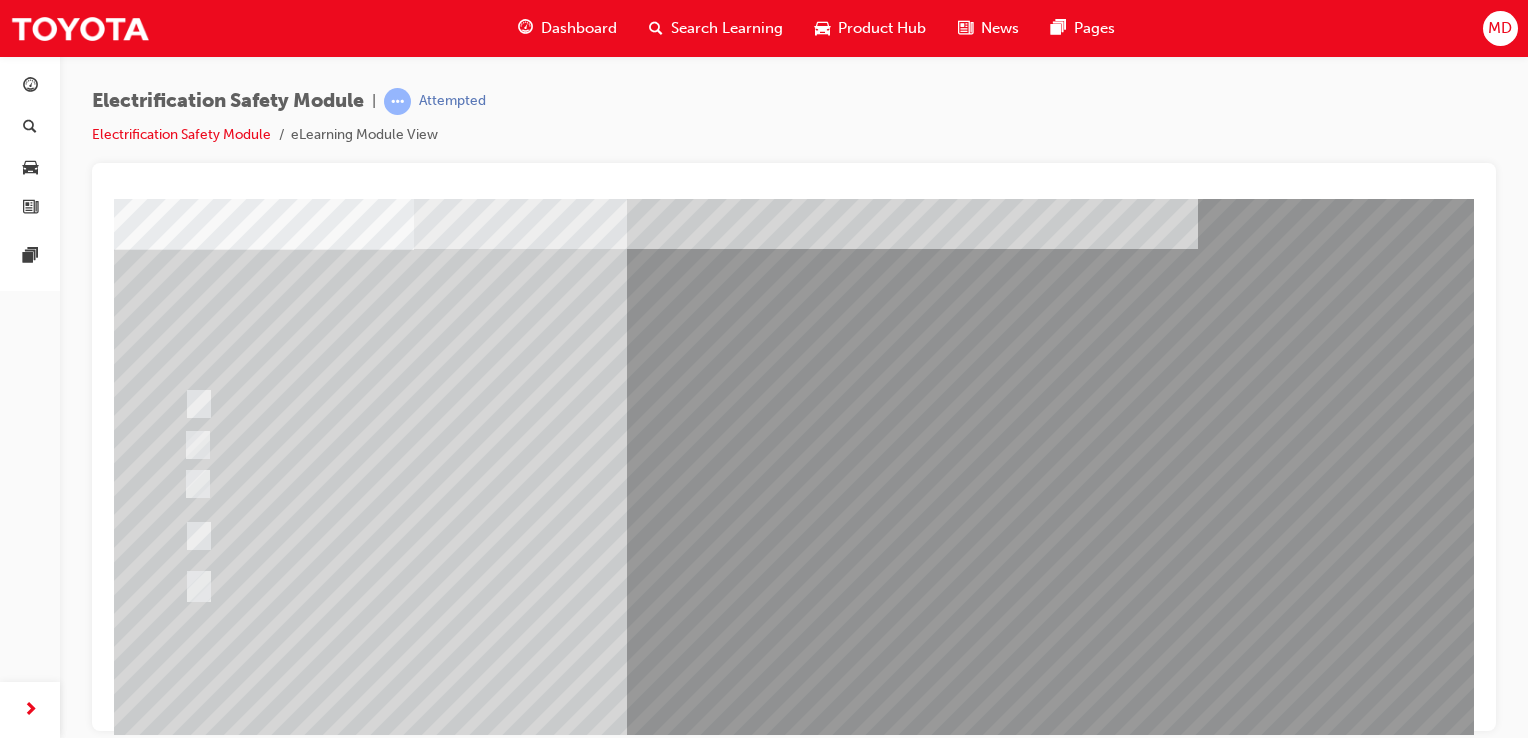 click at bounding box center (186, 2915) 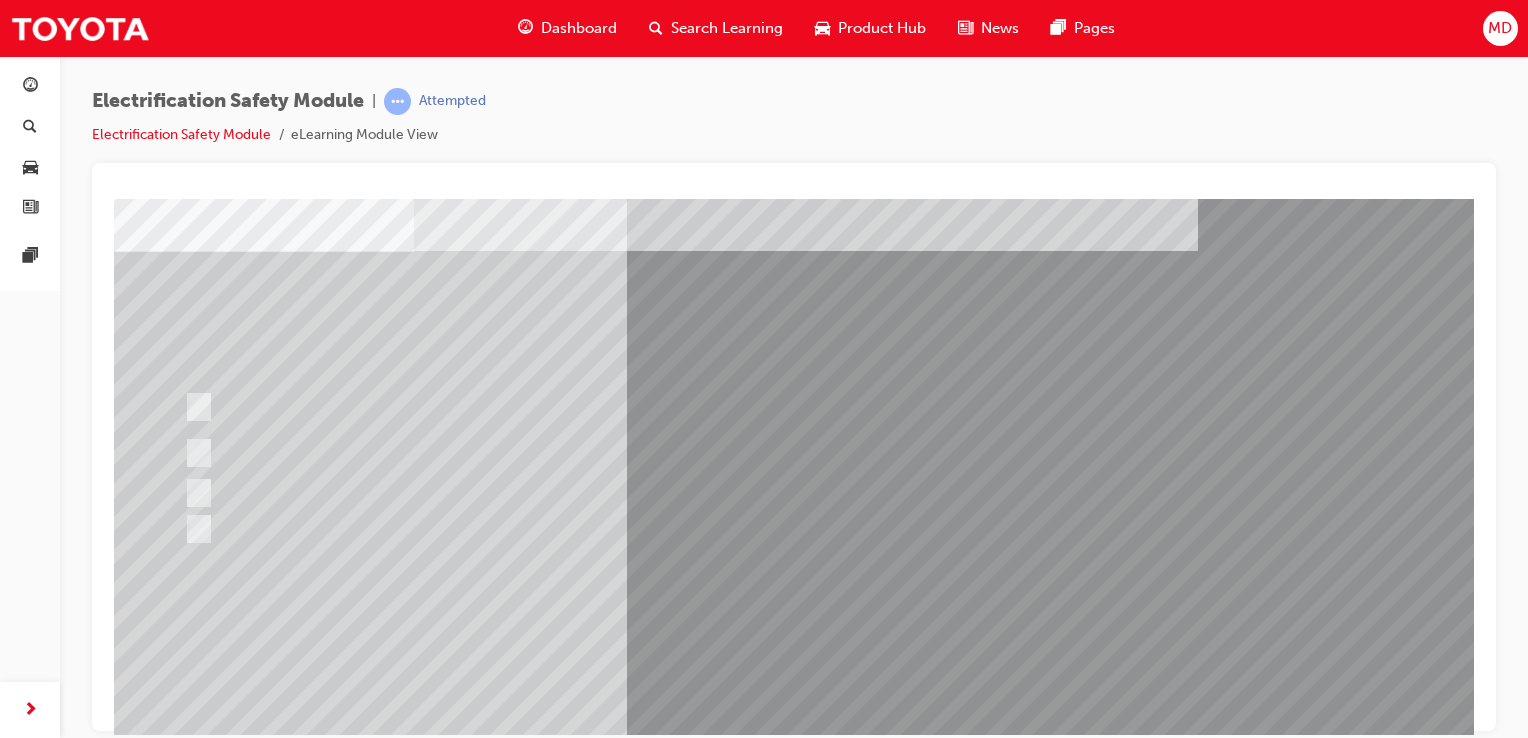 scroll, scrollTop: 100, scrollLeft: 0, axis: vertical 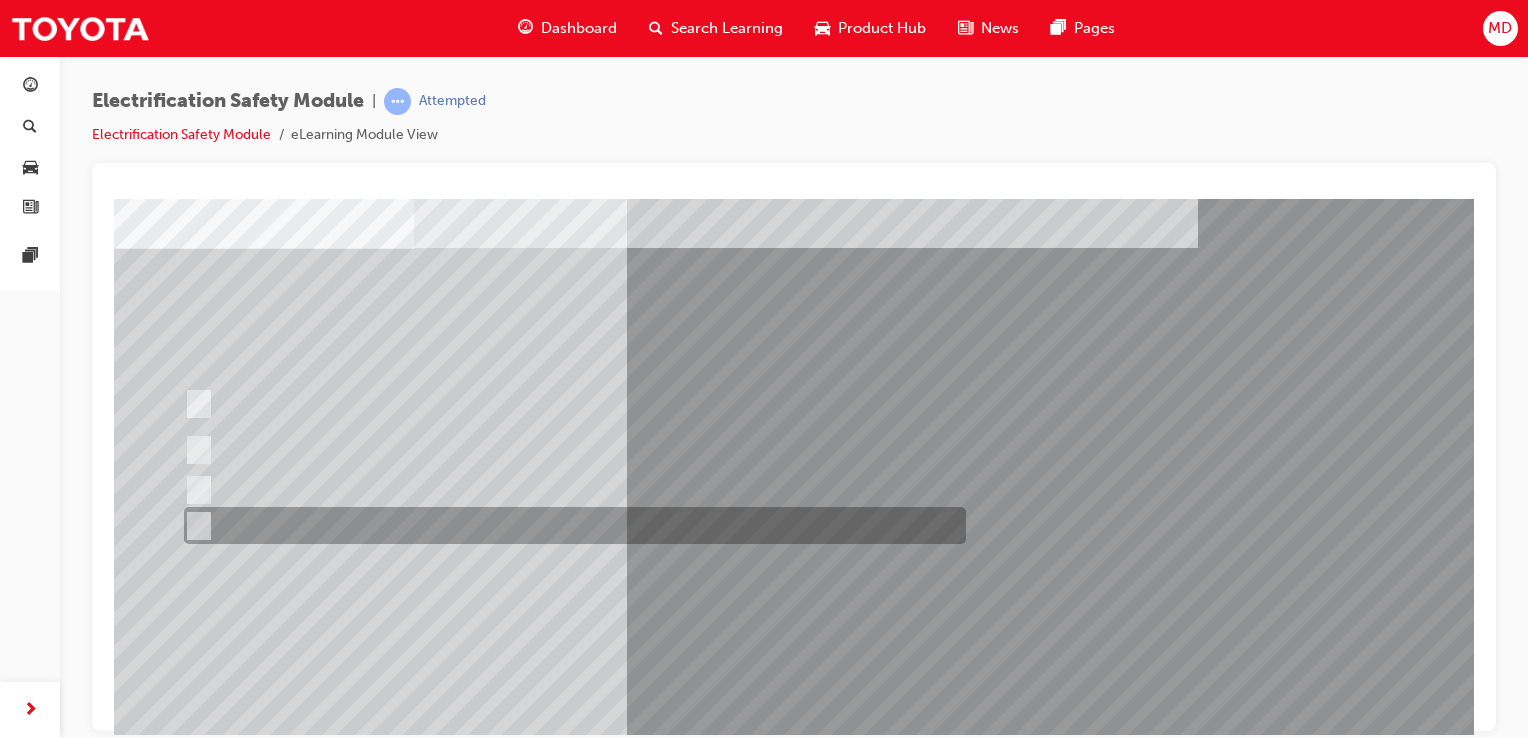 click at bounding box center [570, 525] 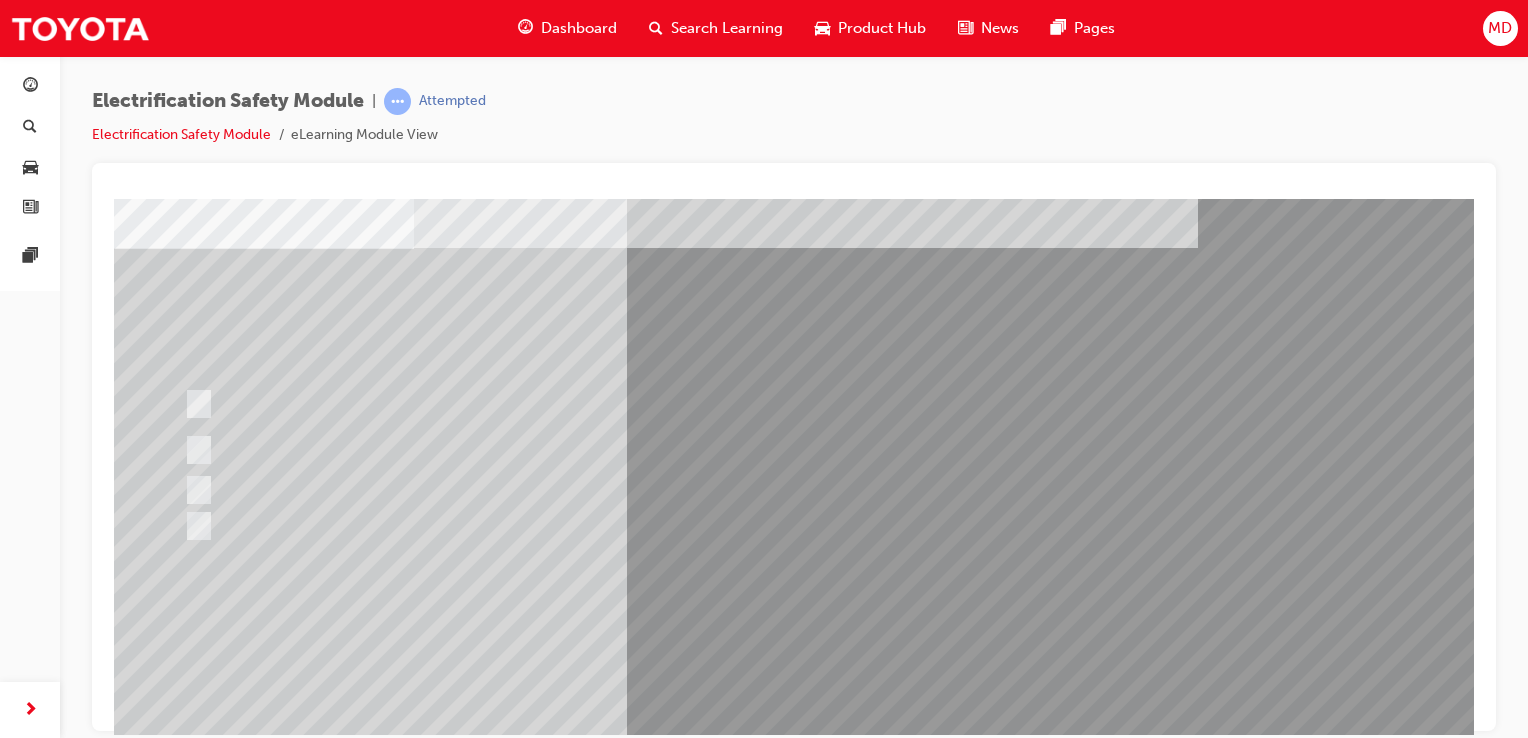 click at bounding box center (186, 2887) 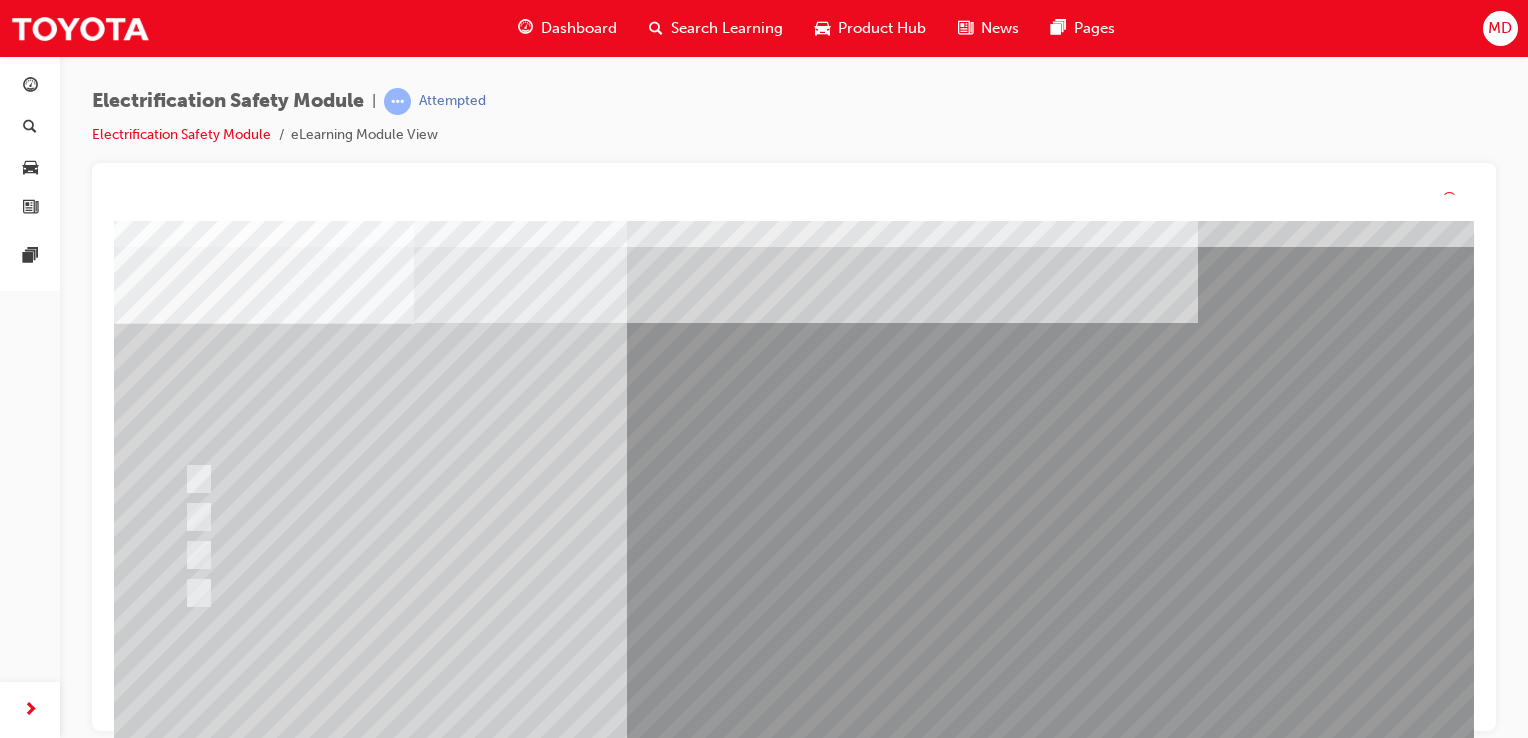 scroll, scrollTop: 51, scrollLeft: 0, axis: vertical 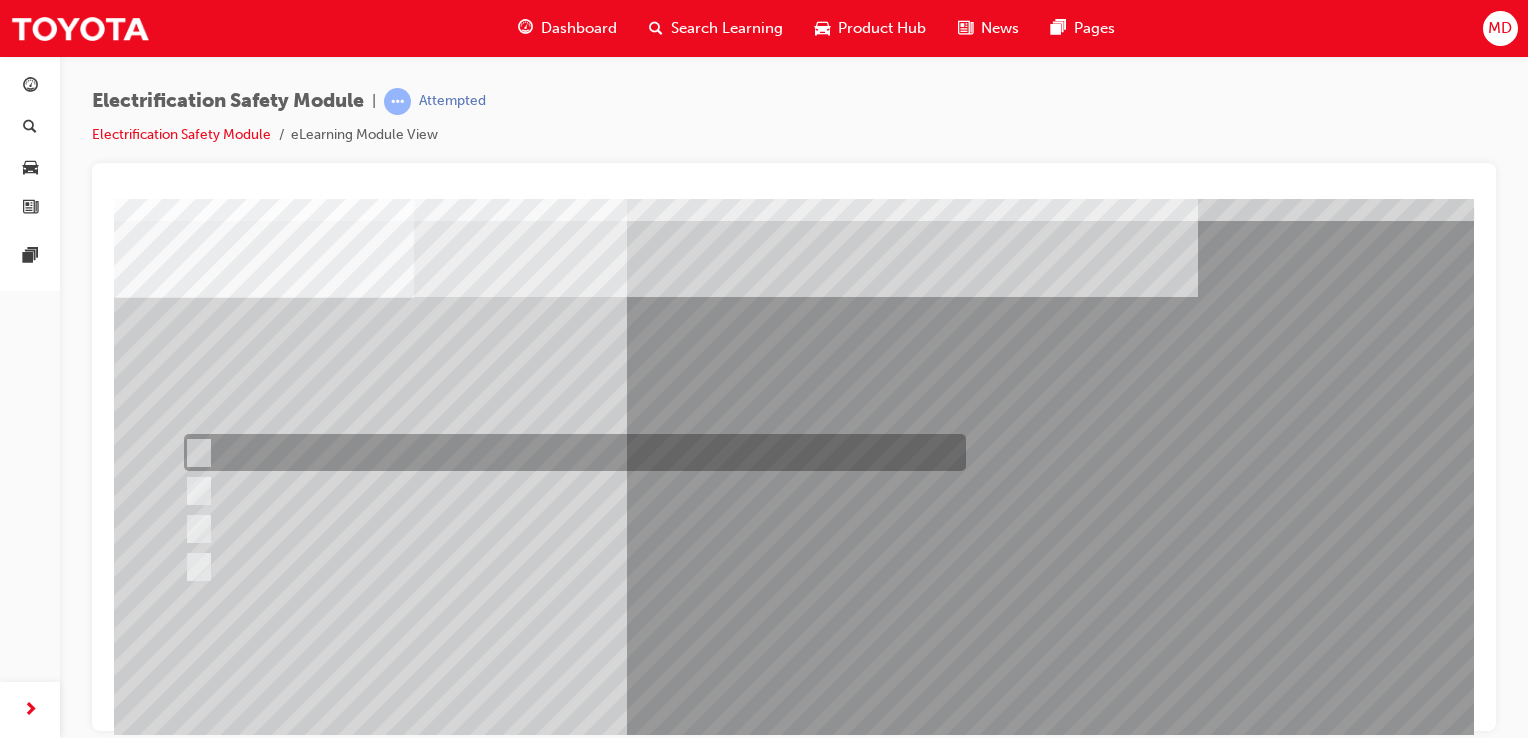 click at bounding box center [570, 452] 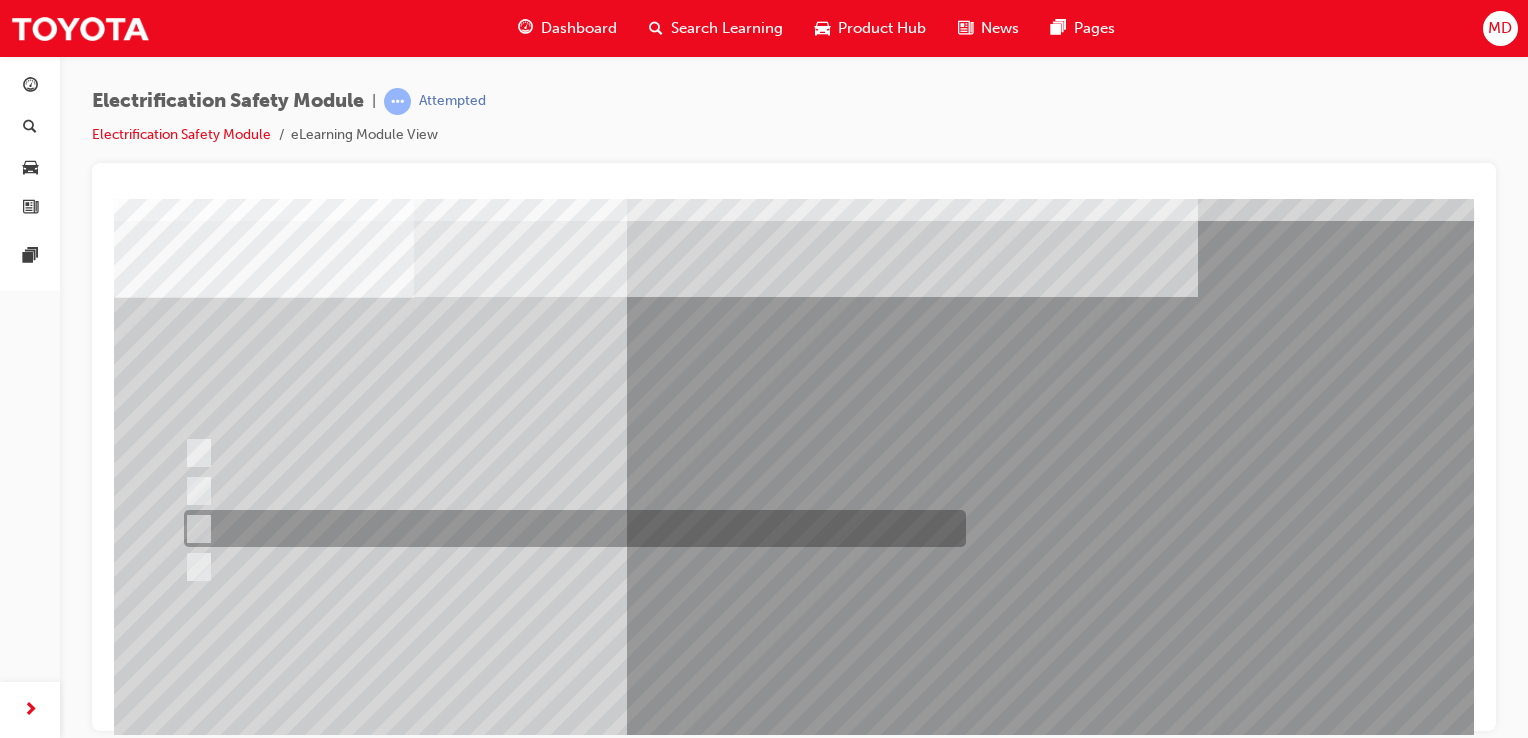 scroll 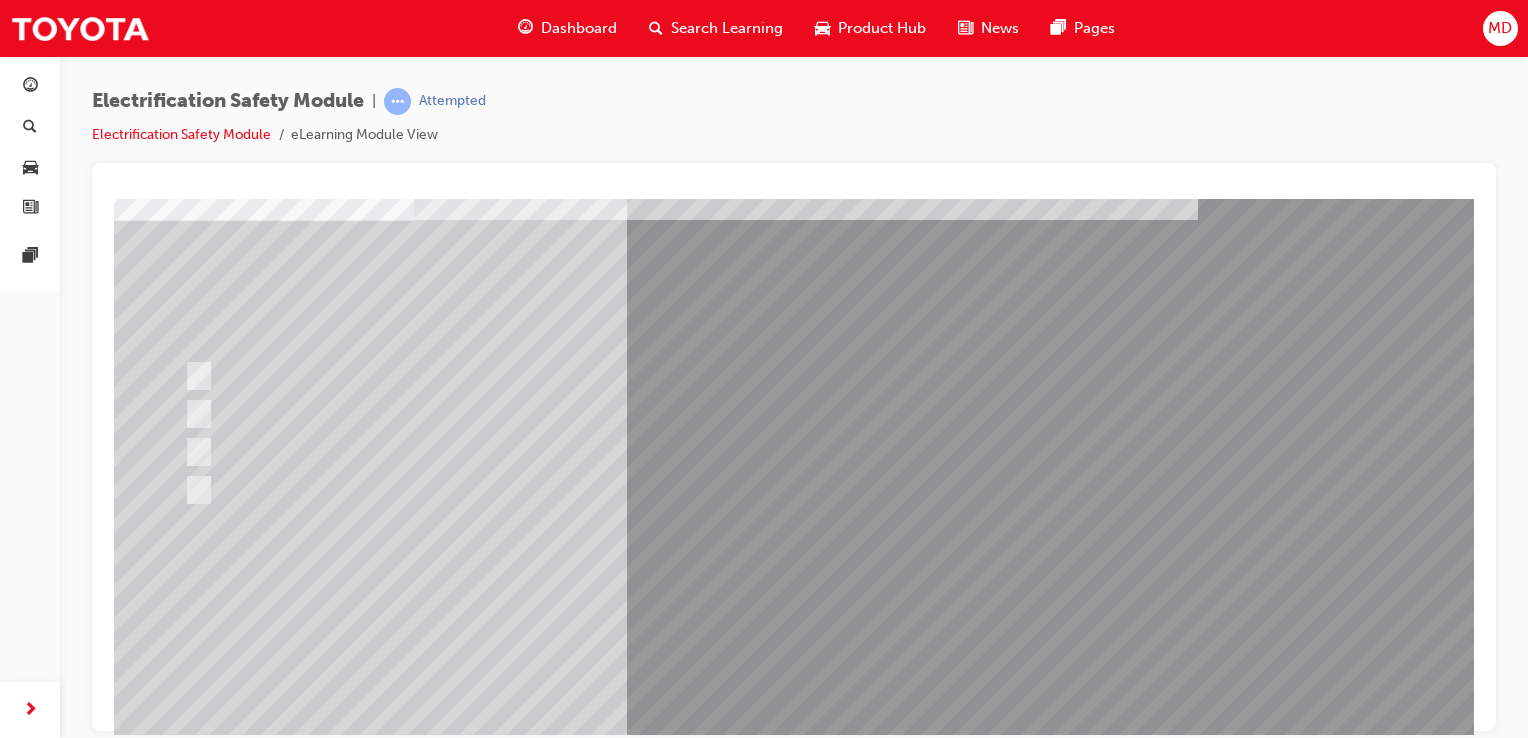 click at bounding box center (186, 2859) 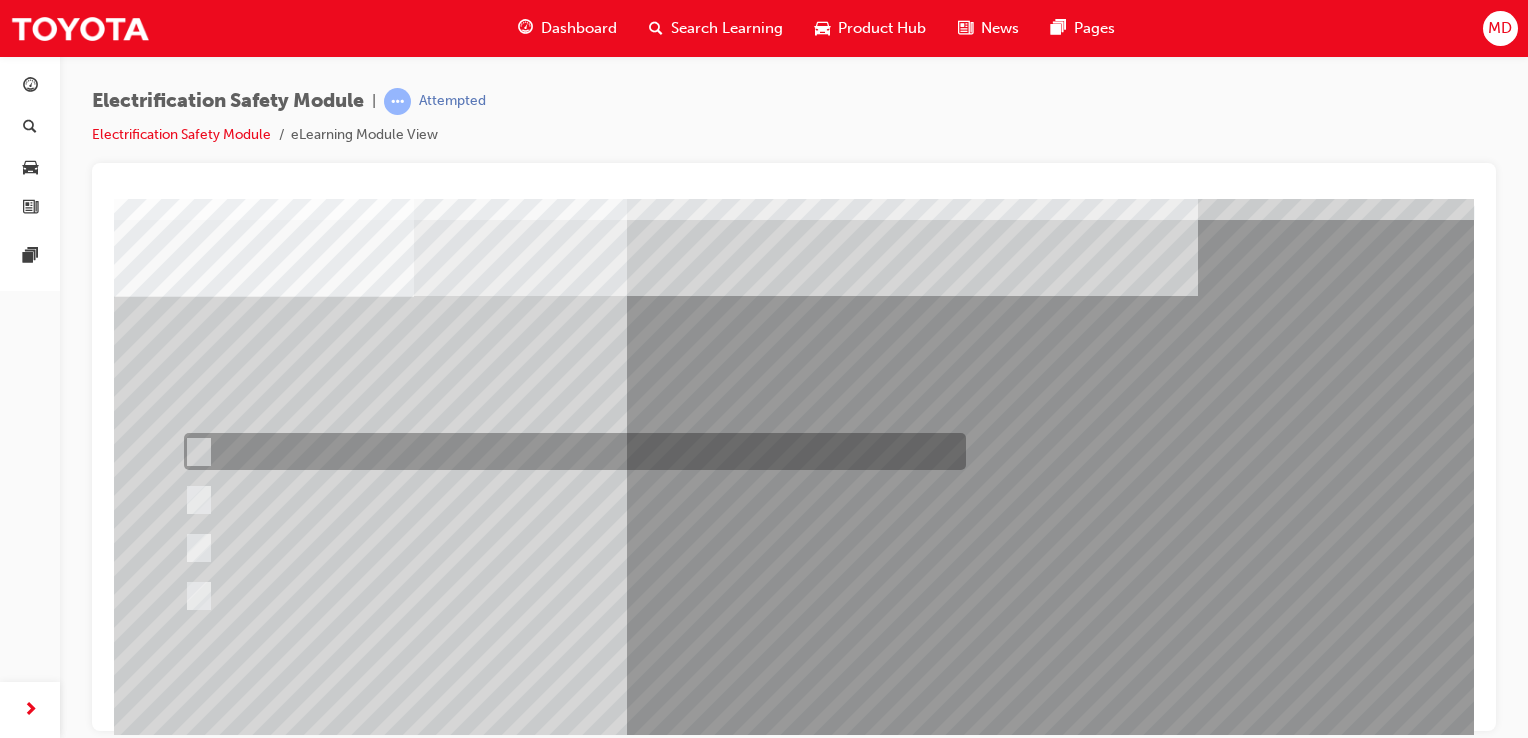 click at bounding box center (570, 451) 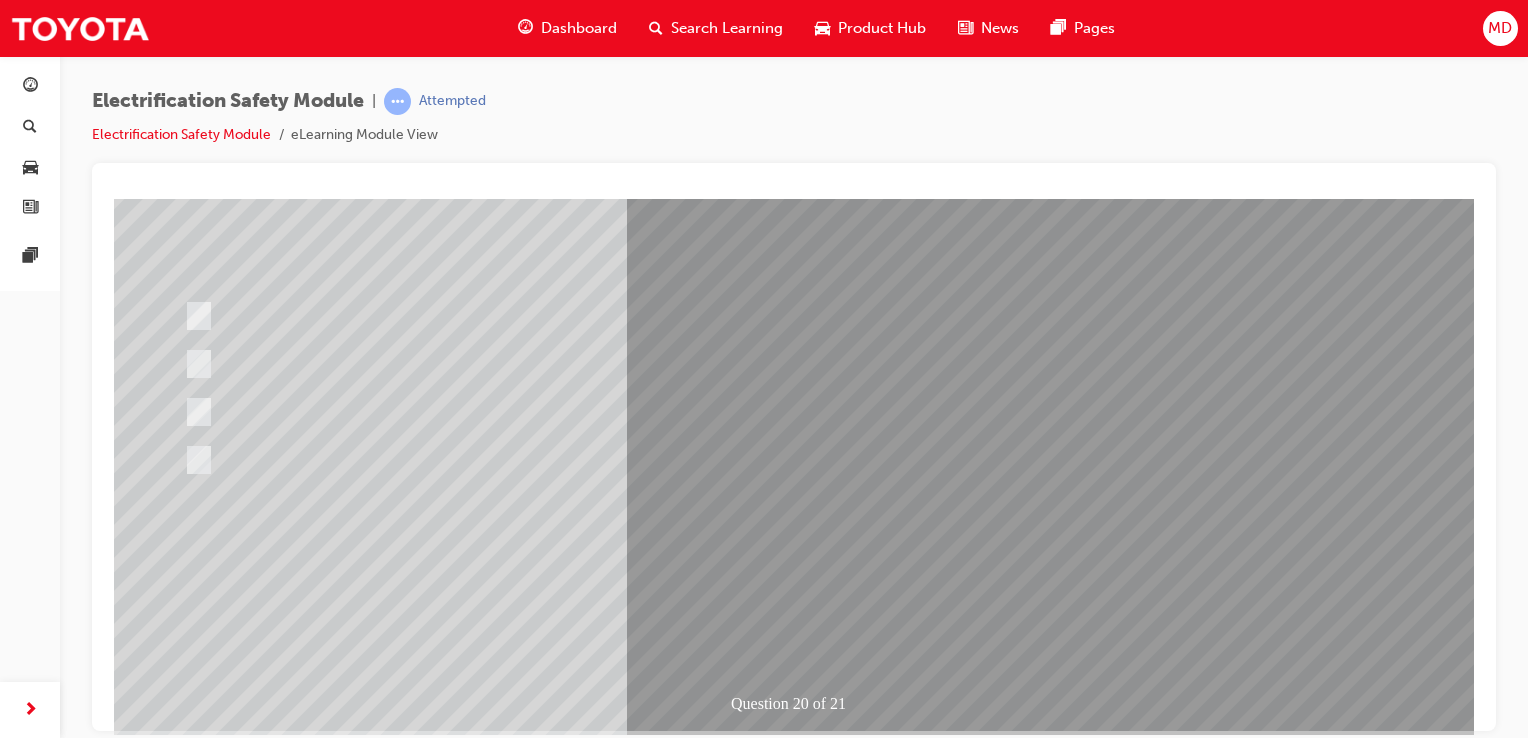 click at bounding box center (186, 2799) 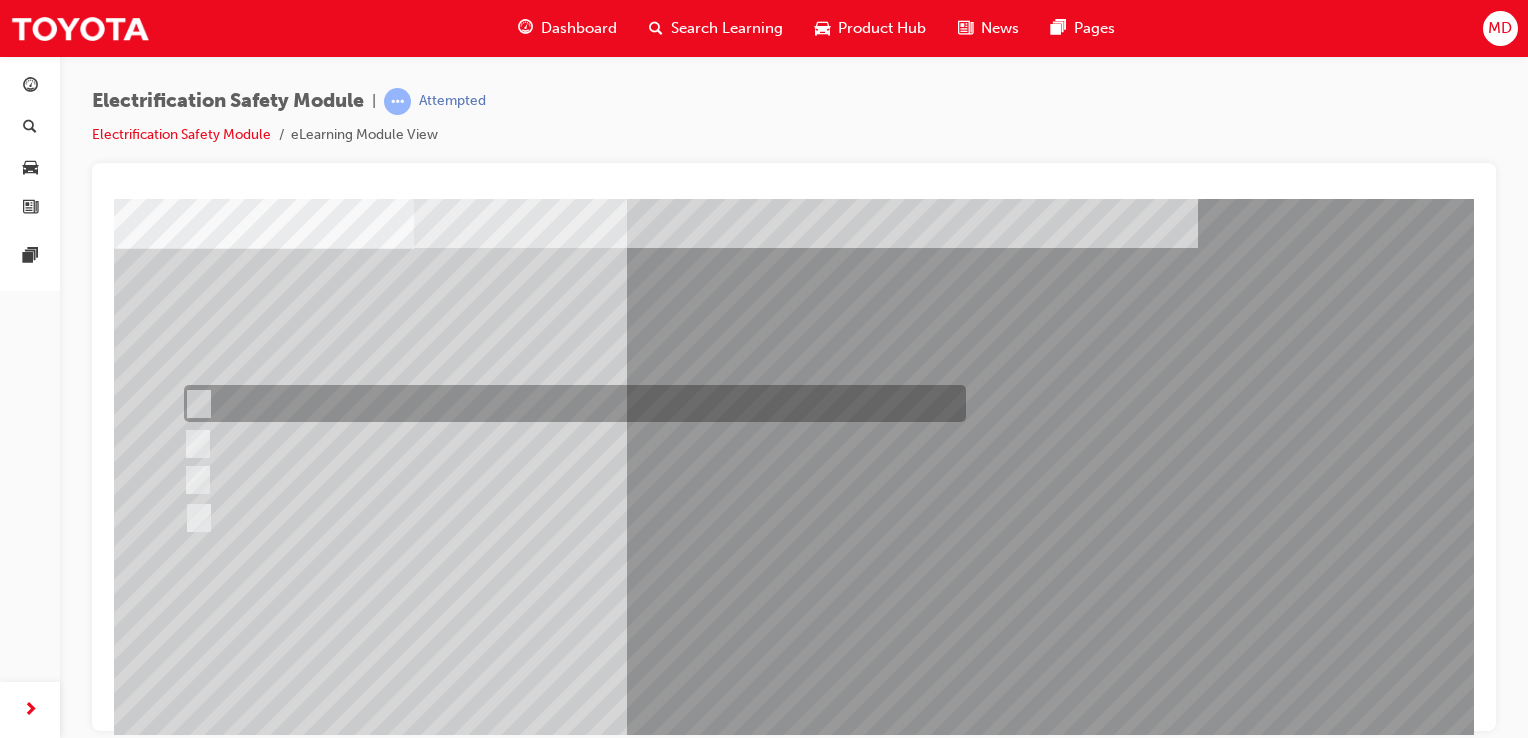 click at bounding box center [570, 403] 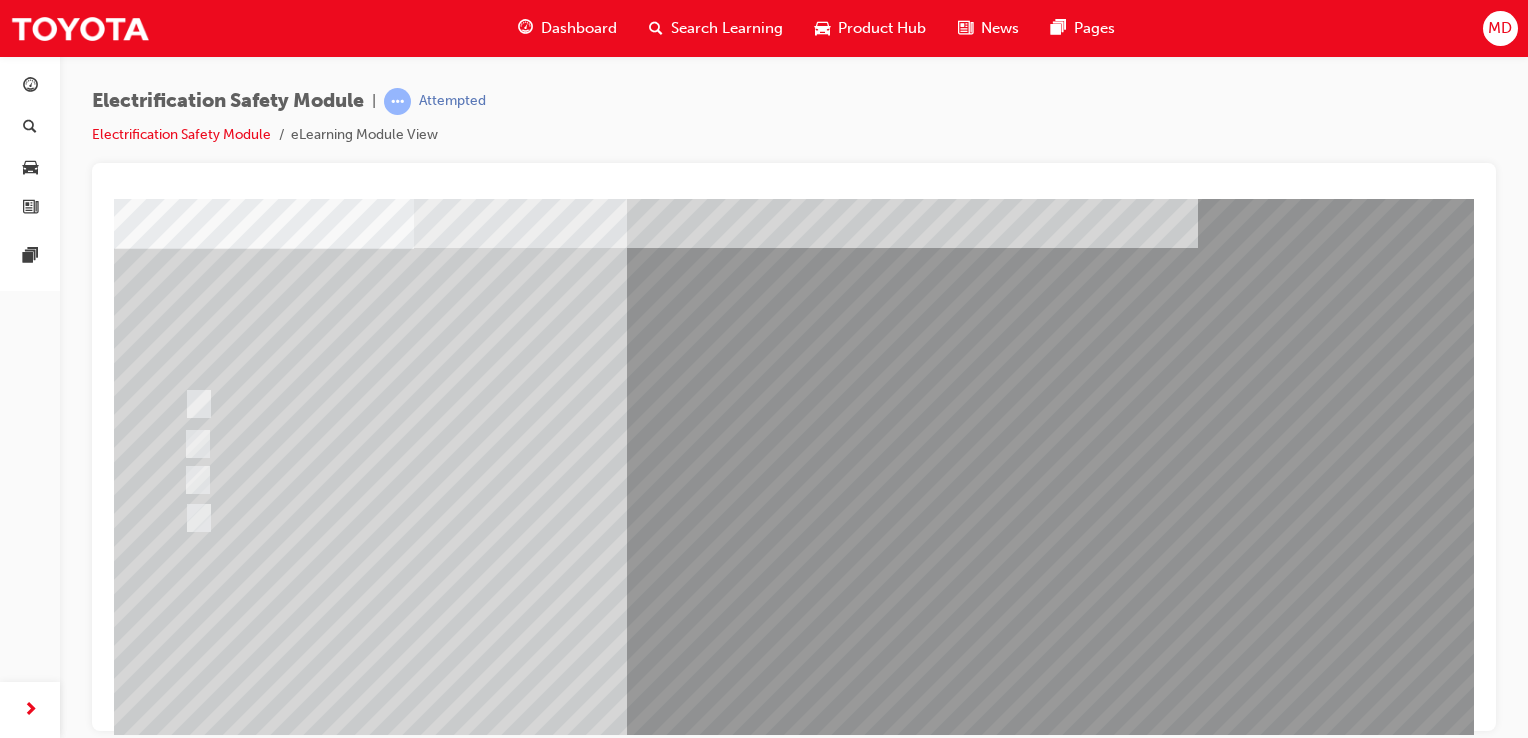 click at bounding box center [186, 2887] 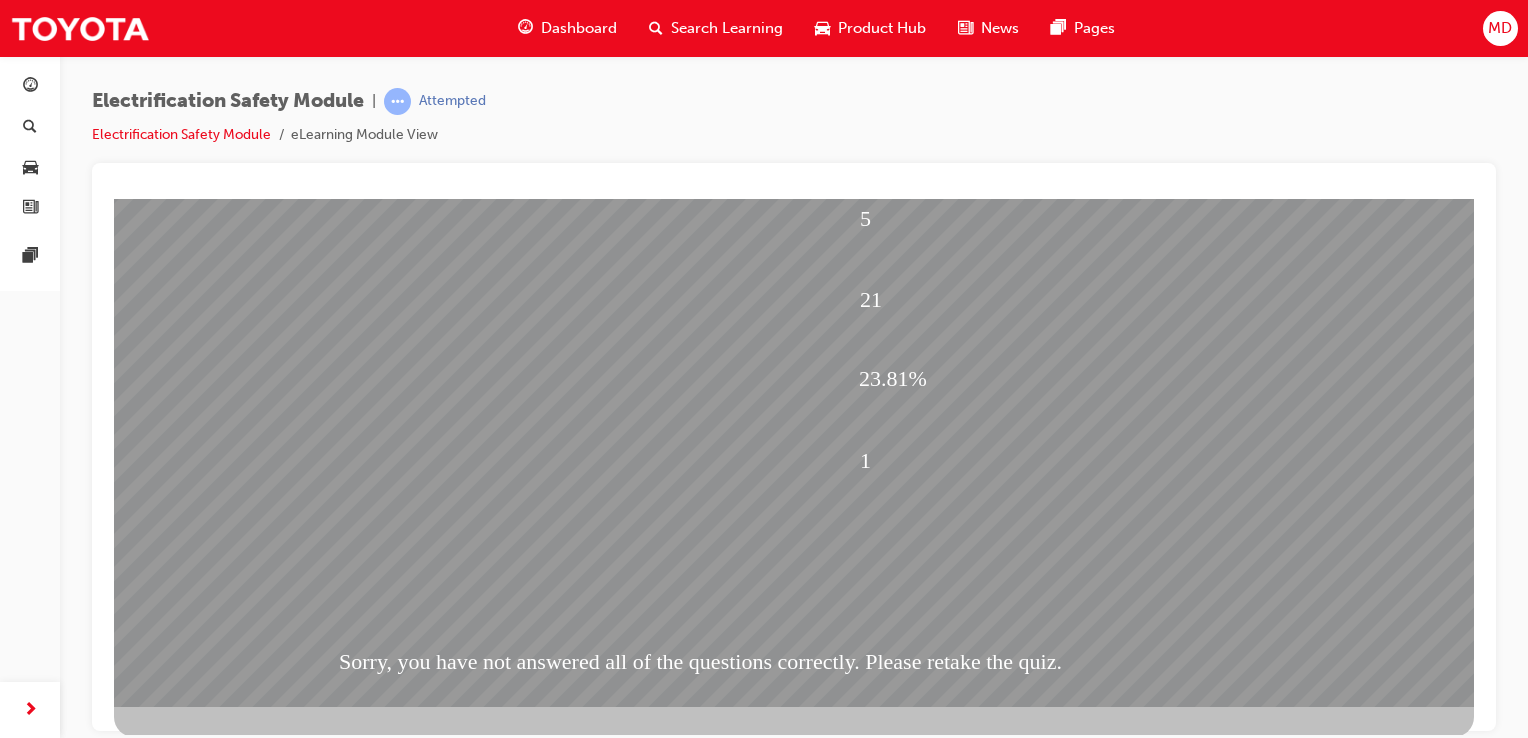 click at bounding box center [186, 1801] 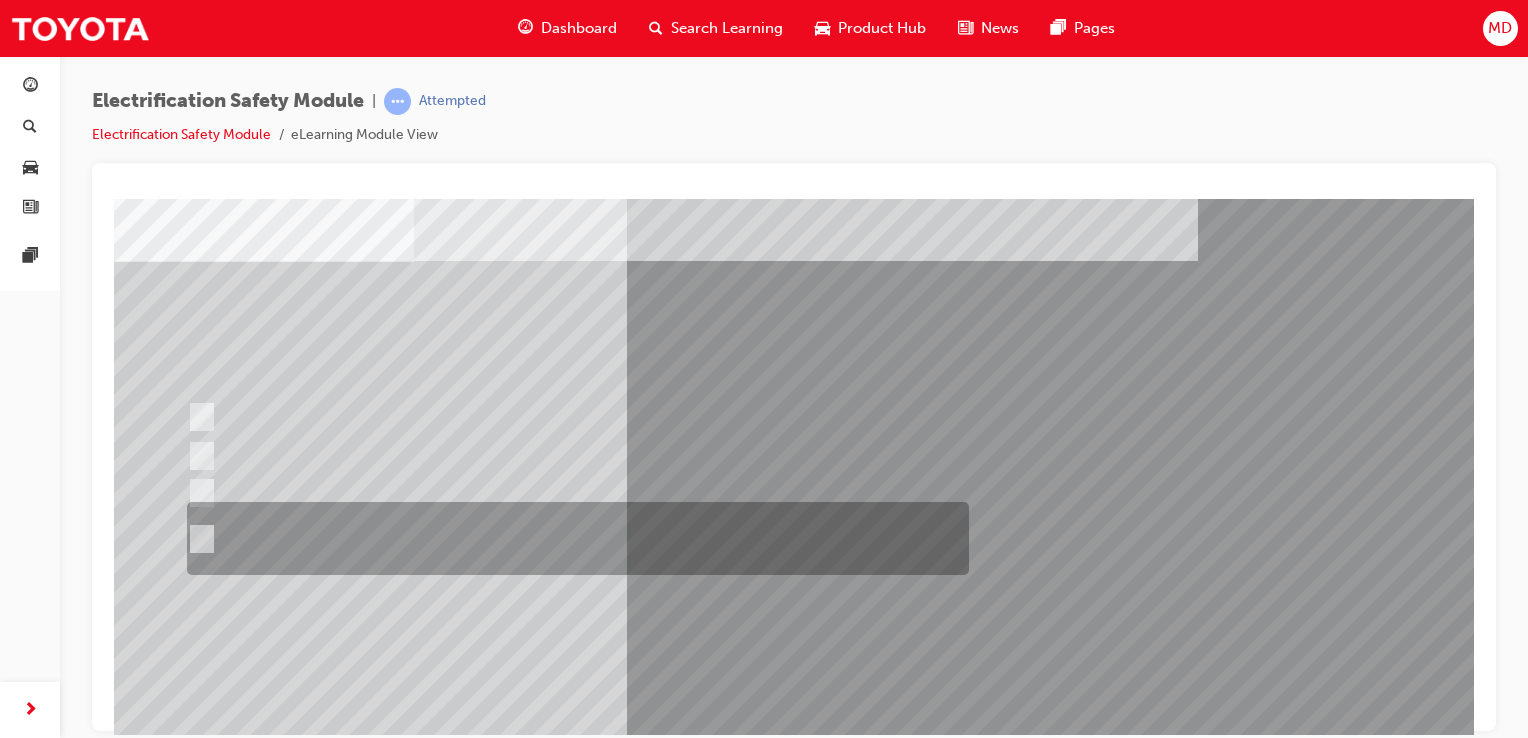click at bounding box center [573, 538] 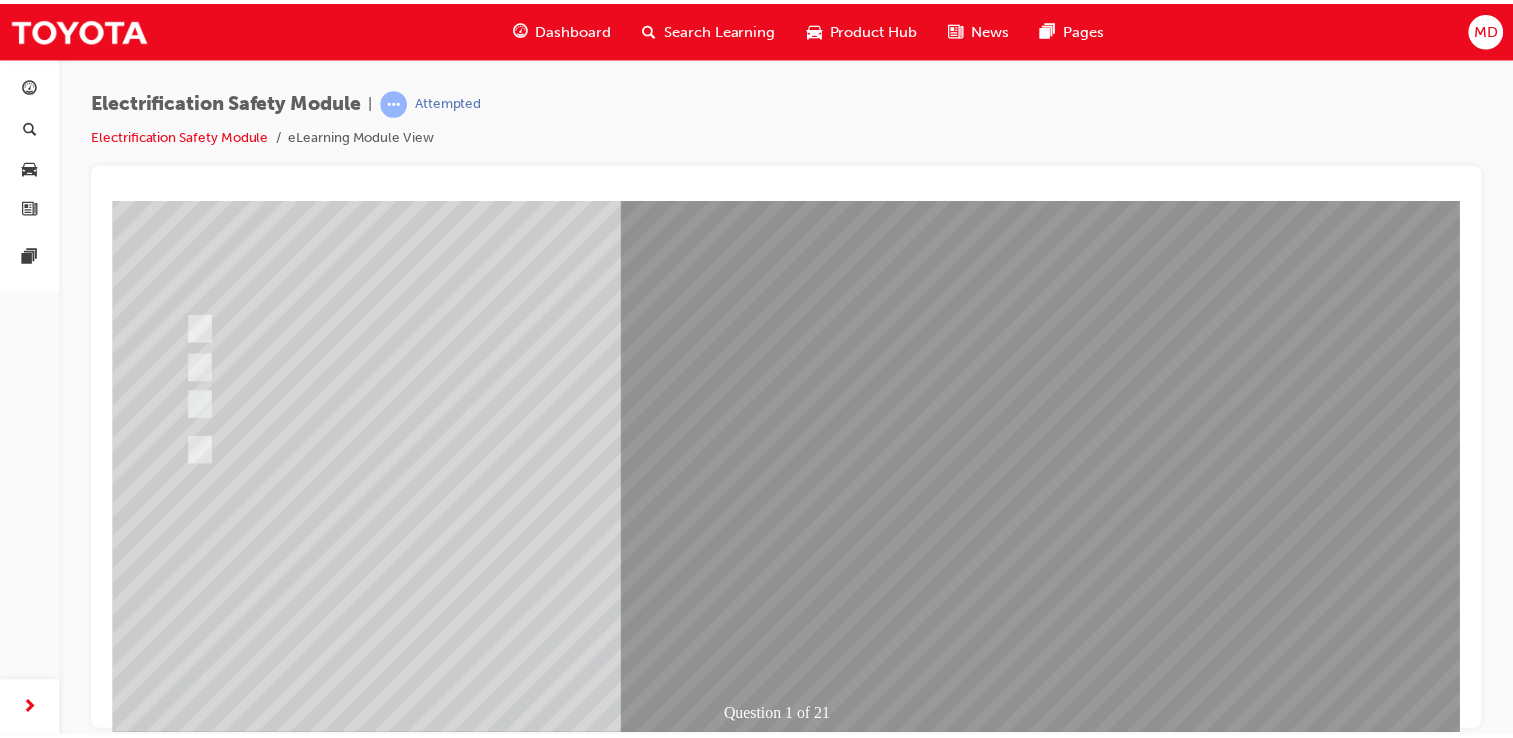 scroll, scrollTop: 178, scrollLeft: 0, axis: vertical 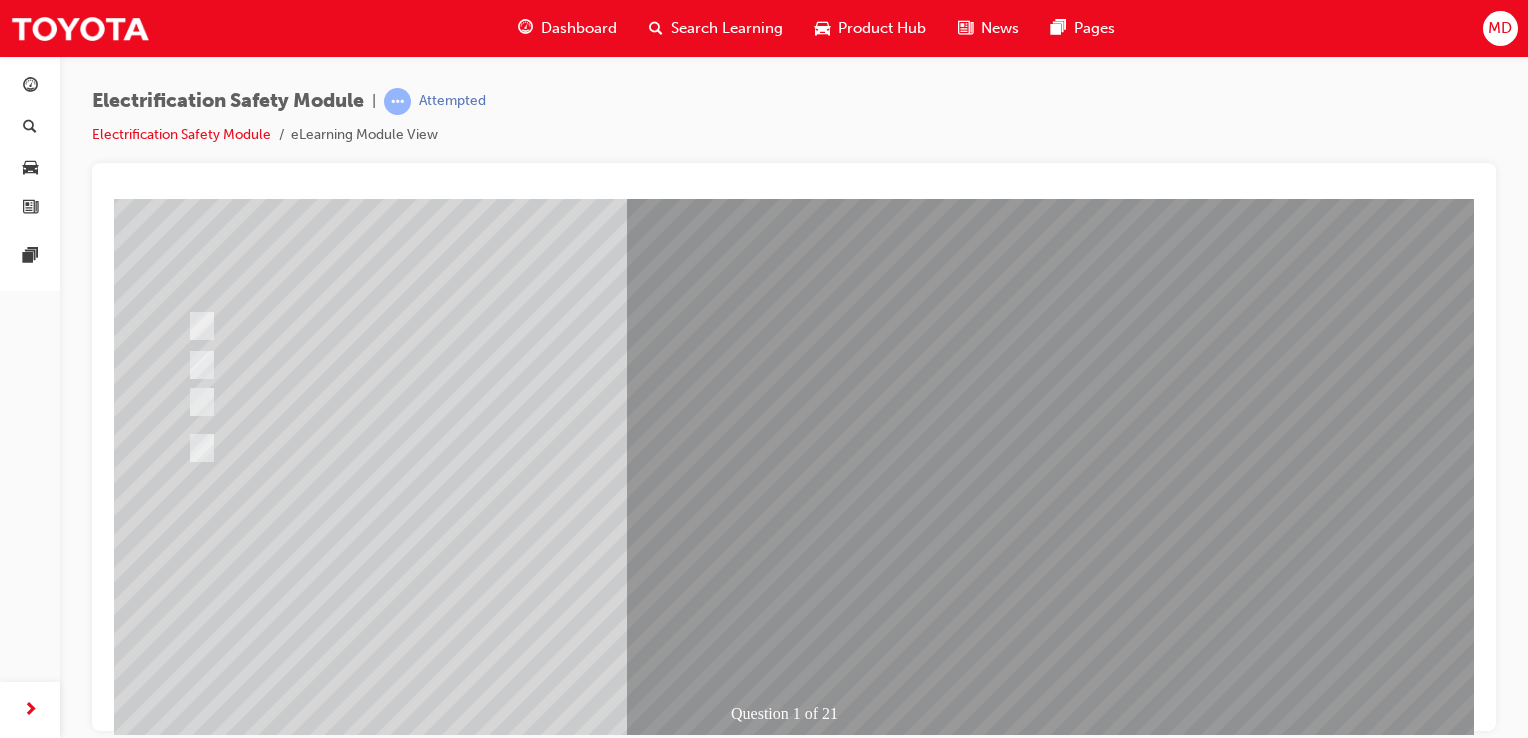 click at bounding box center [186, 2809] 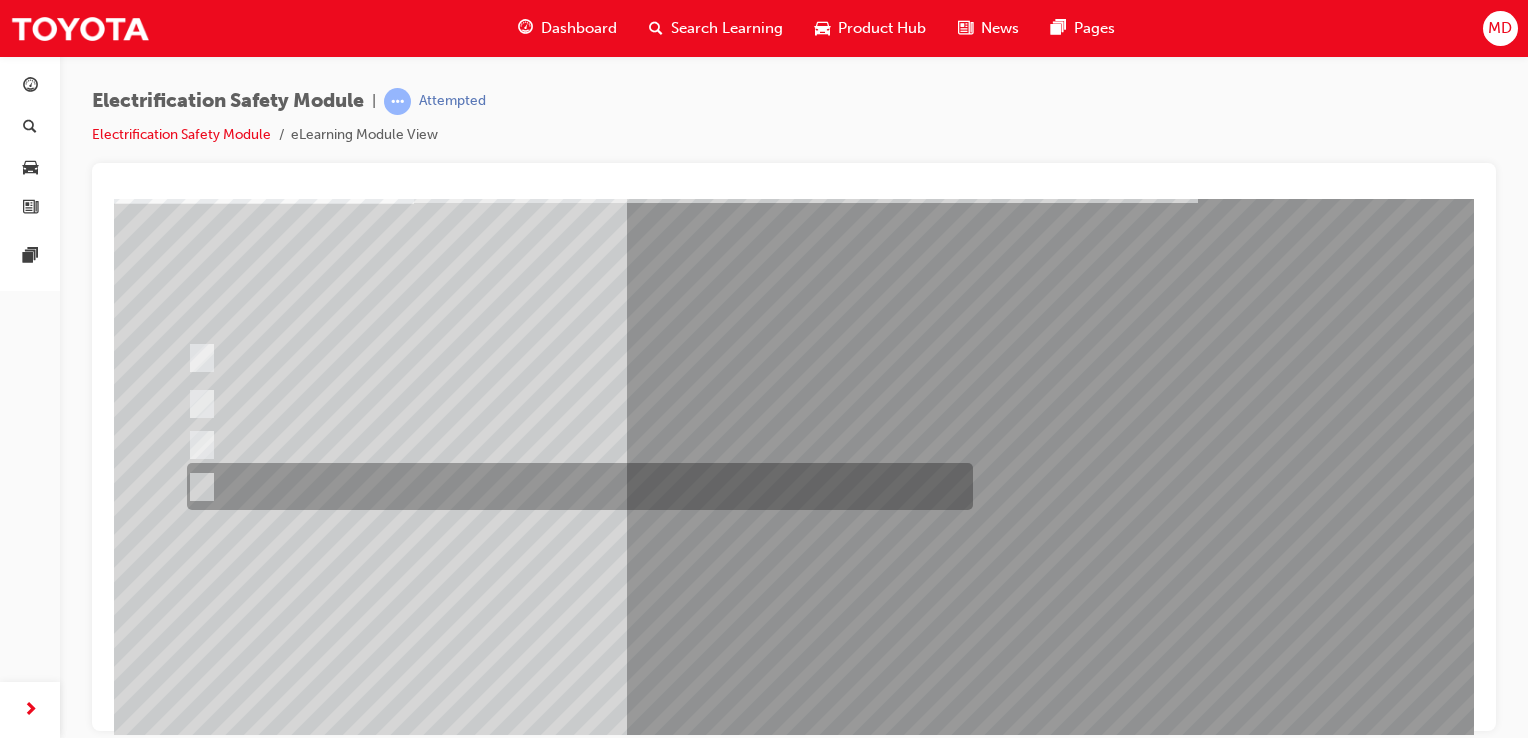 scroll, scrollTop: 148, scrollLeft: 0, axis: vertical 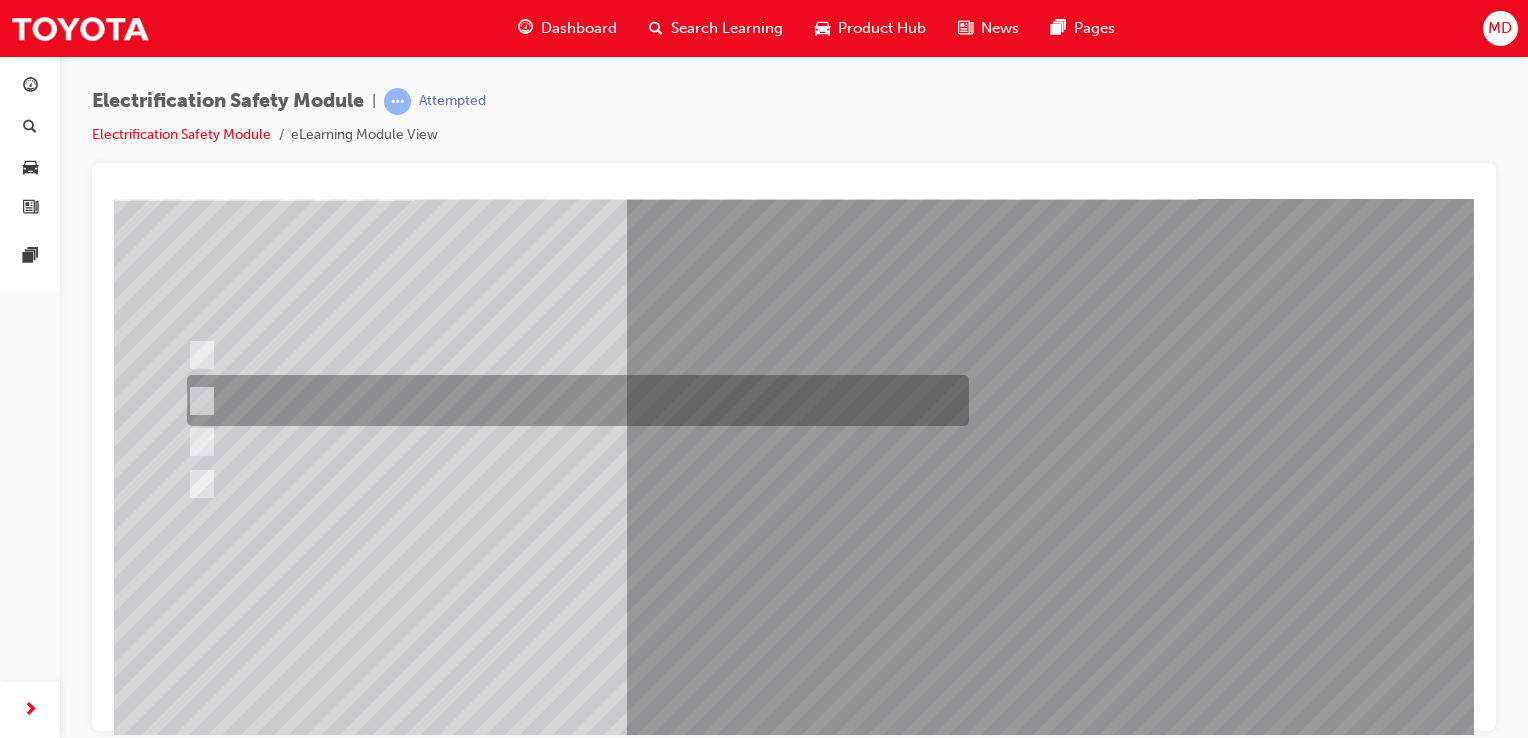 click at bounding box center [573, 400] 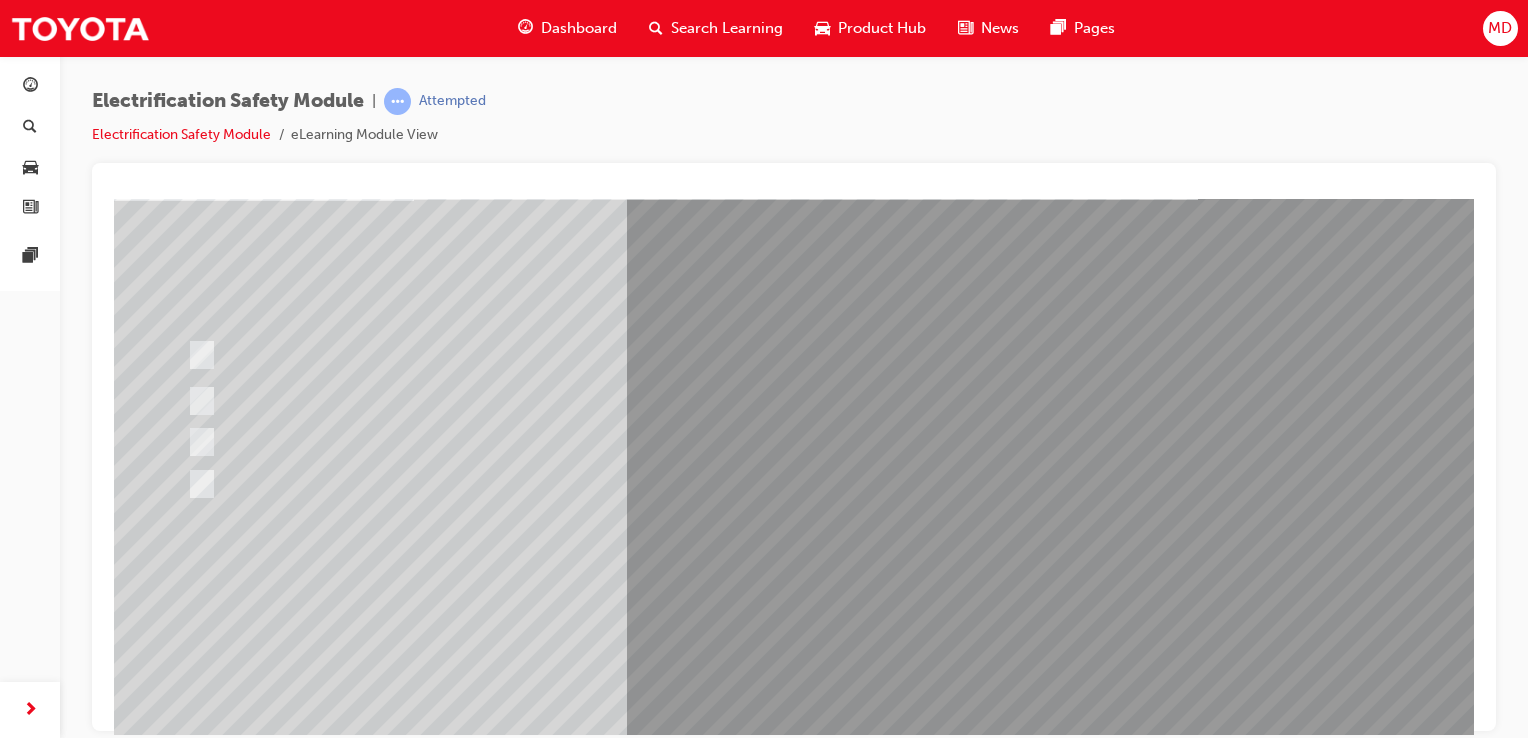 click at bounding box center (186, 2839) 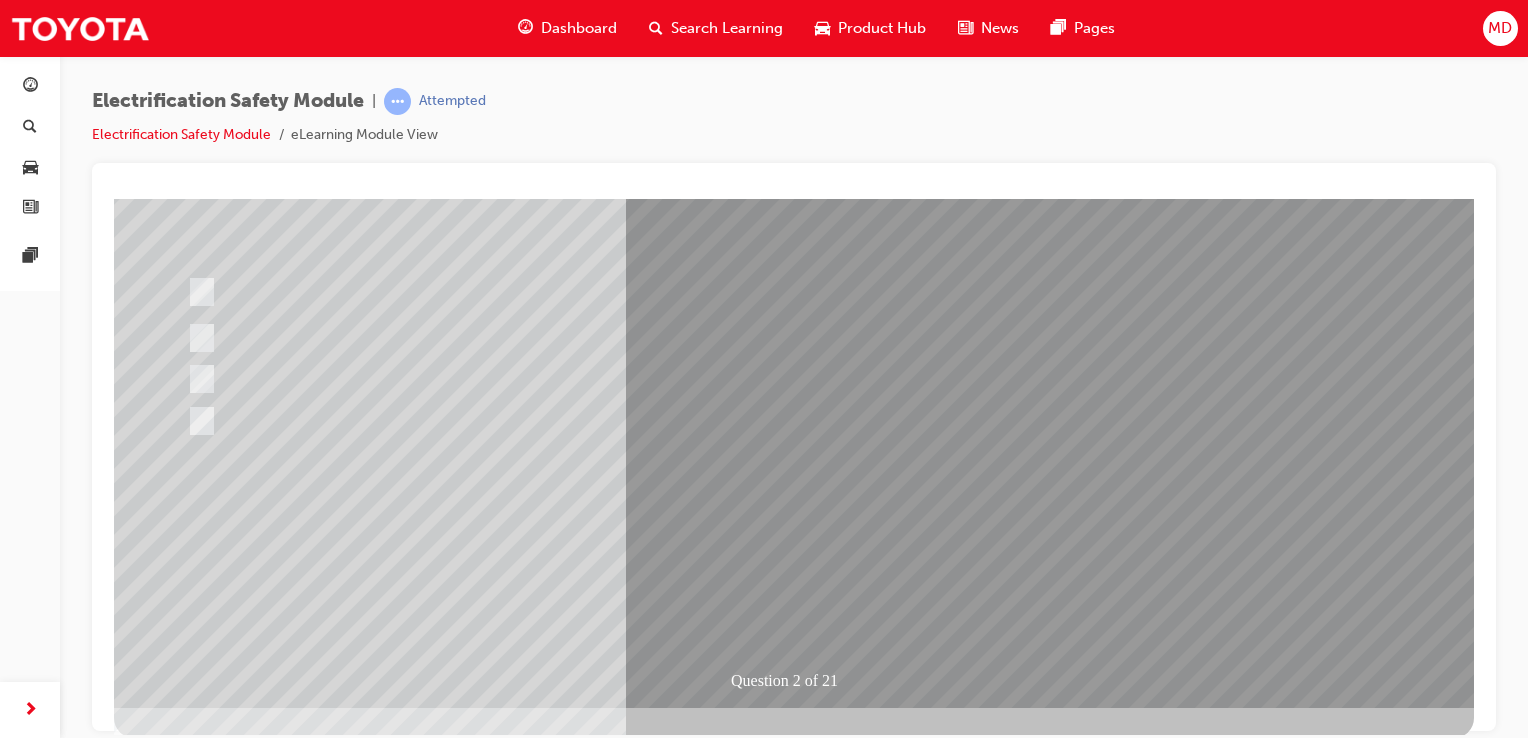 scroll, scrollTop: 214, scrollLeft: 0, axis: vertical 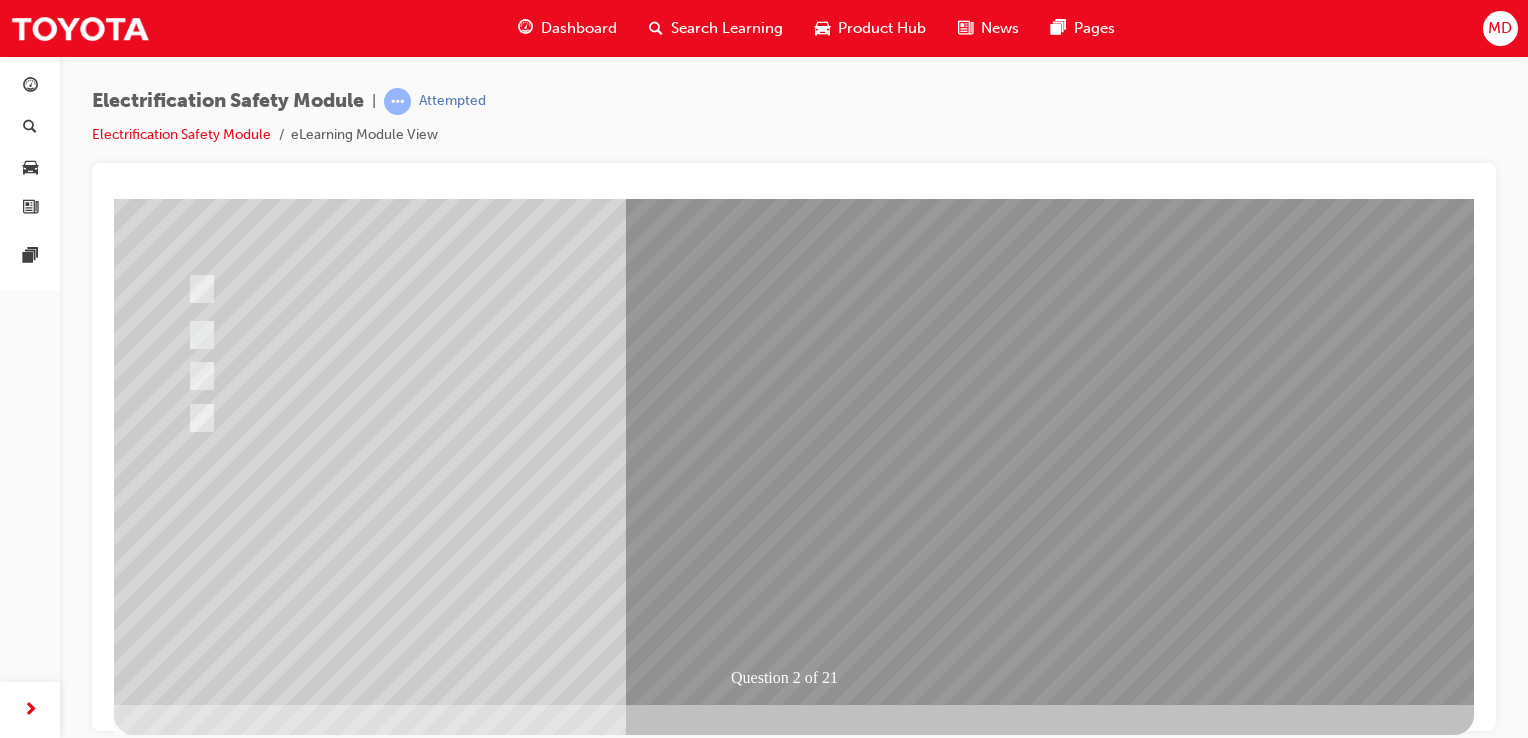 click at bounding box center (186, 2773) 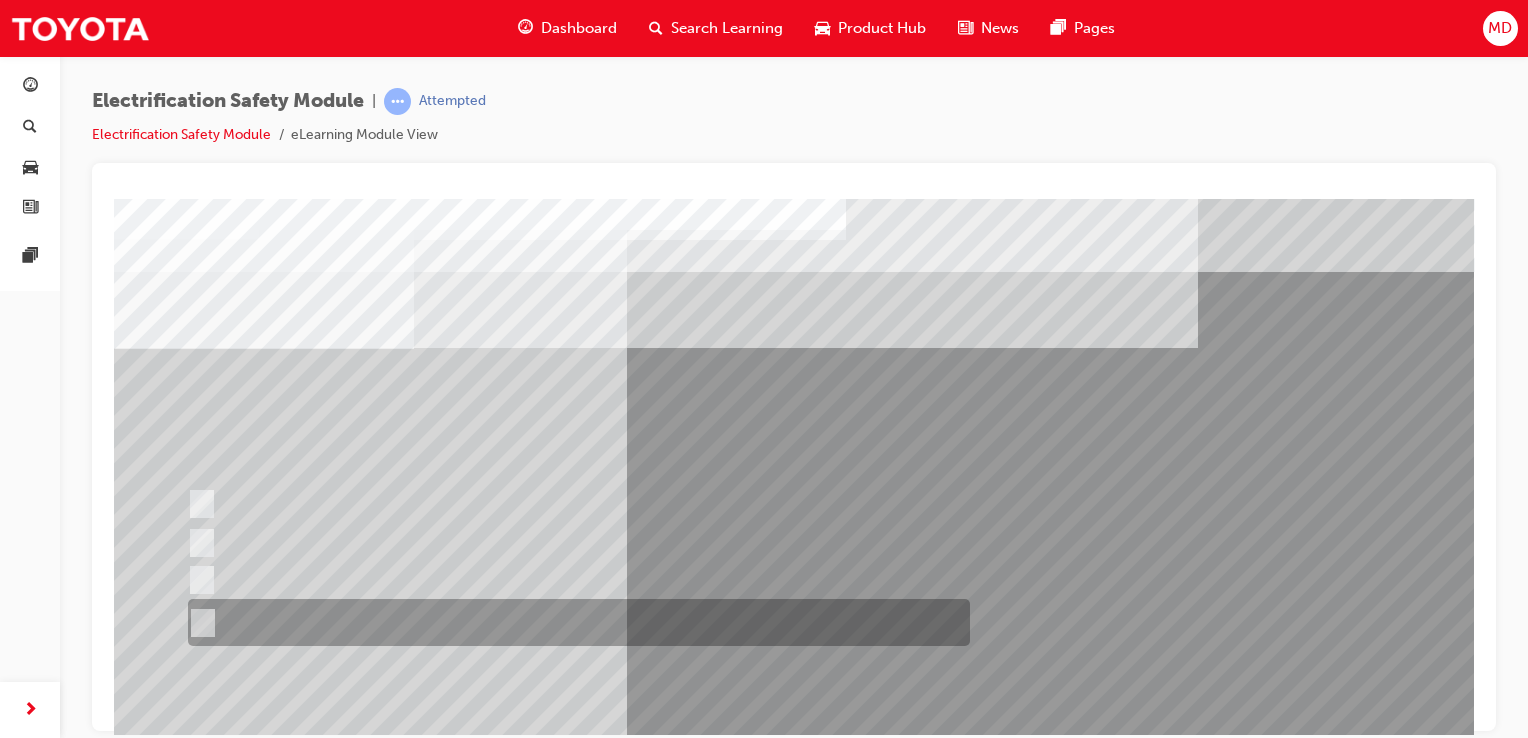 click at bounding box center [574, 622] 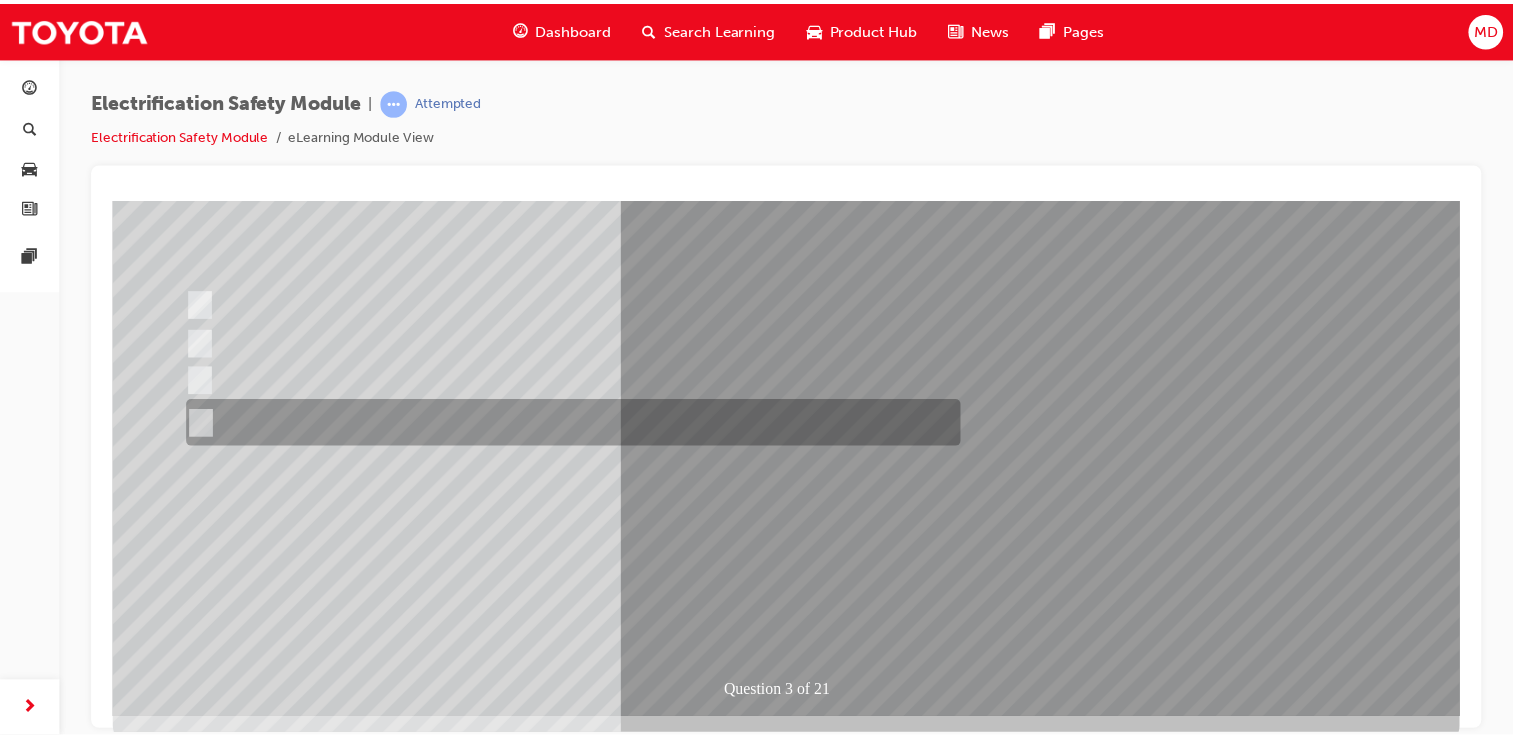 scroll, scrollTop: 208, scrollLeft: 0, axis: vertical 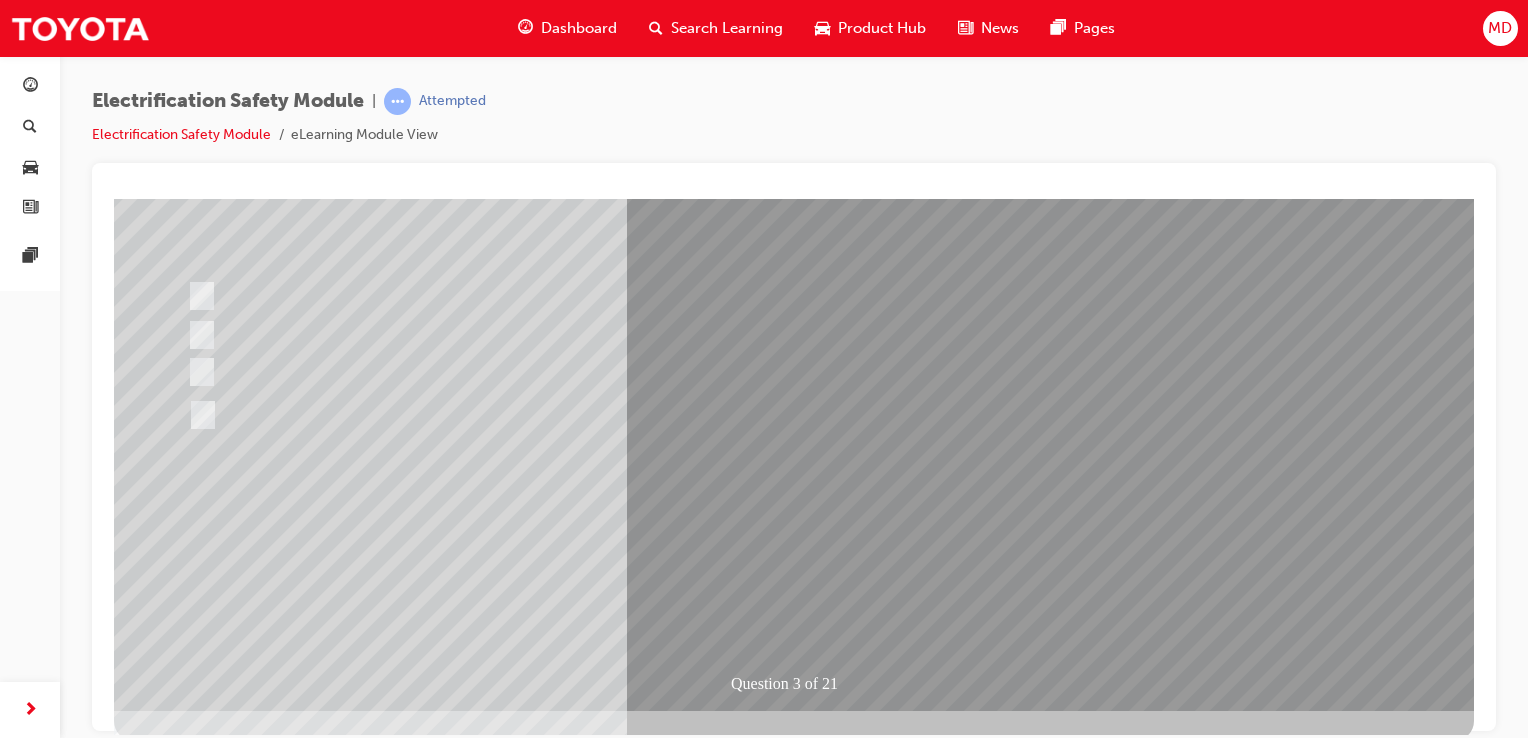 click at bounding box center [186, 2779] 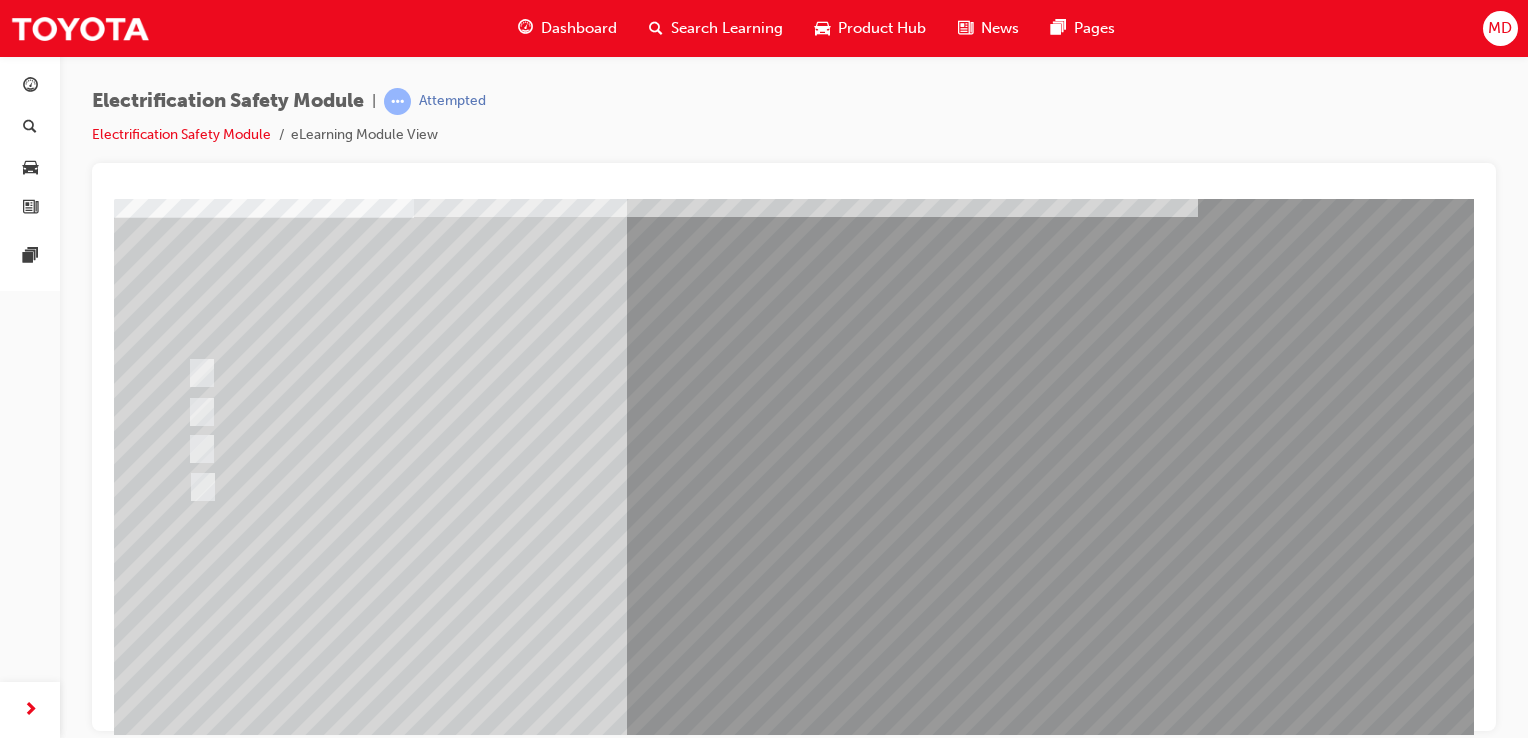 scroll, scrollTop: 132, scrollLeft: 0, axis: vertical 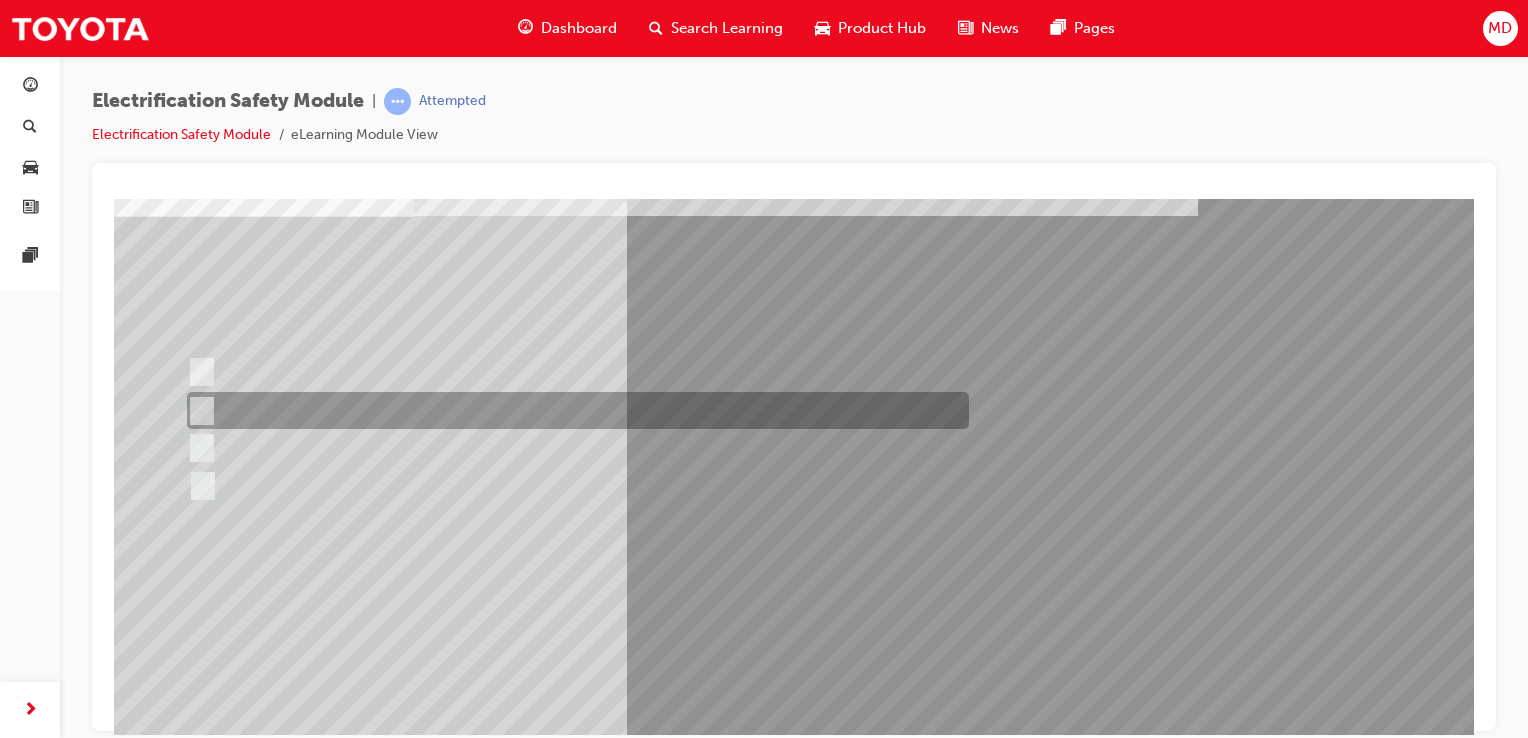 click at bounding box center [573, 410] 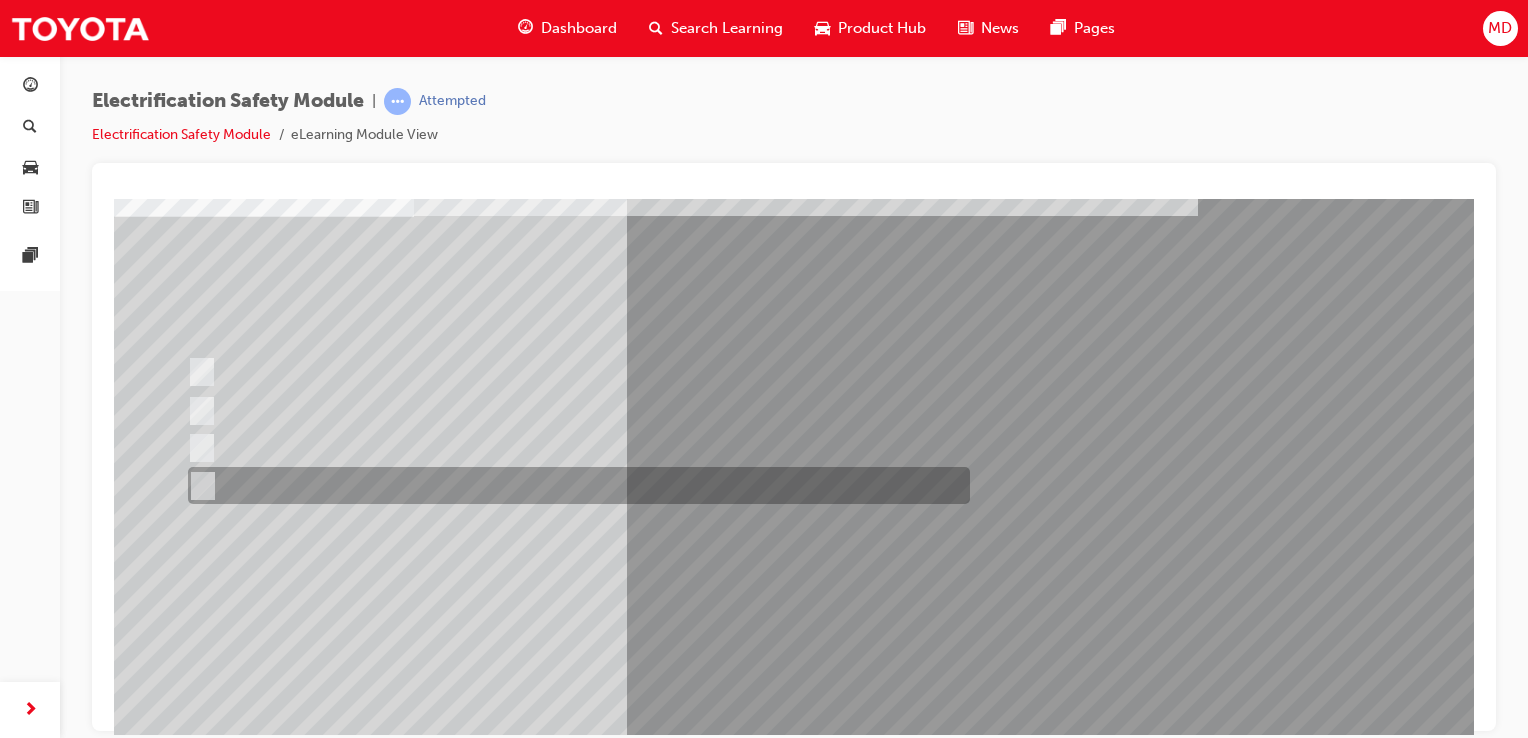 click at bounding box center [574, 485] 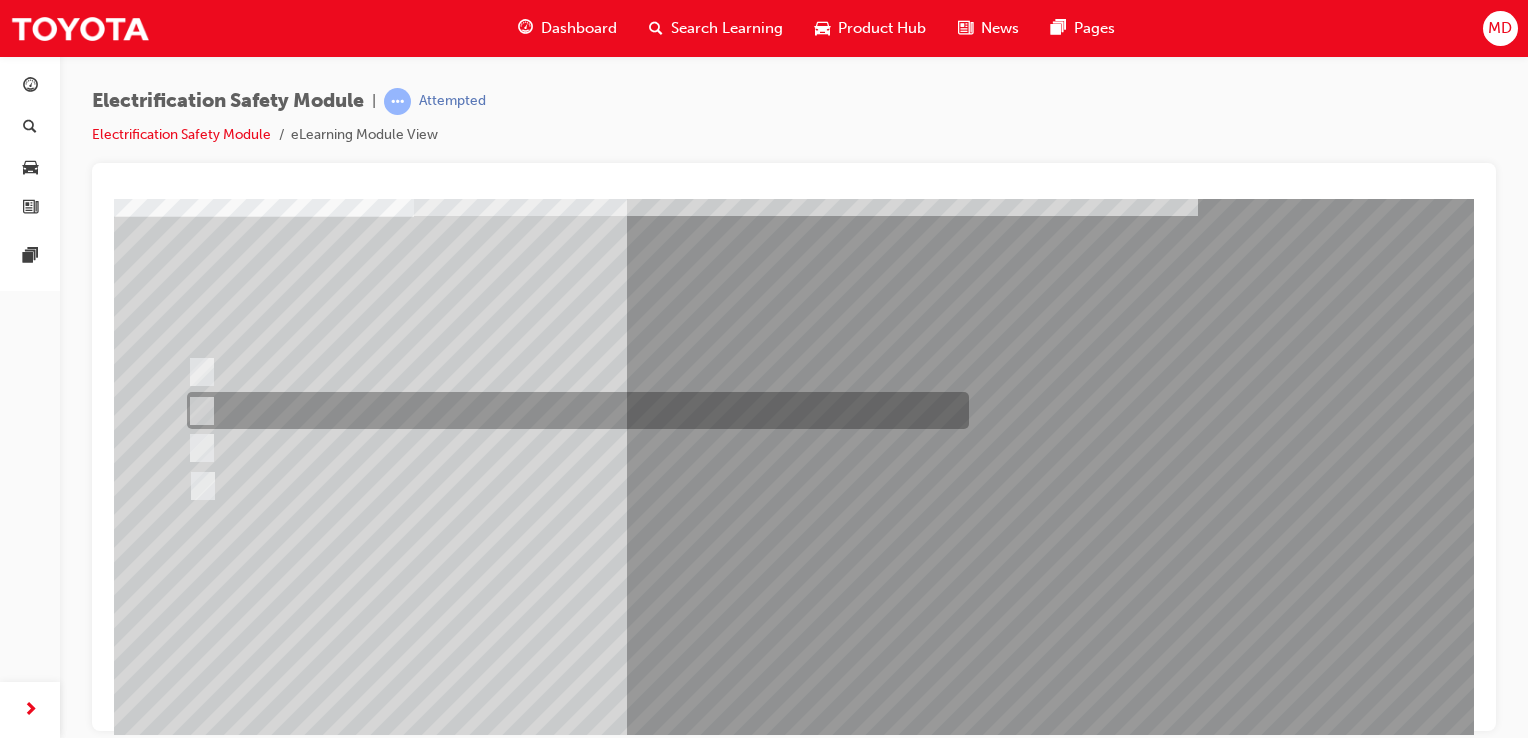 click at bounding box center [573, 410] 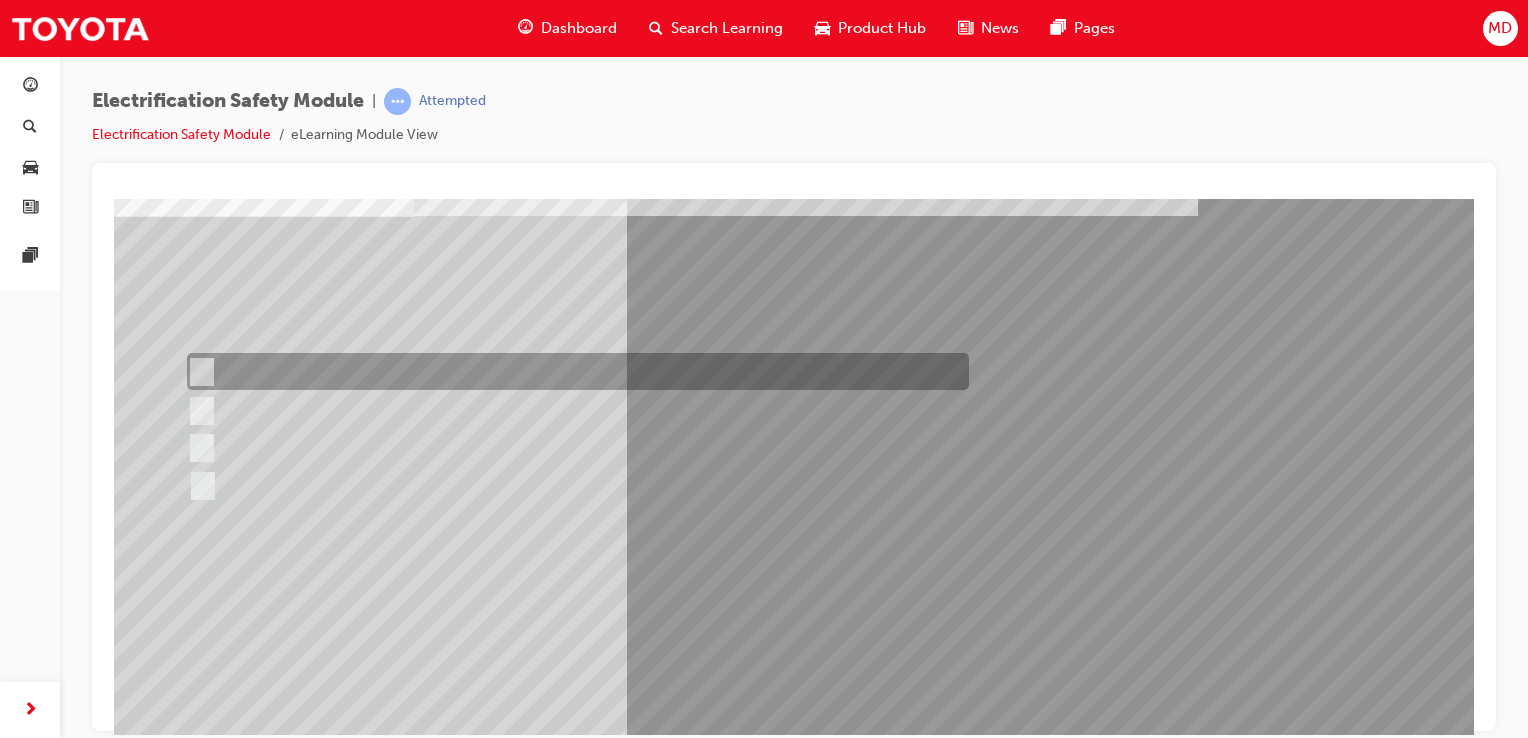 click at bounding box center (573, 371) 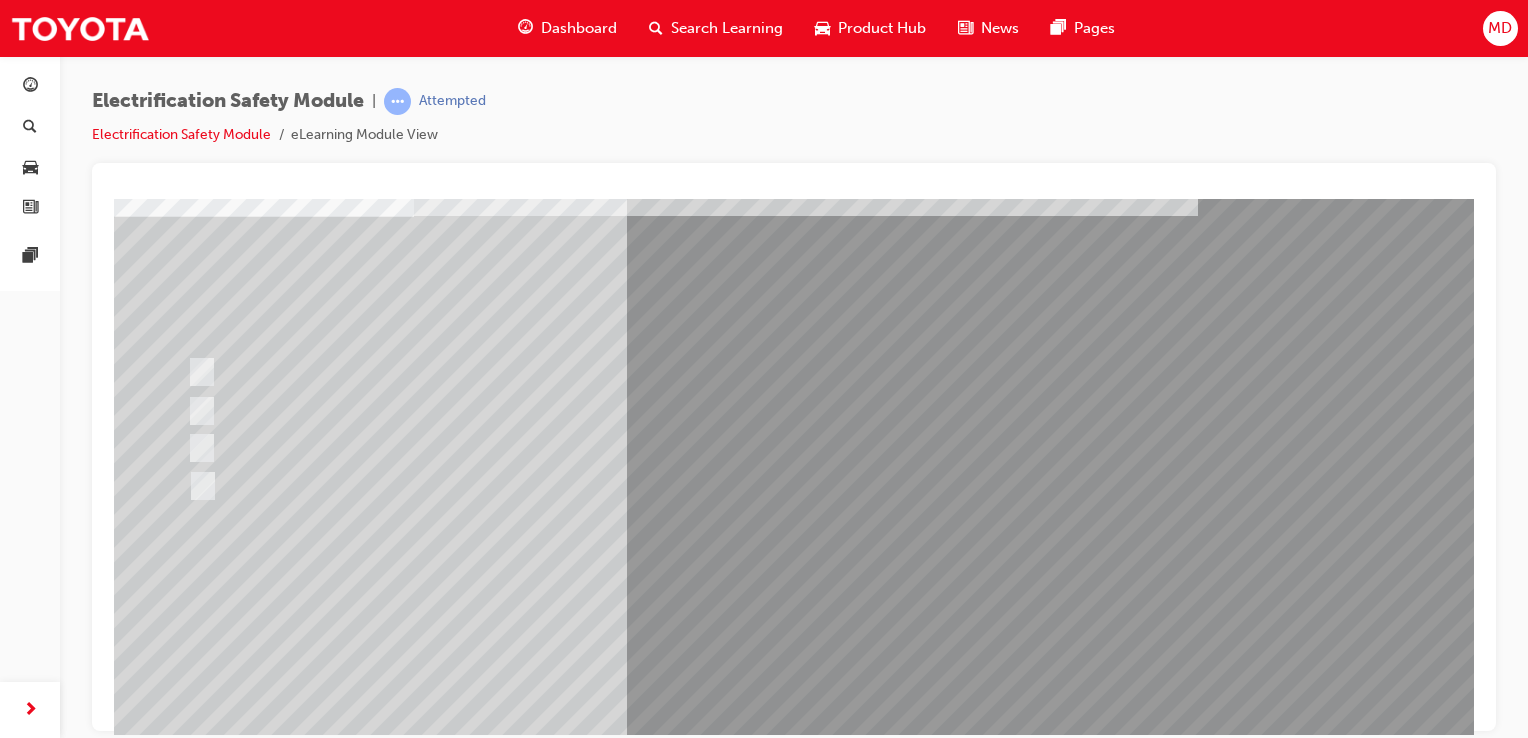 click at bounding box center (186, 2855) 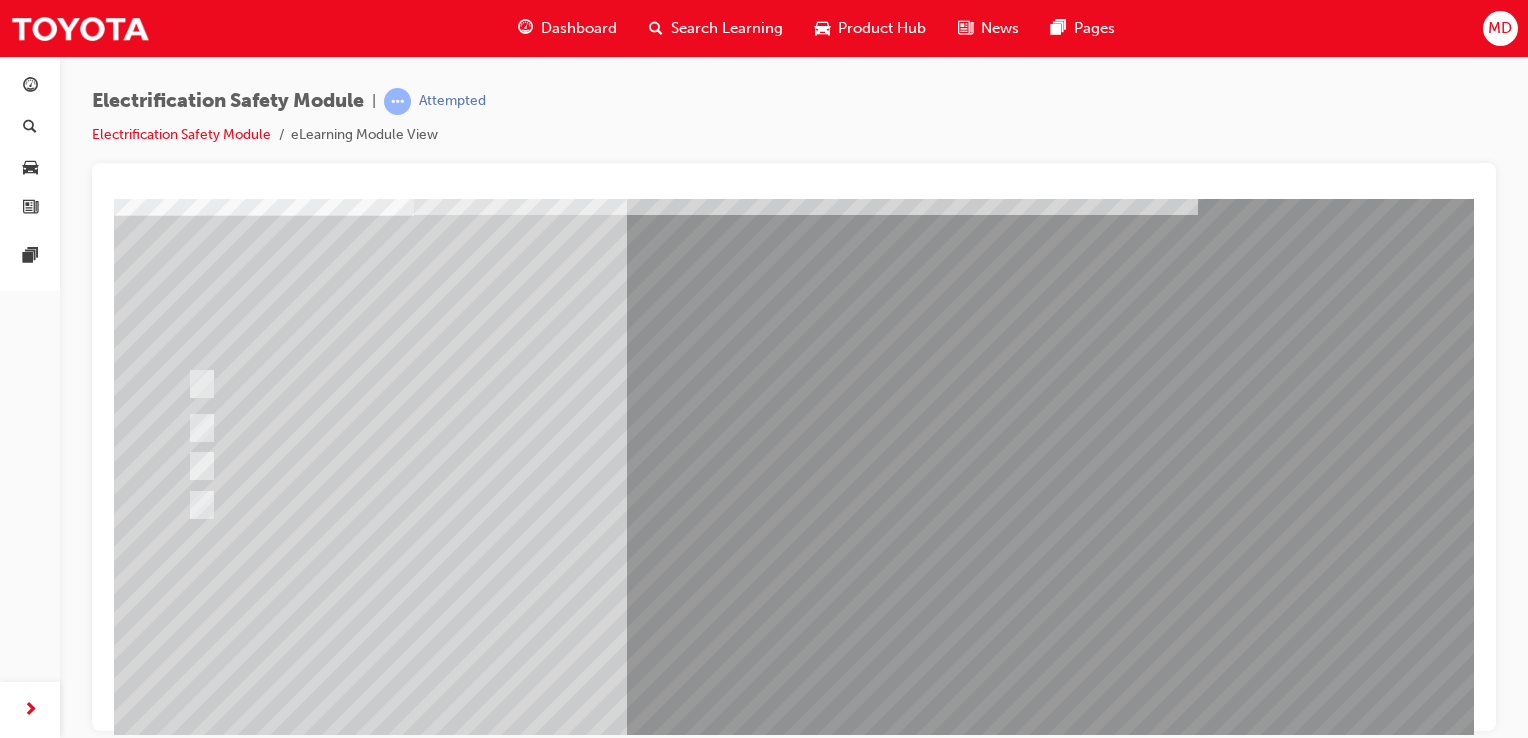 scroll, scrollTop: 143, scrollLeft: 0, axis: vertical 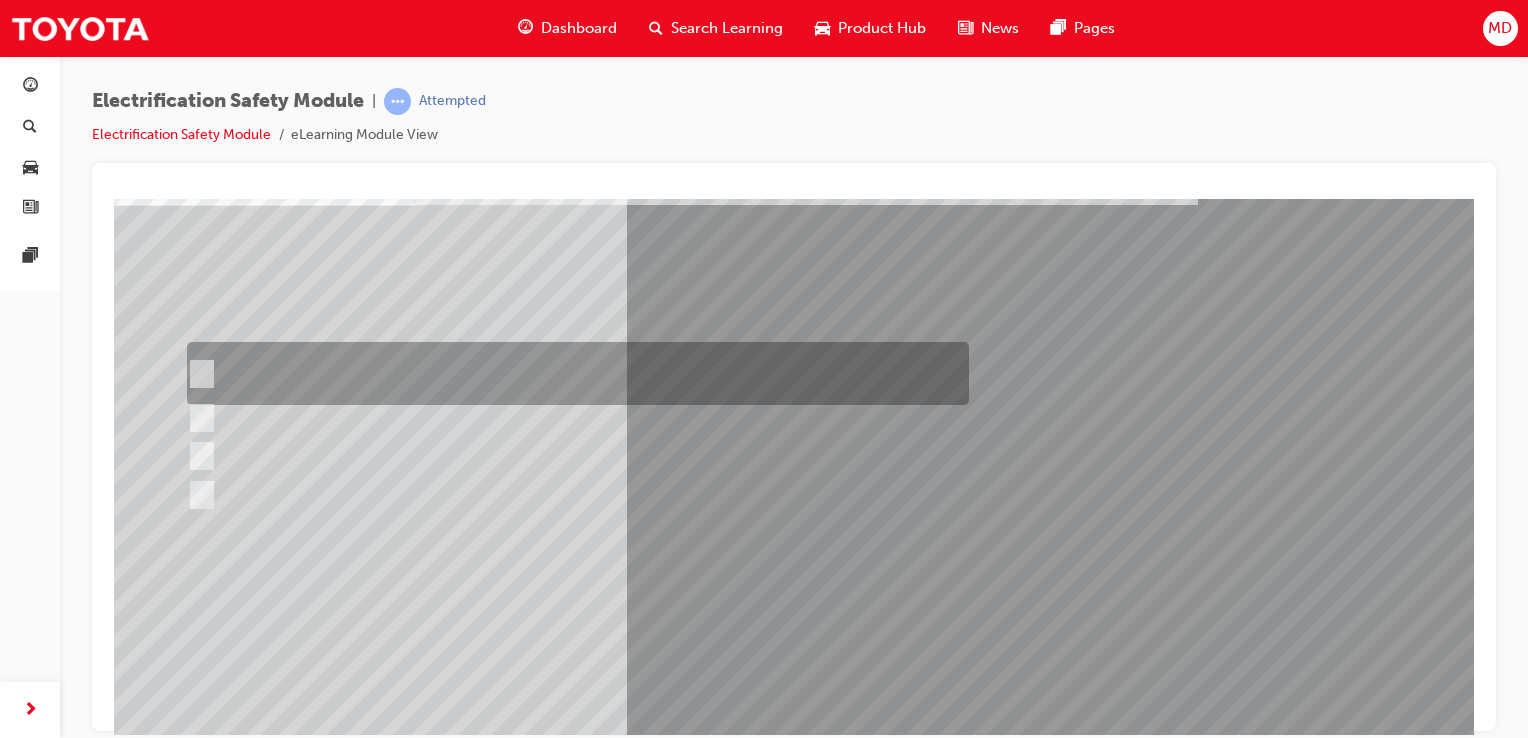 click at bounding box center (573, 373) 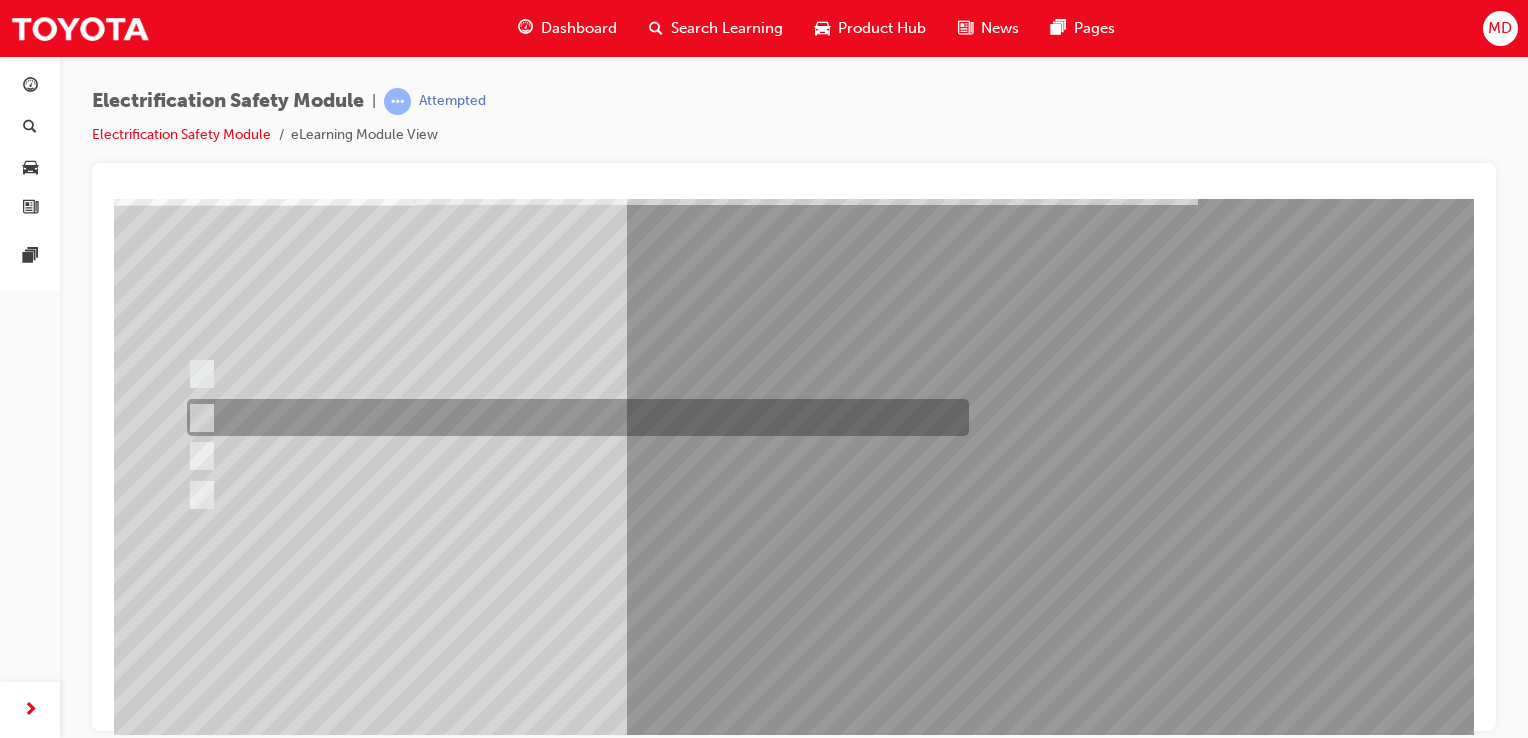 click at bounding box center [573, 417] 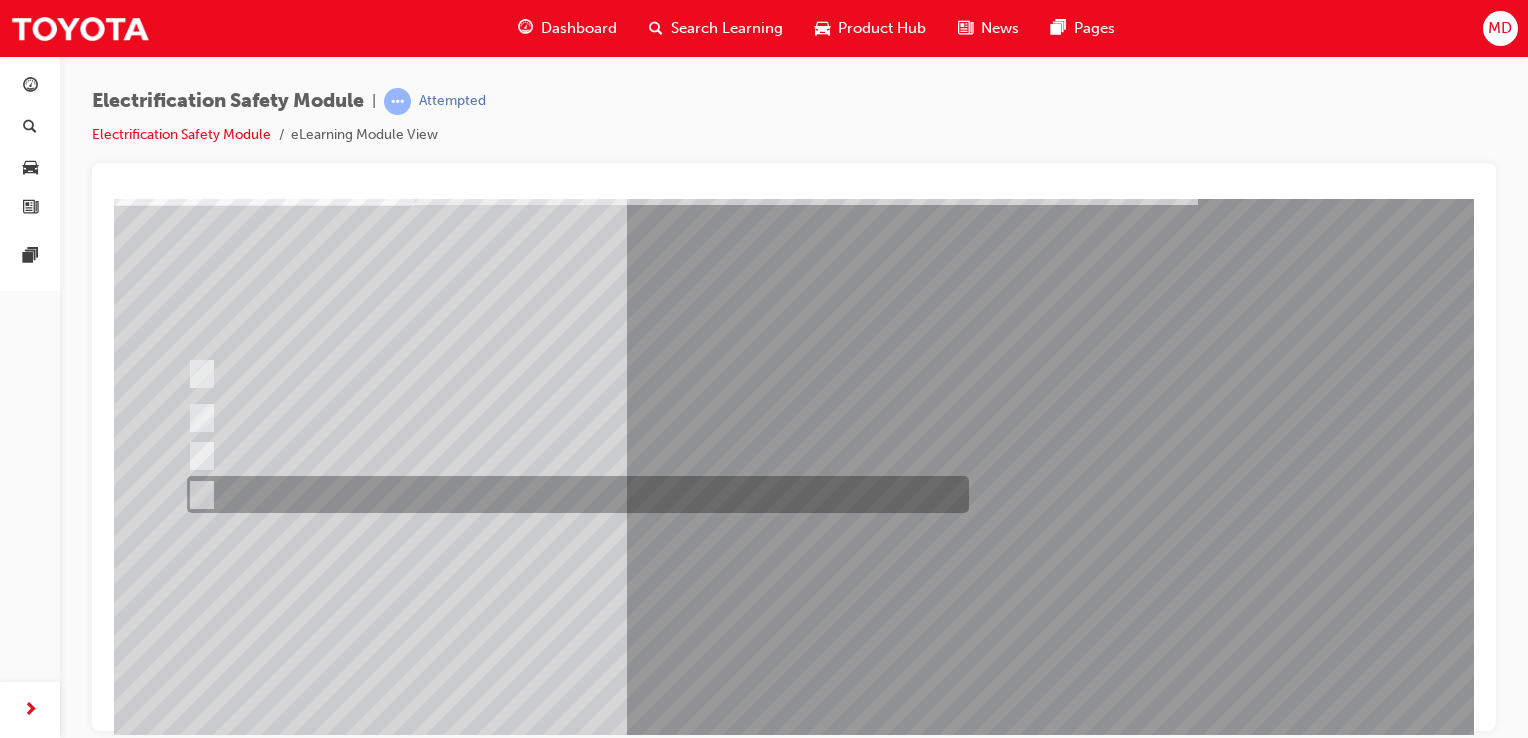 click at bounding box center (573, 494) 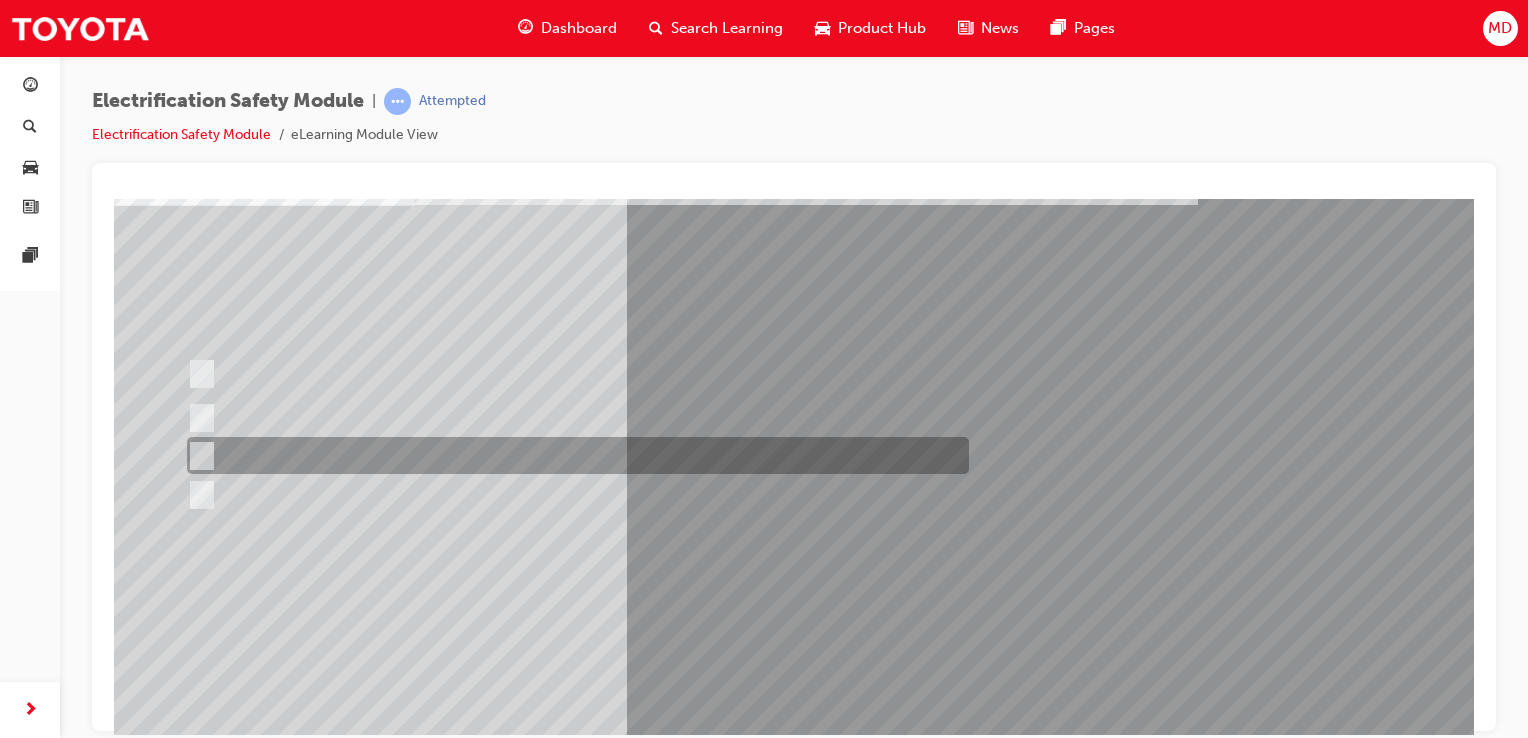 click at bounding box center (573, 455) 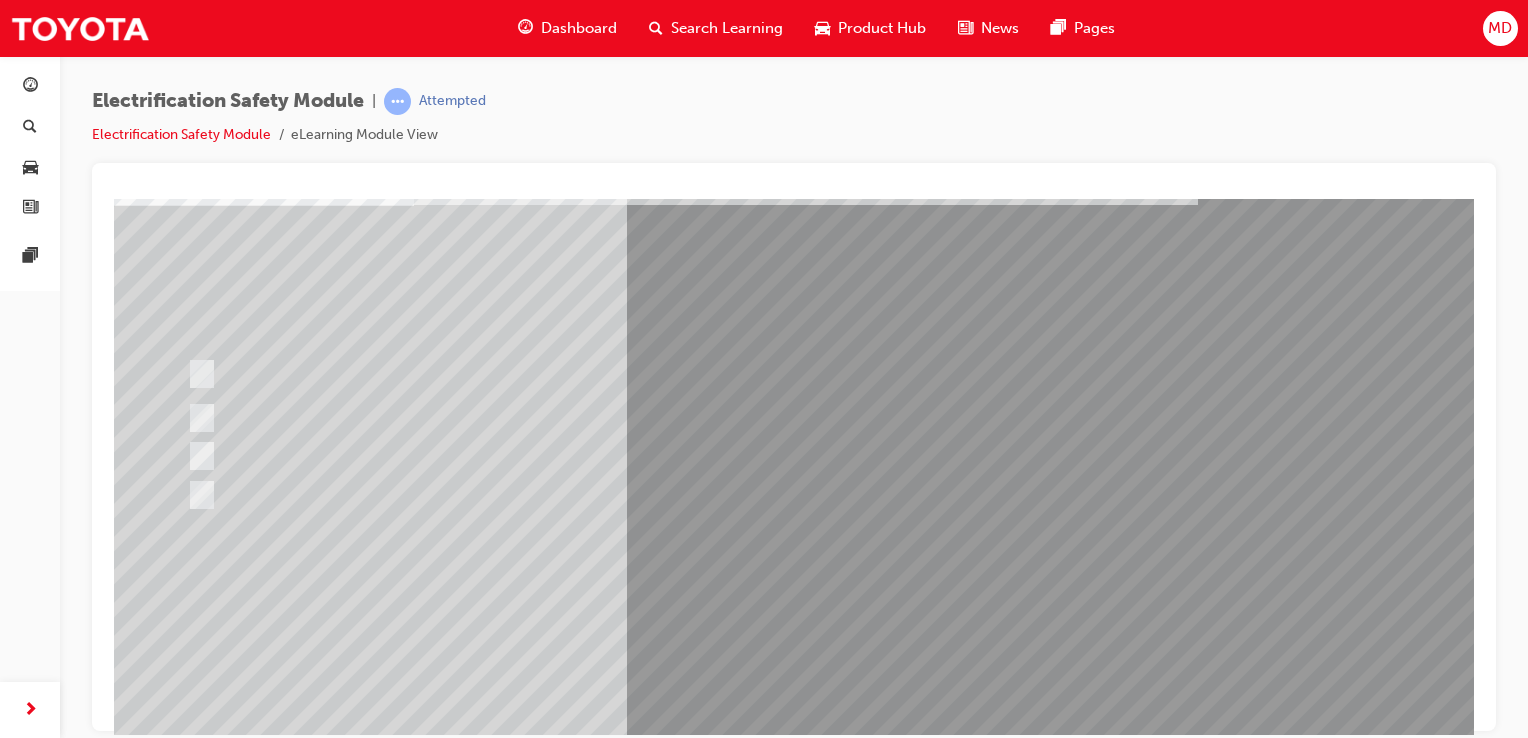 click at bounding box center (186, 2844) 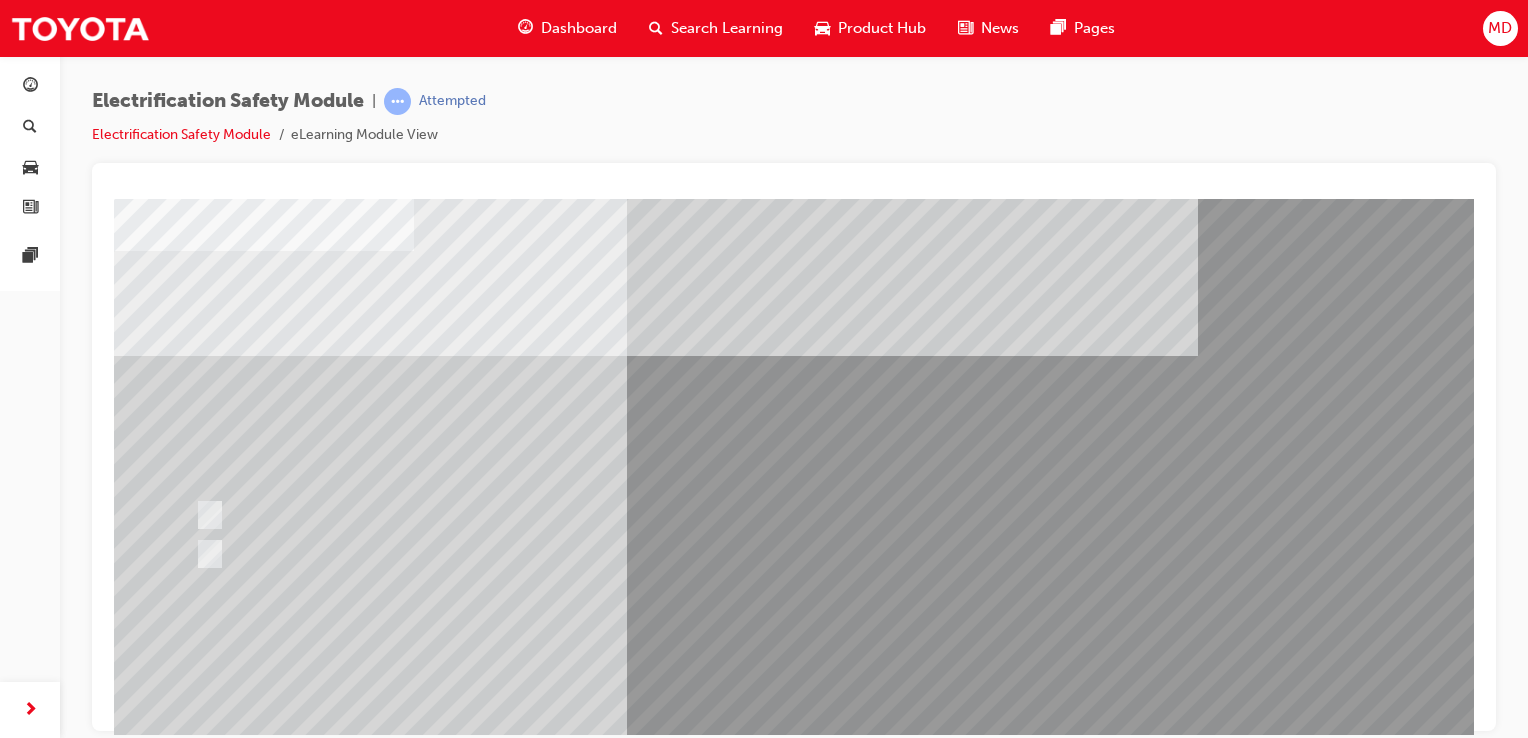 scroll, scrollTop: 100, scrollLeft: 0, axis: vertical 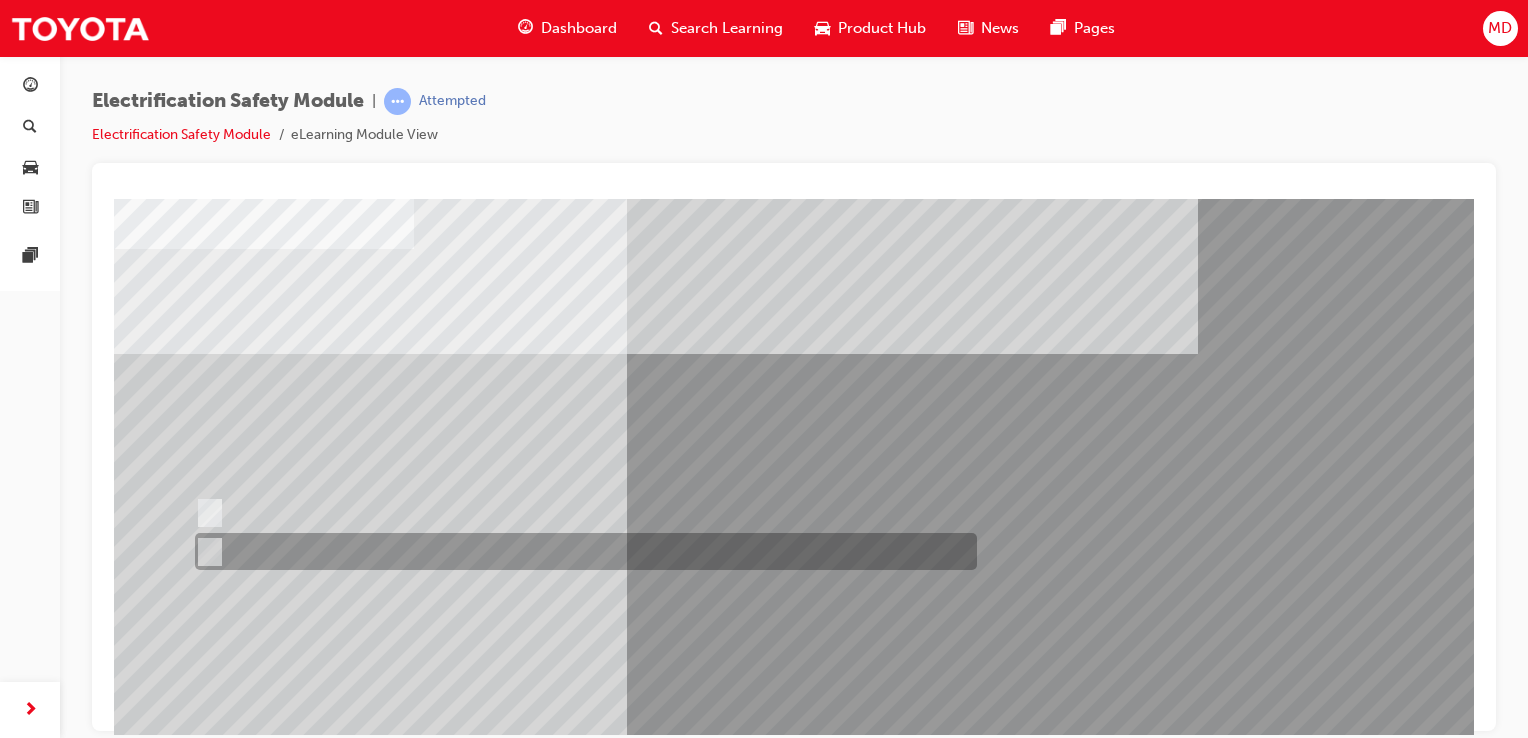 click at bounding box center [581, 551] 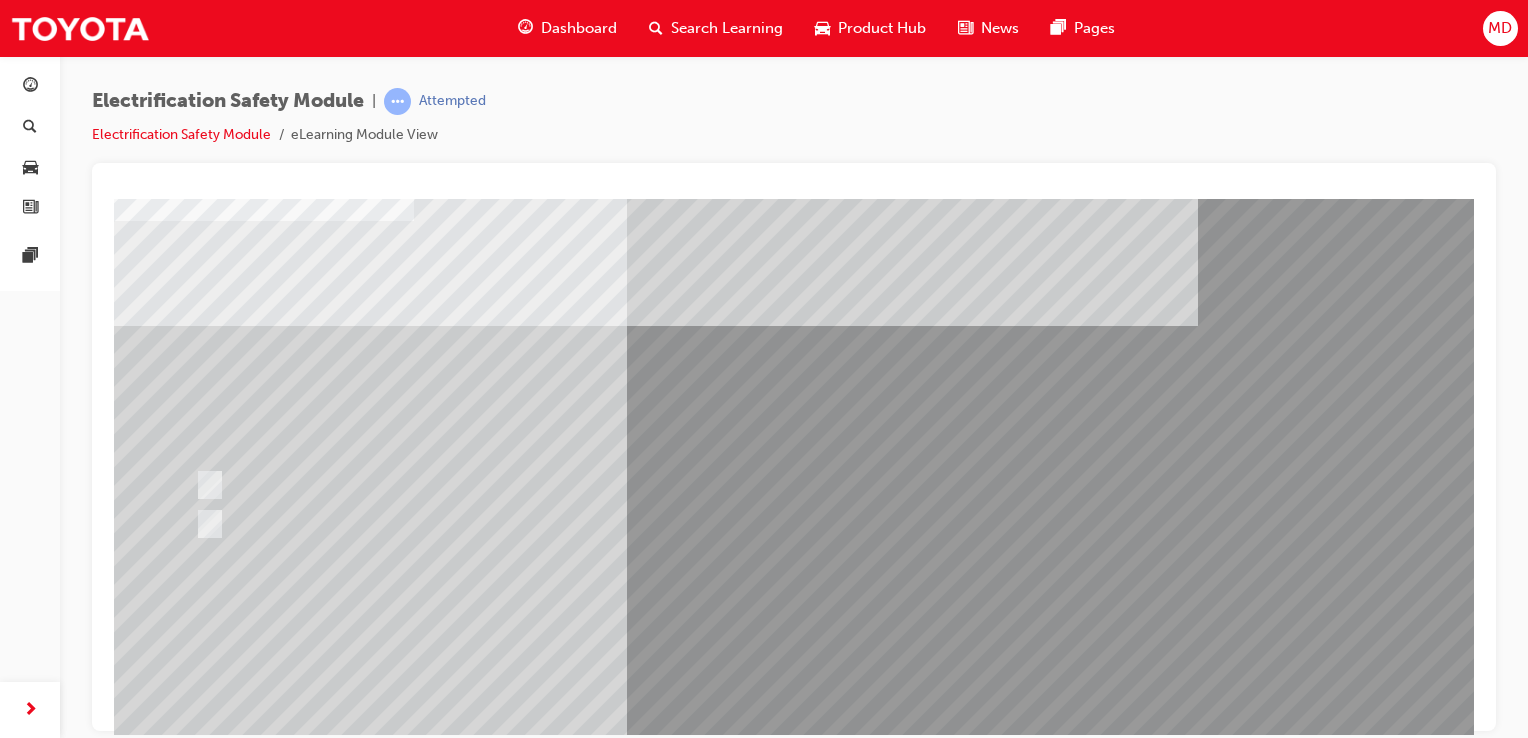 scroll, scrollTop: 132, scrollLeft: 0, axis: vertical 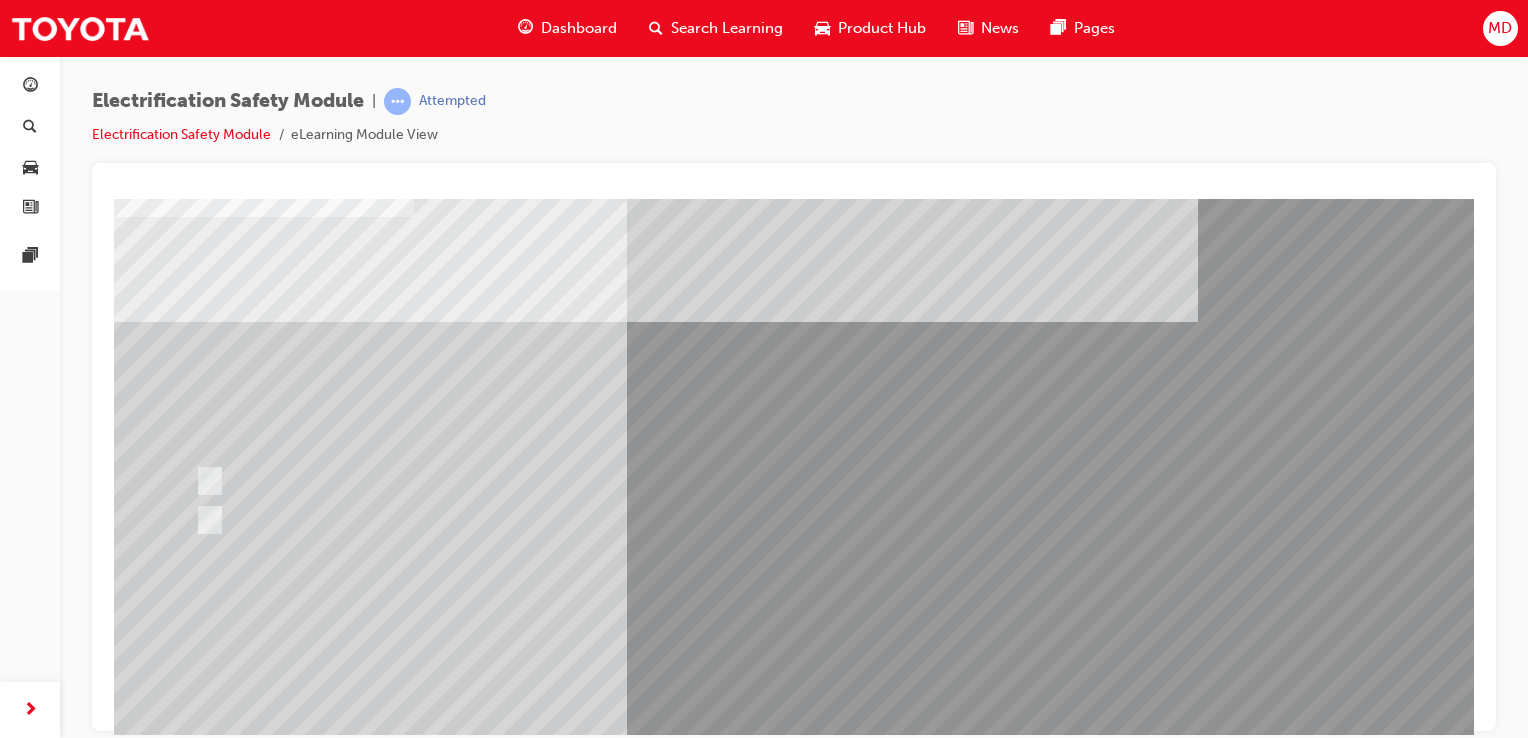 click at bounding box center [186, 2917] 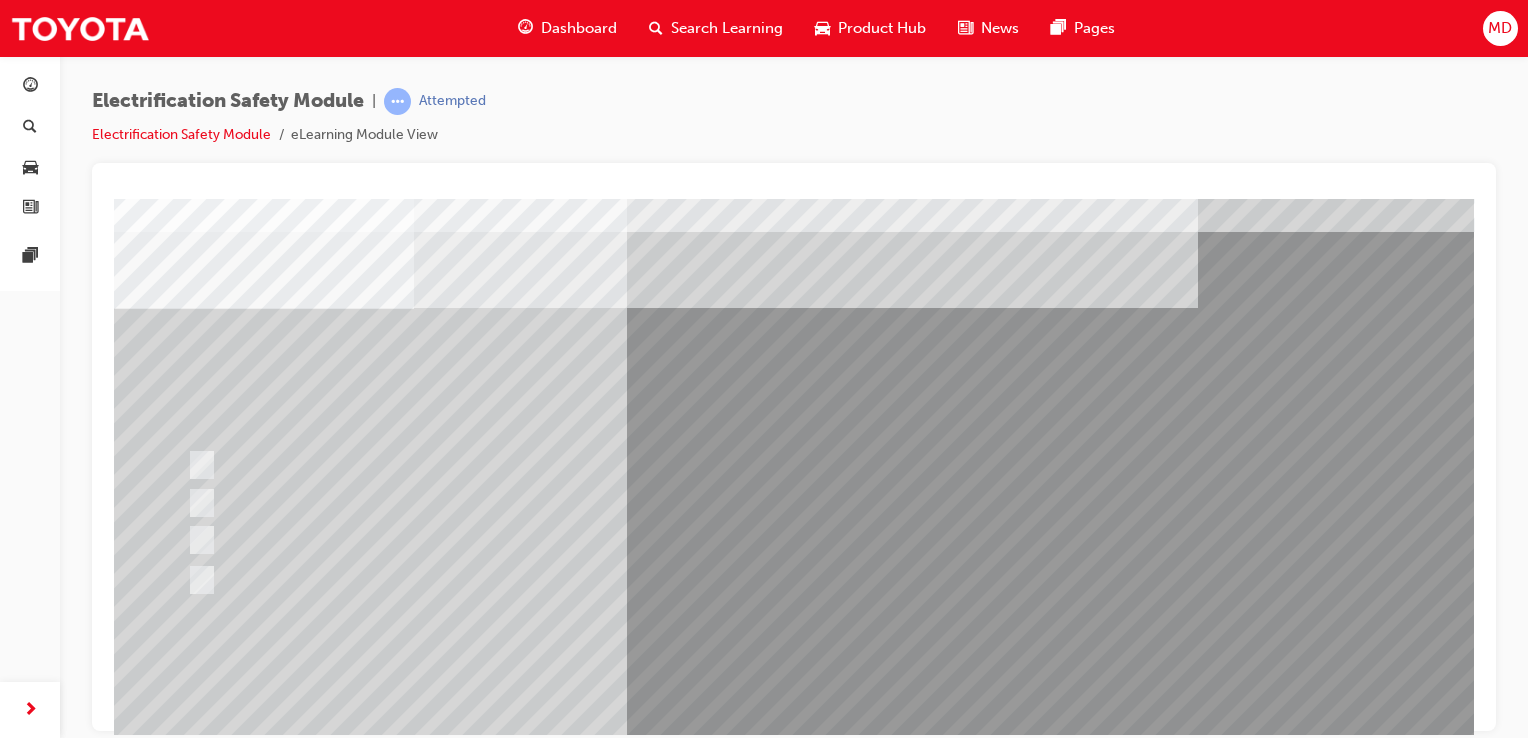 scroll, scrollTop: 49, scrollLeft: 0, axis: vertical 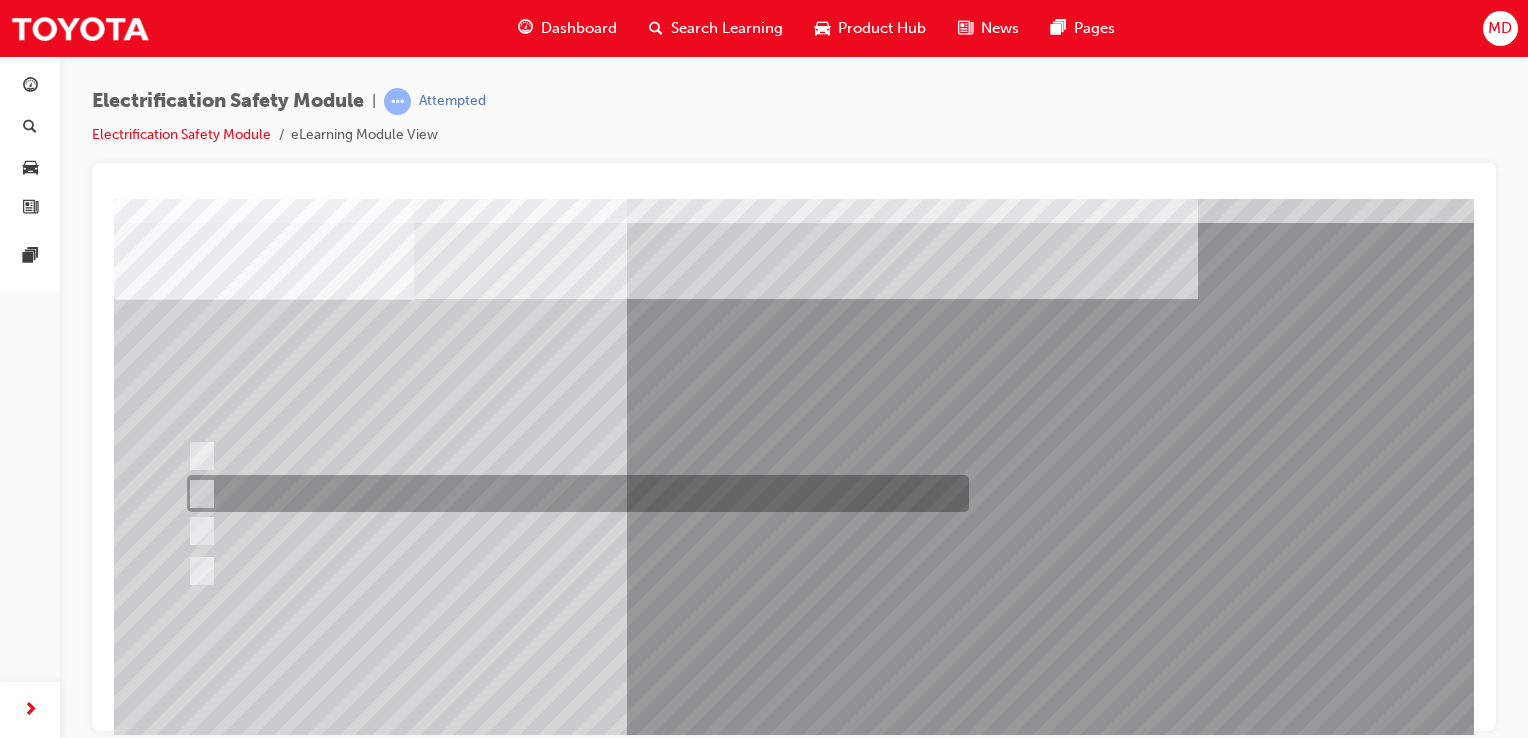 click at bounding box center [573, 493] 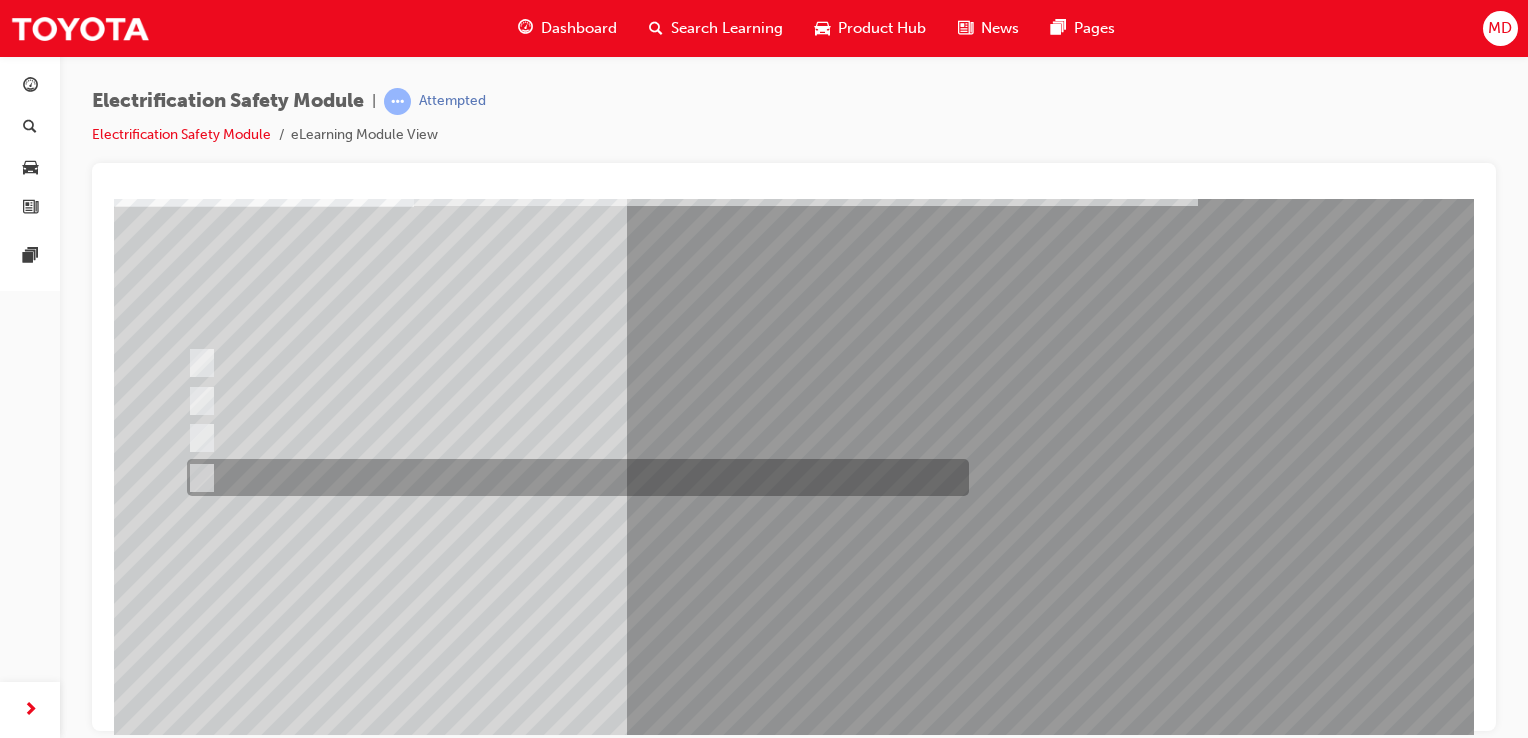 scroll, scrollTop: 146, scrollLeft: 0, axis: vertical 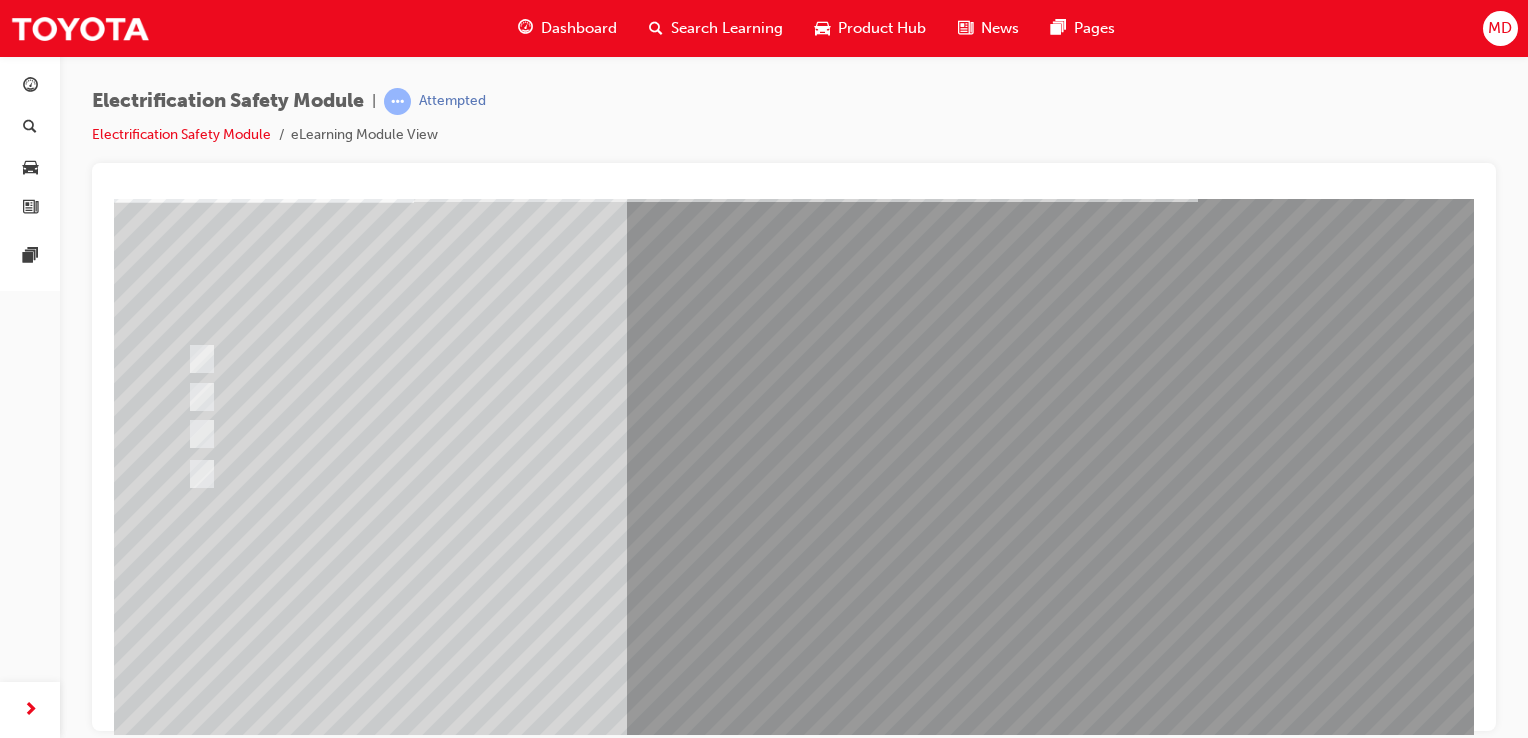 click at bounding box center [186, 2841] 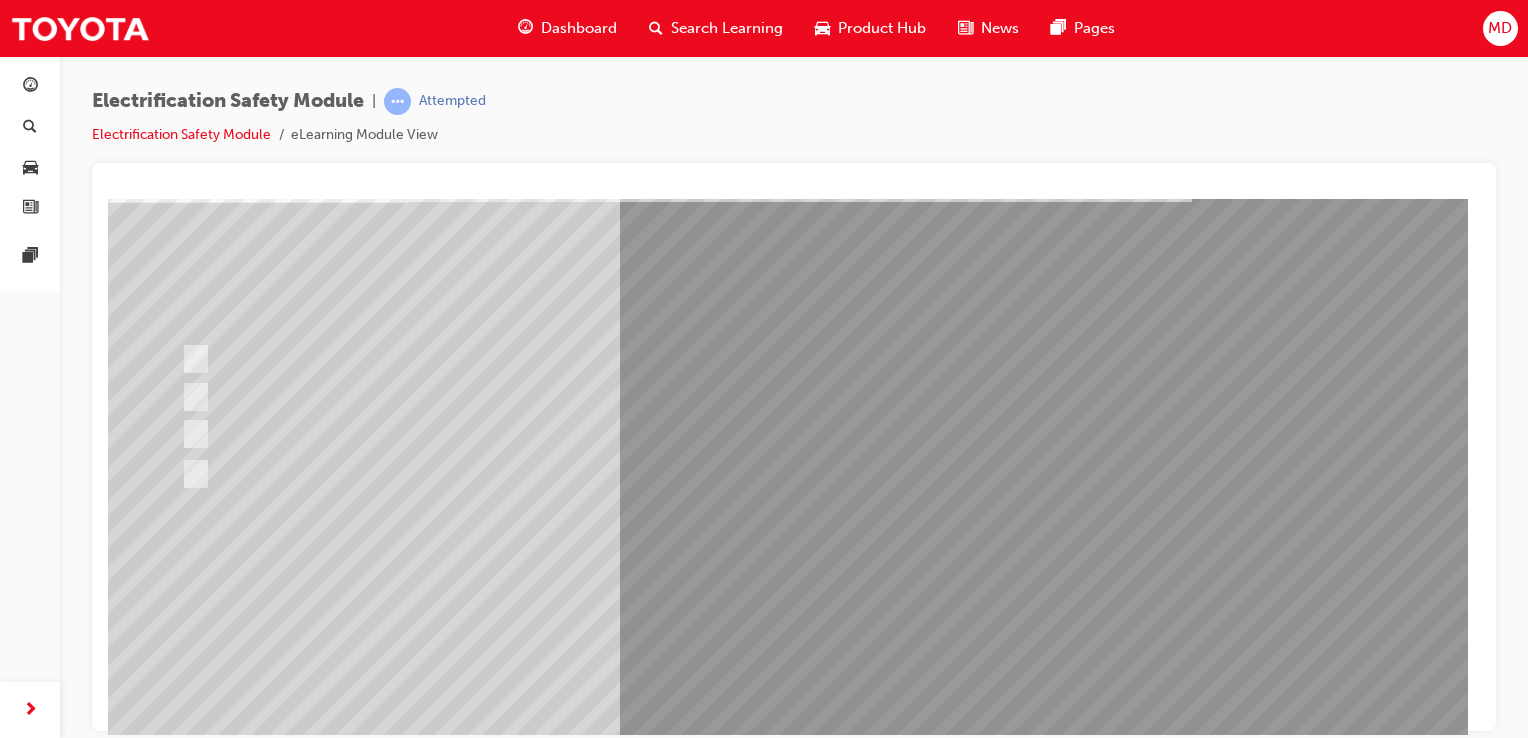 scroll, scrollTop: 0, scrollLeft: 0, axis: both 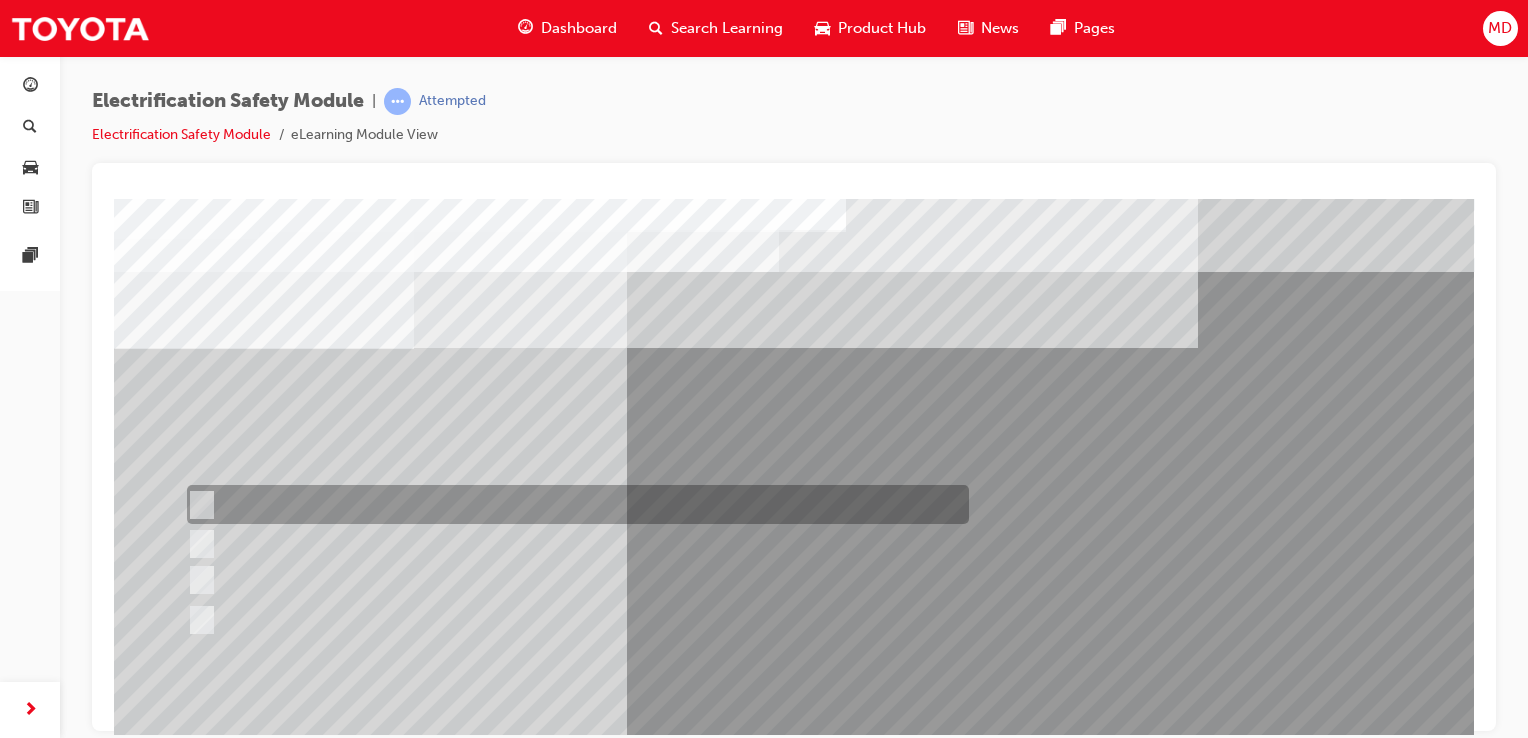 click at bounding box center [573, 504] 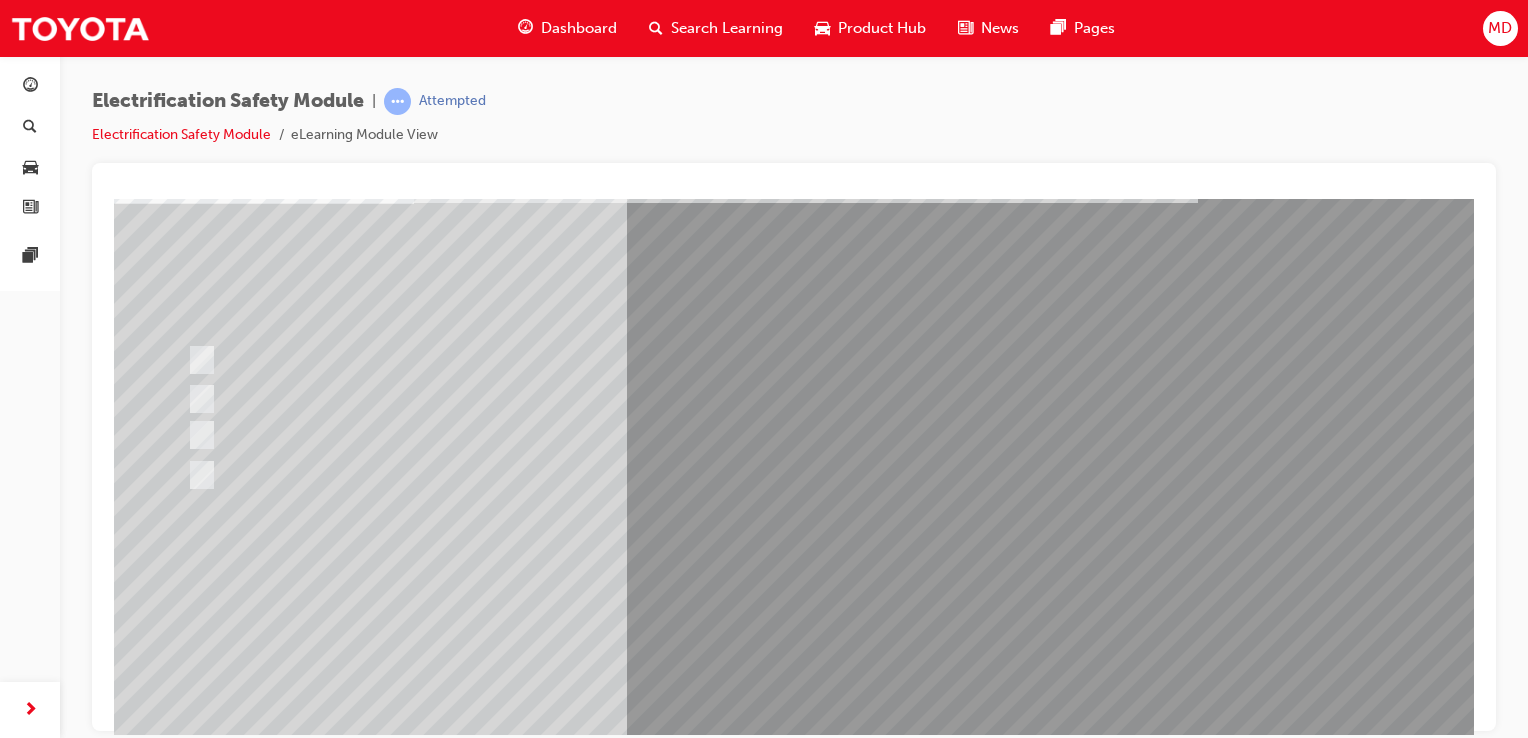 scroll, scrollTop: 149, scrollLeft: 0, axis: vertical 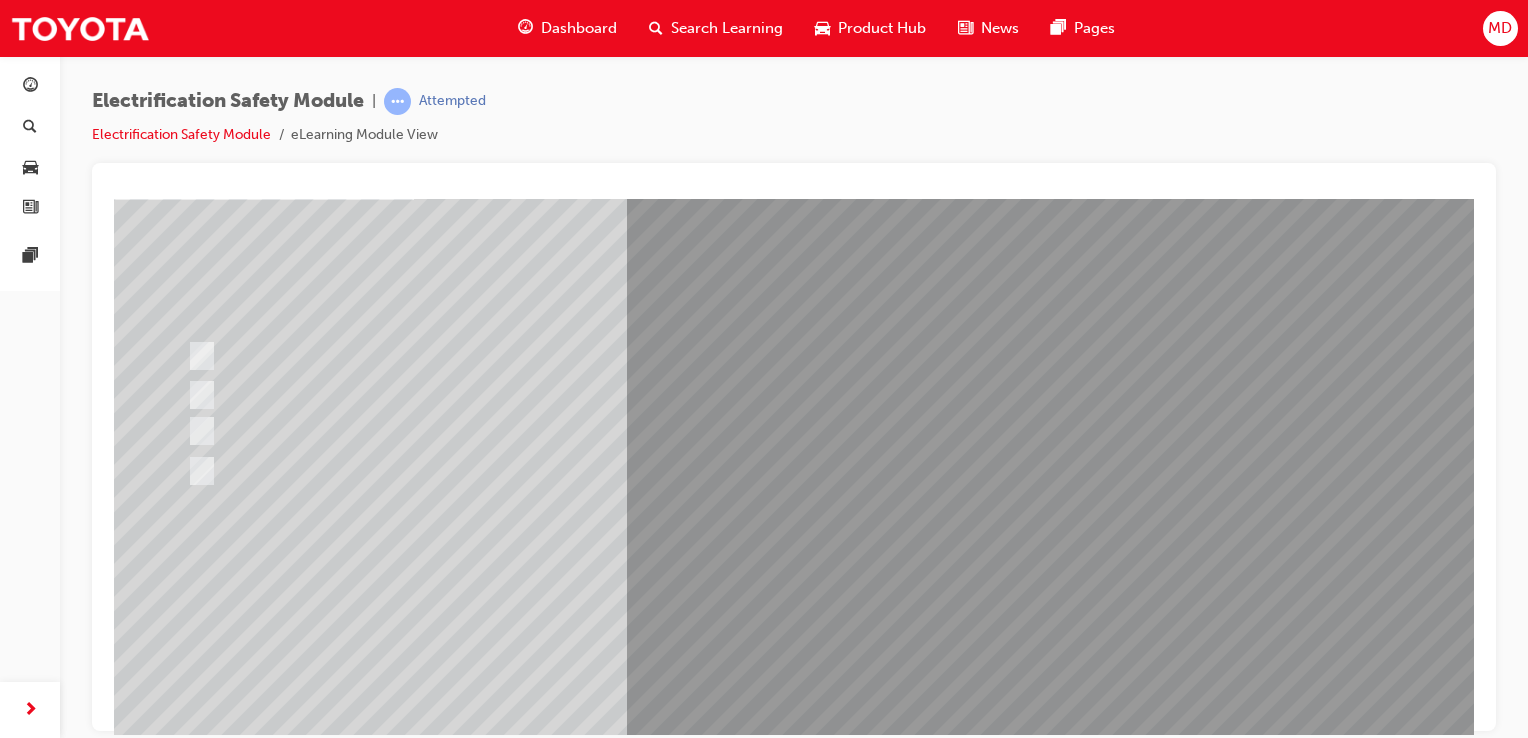 click at bounding box center [186, 2838] 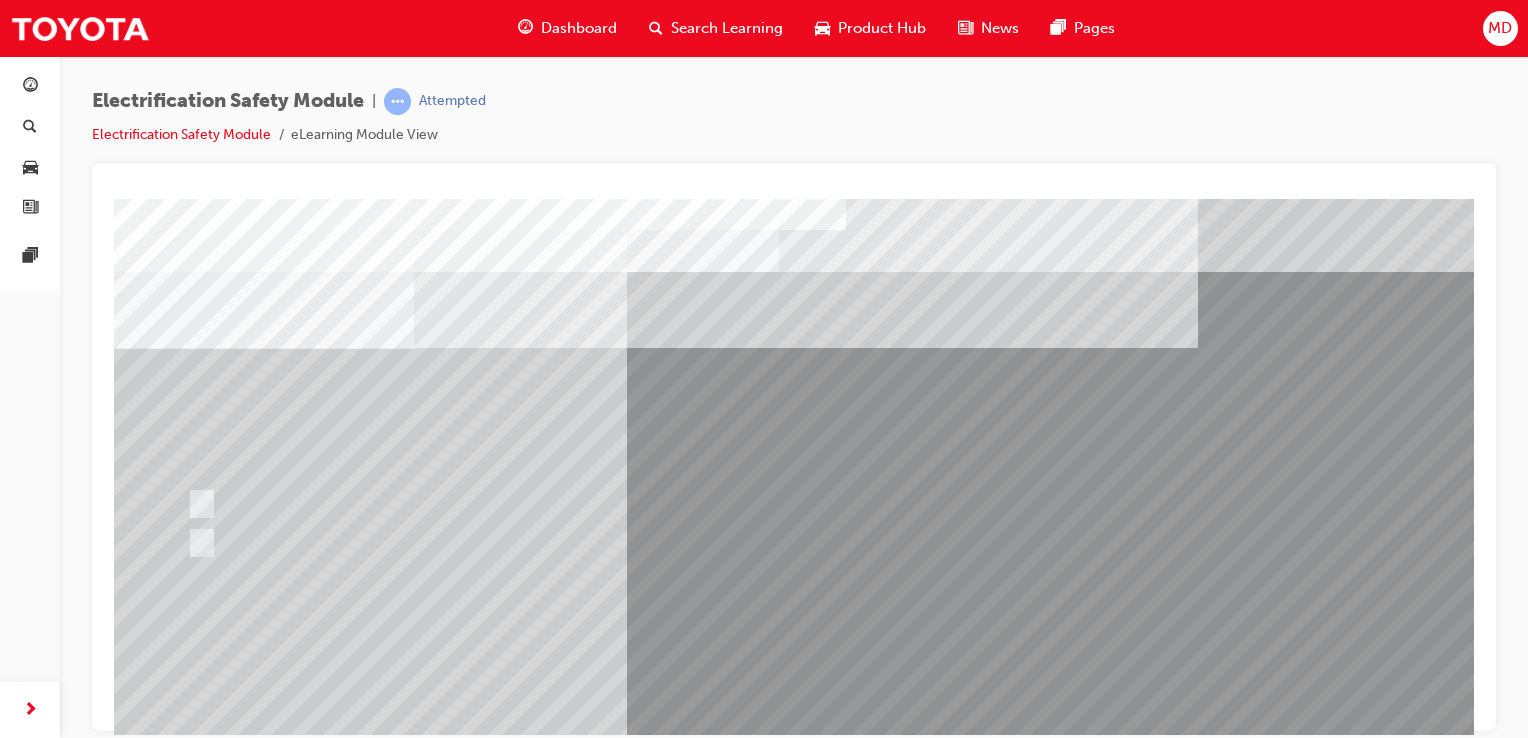 scroll, scrollTop: 0, scrollLeft: 0, axis: both 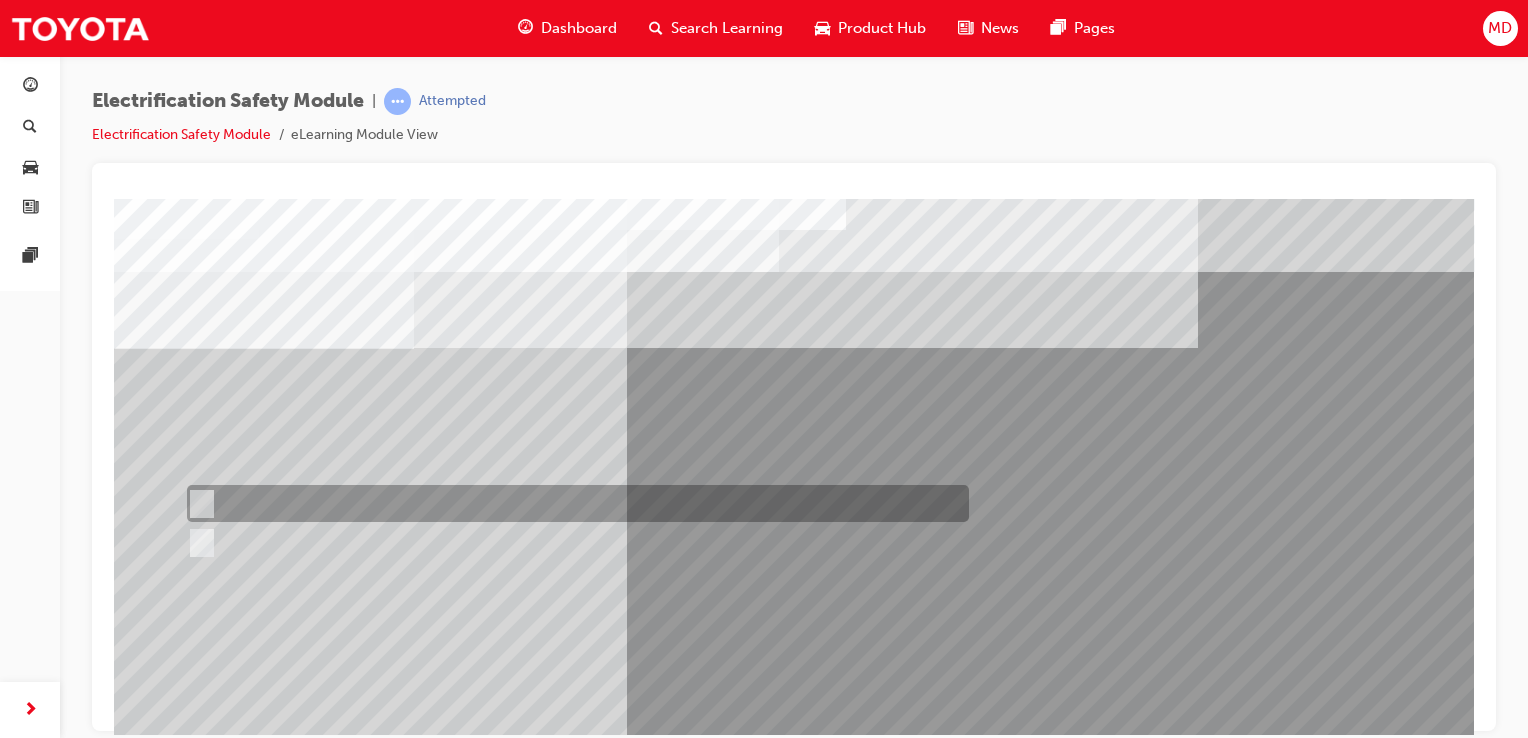 click at bounding box center (573, 503) 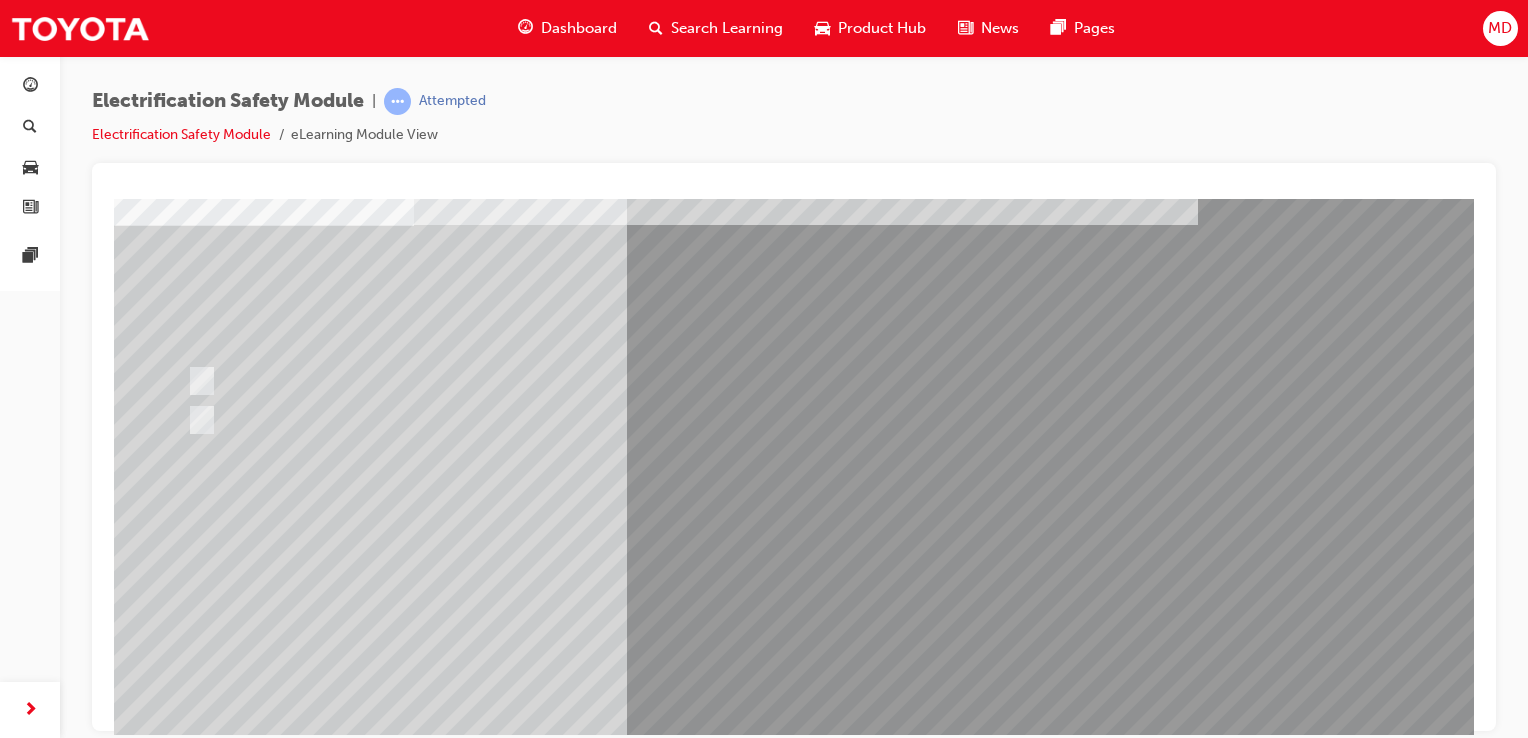 scroll, scrollTop: 124, scrollLeft: 0, axis: vertical 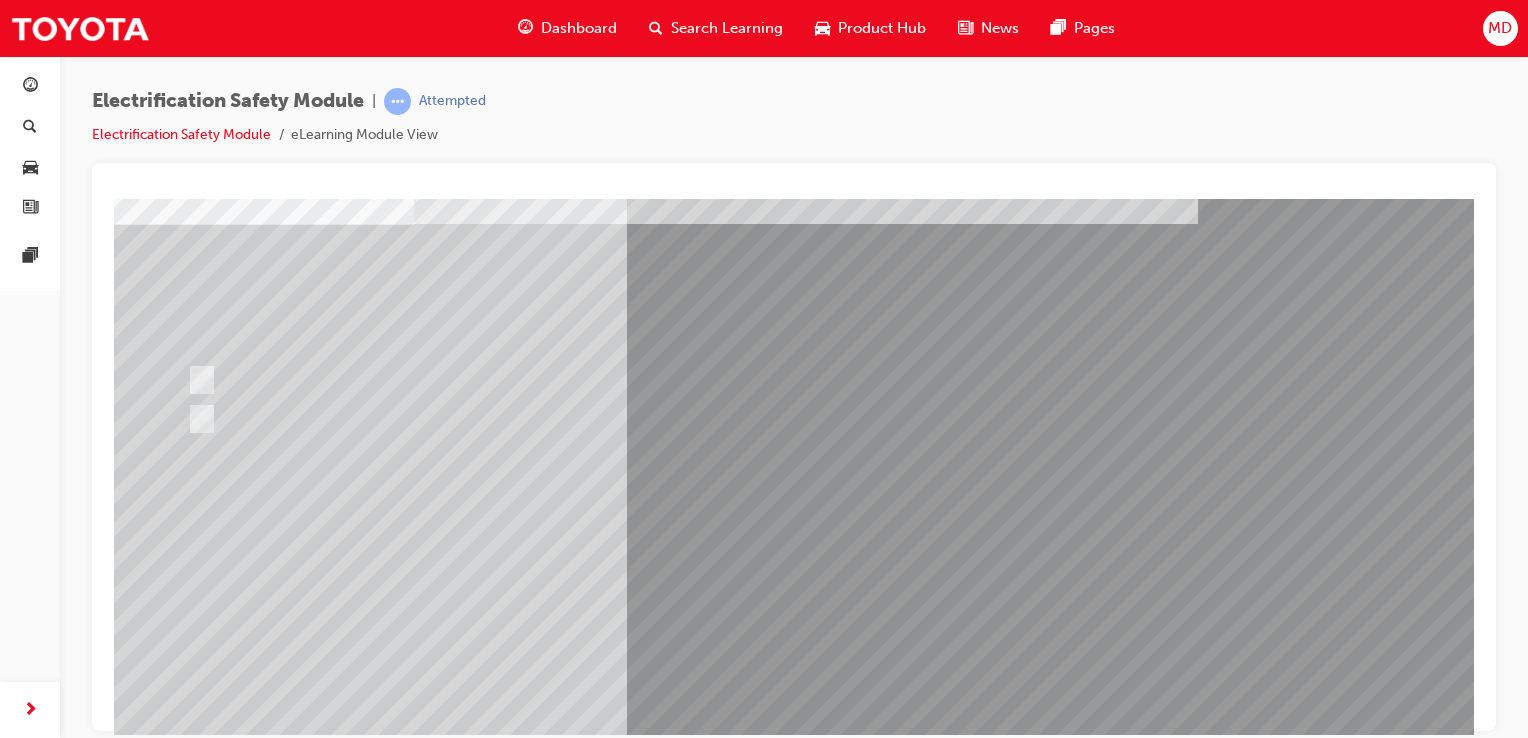 click at bounding box center [186, 2819] 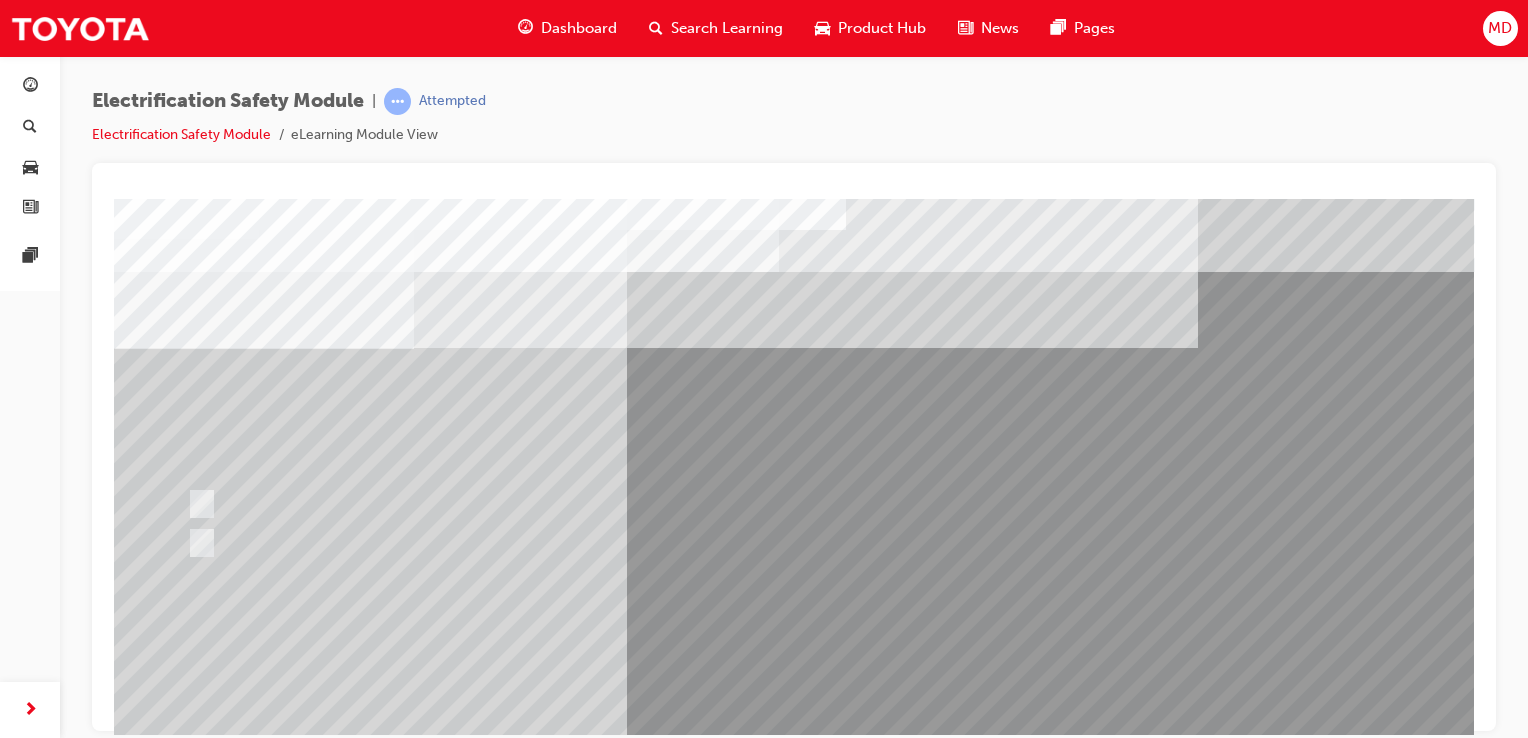 scroll, scrollTop: 0, scrollLeft: 0, axis: both 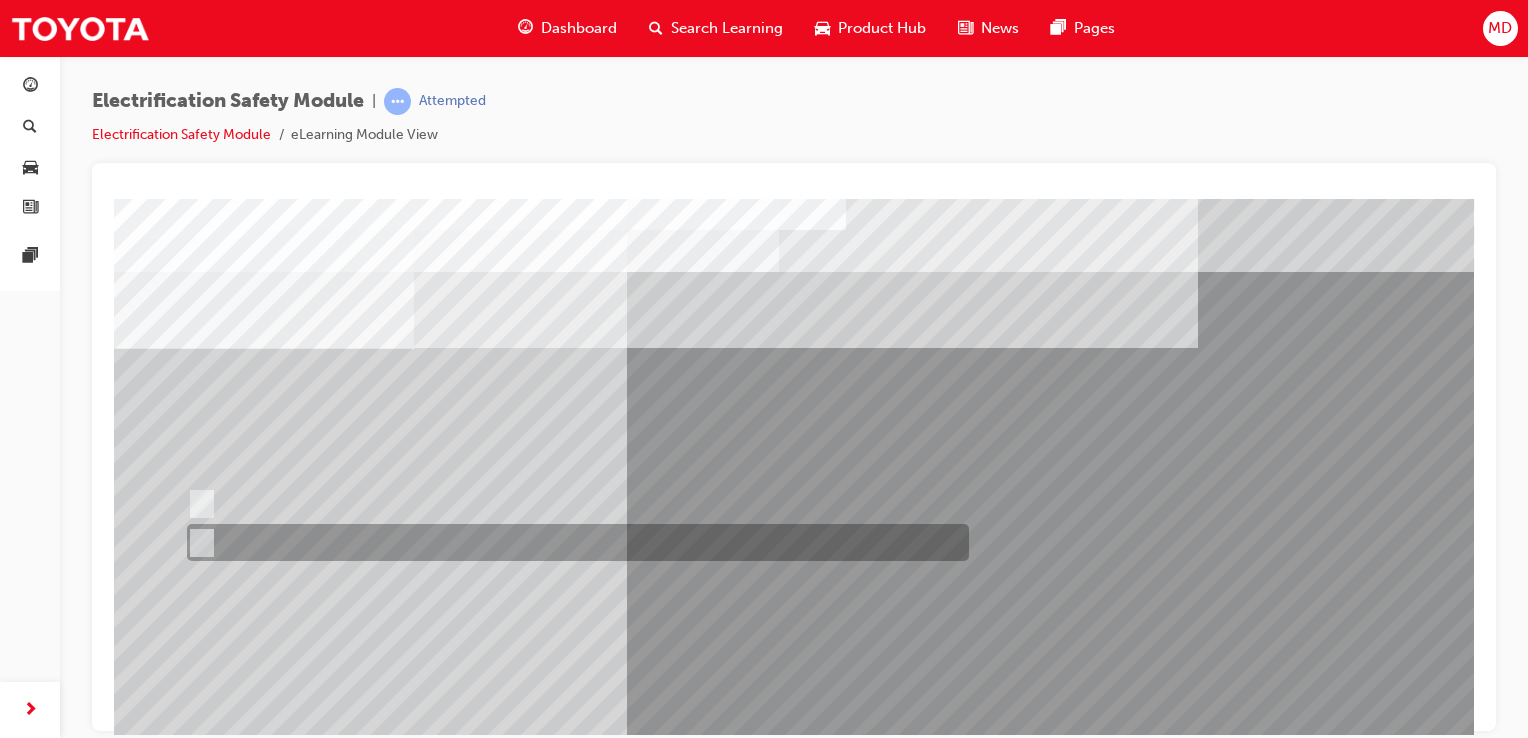 click at bounding box center [573, 542] 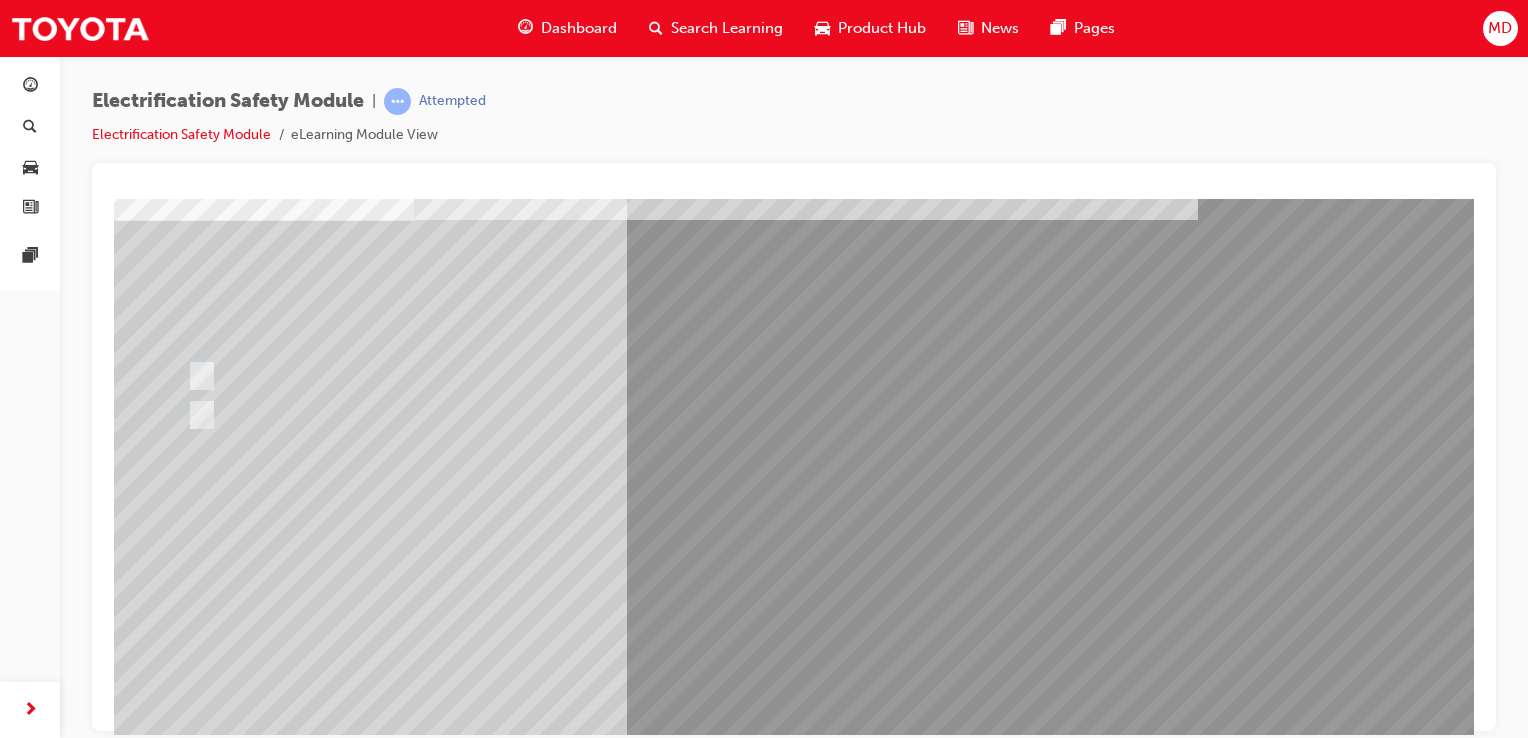 scroll, scrollTop: 129, scrollLeft: 0, axis: vertical 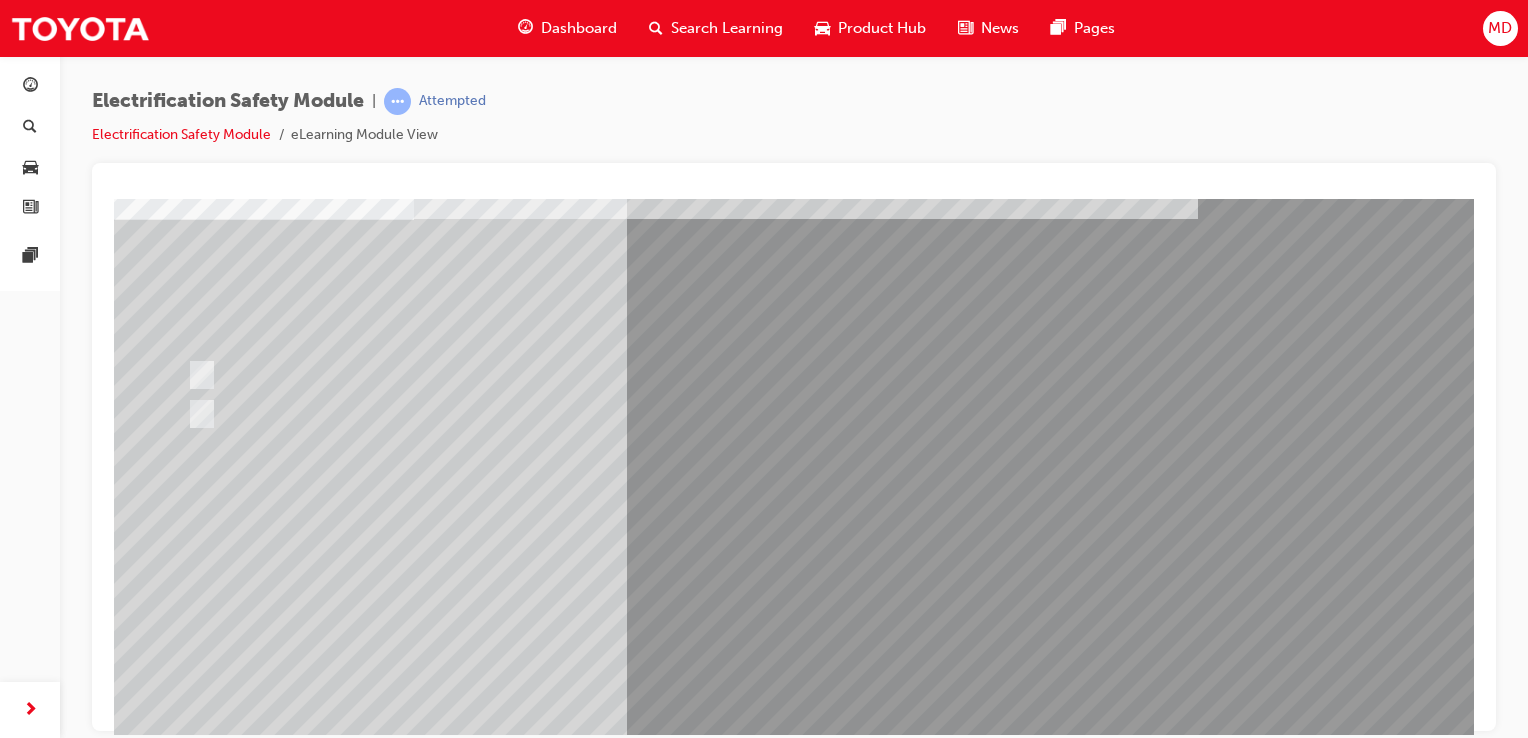 click at bounding box center [186, 2814] 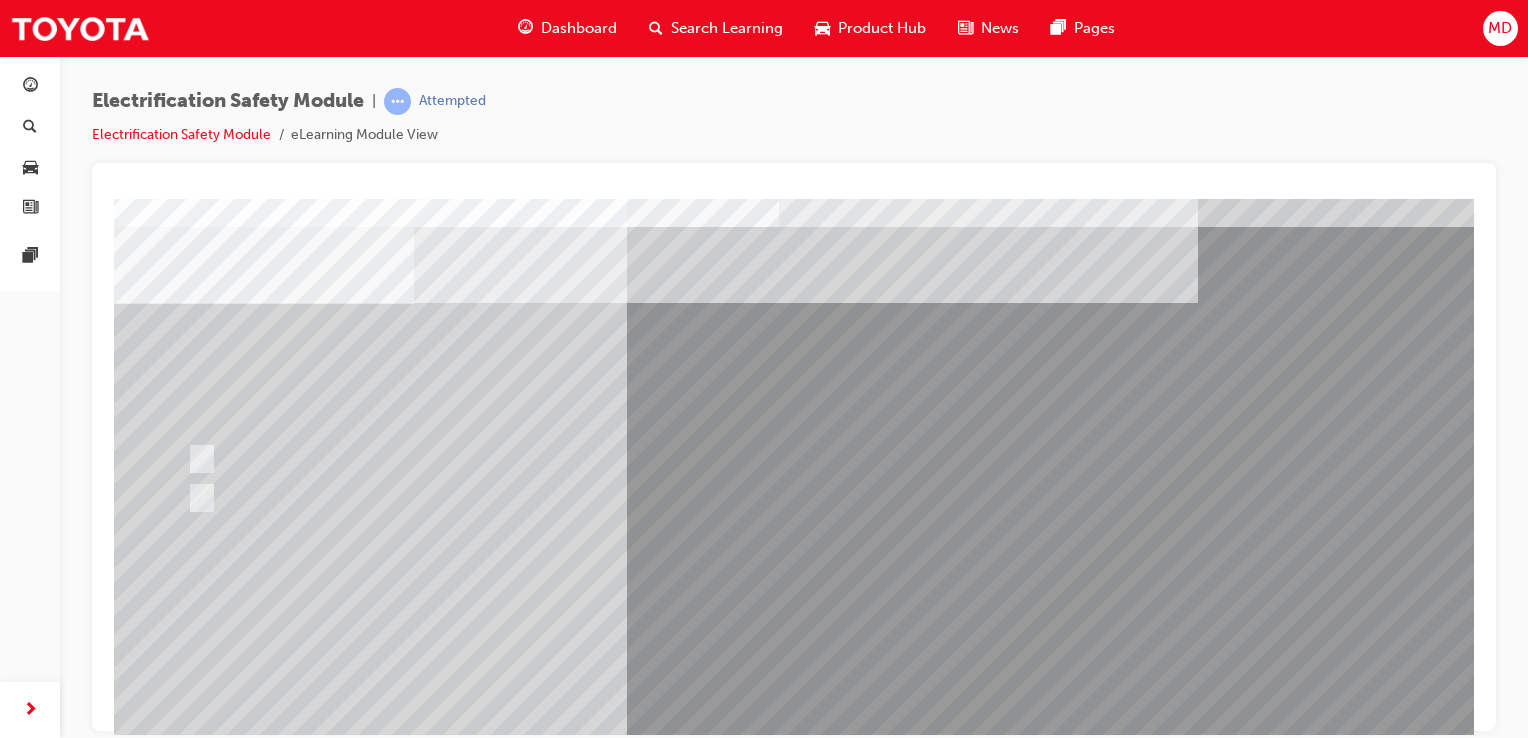 scroll, scrollTop: 64, scrollLeft: 0, axis: vertical 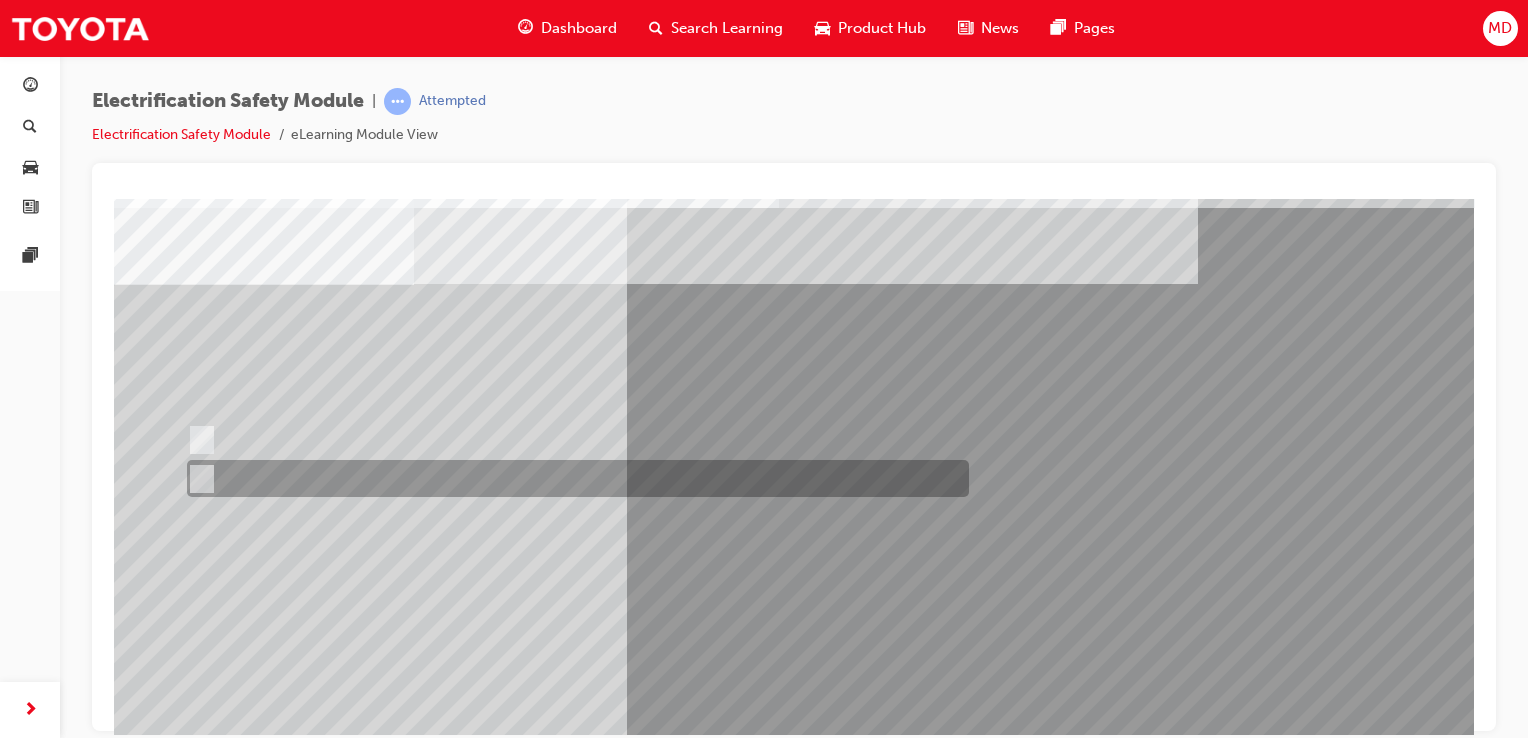 click at bounding box center [573, 478] 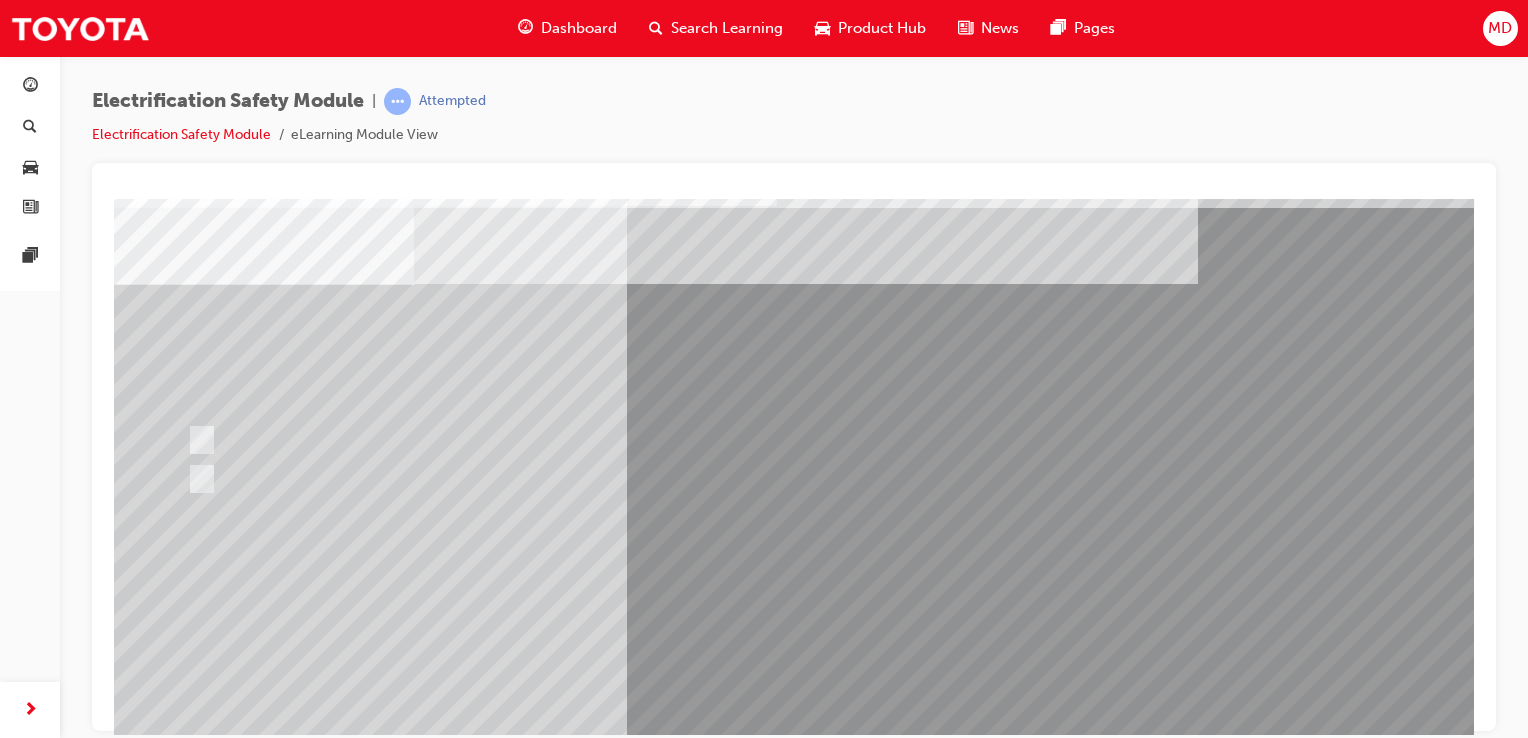 click at bounding box center (446, 2630) 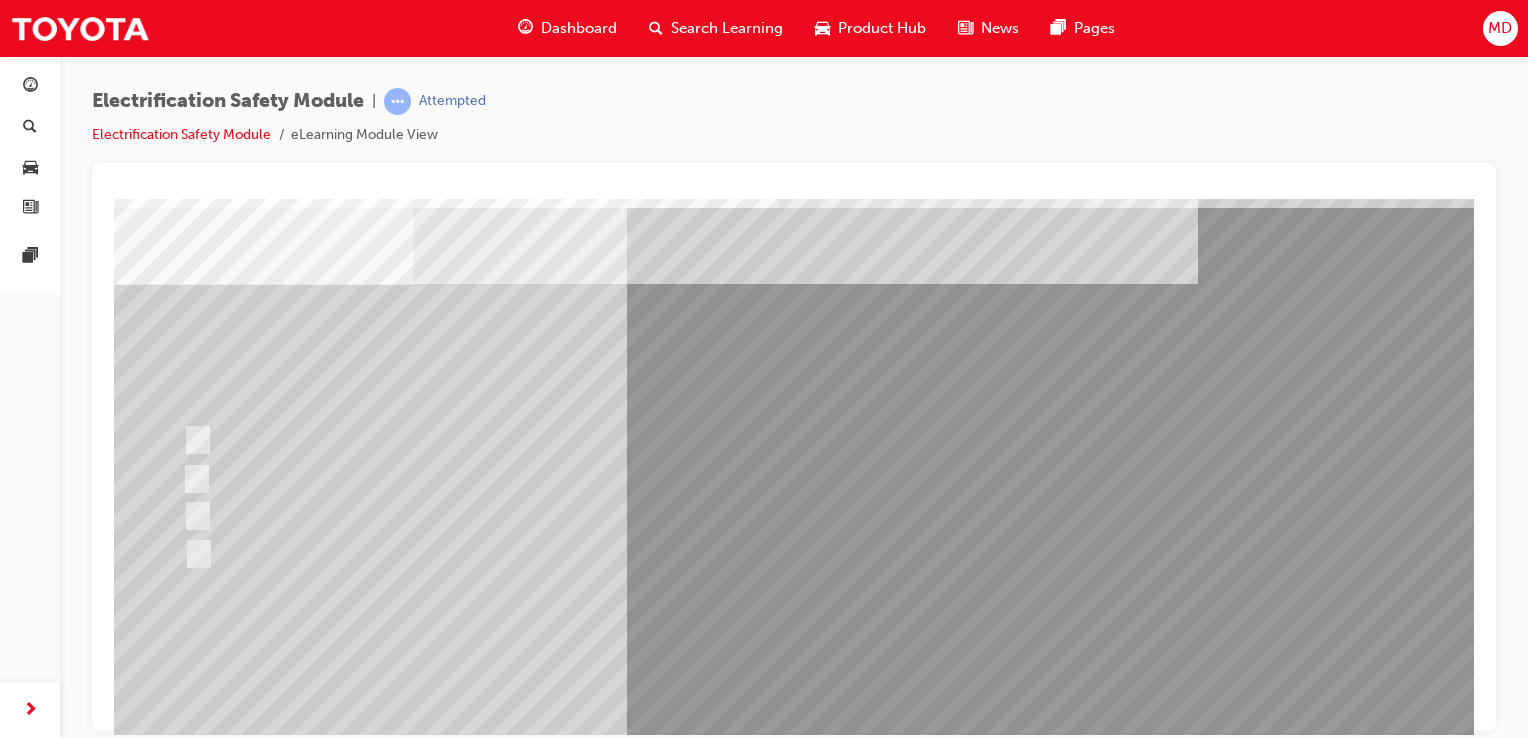 click on "Question 12 of 21" at bounding box center [794, 494] 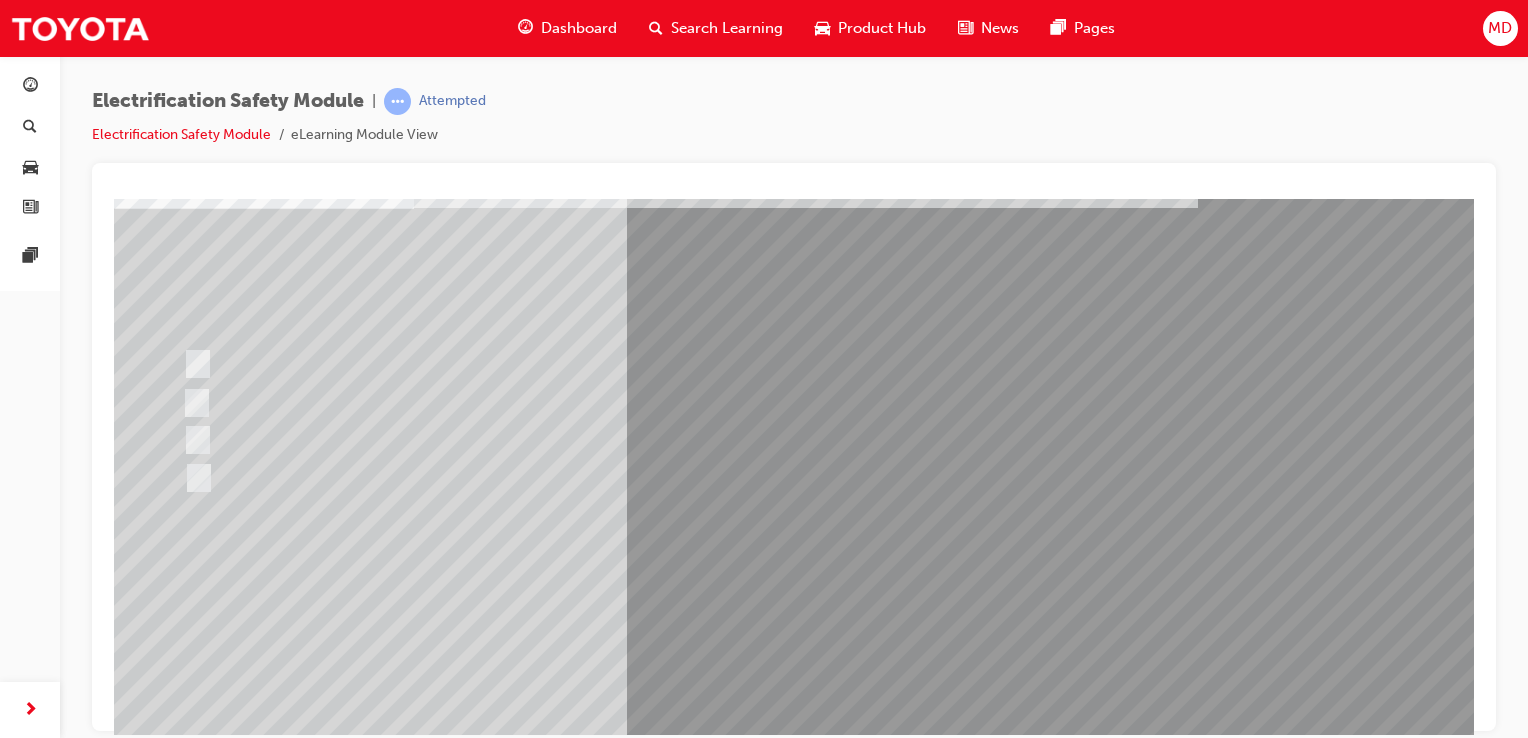 scroll, scrollTop: 139, scrollLeft: 0, axis: vertical 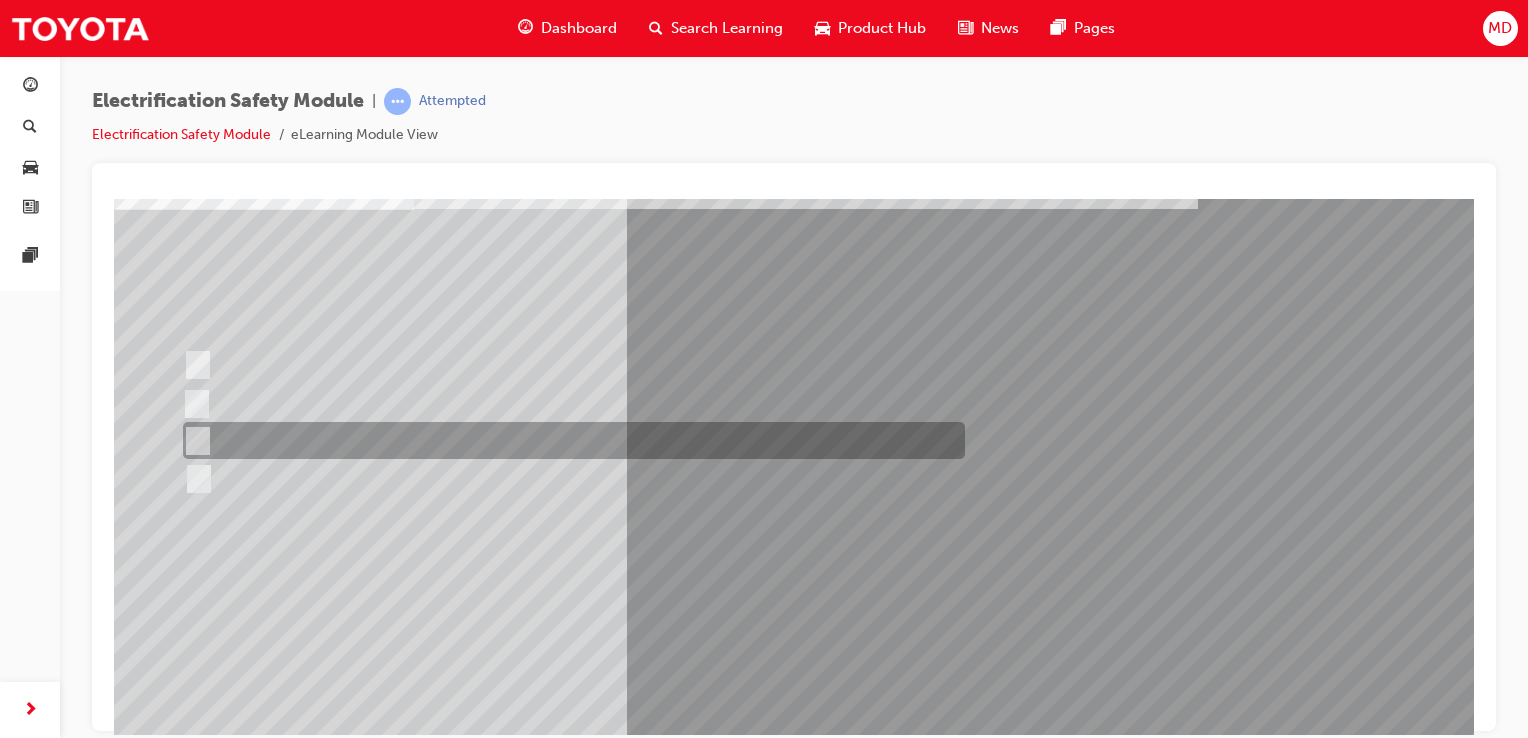 click at bounding box center [569, 440] 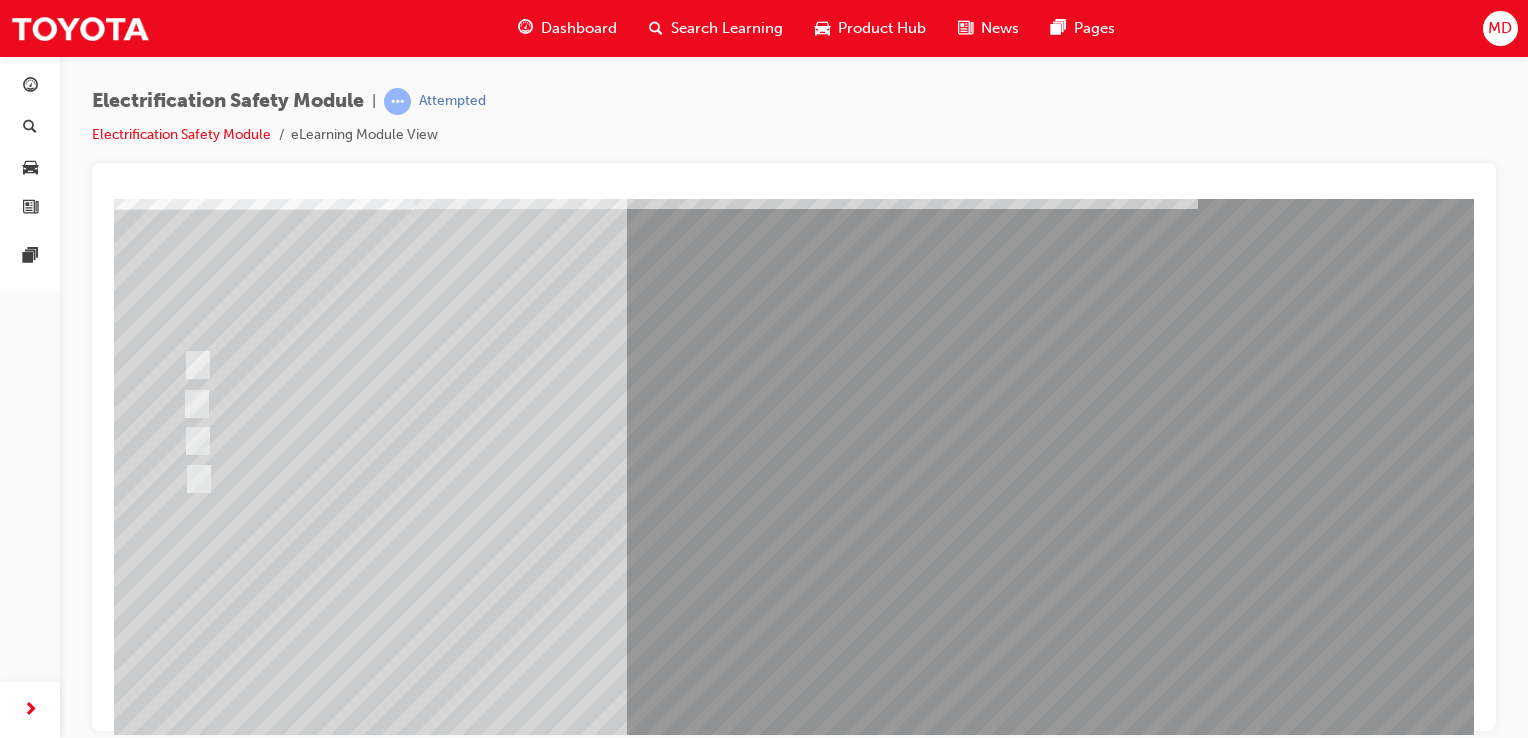 click at bounding box center [186, 2848] 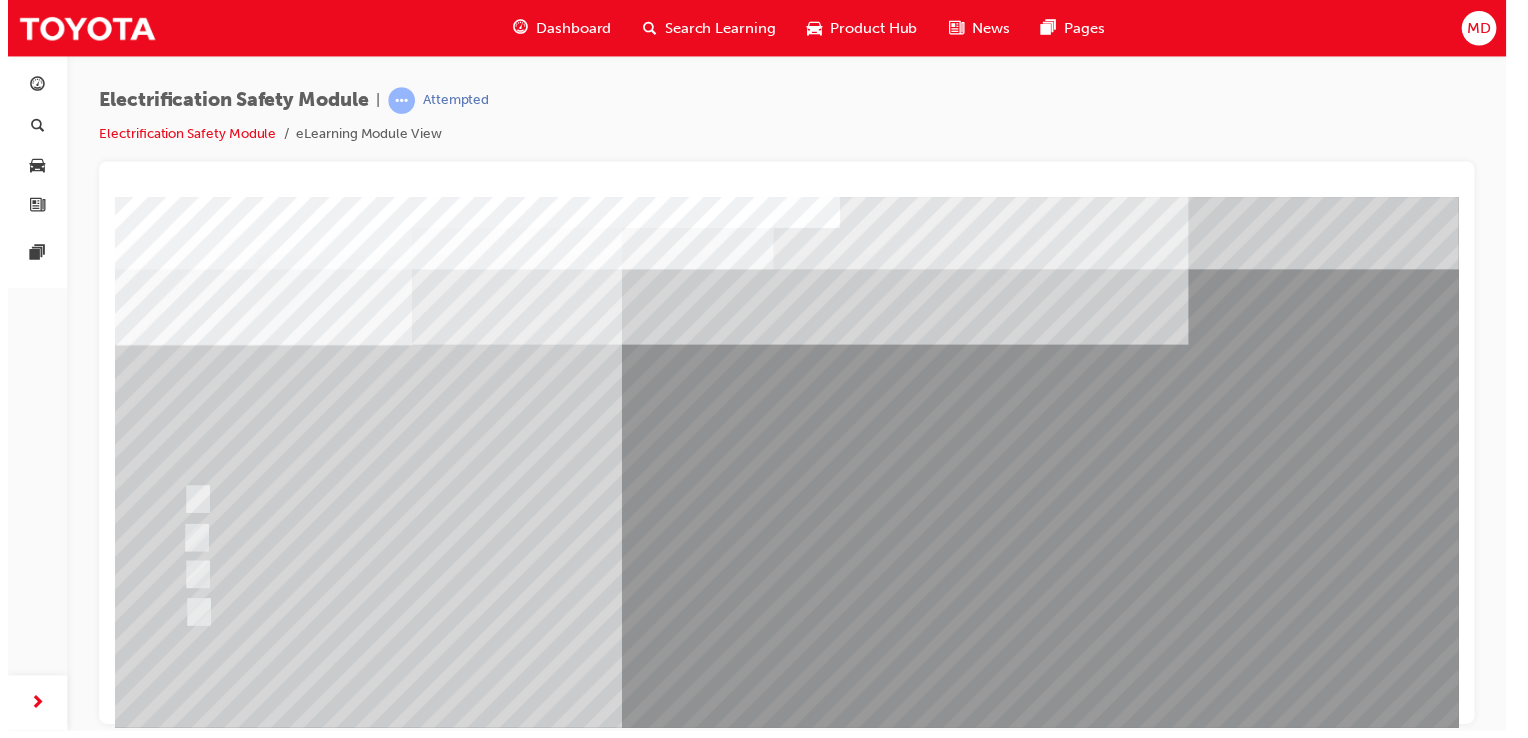 scroll, scrollTop: 0, scrollLeft: 0, axis: both 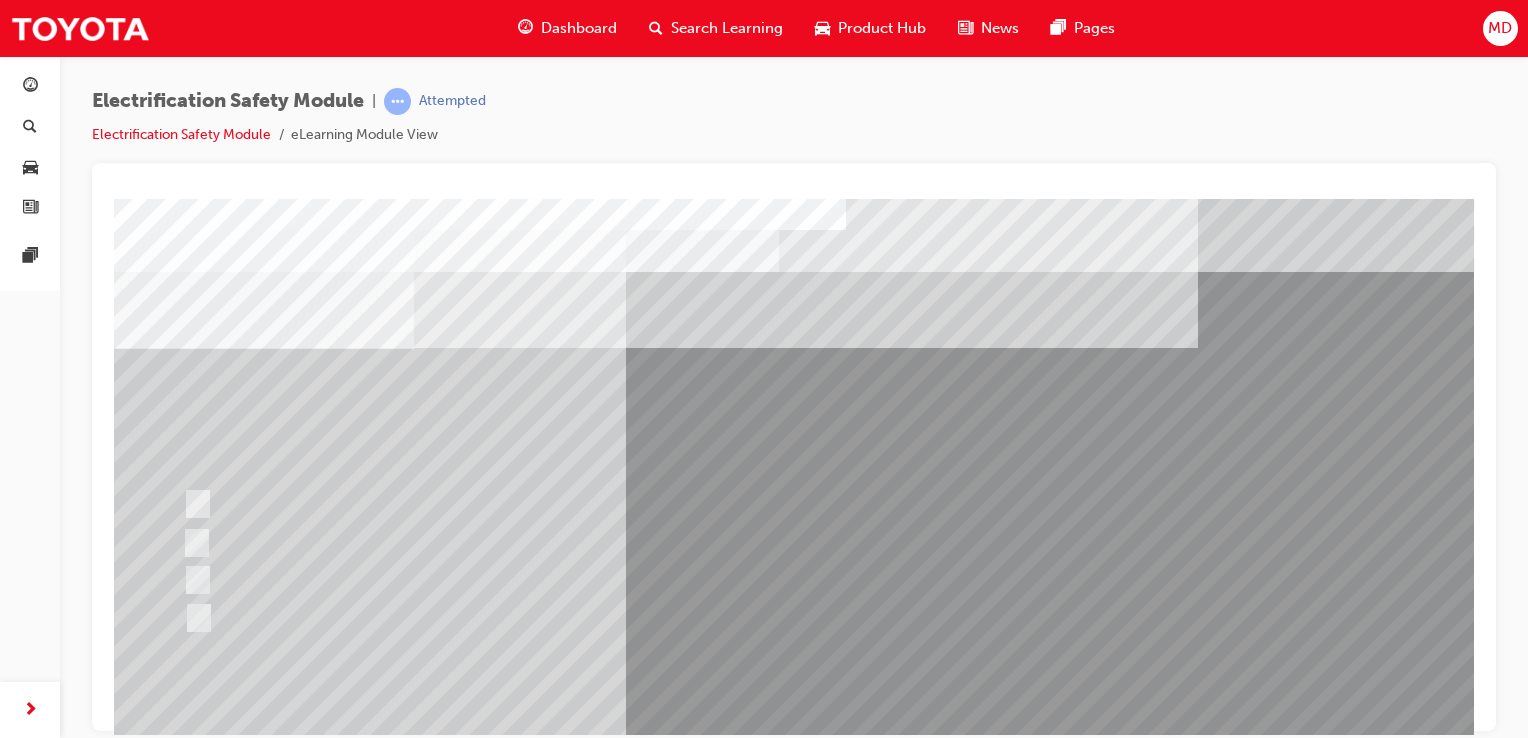 click at bounding box center (794, 1278) 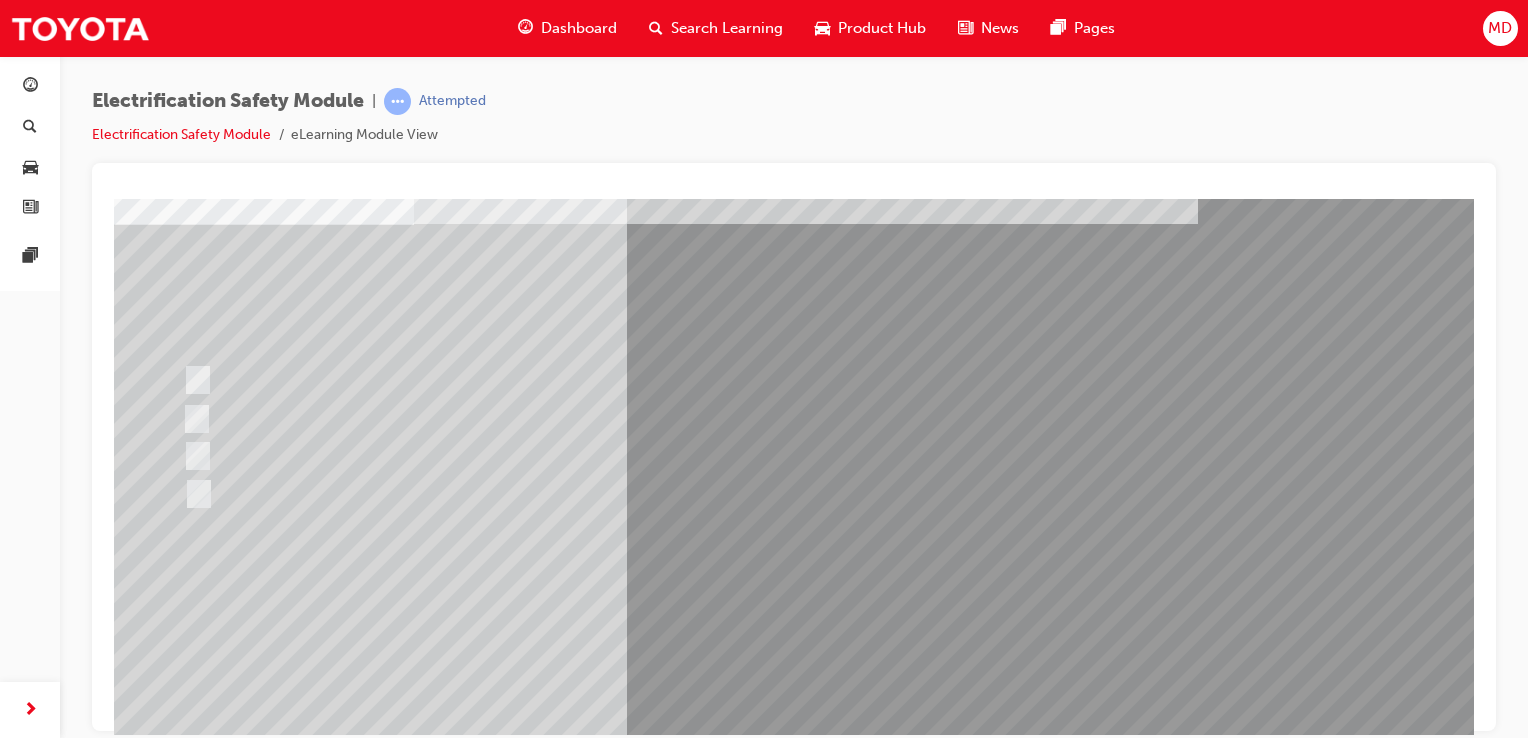 scroll, scrollTop: 128, scrollLeft: 0, axis: vertical 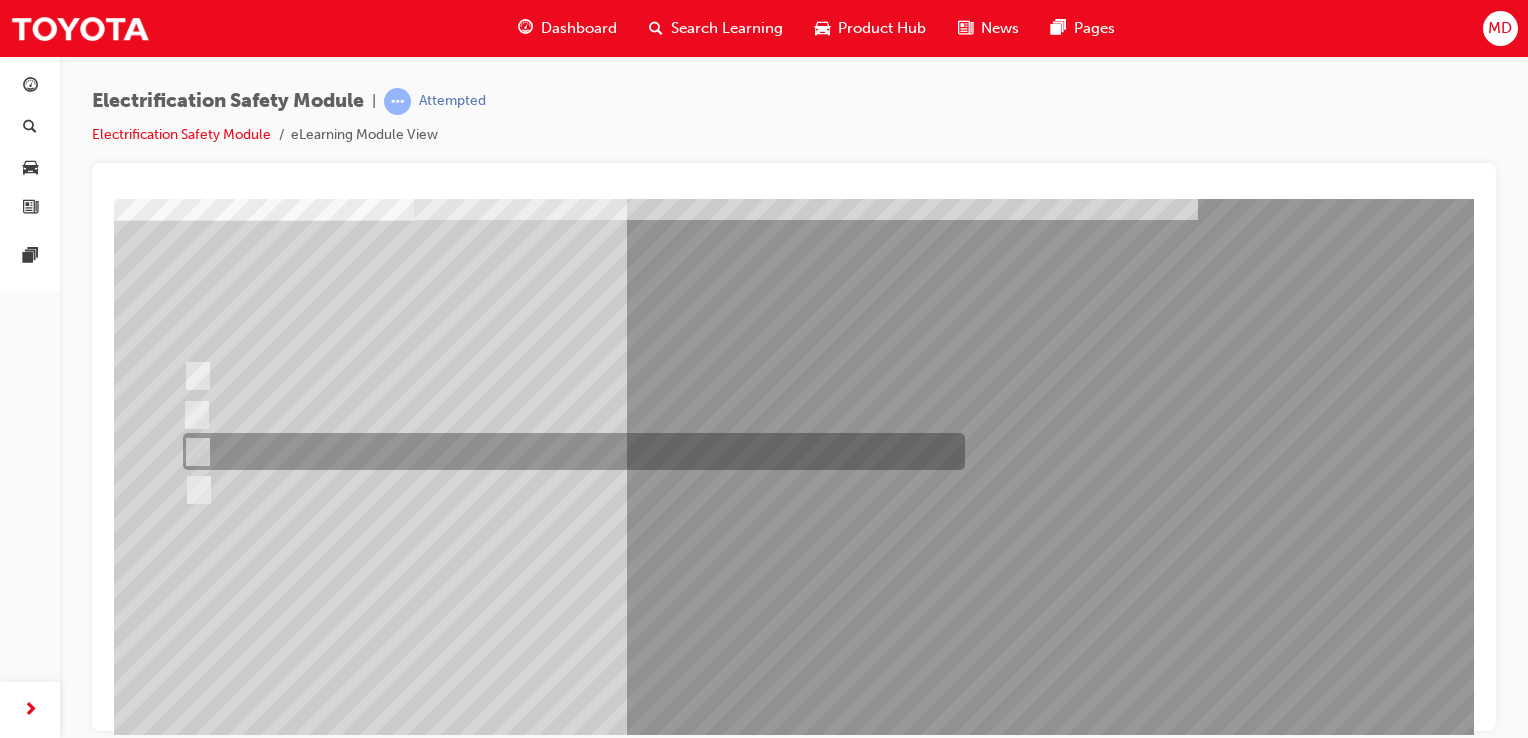 click at bounding box center (569, 451) 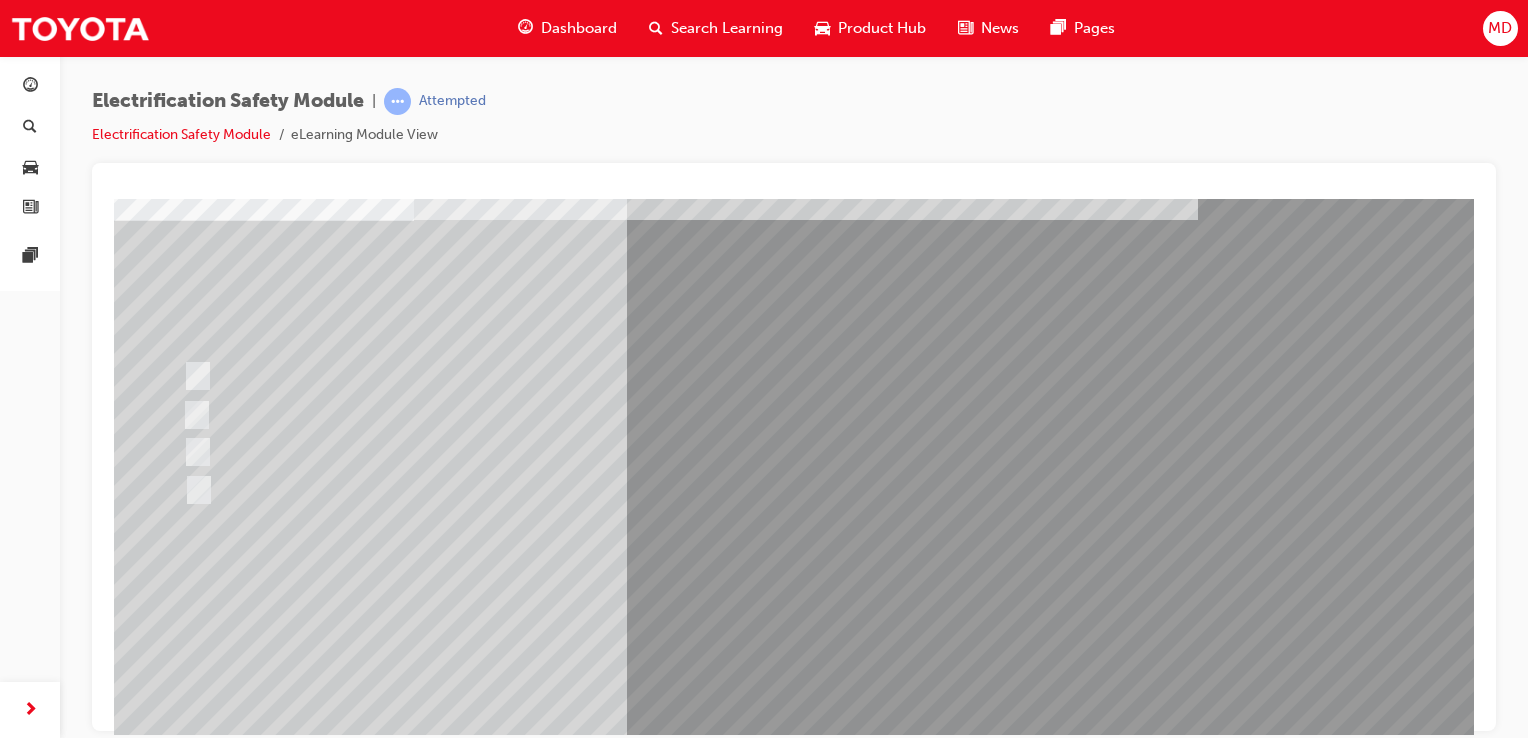 click at bounding box center (186, 2859) 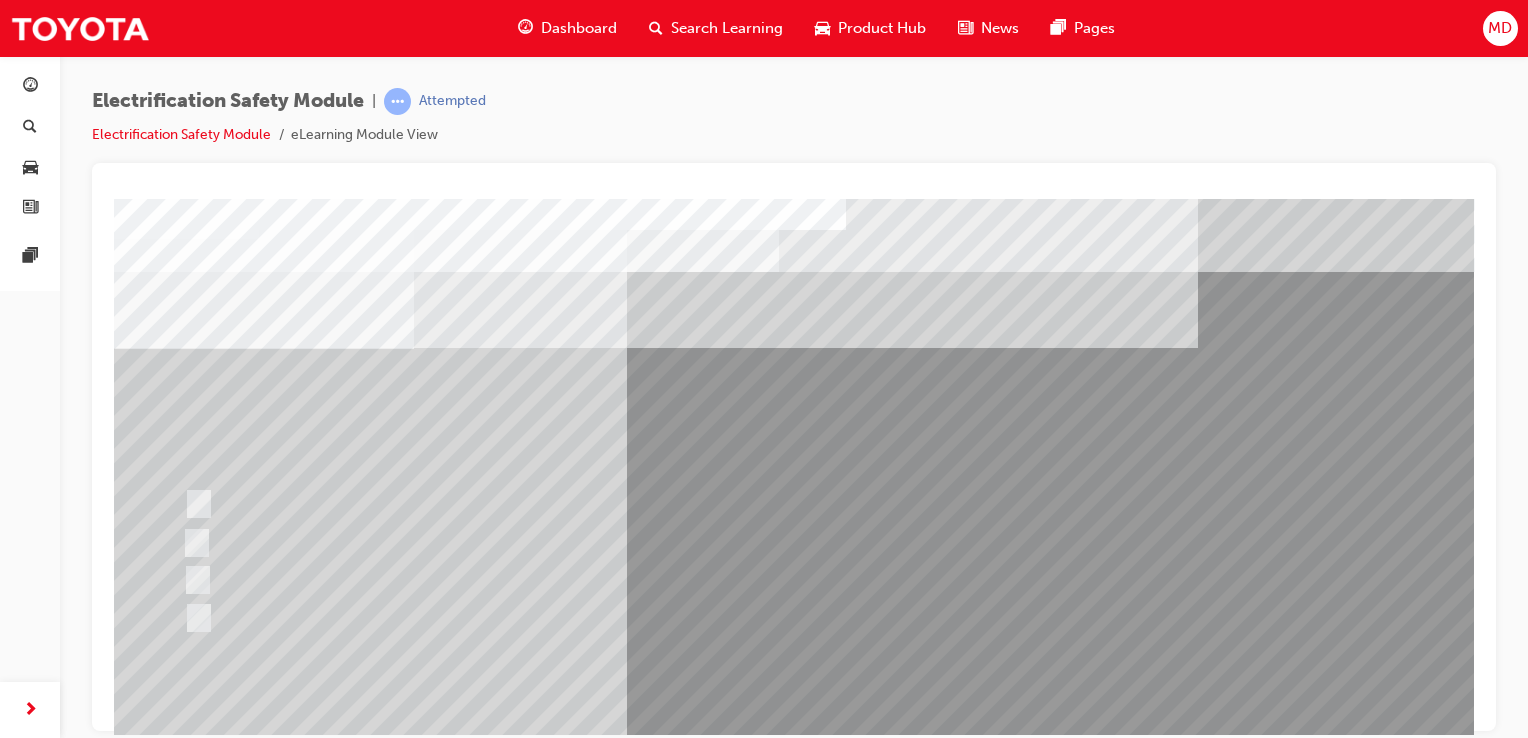 scroll, scrollTop: 0, scrollLeft: 0, axis: both 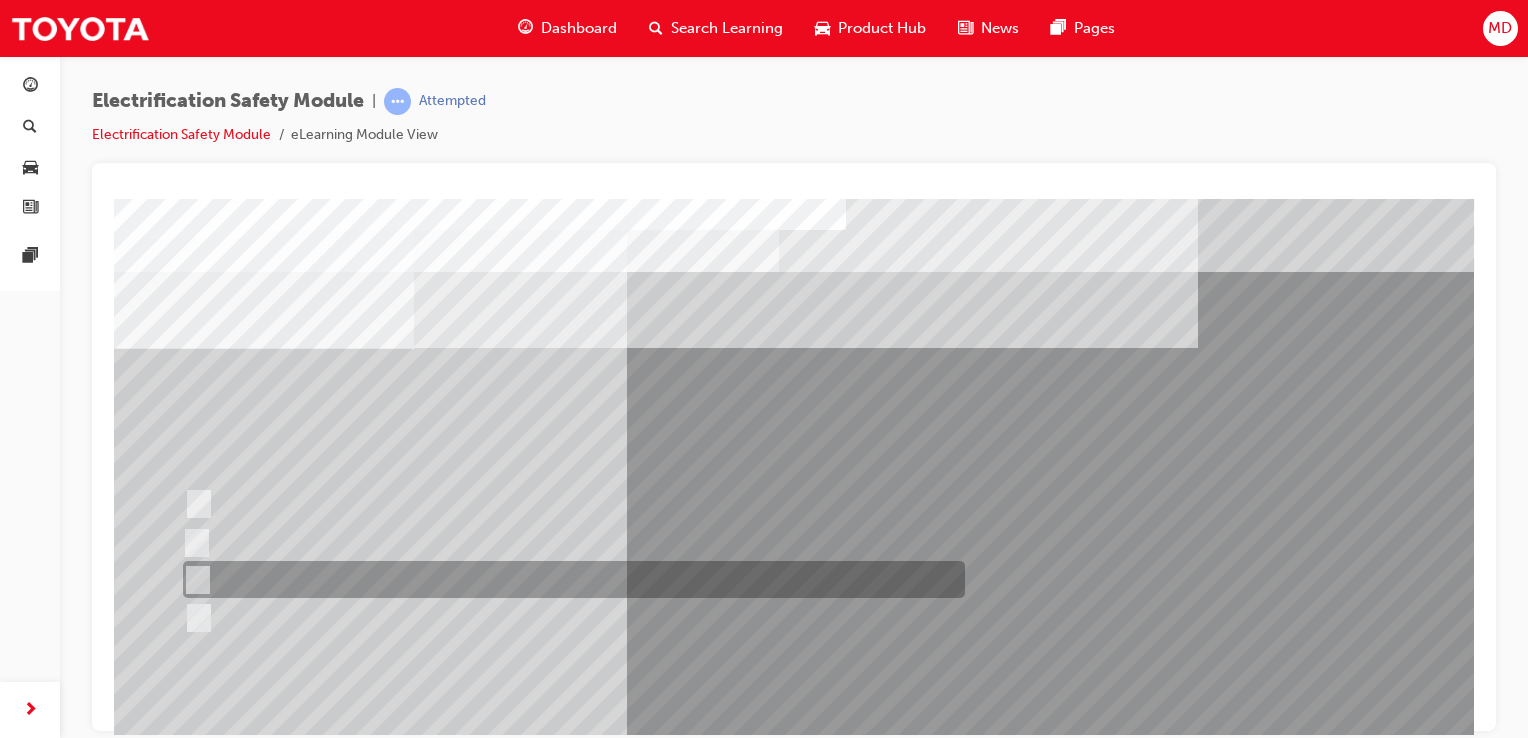 click at bounding box center (569, 579) 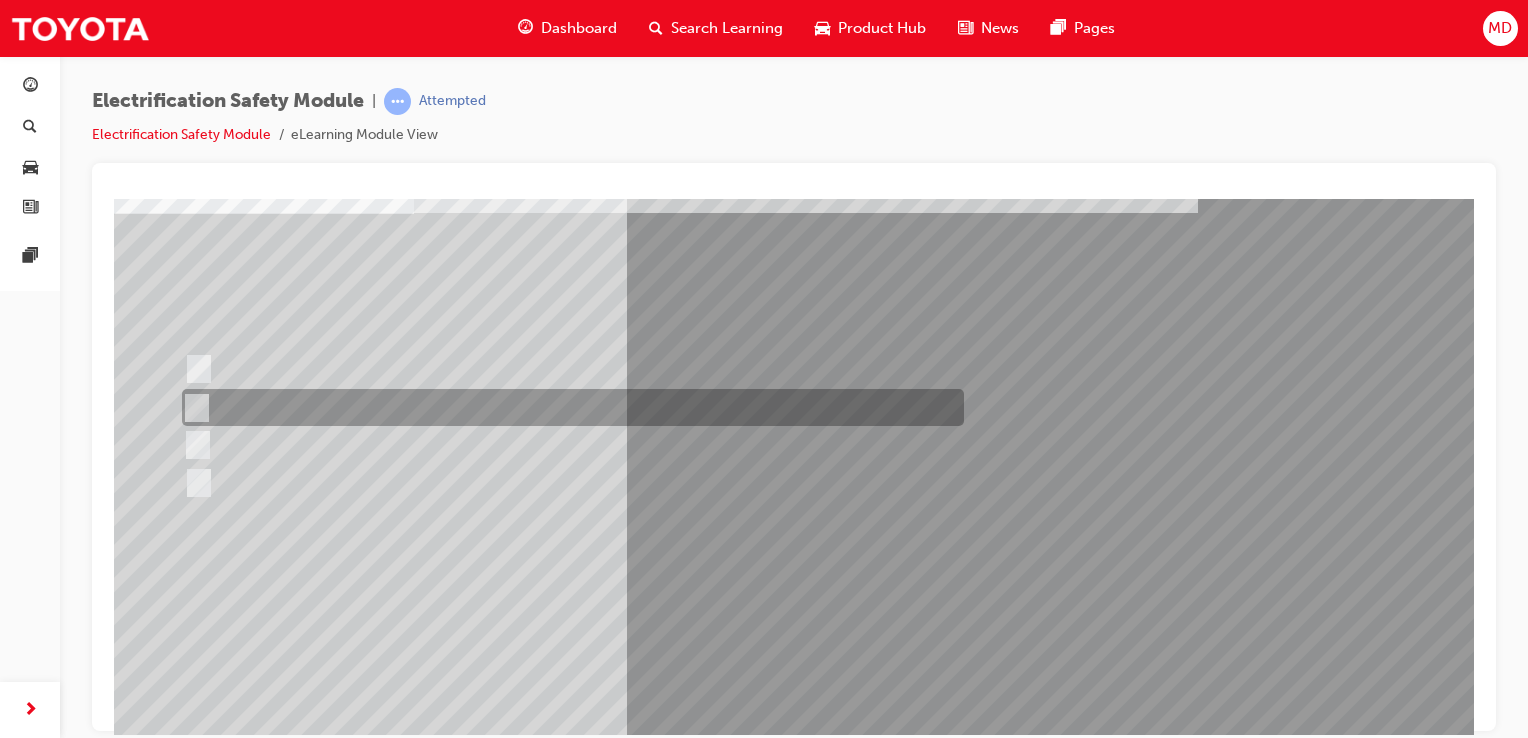 scroll, scrollTop: 150, scrollLeft: 0, axis: vertical 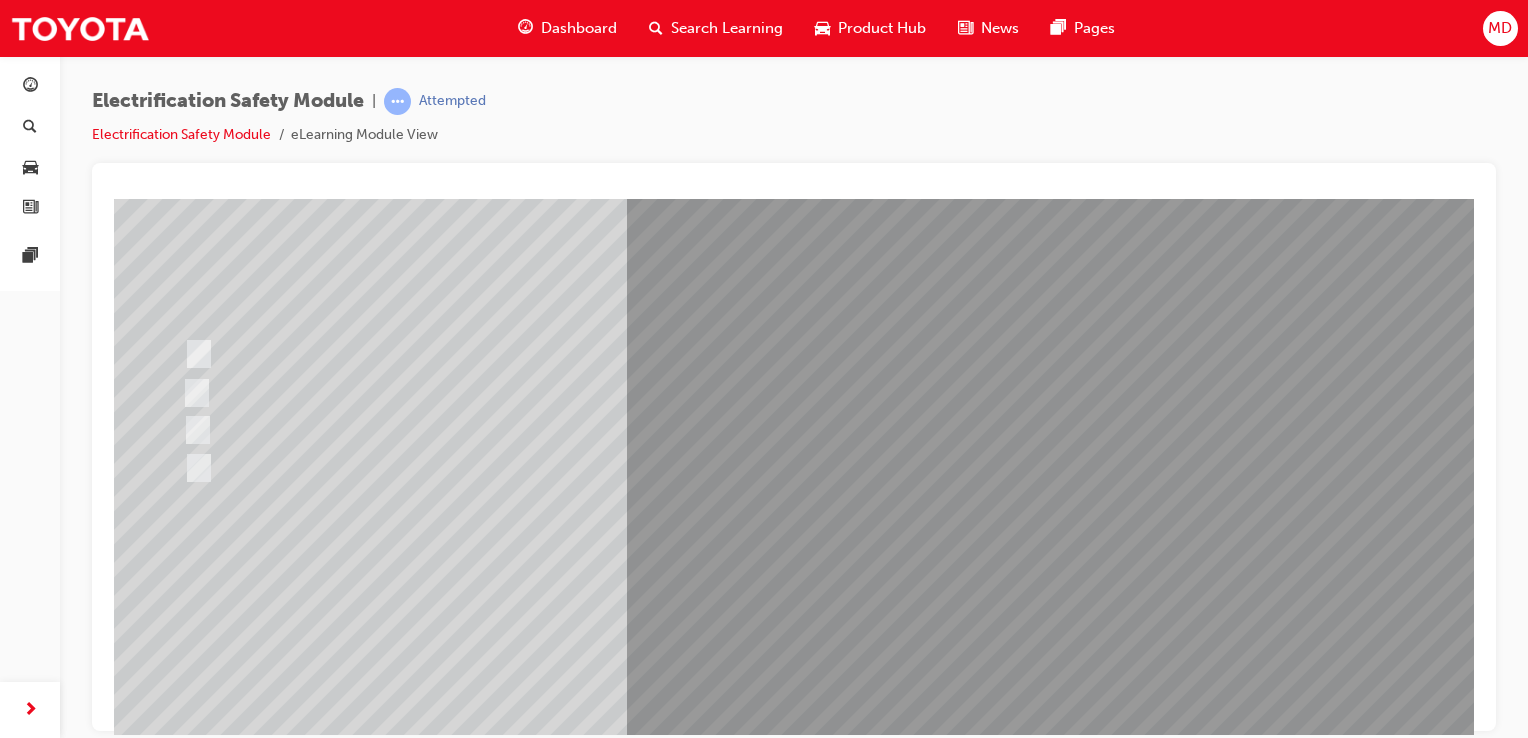 click at bounding box center (186, 2837) 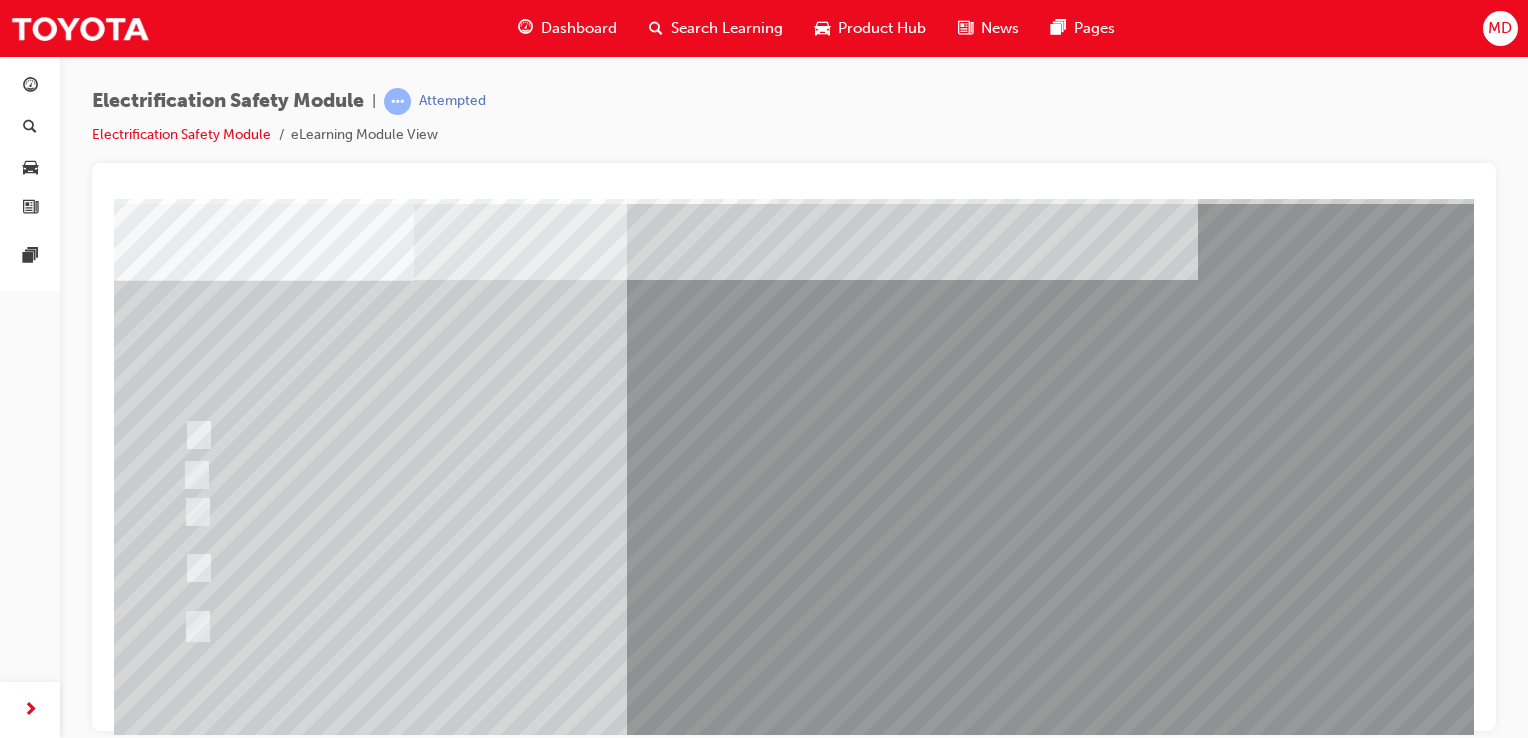 scroll, scrollTop: 70, scrollLeft: 0, axis: vertical 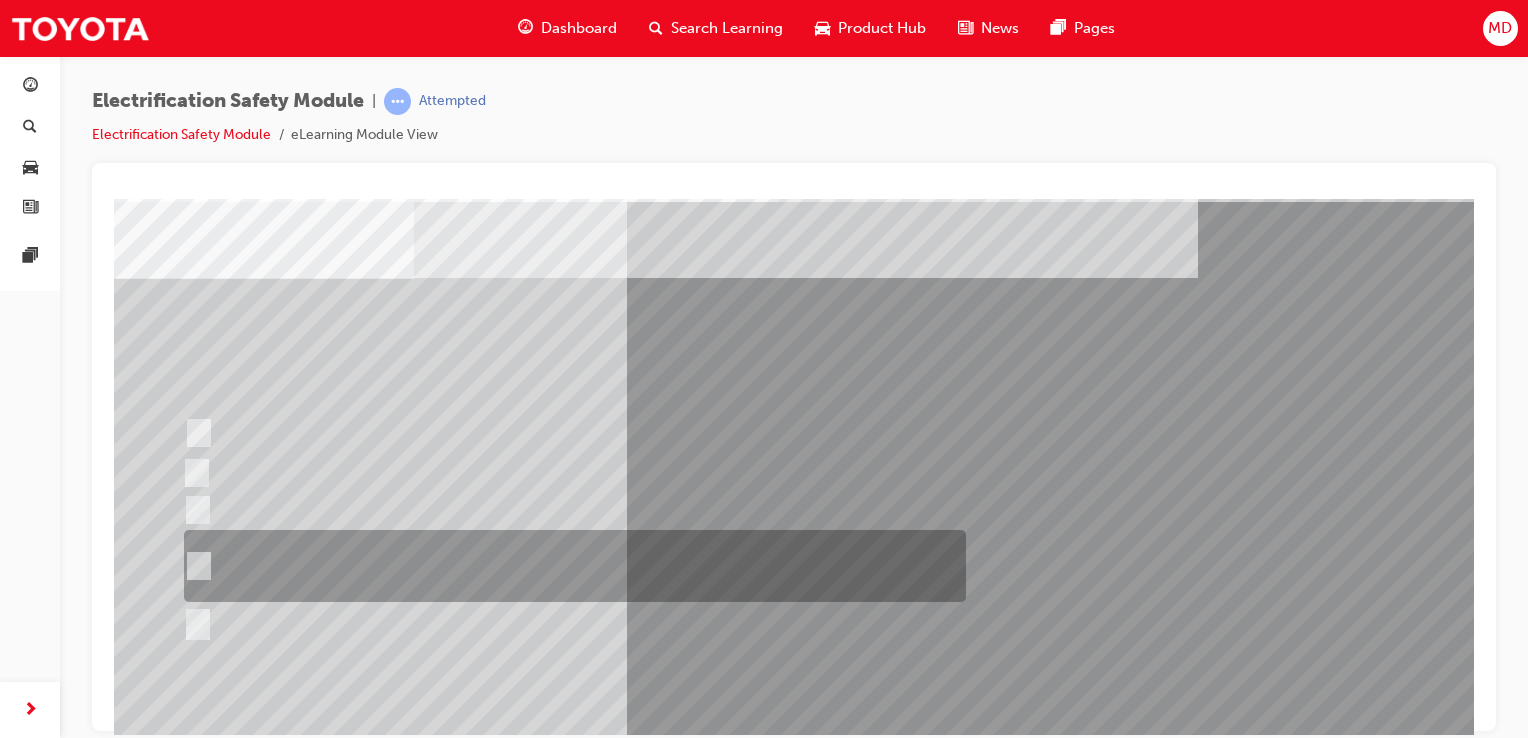 click at bounding box center [570, 566] 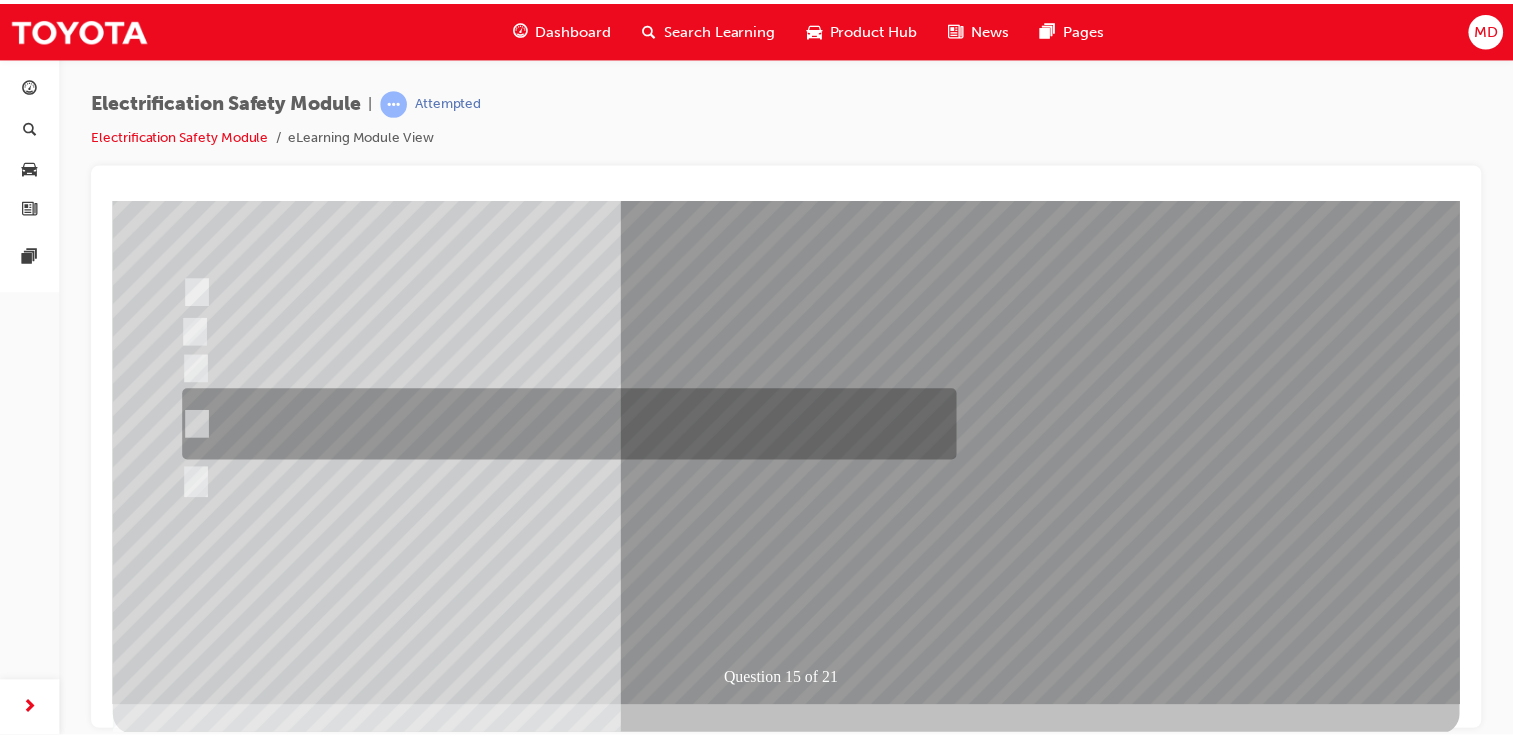 scroll, scrollTop: 214, scrollLeft: 0, axis: vertical 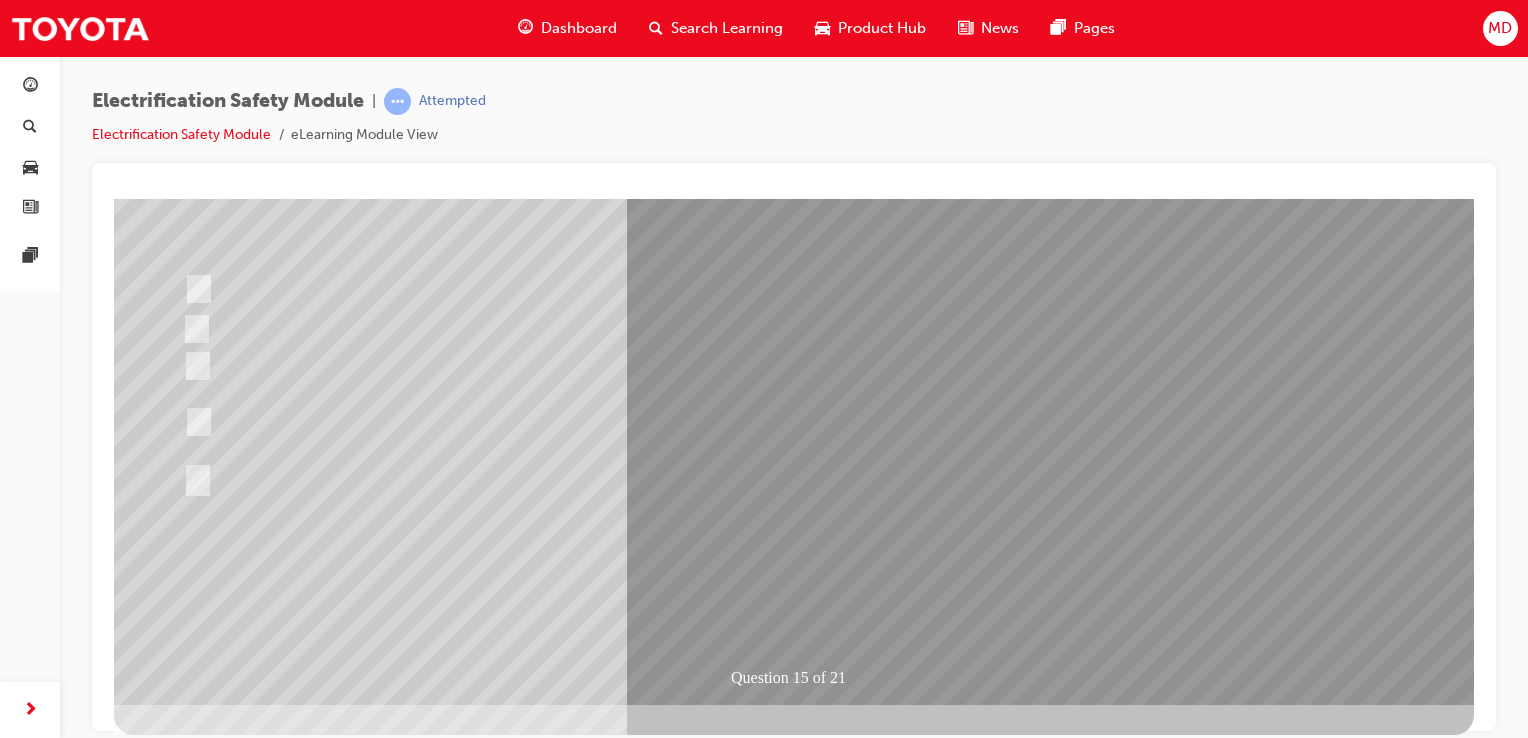 click at bounding box center (186, 2800) 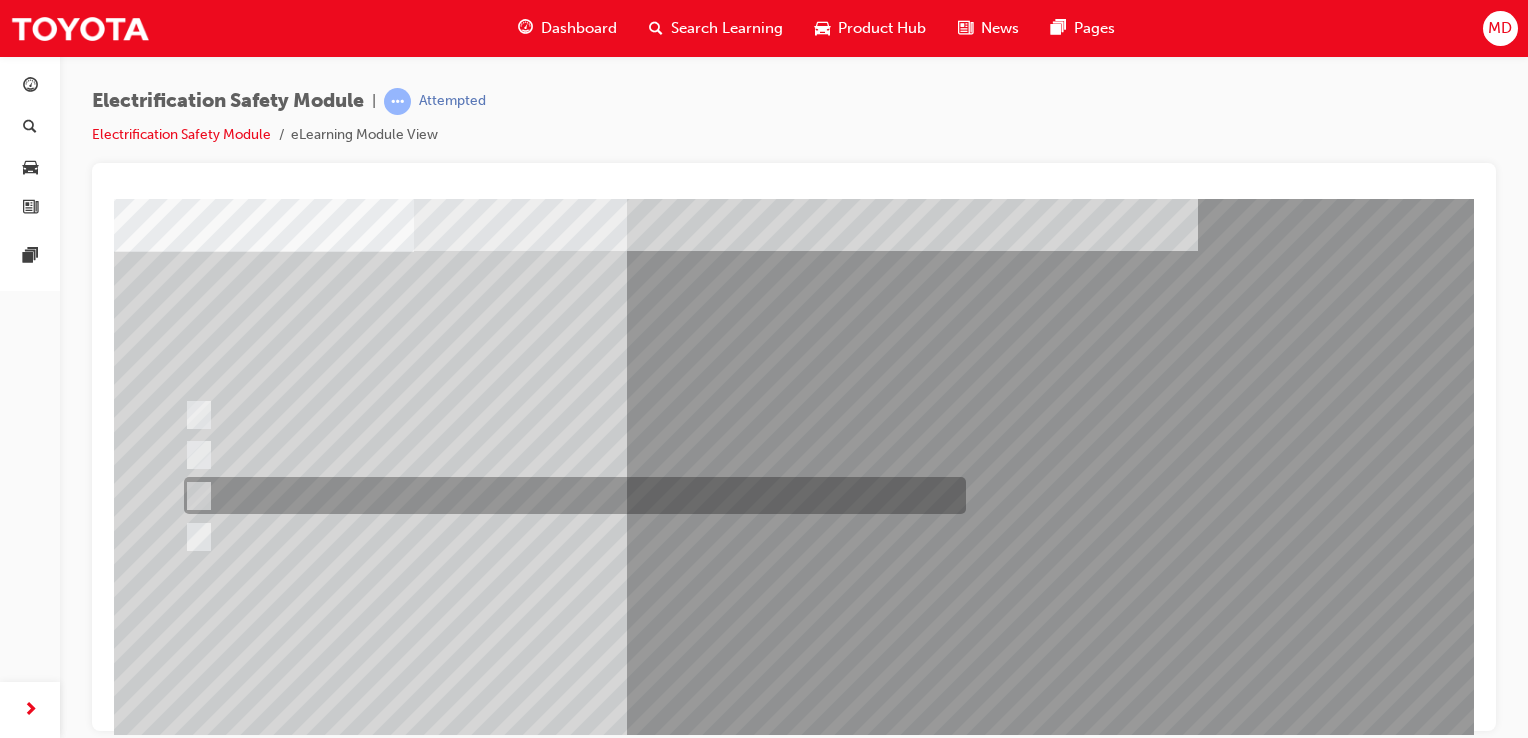 scroll, scrollTop: 100, scrollLeft: 0, axis: vertical 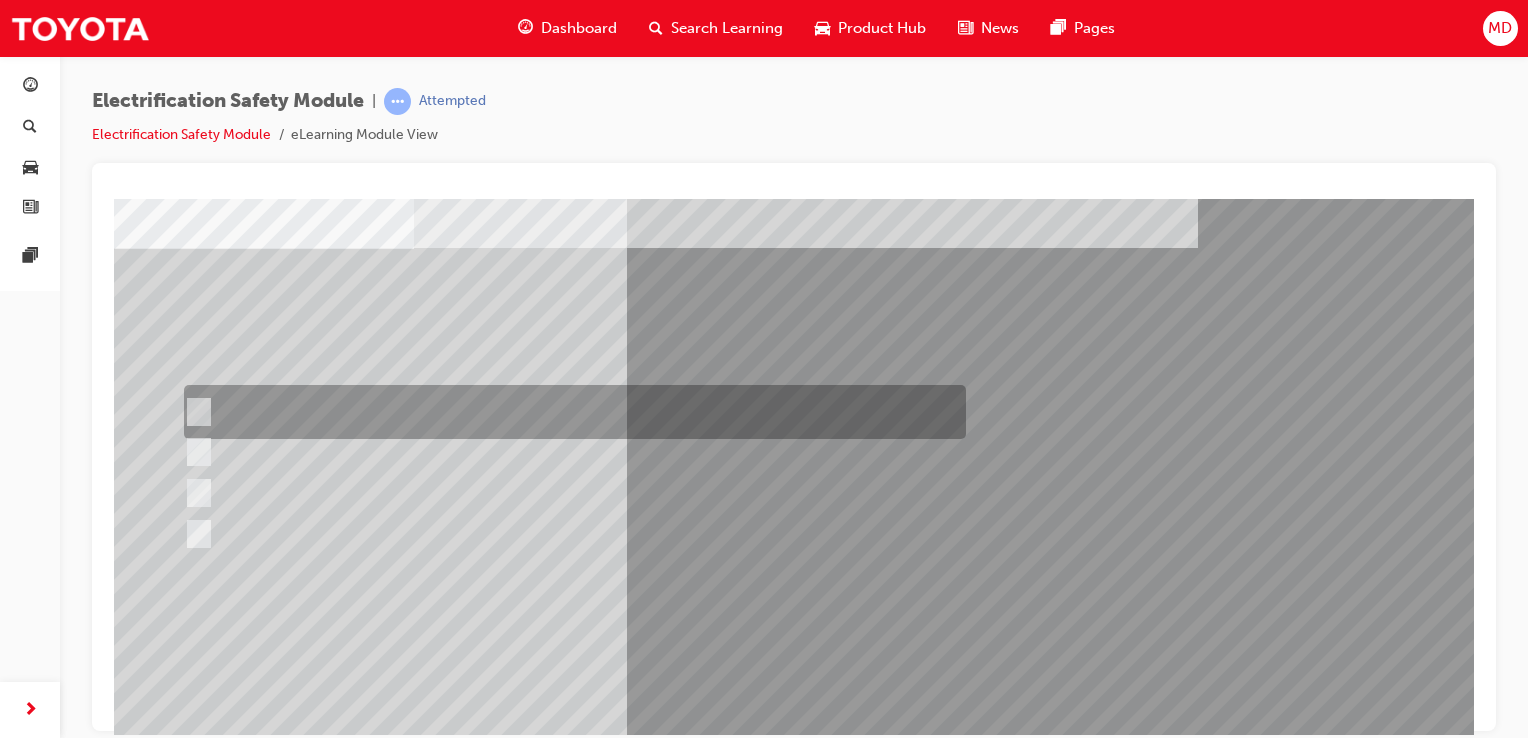click at bounding box center (570, 412) 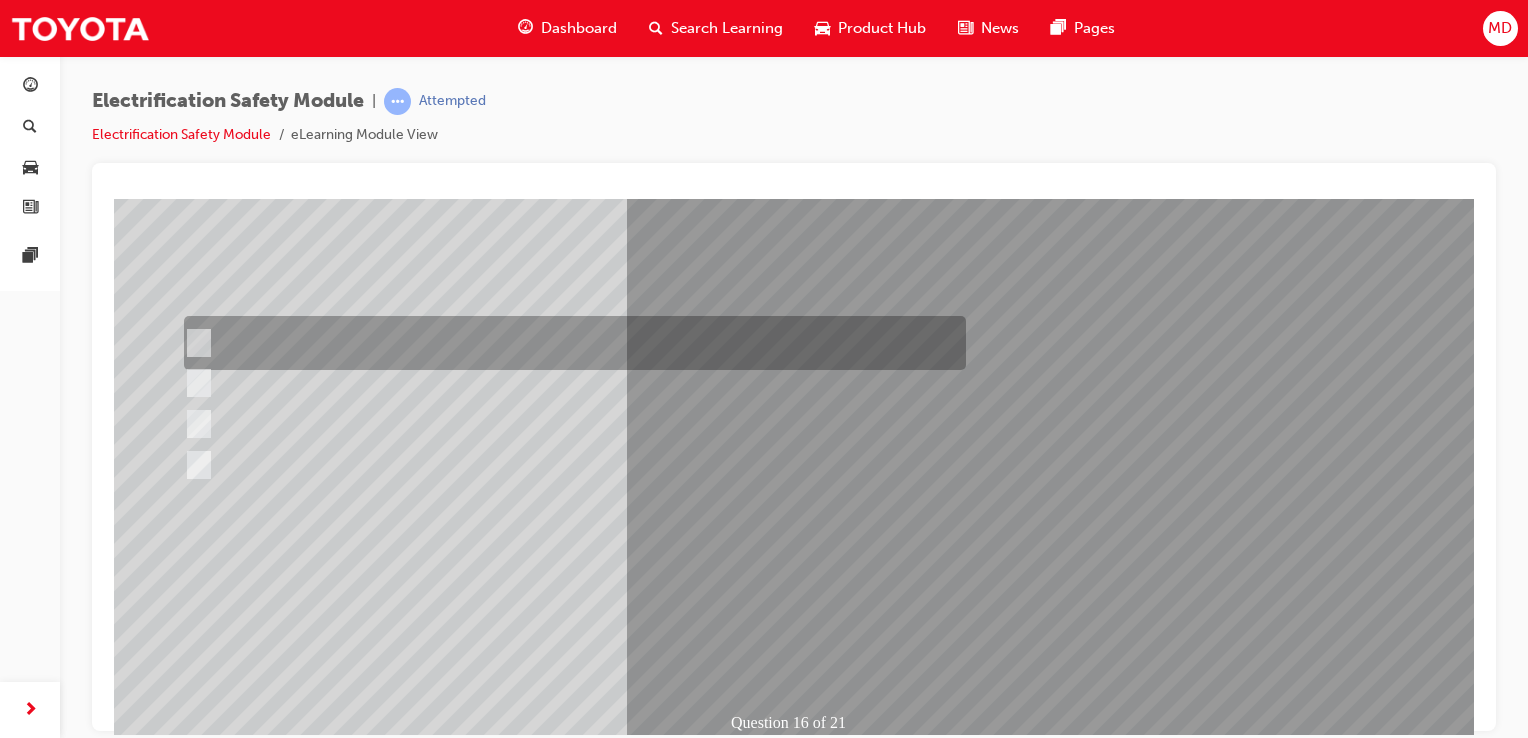scroll, scrollTop: 177, scrollLeft: 0, axis: vertical 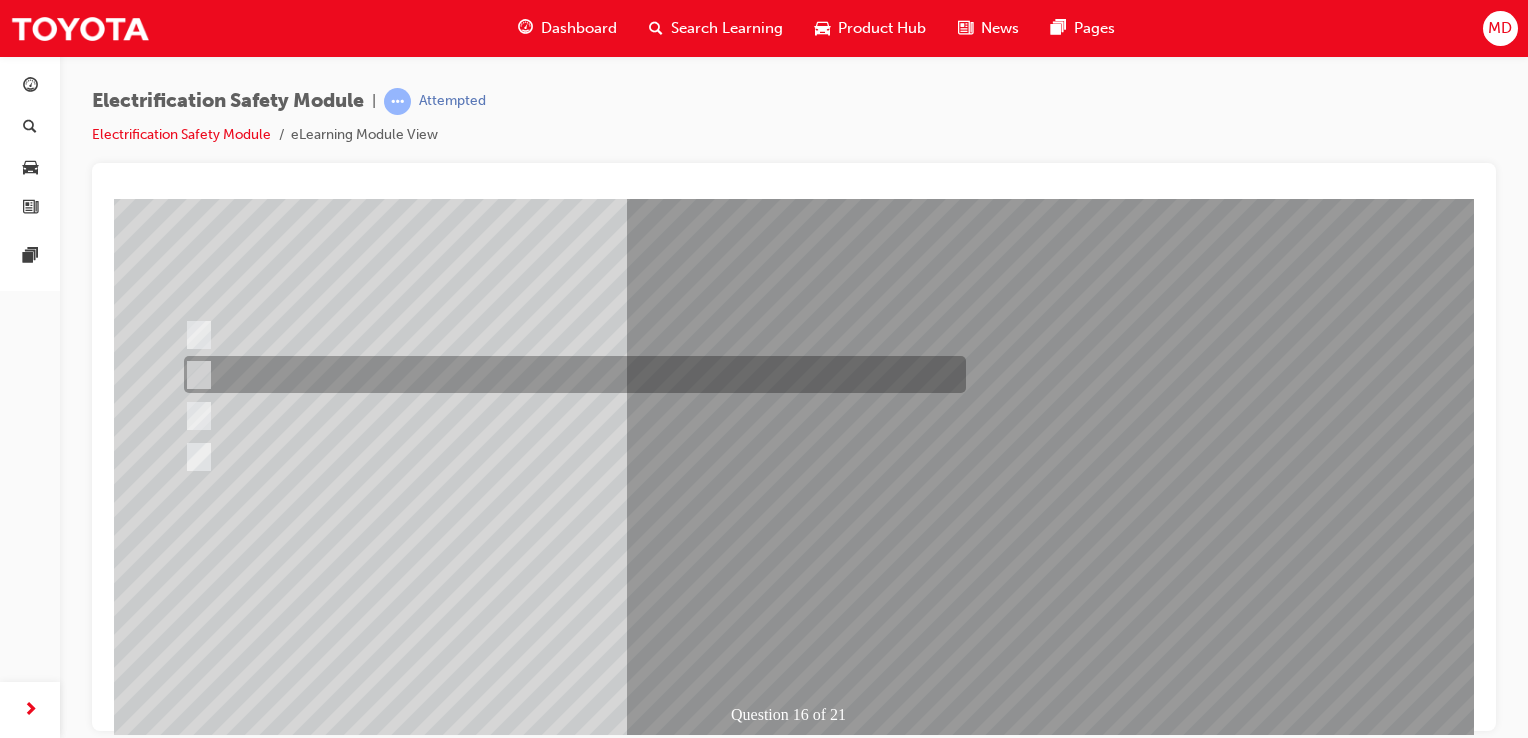 click at bounding box center [570, 374] 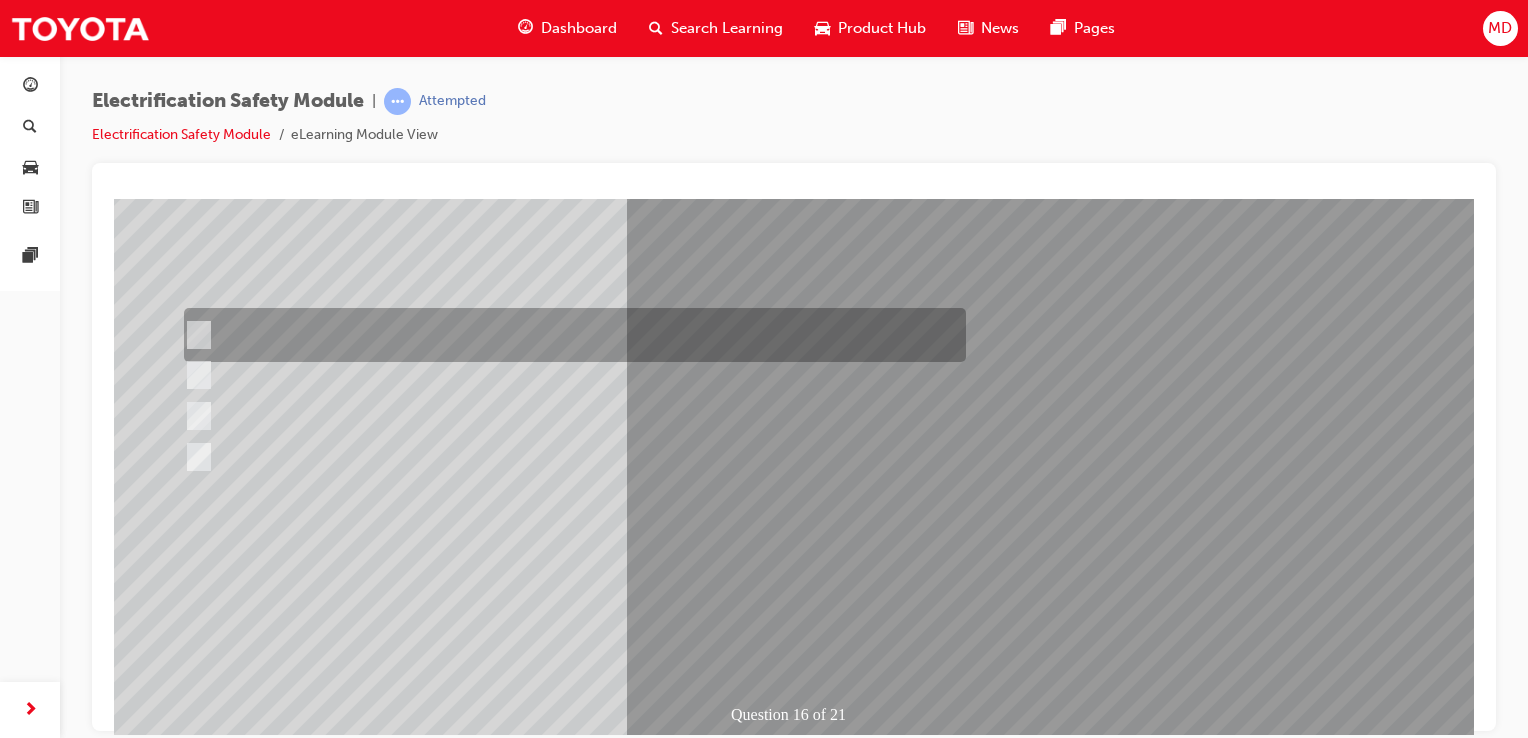 click at bounding box center [570, 335] 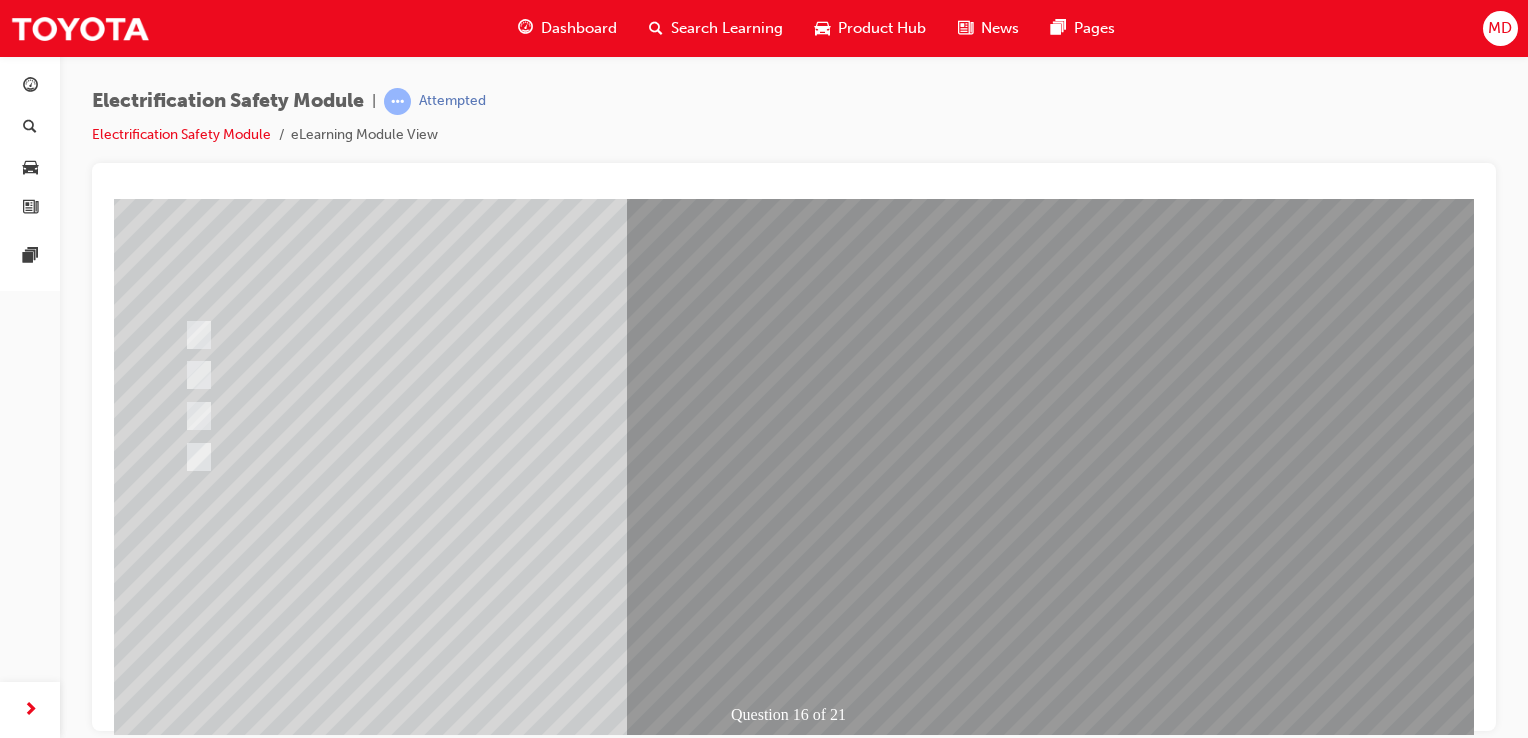 click at bounding box center [186, 2810] 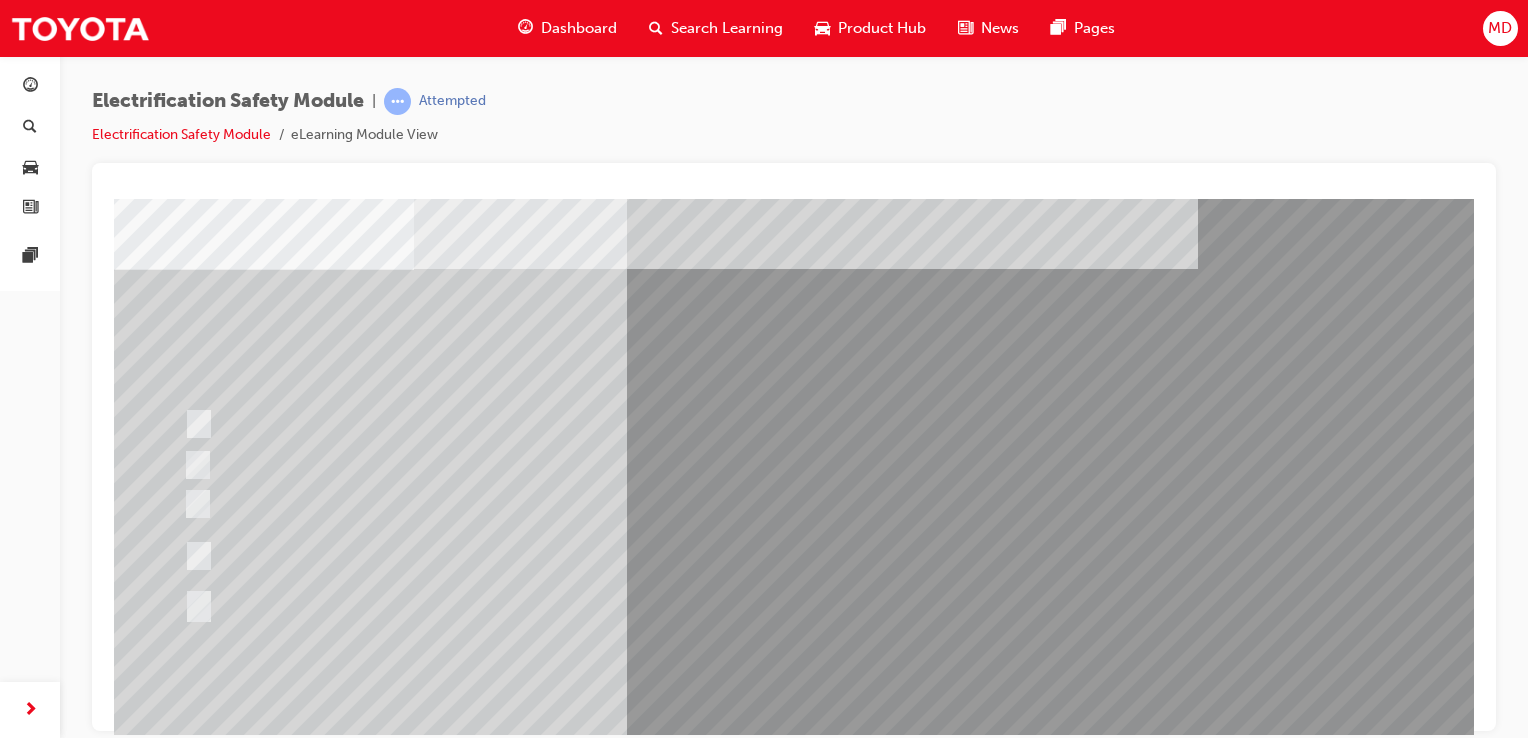 scroll, scrollTop: 80, scrollLeft: 0, axis: vertical 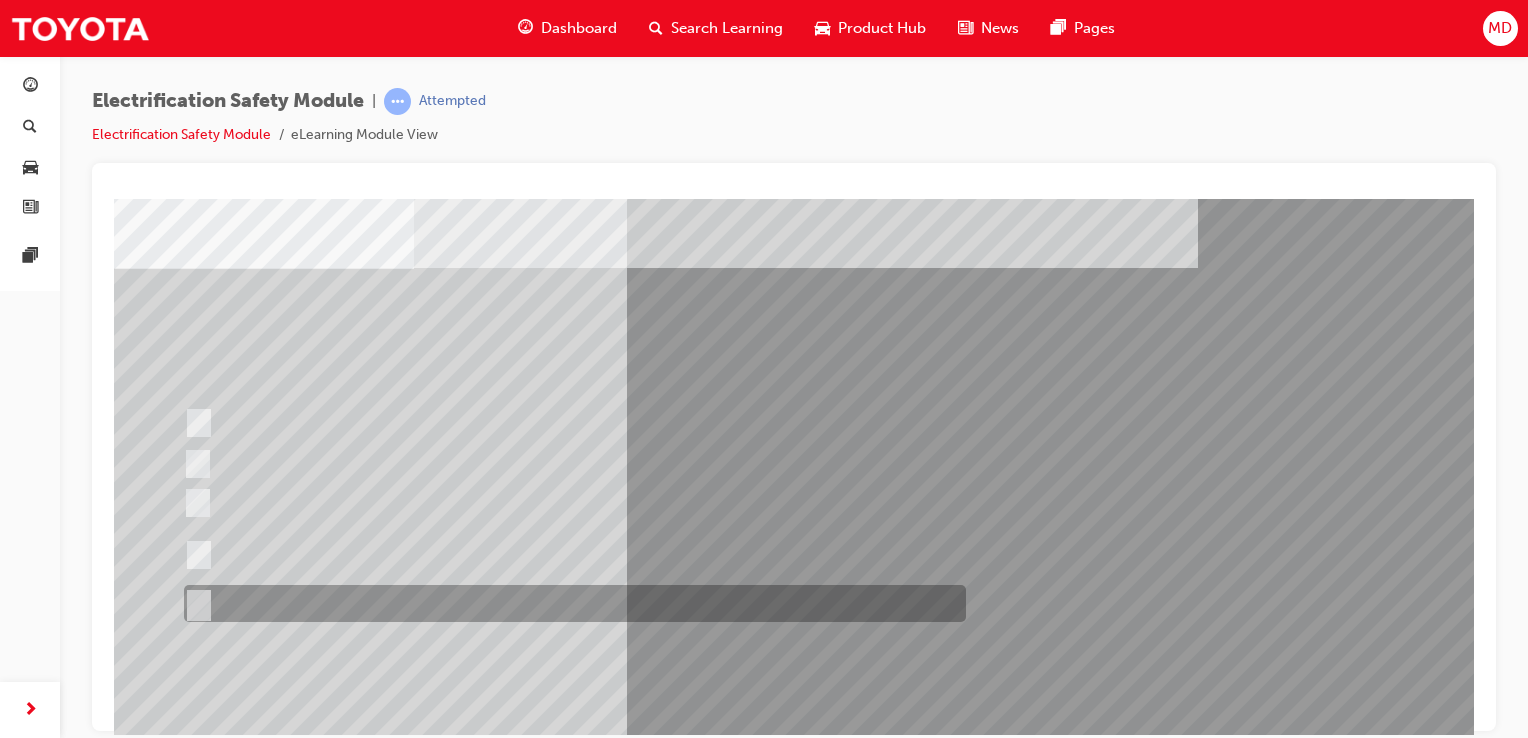 click at bounding box center (570, 603) 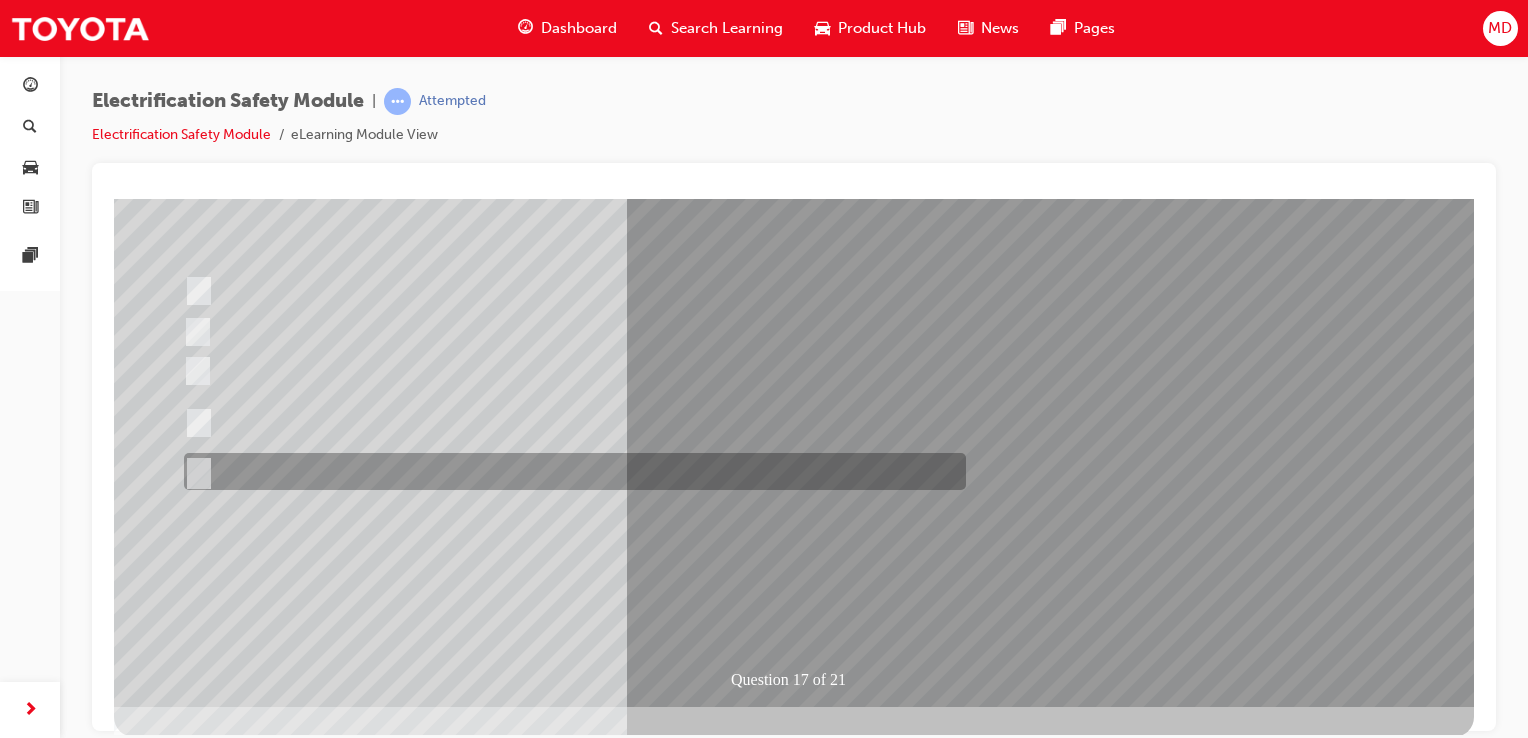 scroll, scrollTop: 216, scrollLeft: 0, axis: vertical 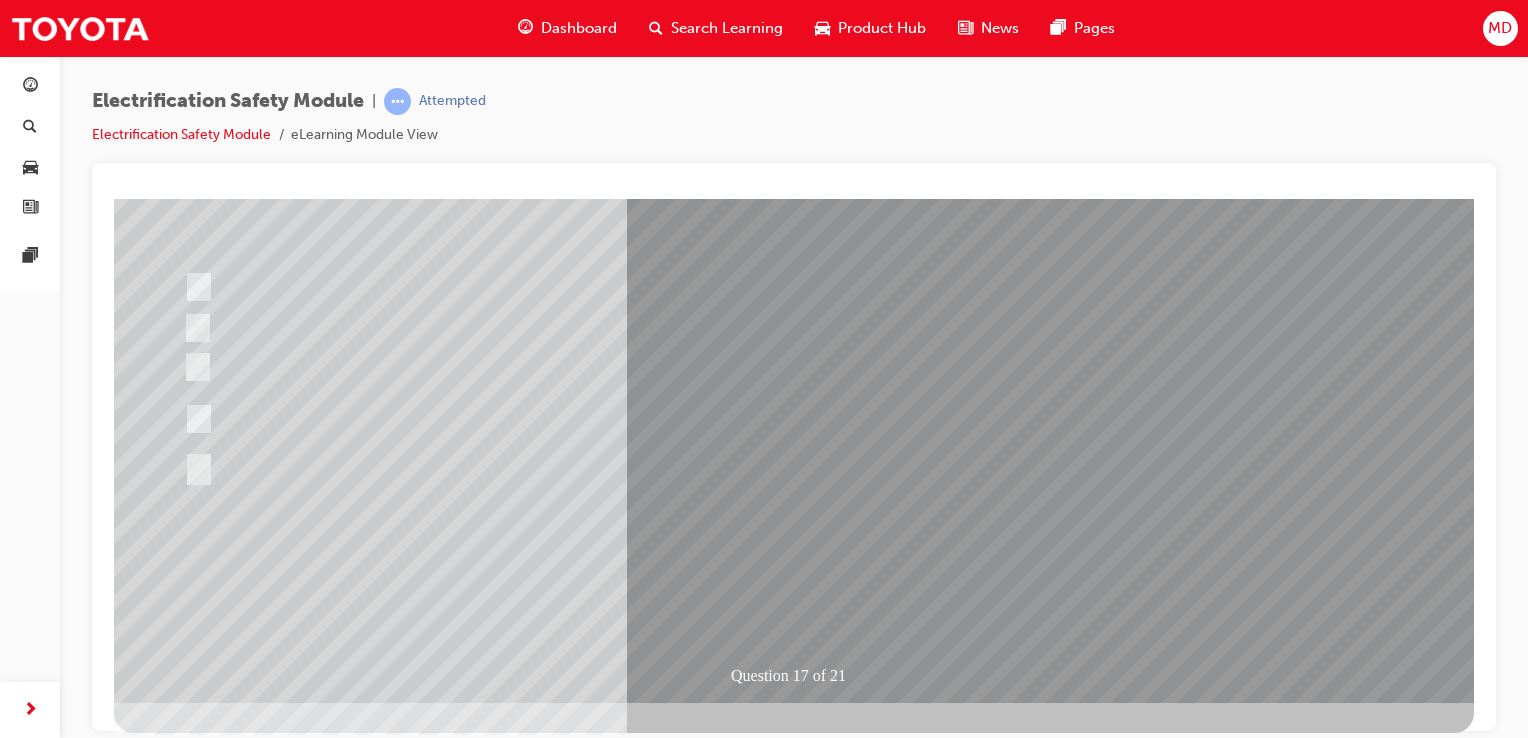 click at bounding box center [186, 2798] 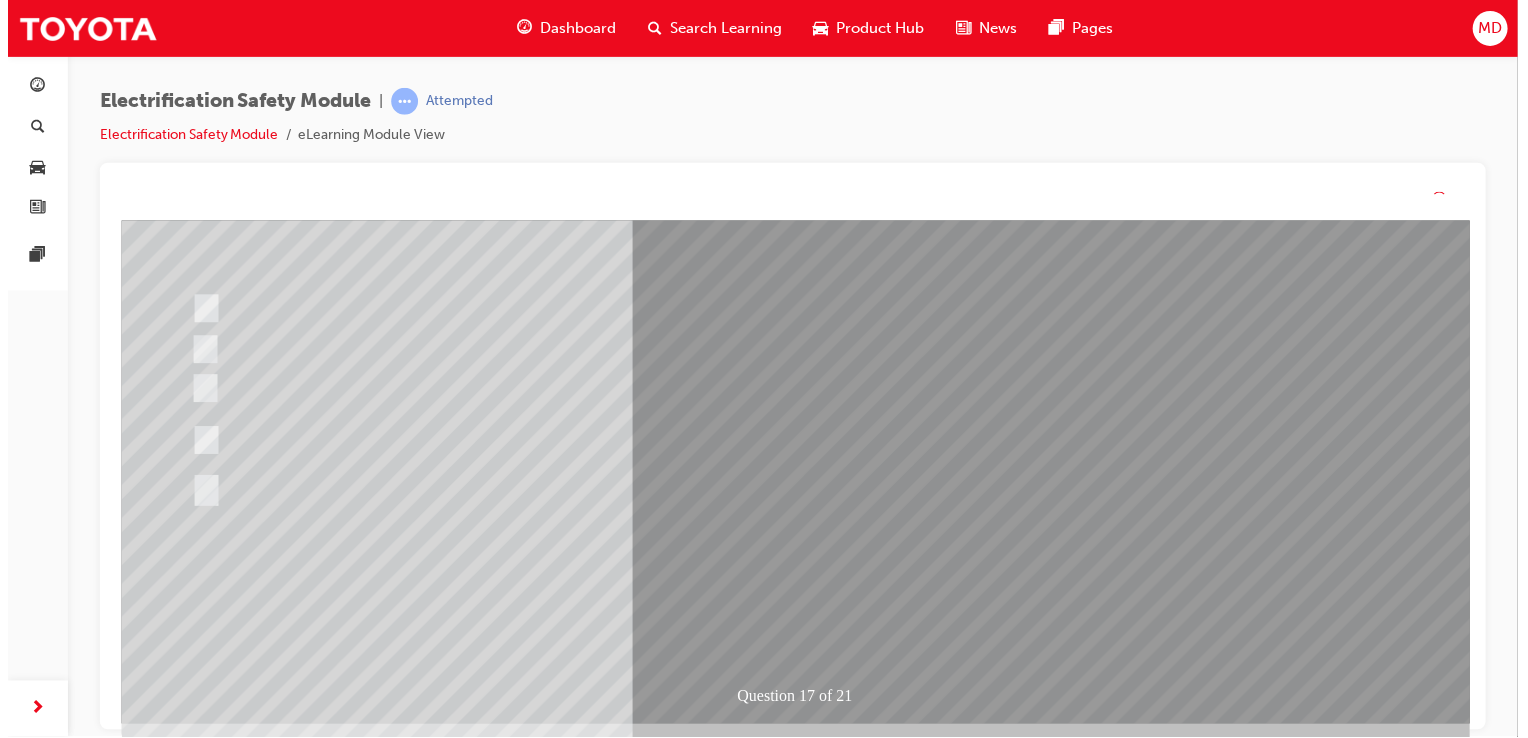 scroll, scrollTop: 0, scrollLeft: 0, axis: both 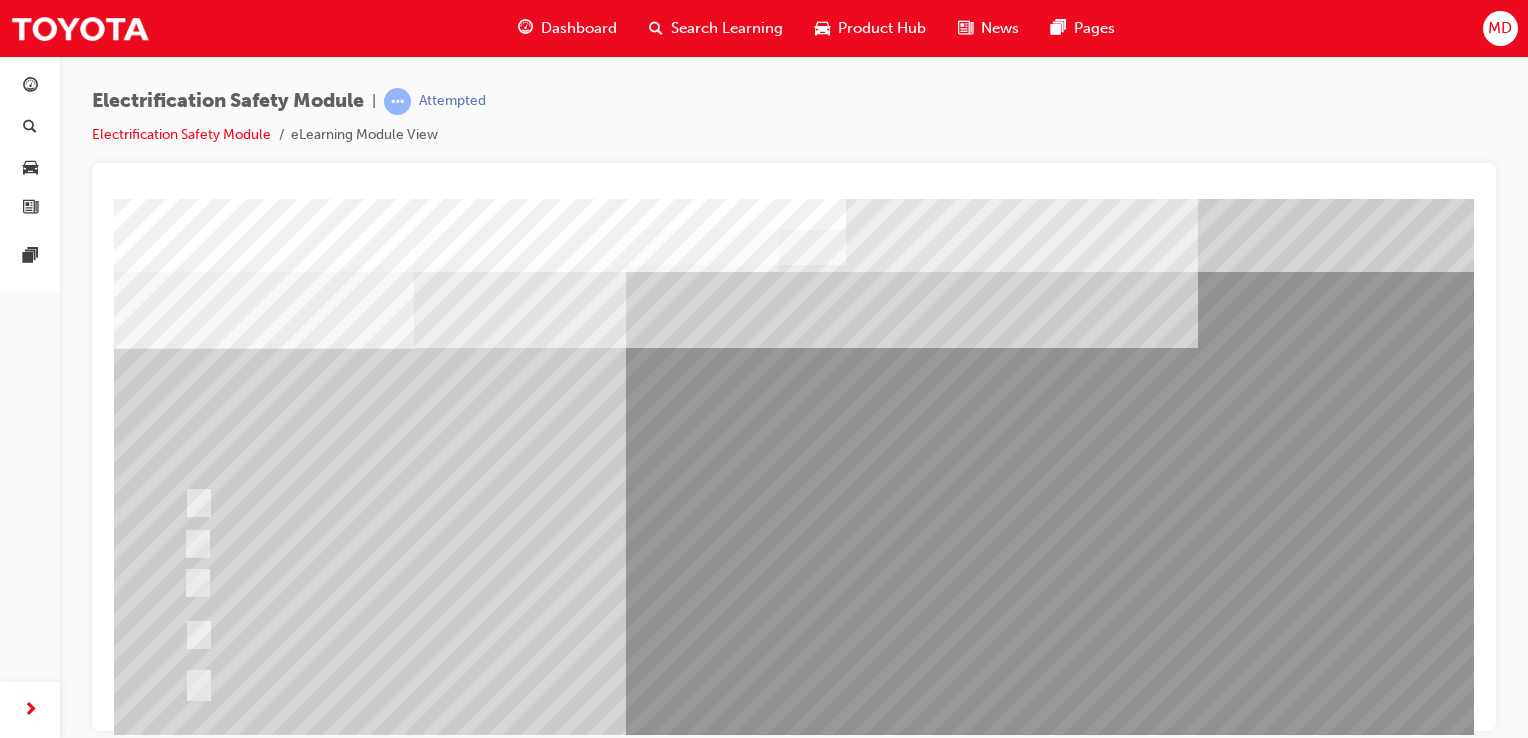 click at bounding box center (570, 635) 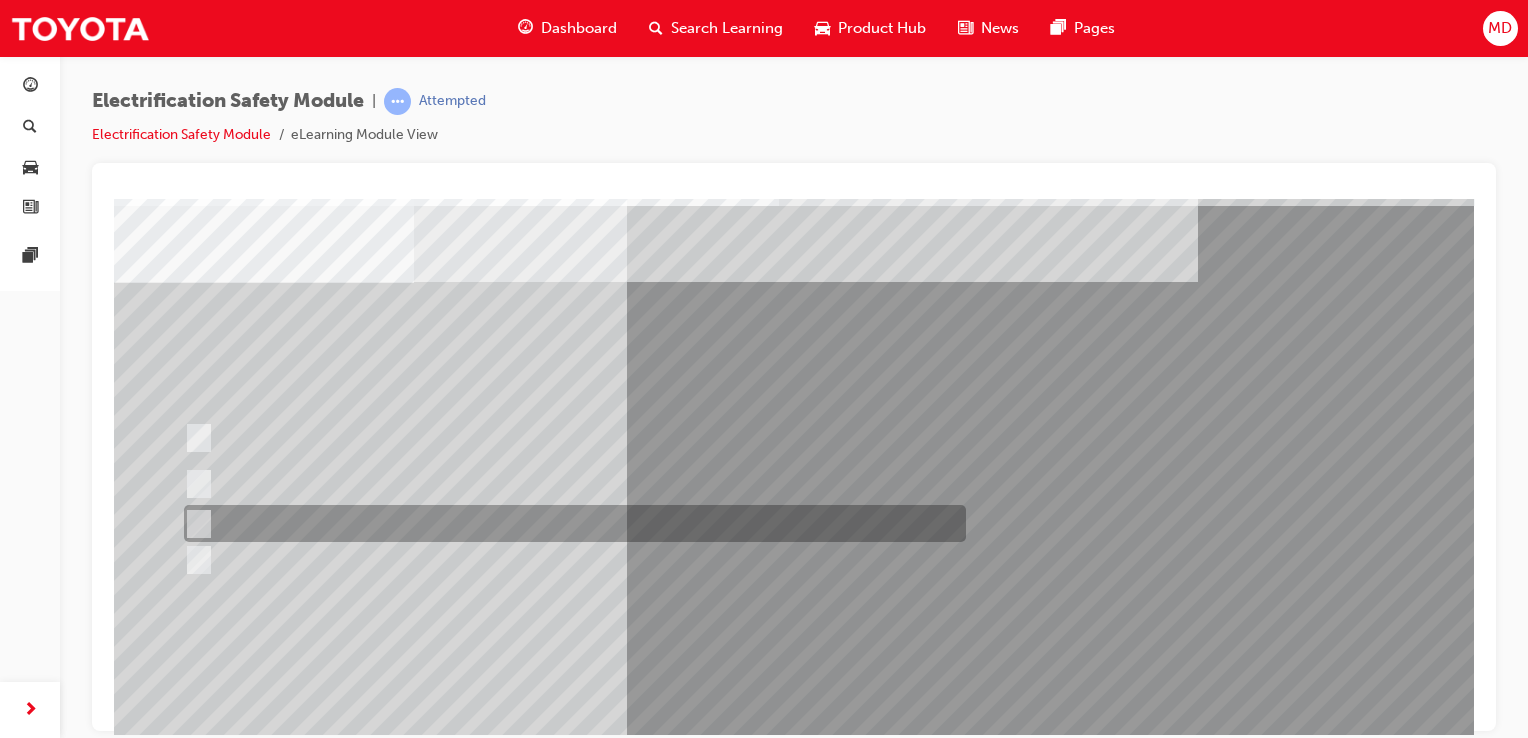 scroll, scrollTop: 70, scrollLeft: 0, axis: vertical 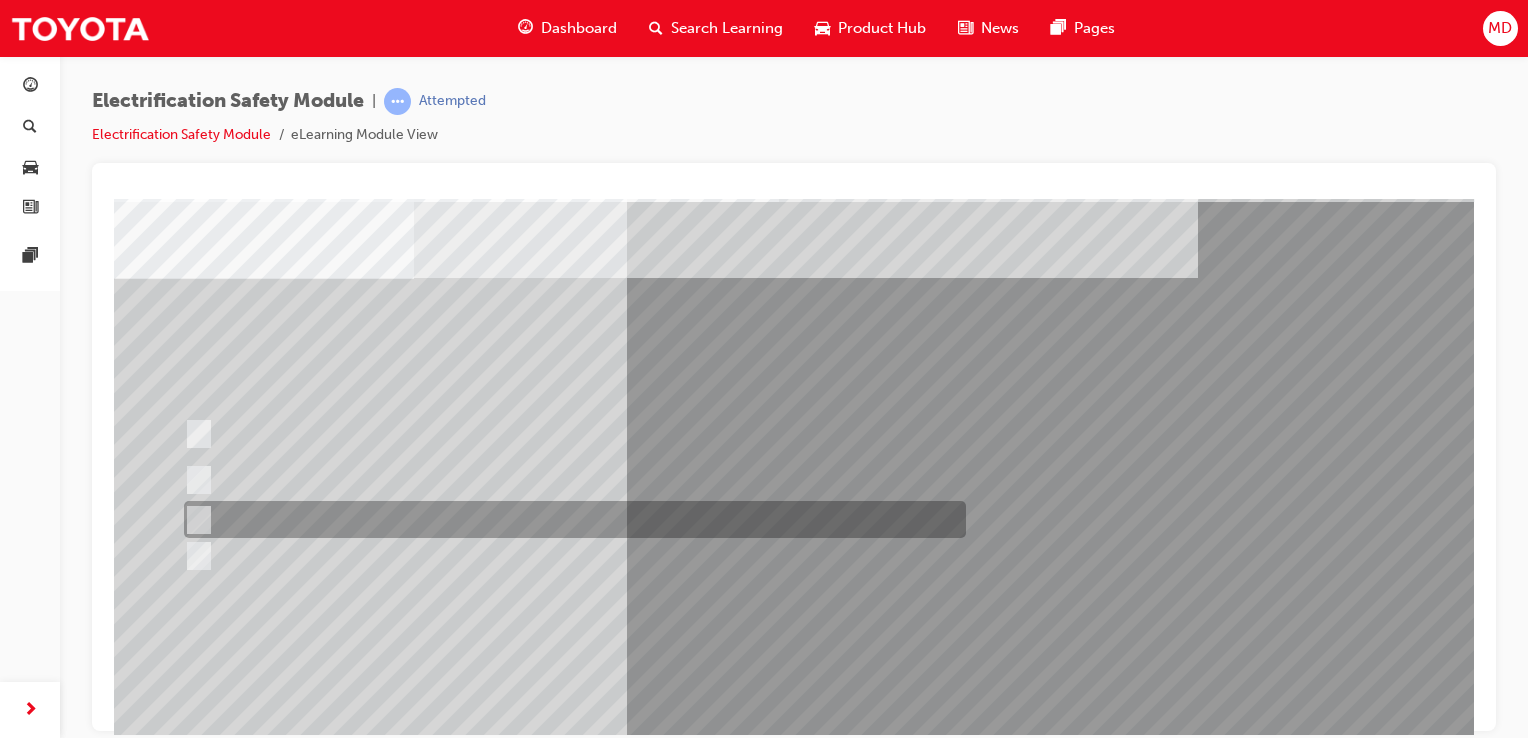 click at bounding box center (570, 519) 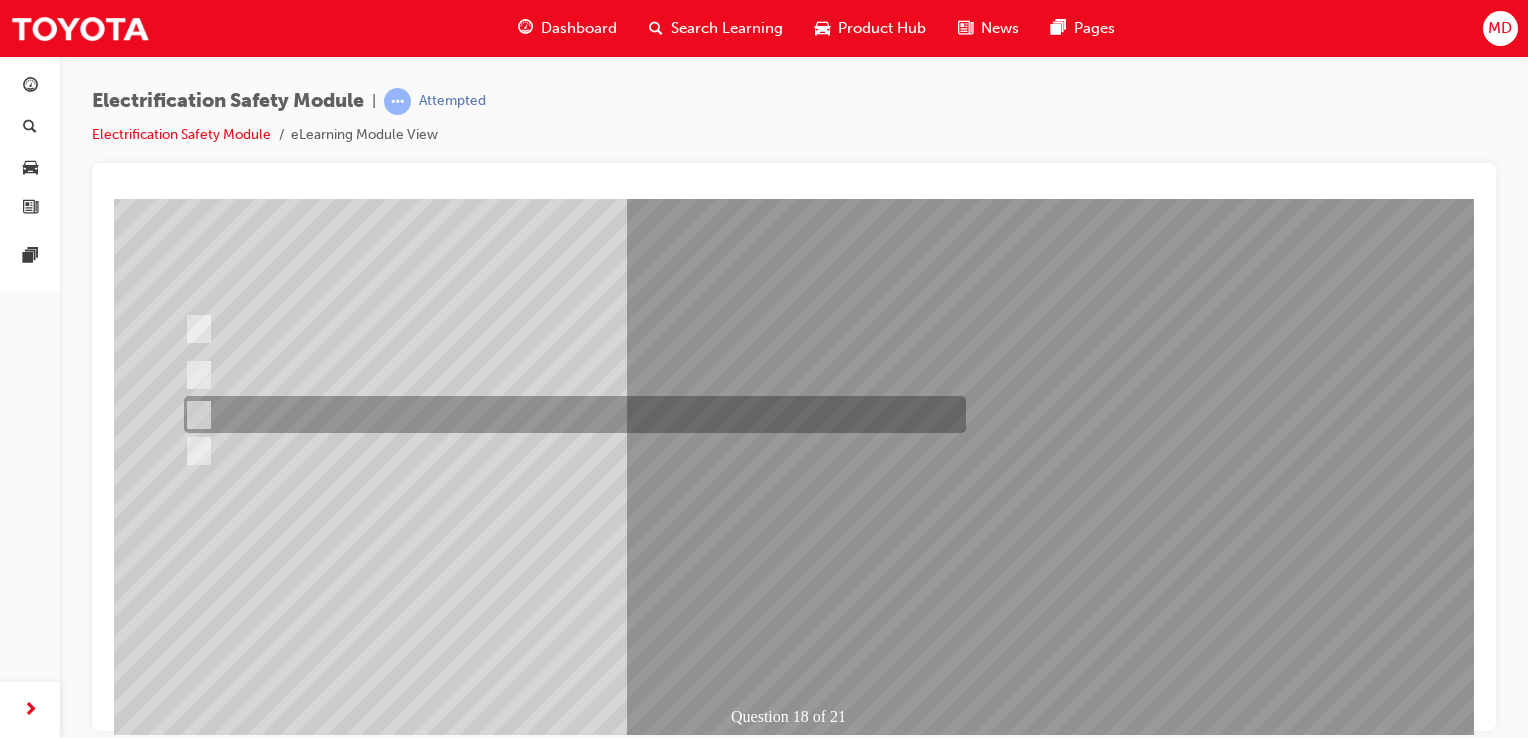 scroll, scrollTop: 183, scrollLeft: 0, axis: vertical 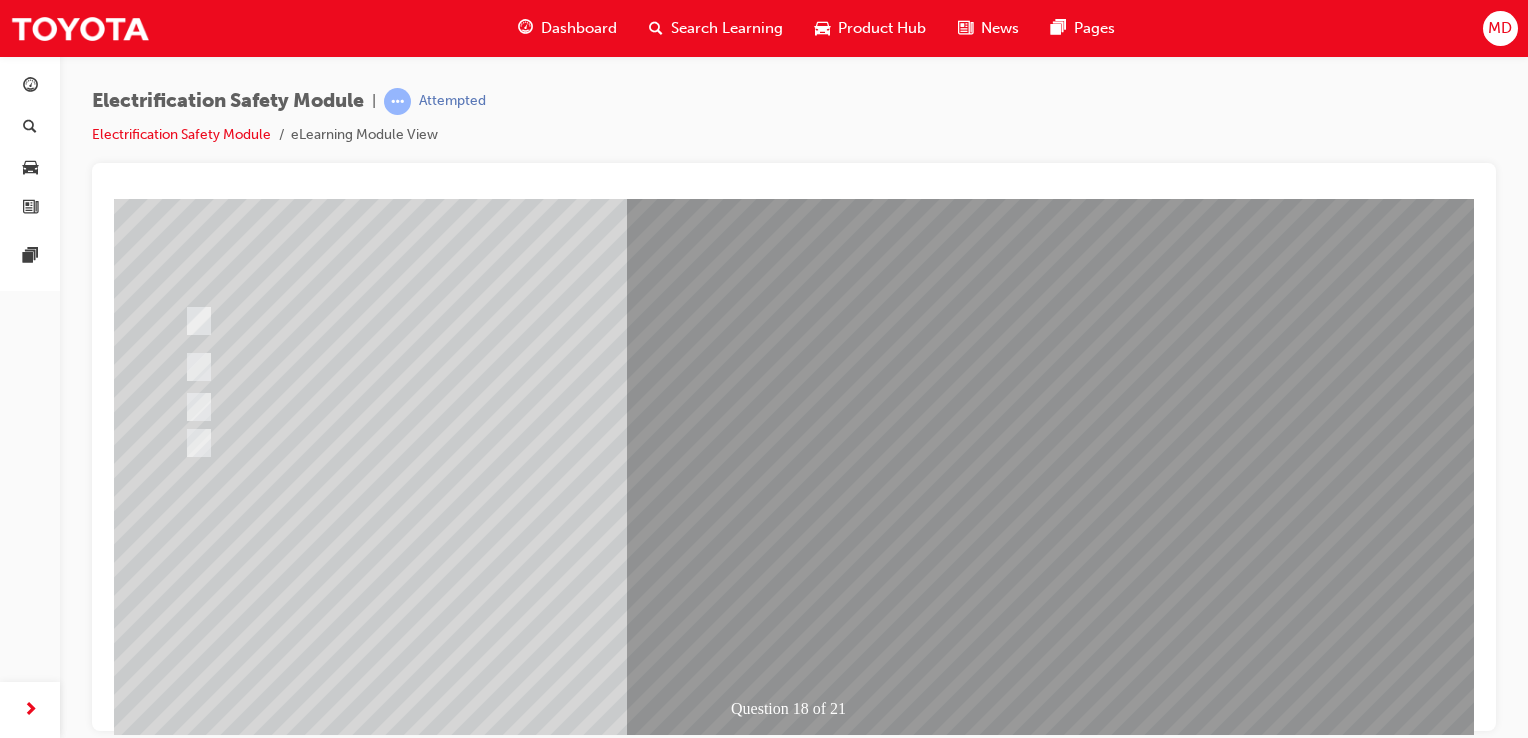 click at bounding box center (186, 2804) 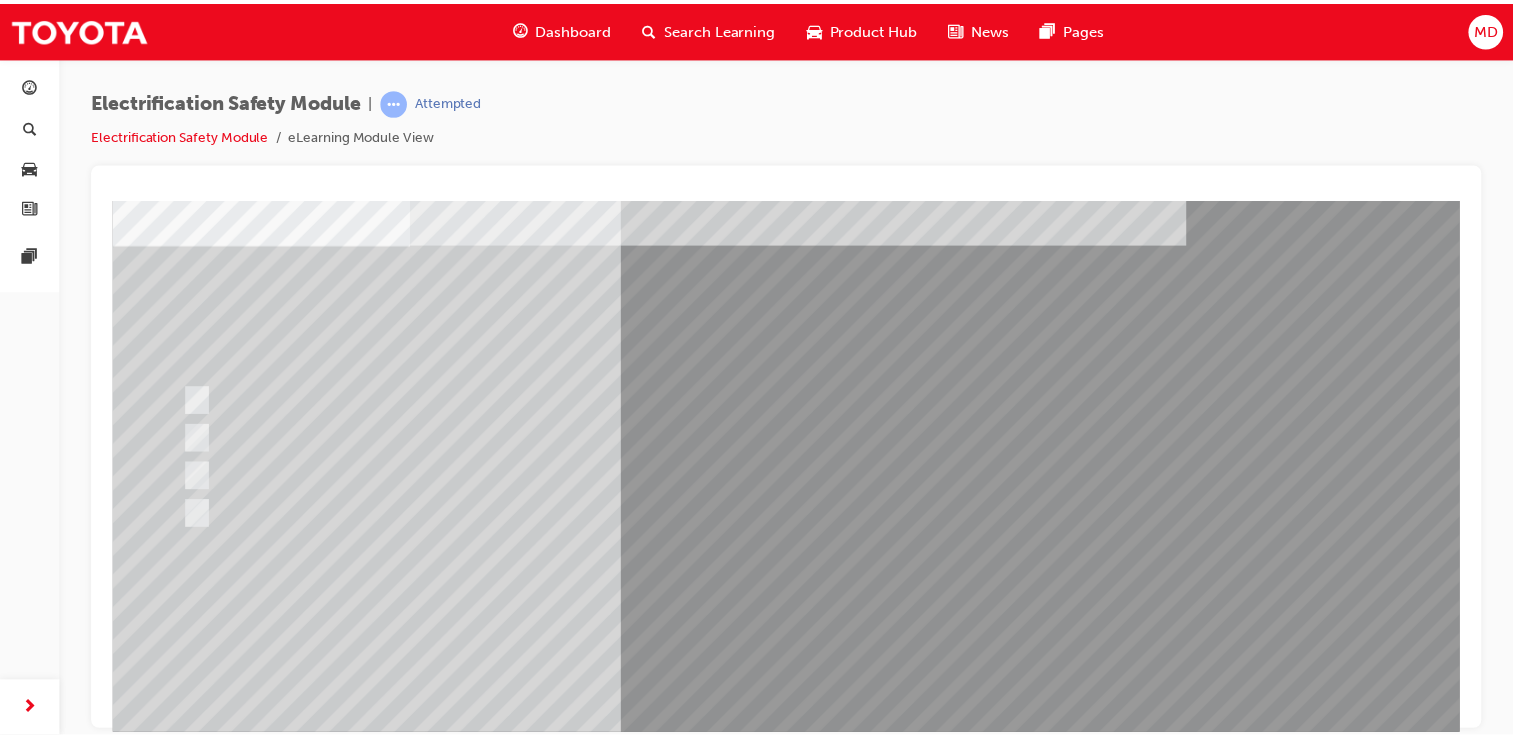 scroll, scrollTop: 112, scrollLeft: 0, axis: vertical 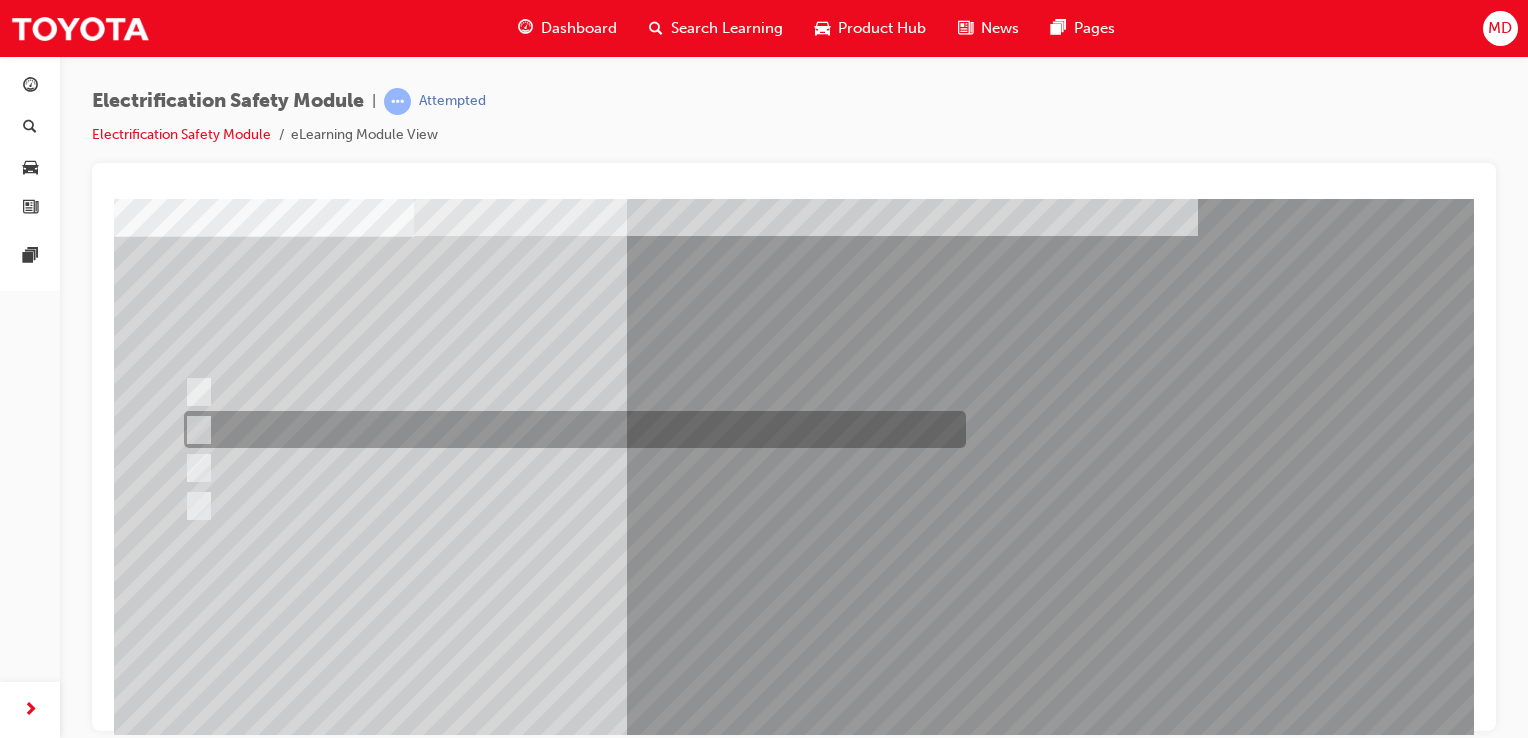 click at bounding box center [570, 429] 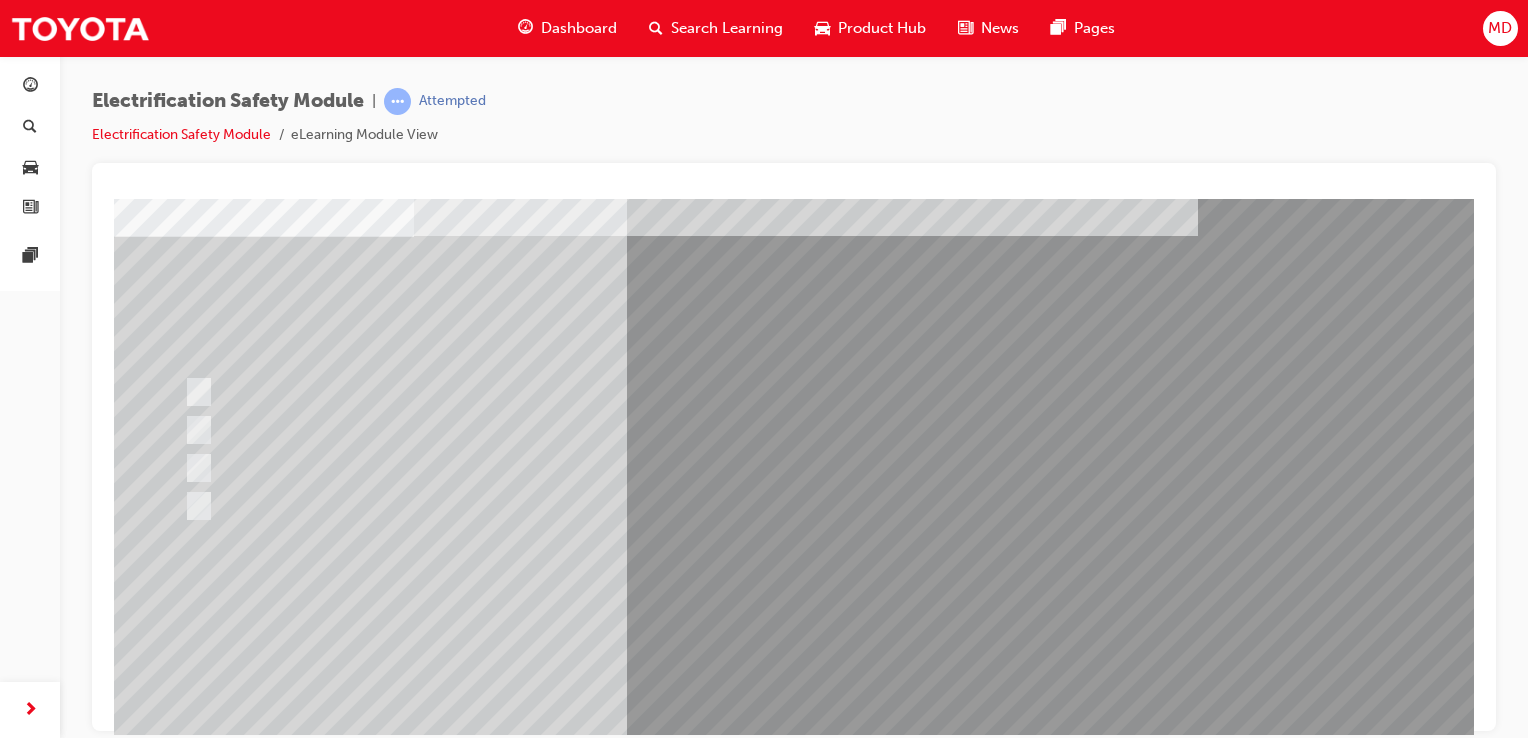 click at bounding box center [186, 2875] 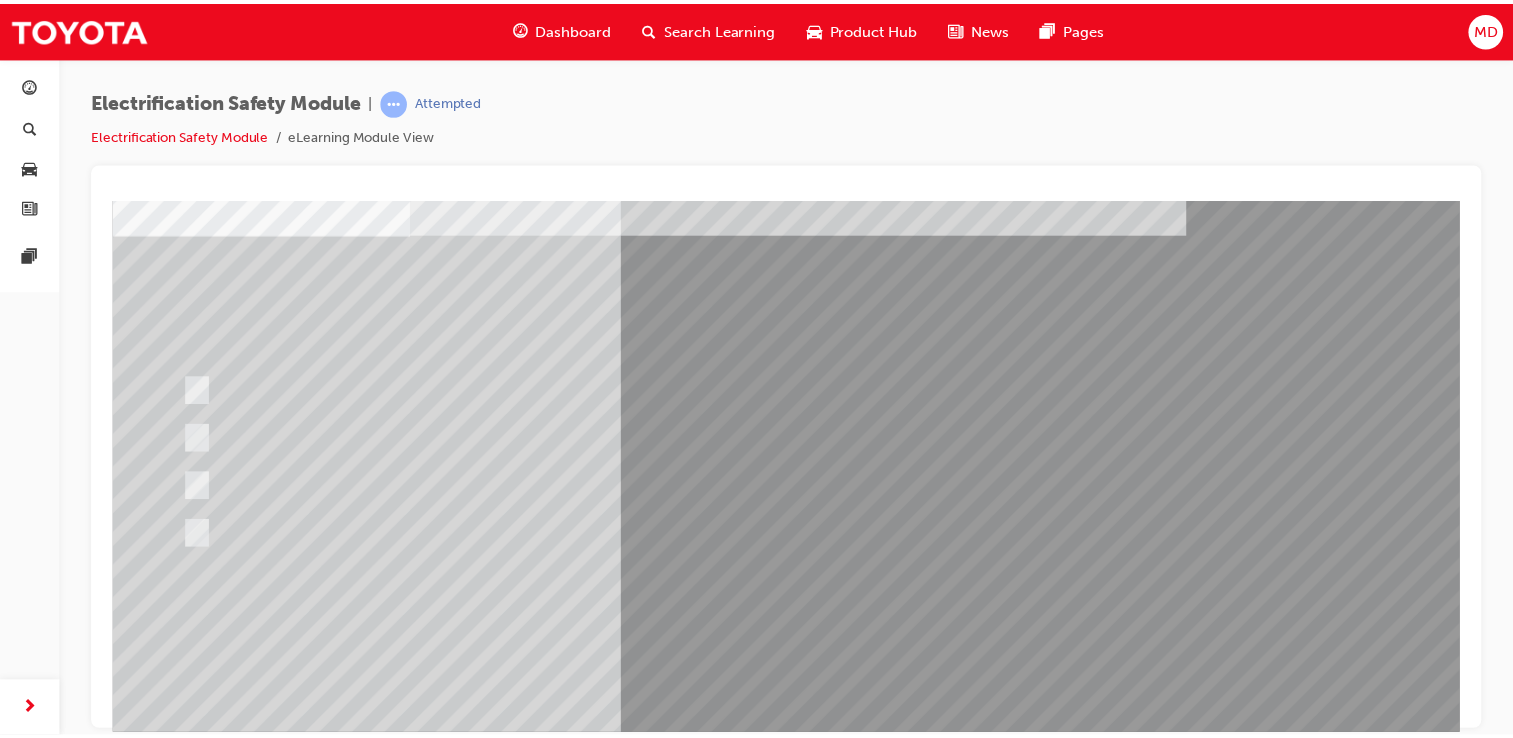 scroll, scrollTop: 112, scrollLeft: 0, axis: vertical 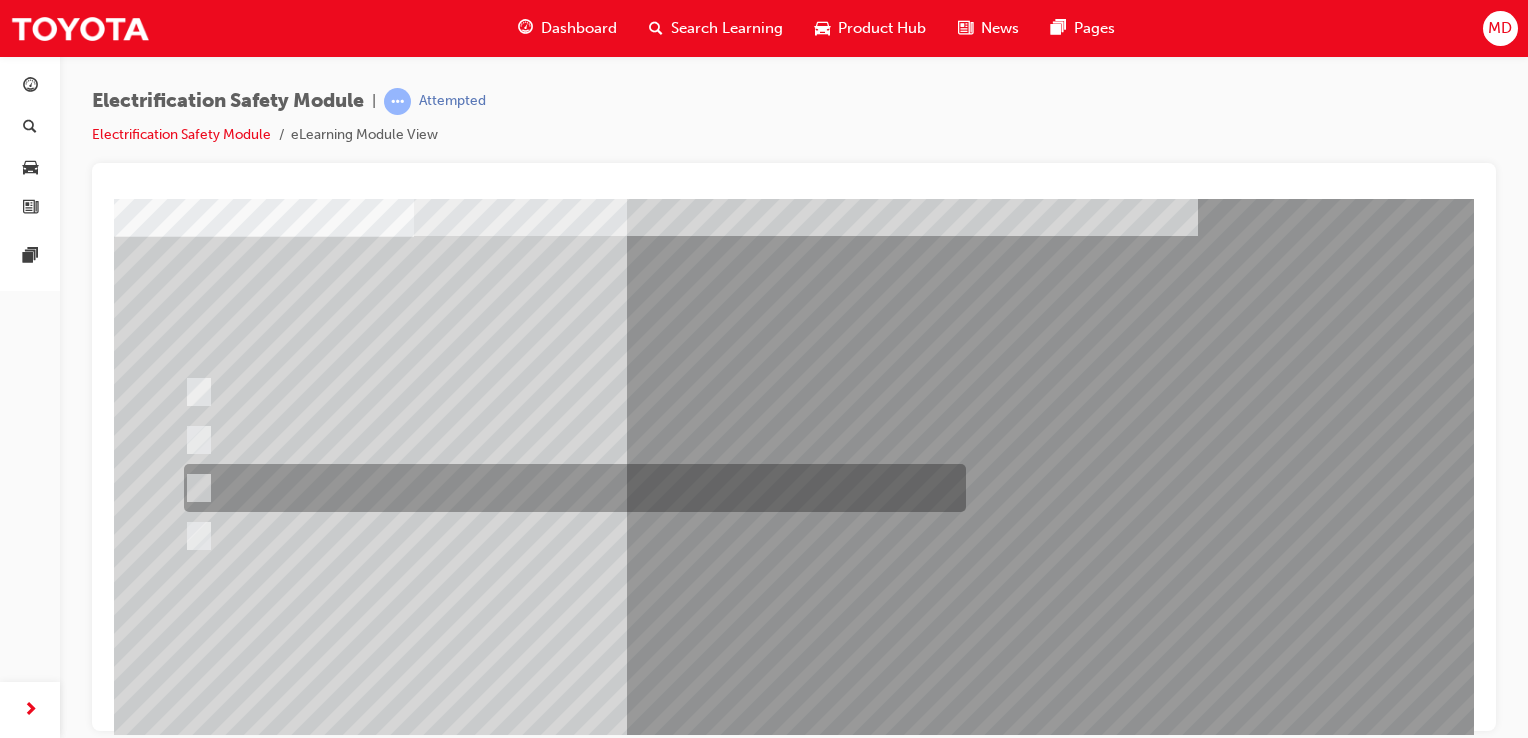 click at bounding box center [570, 488] 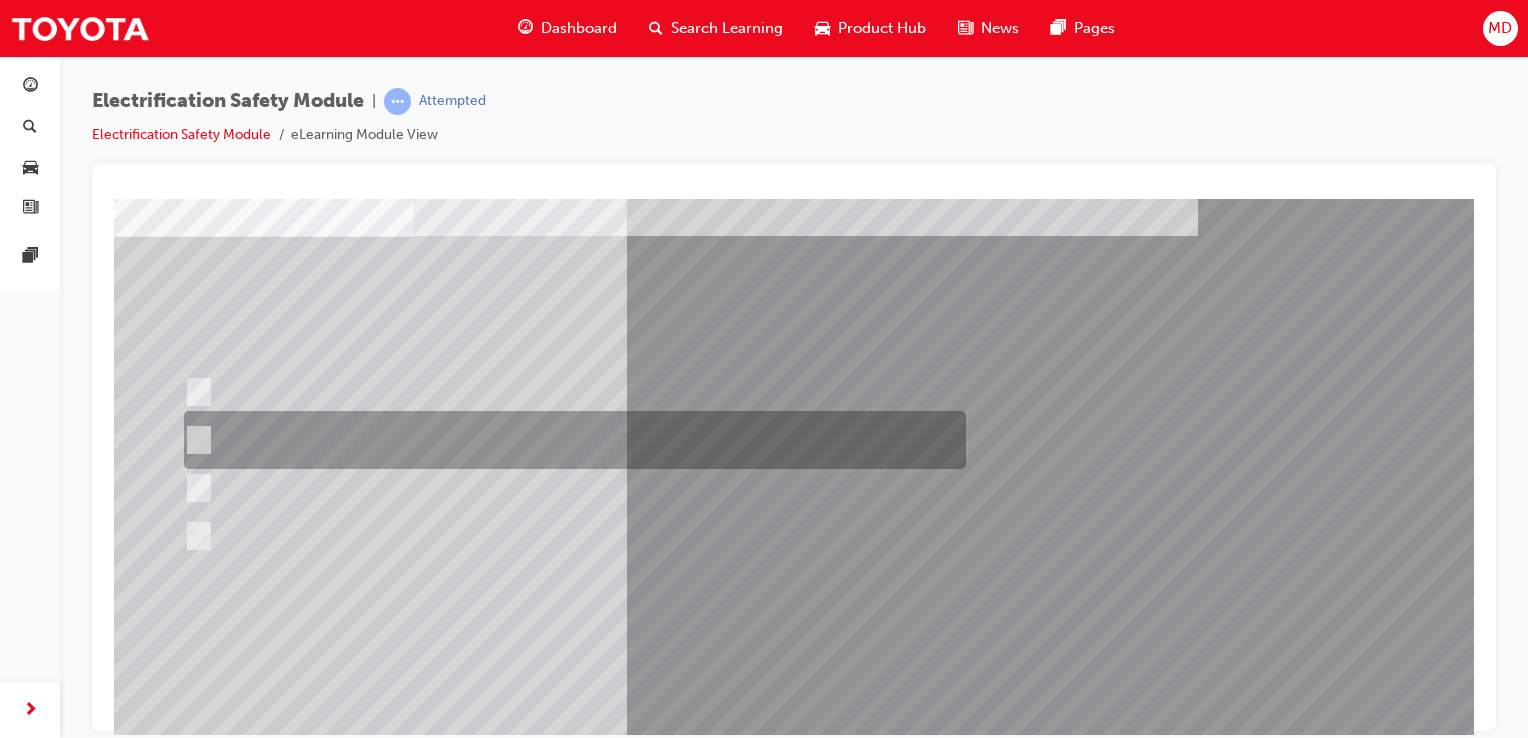 click at bounding box center [570, 440] 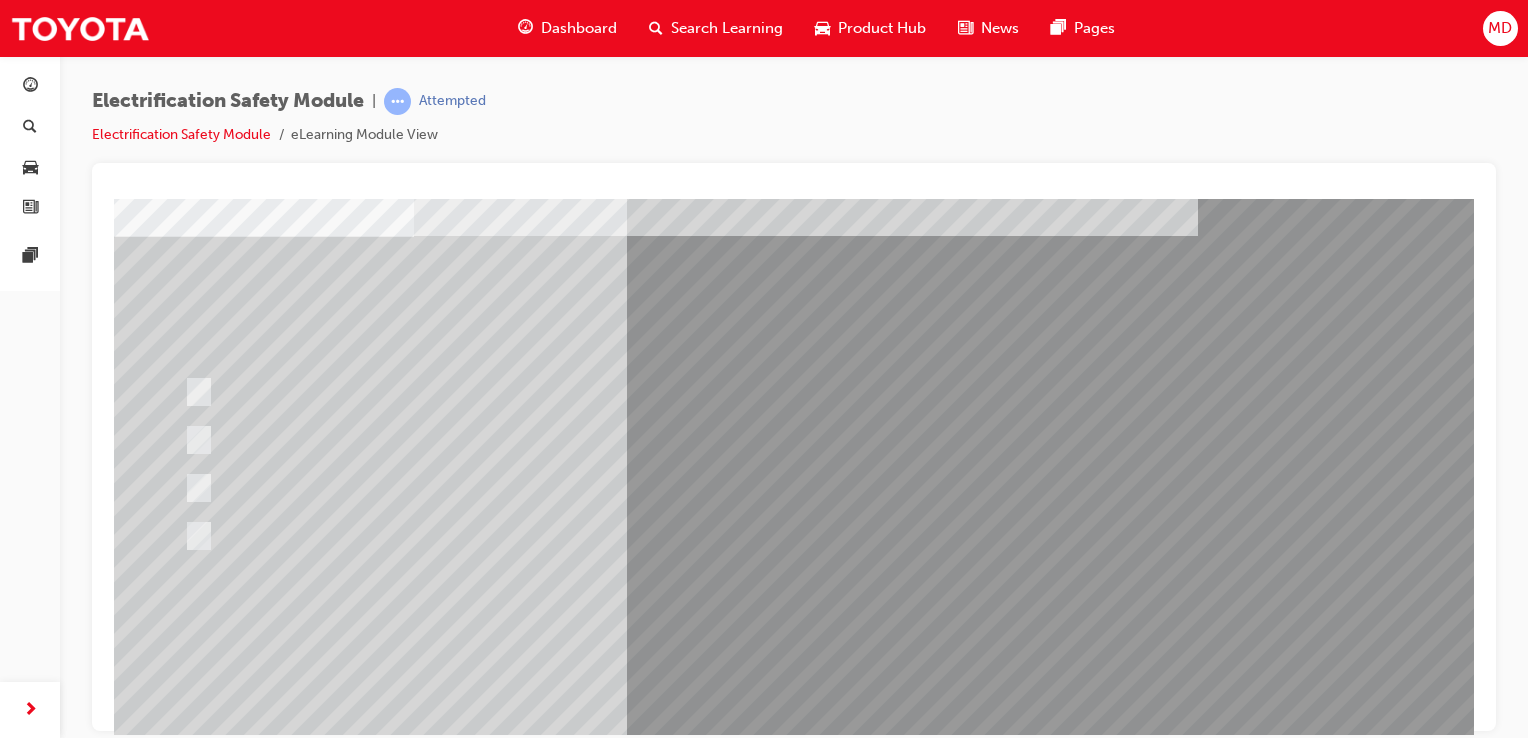 click at bounding box center [186, 2875] 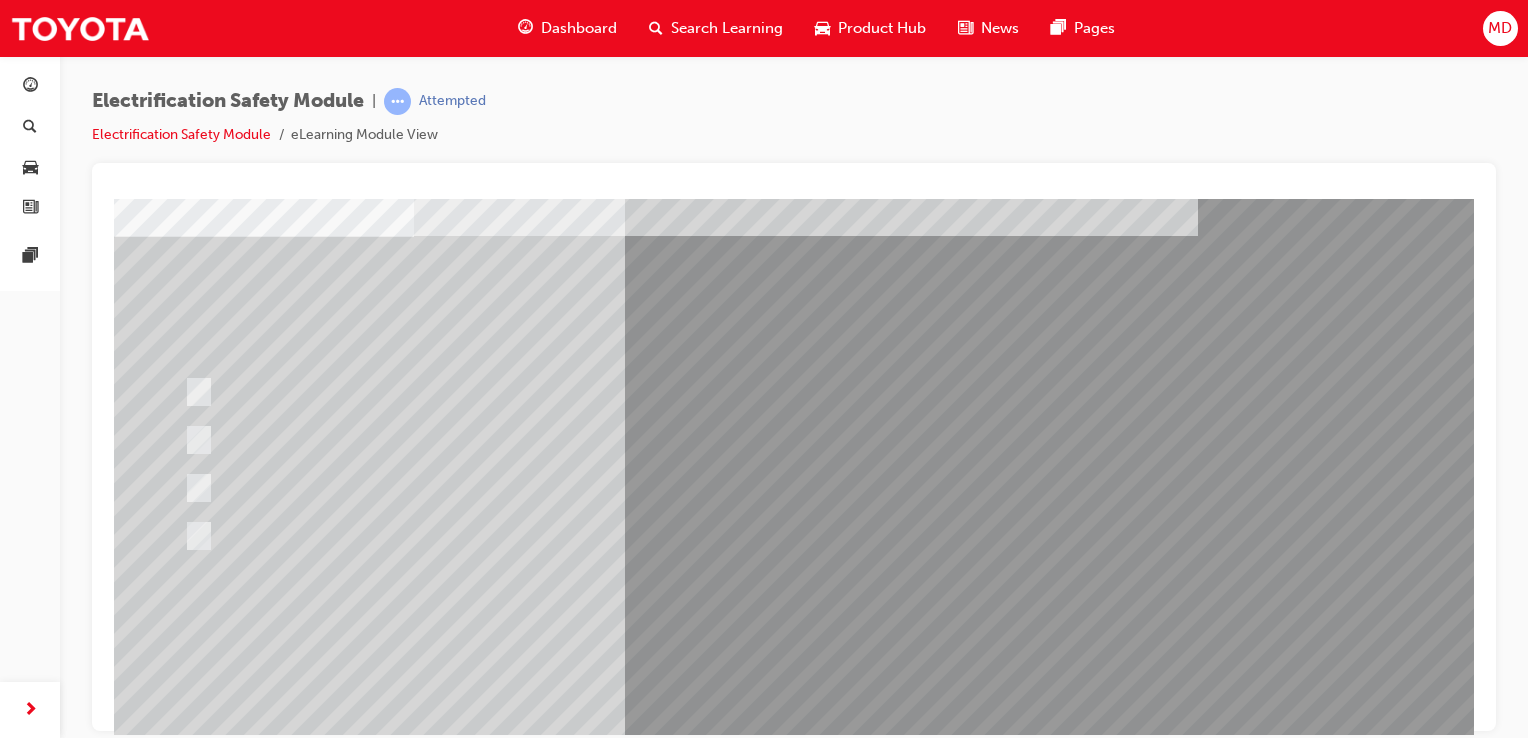 scroll, scrollTop: 0, scrollLeft: 0, axis: both 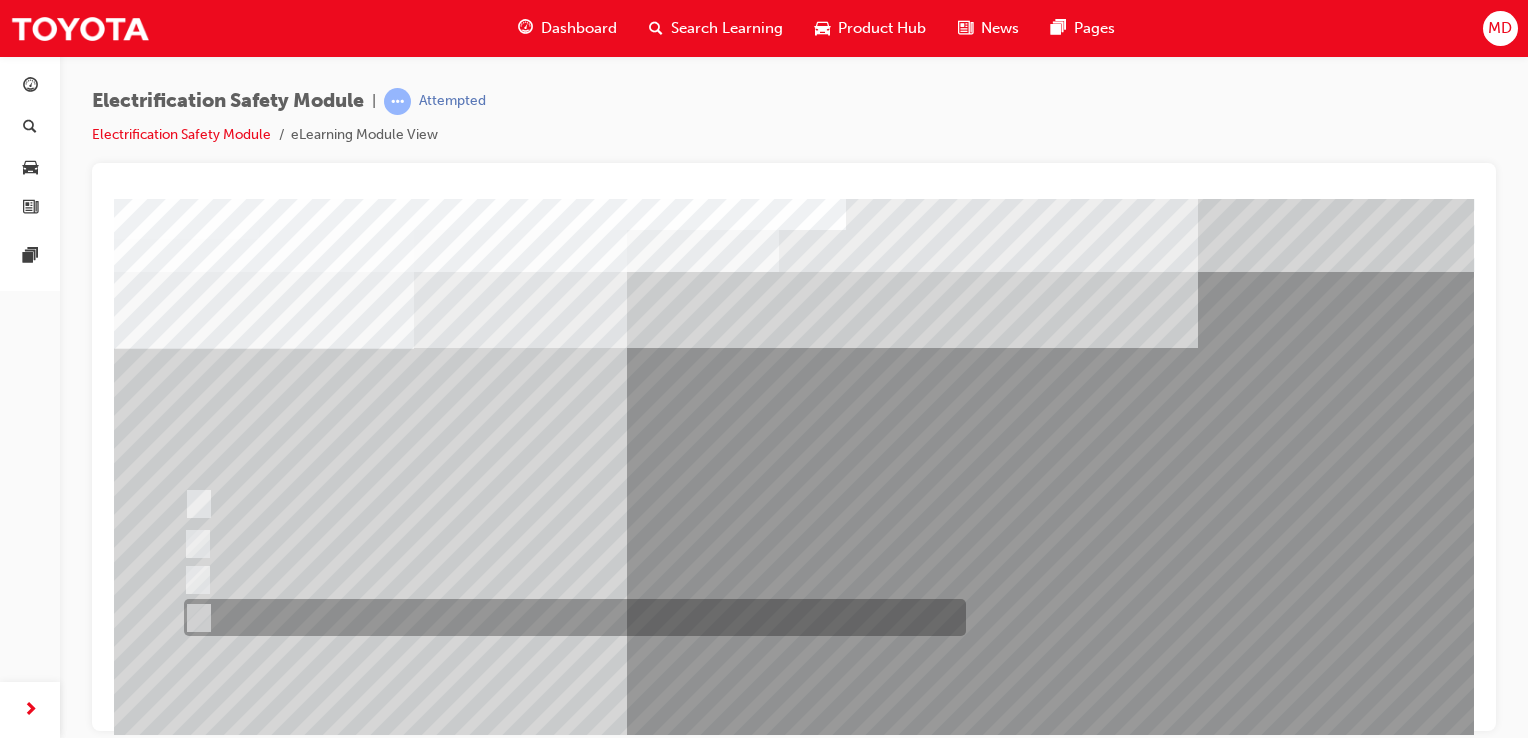 click at bounding box center [570, 617] 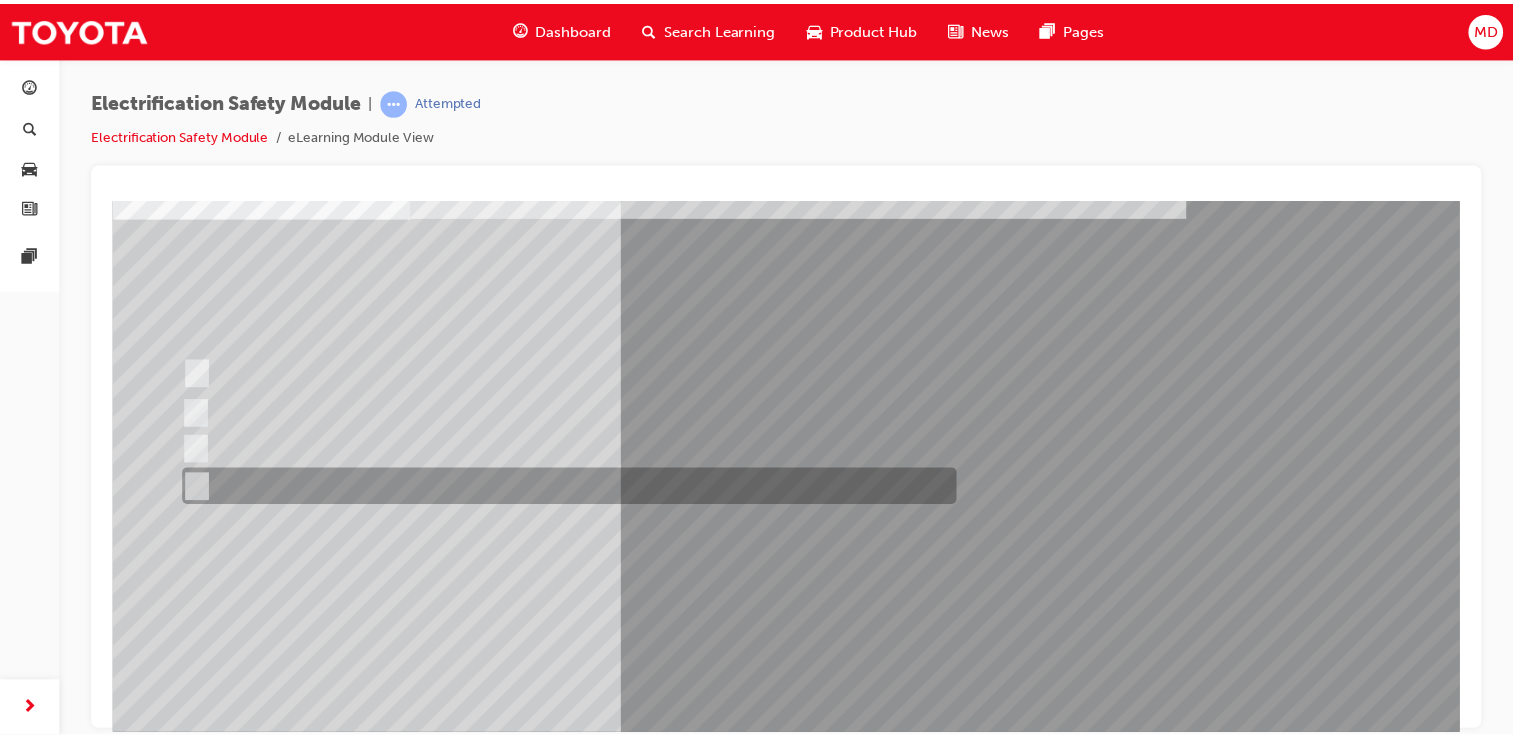 scroll, scrollTop: 166, scrollLeft: 0, axis: vertical 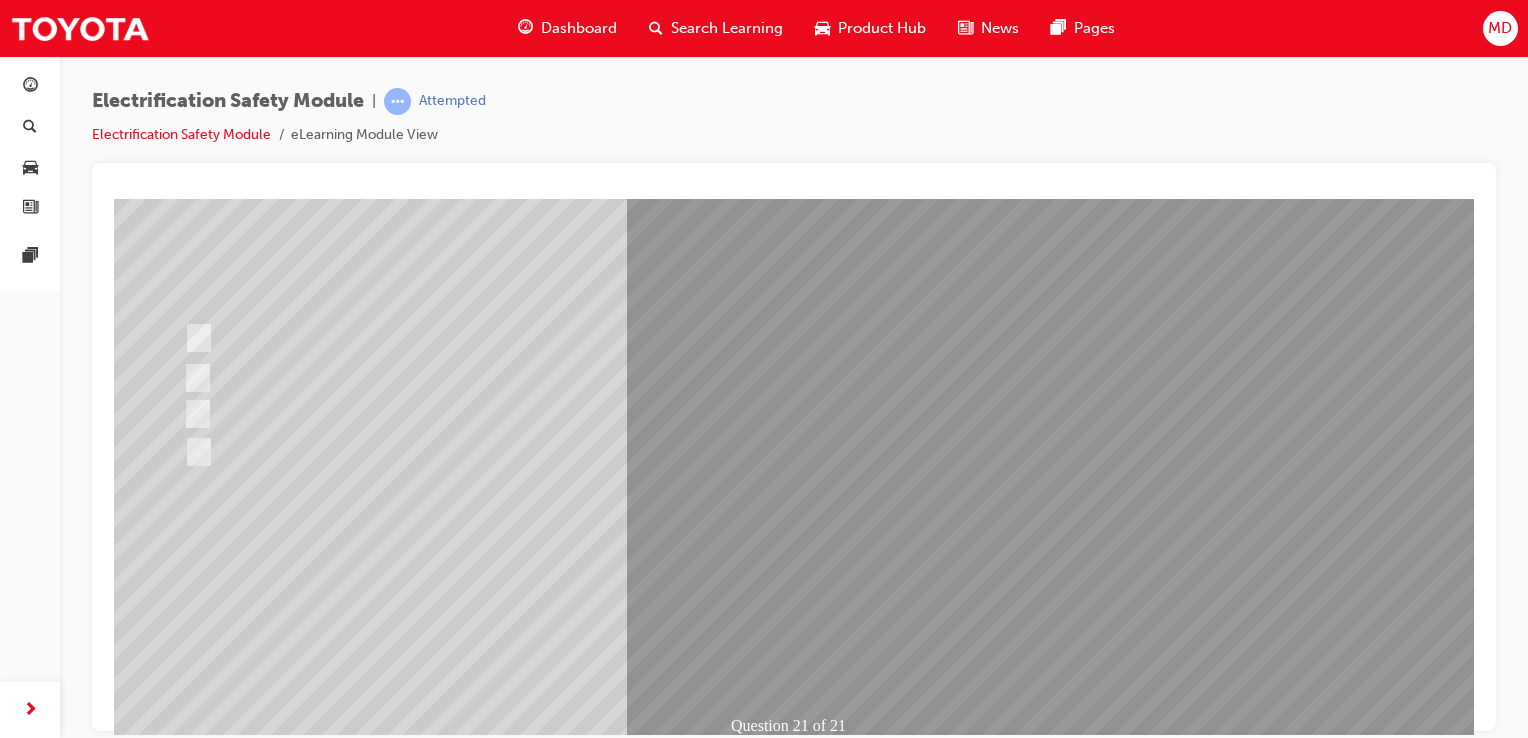 click at bounding box center [186, 2821] 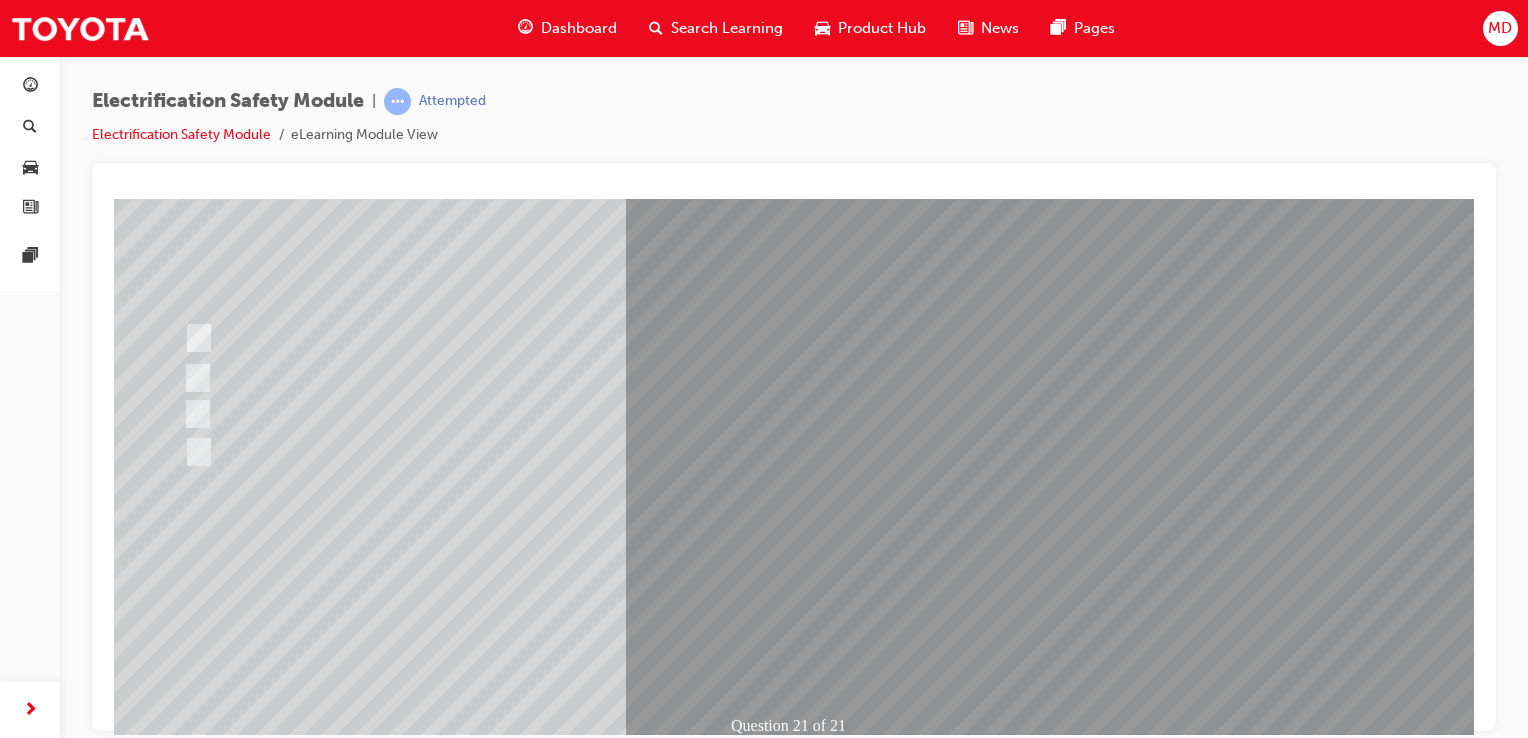 scroll, scrollTop: 0, scrollLeft: 0, axis: both 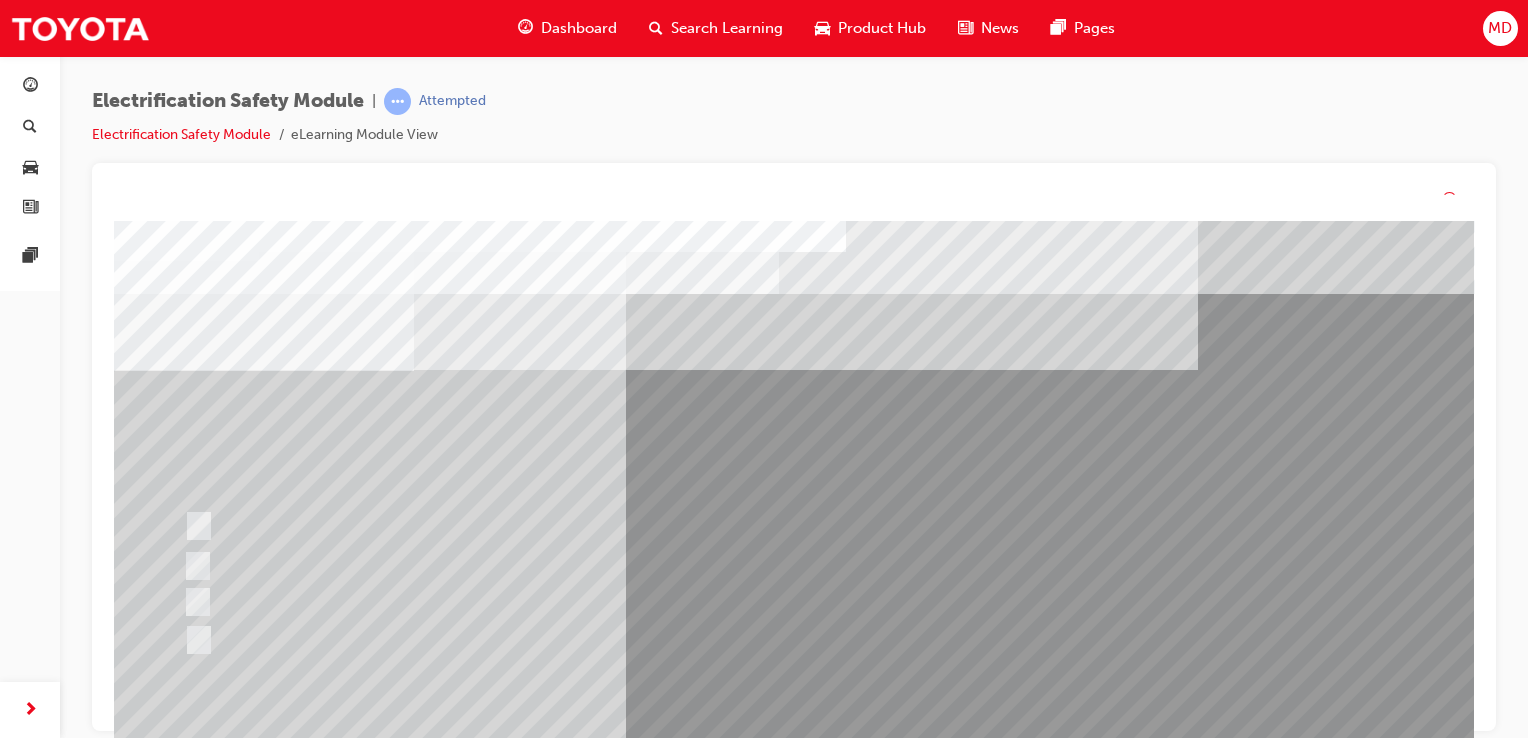 click at bounding box center (794, 1301) 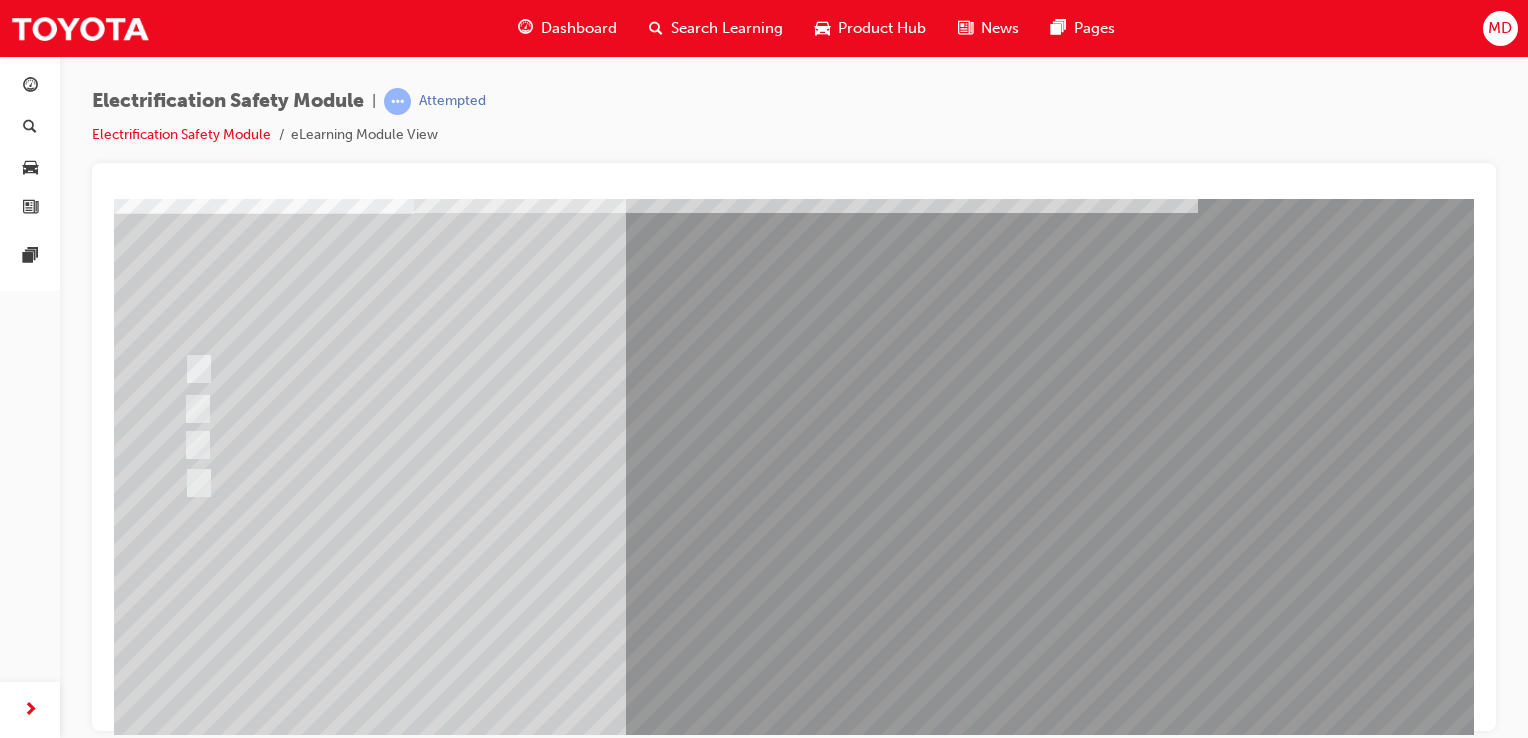 scroll, scrollTop: 160, scrollLeft: 0, axis: vertical 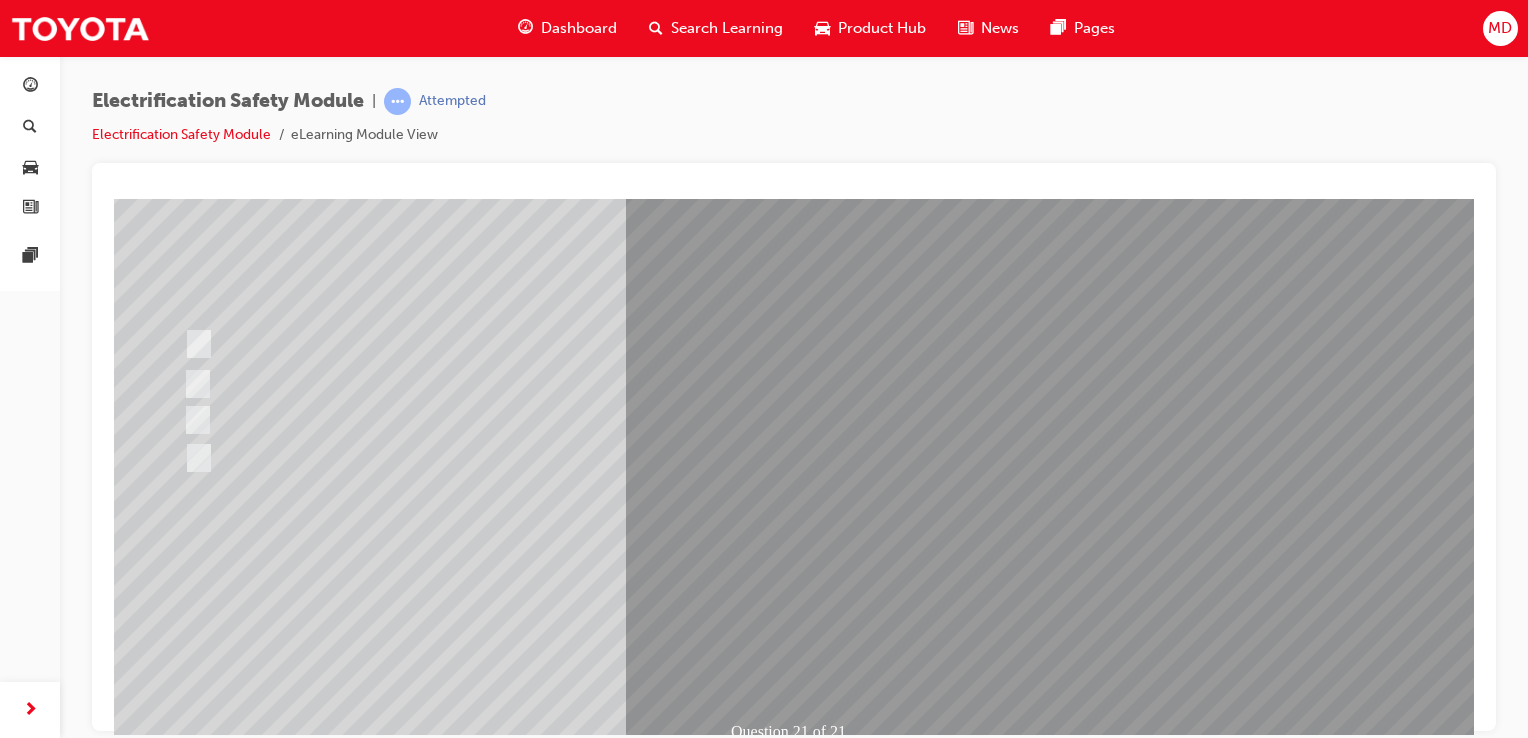 click at bounding box center (186, 2827) 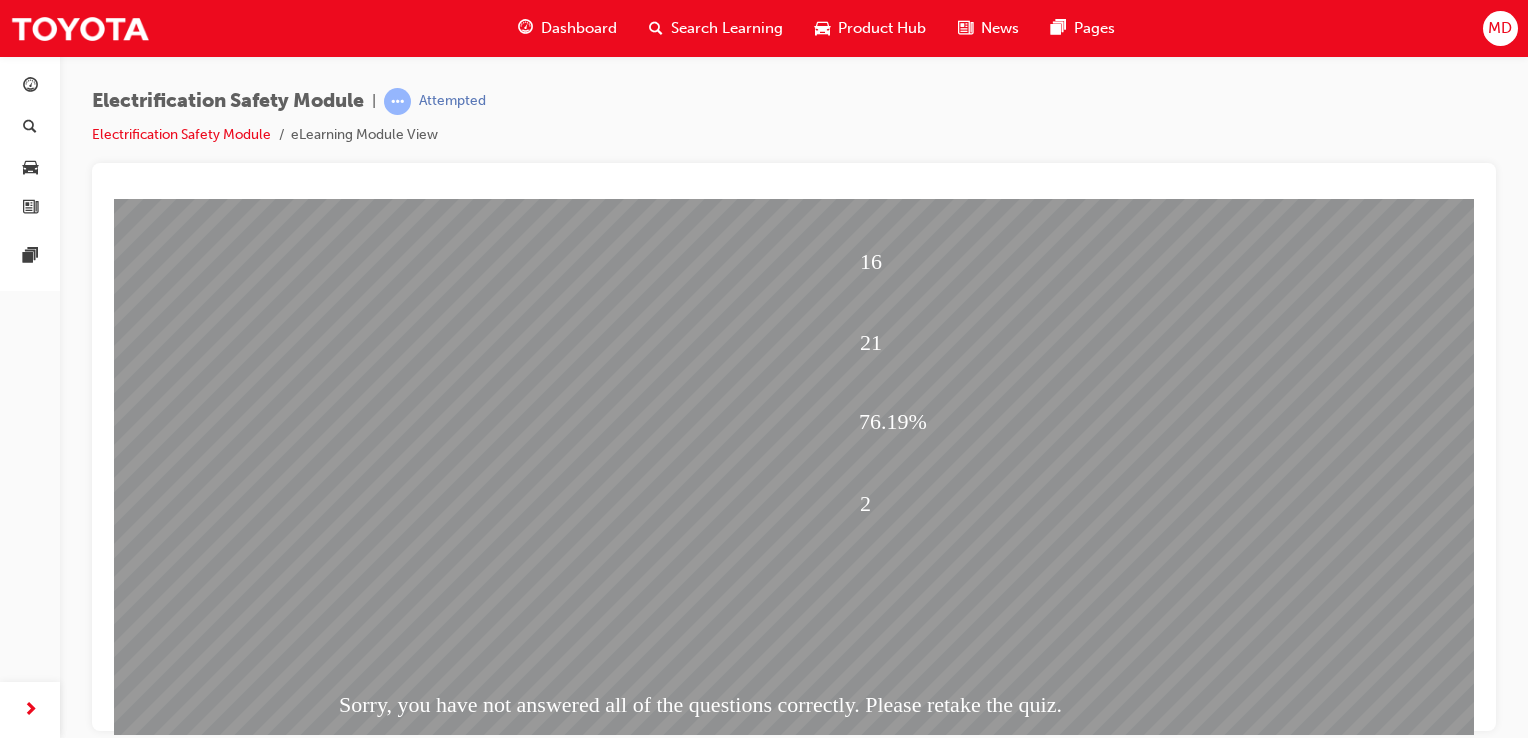 scroll, scrollTop: 173, scrollLeft: 0, axis: vertical 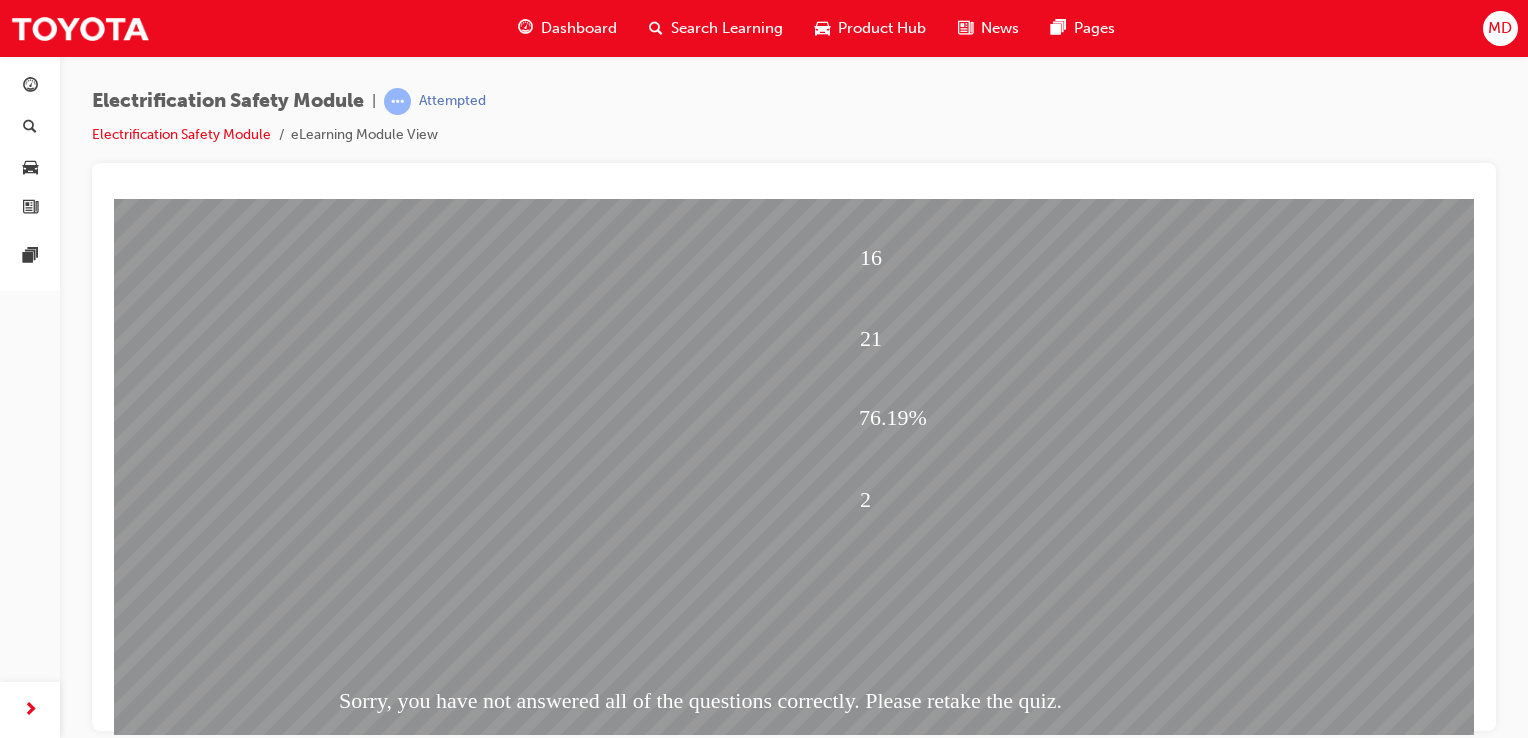click at bounding box center [186, 1840] 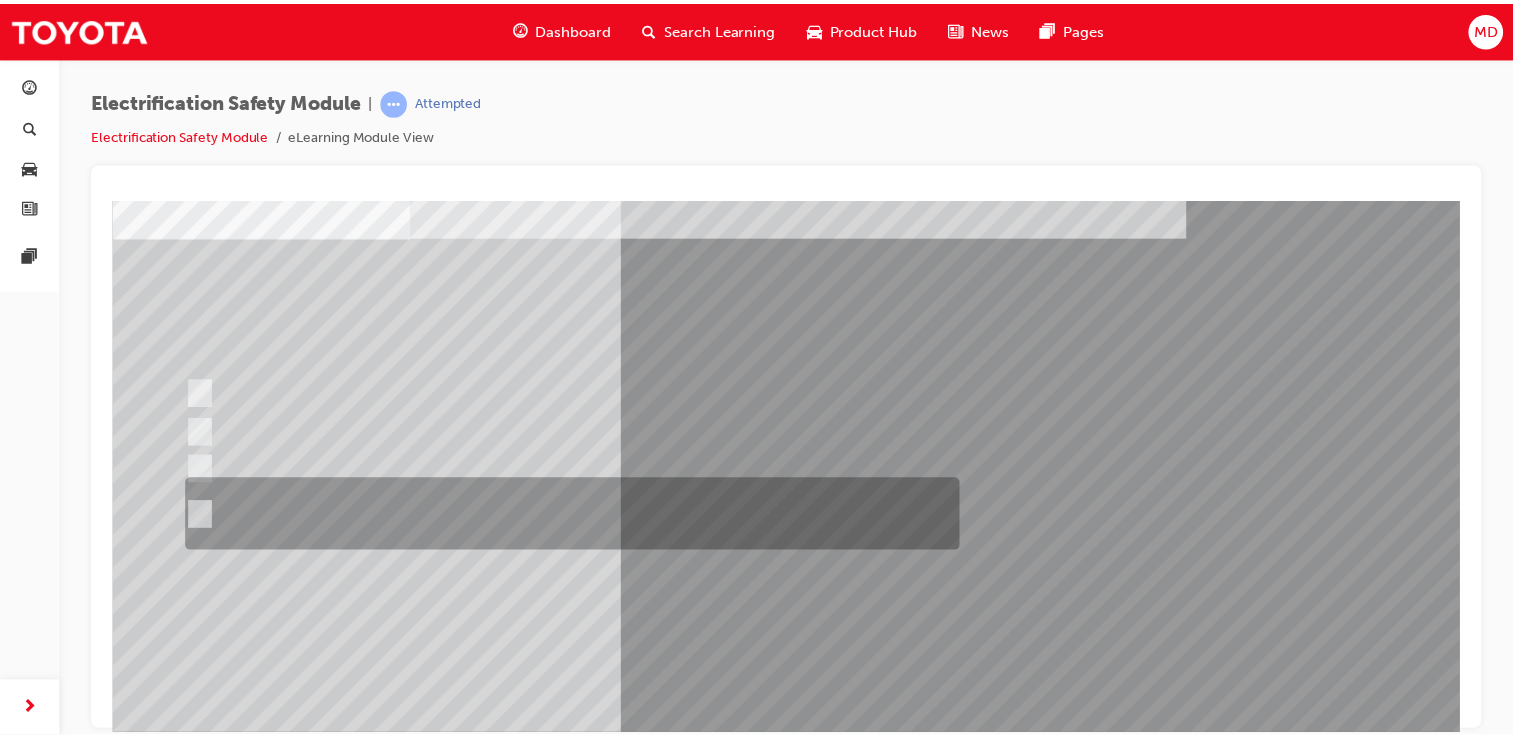 scroll, scrollTop: 114, scrollLeft: 0, axis: vertical 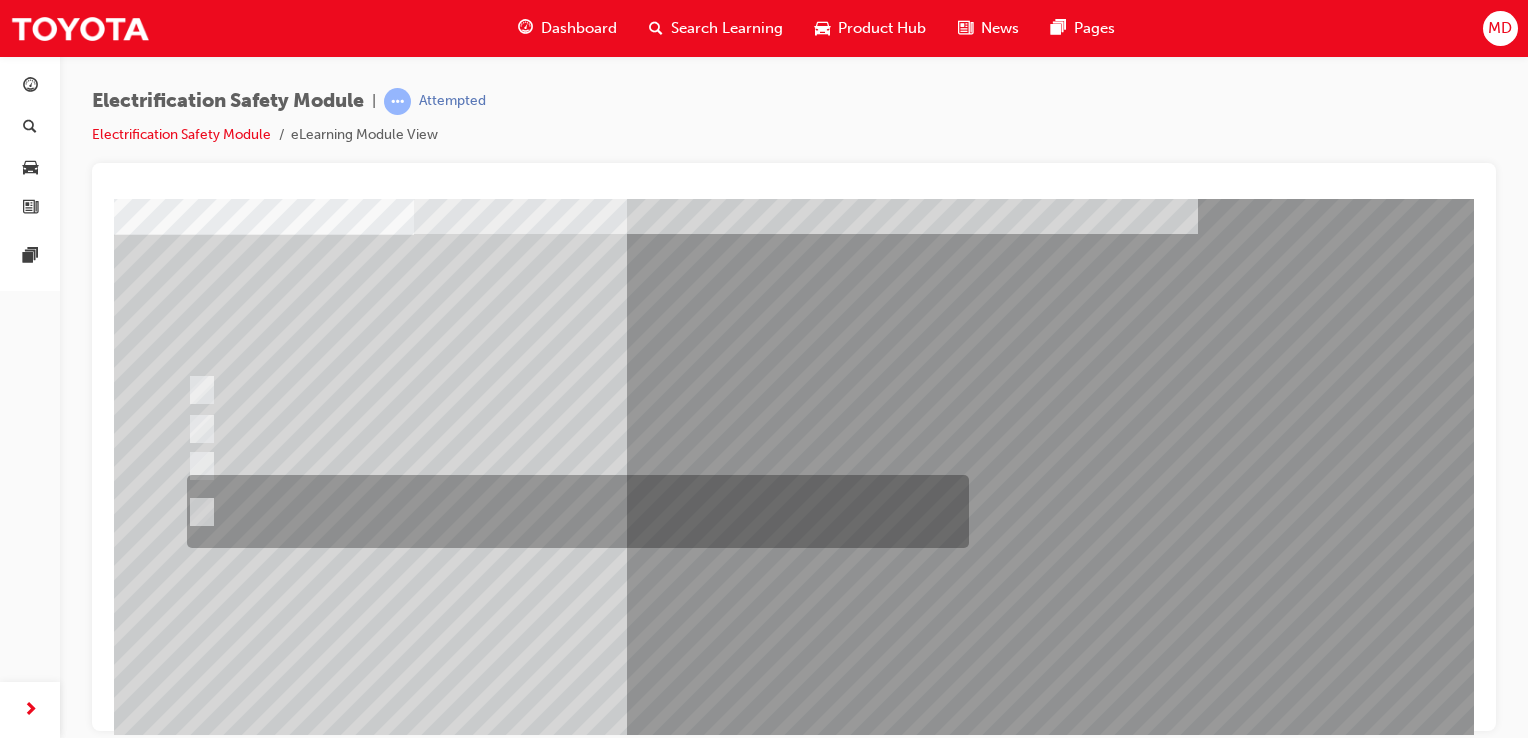 click at bounding box center [573, 511] 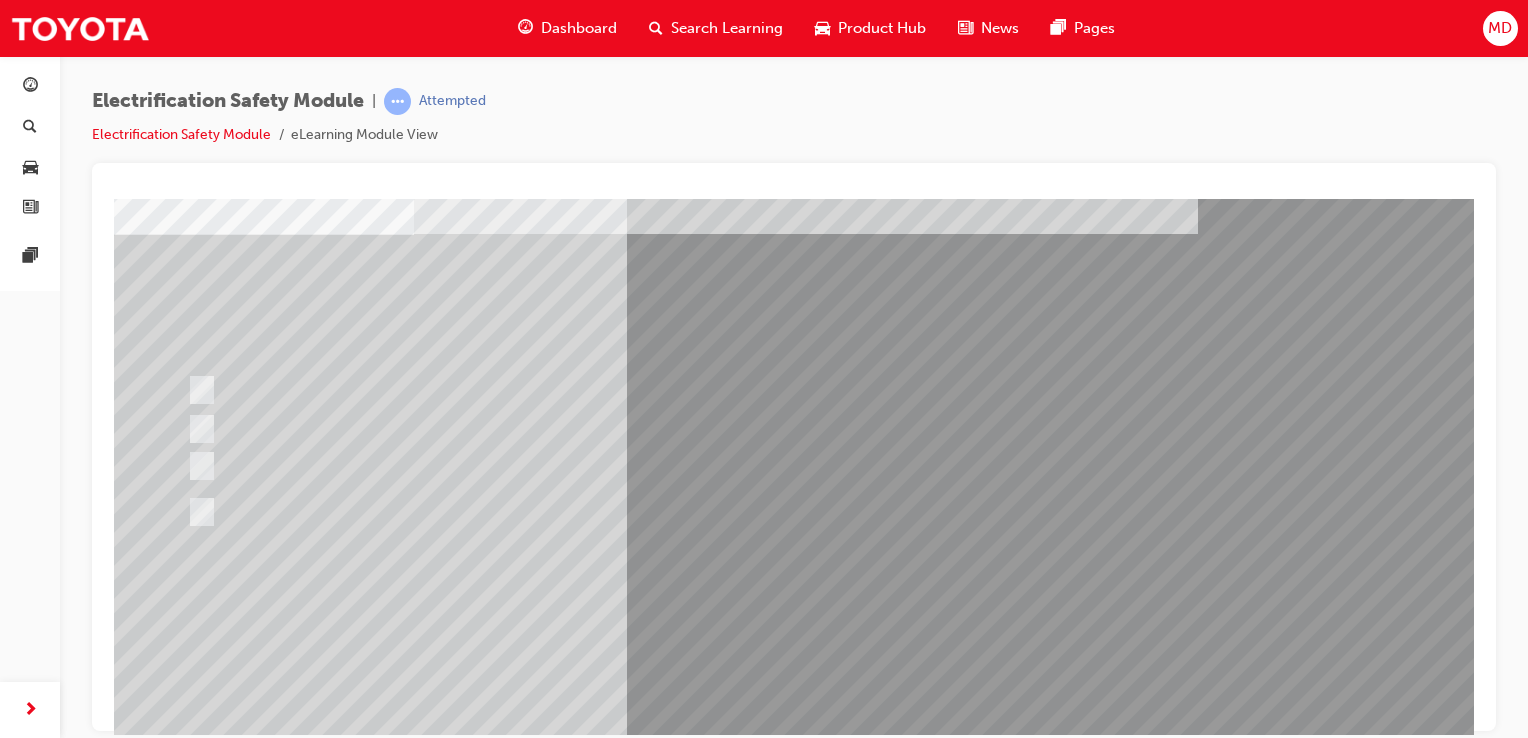 click at bounding box center (186, 2873) 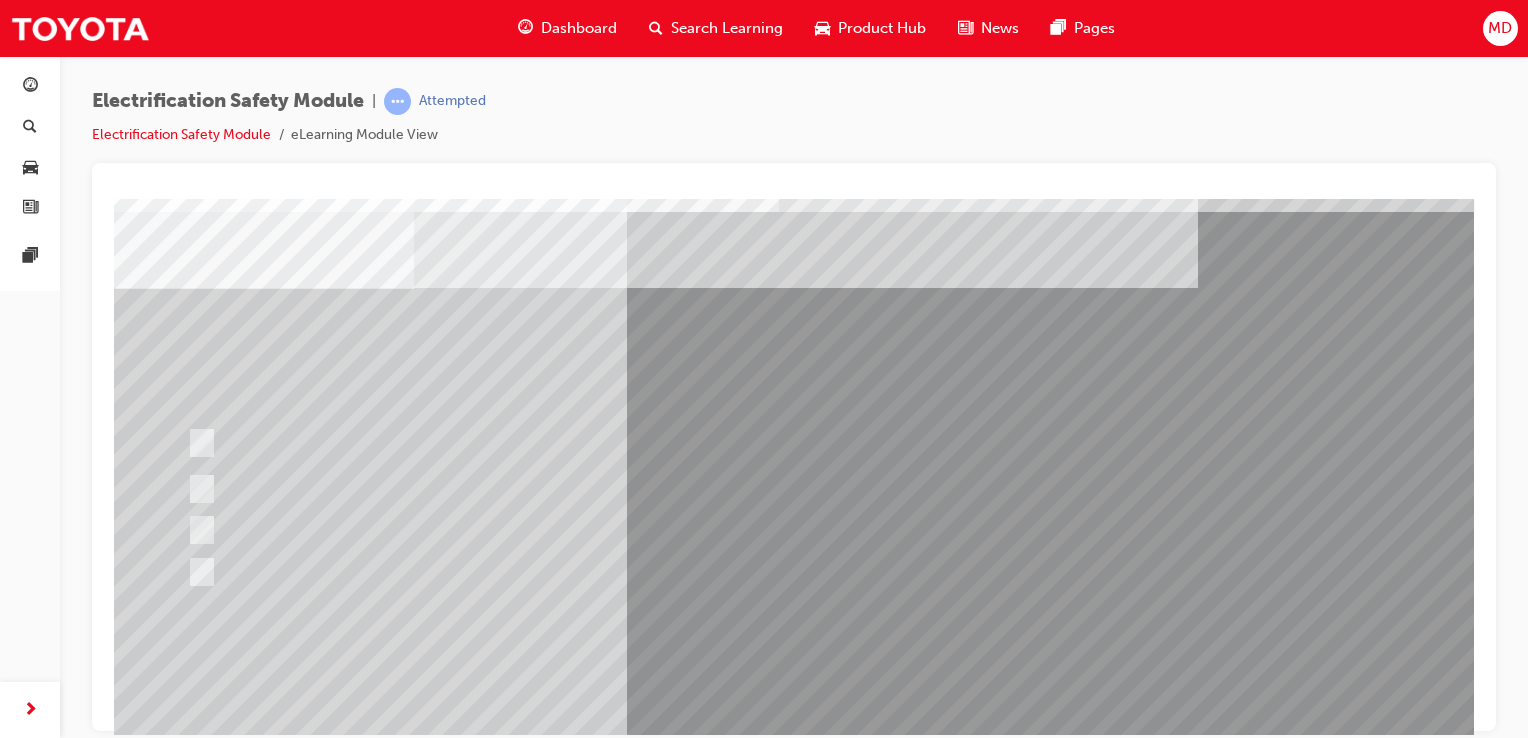 scroll, scrollTop: 64, scrollLeft: 0, axis: vertical 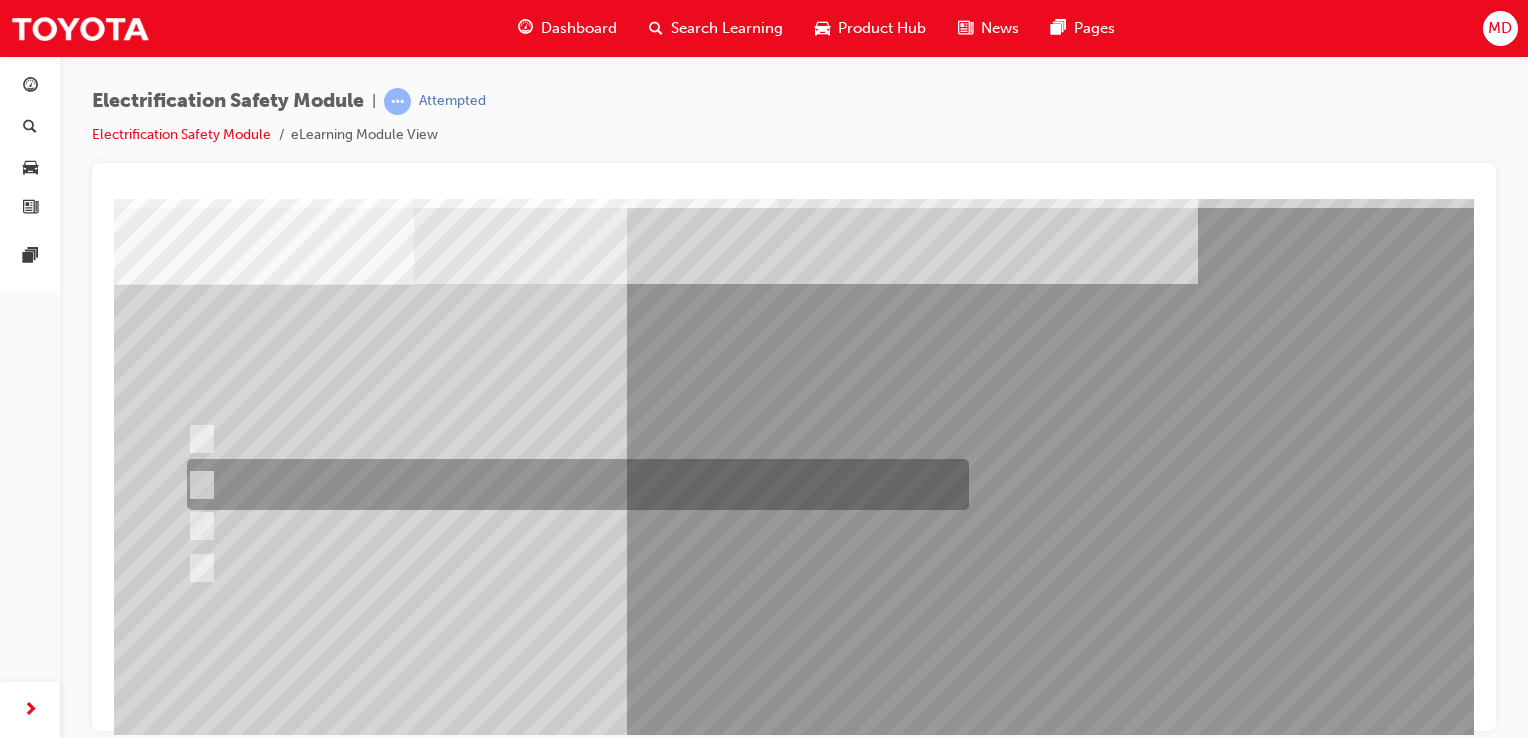 click at bounding box center (573, 484) 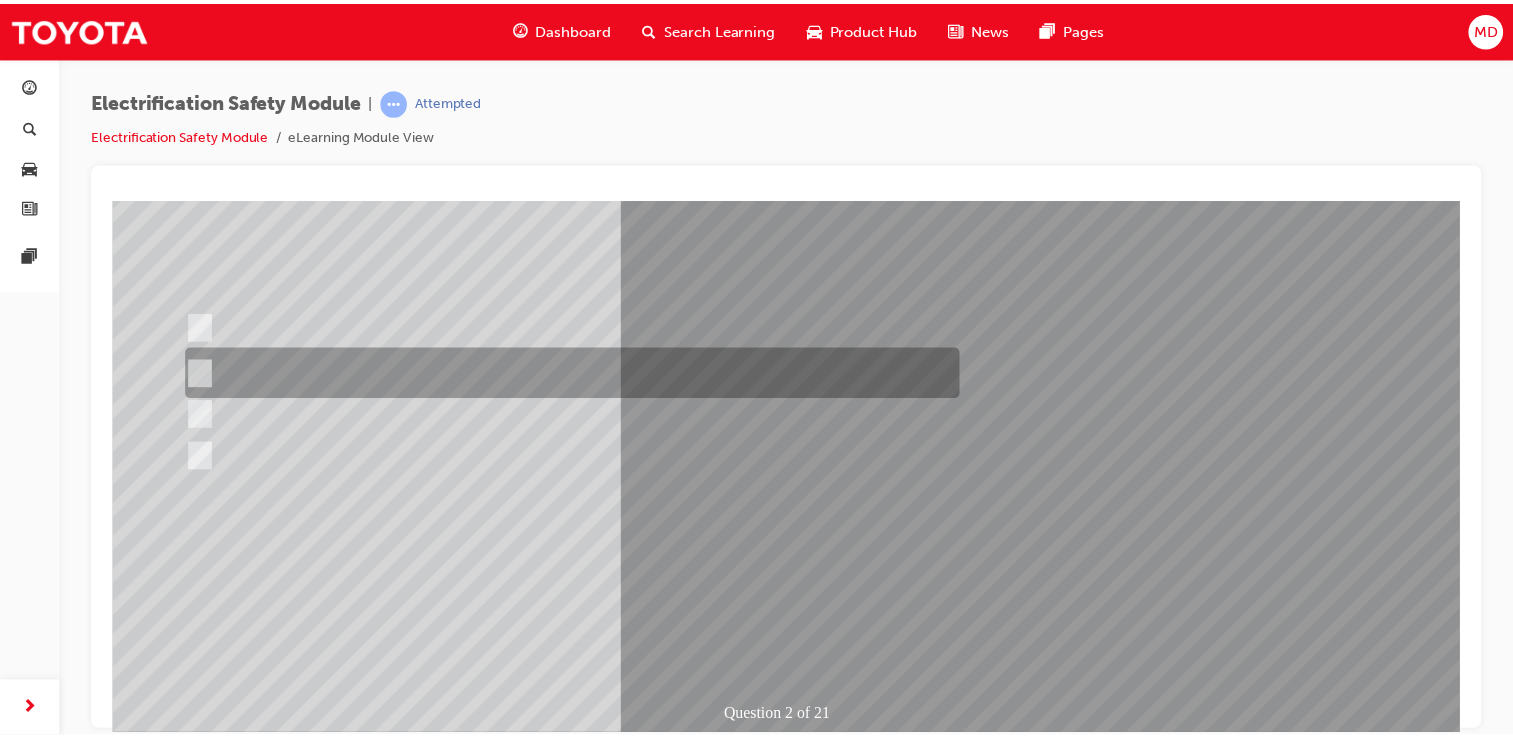 scroll, scrollTop: 177, scrollLeft: 0, axis: vertical 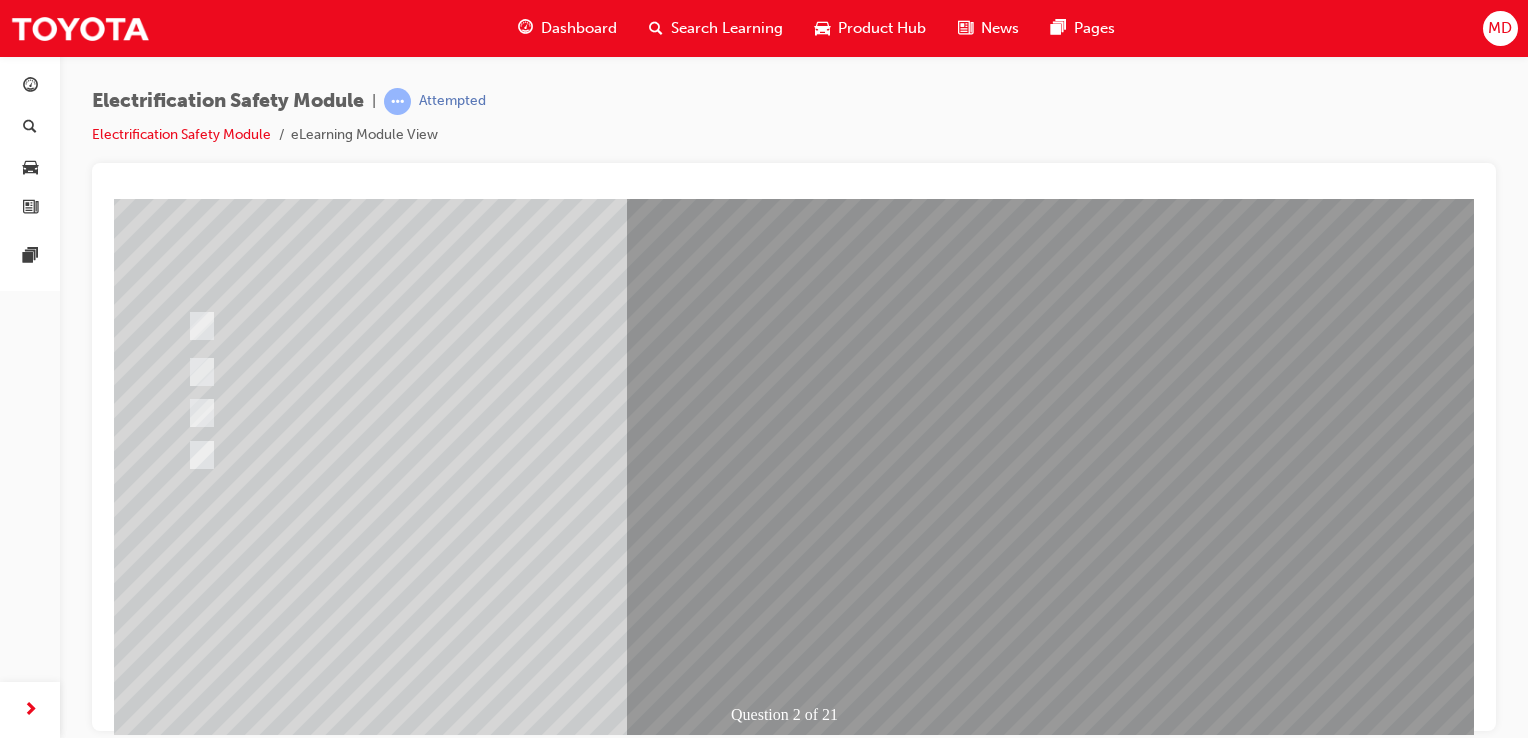 click at bounding box center [186, 2810] 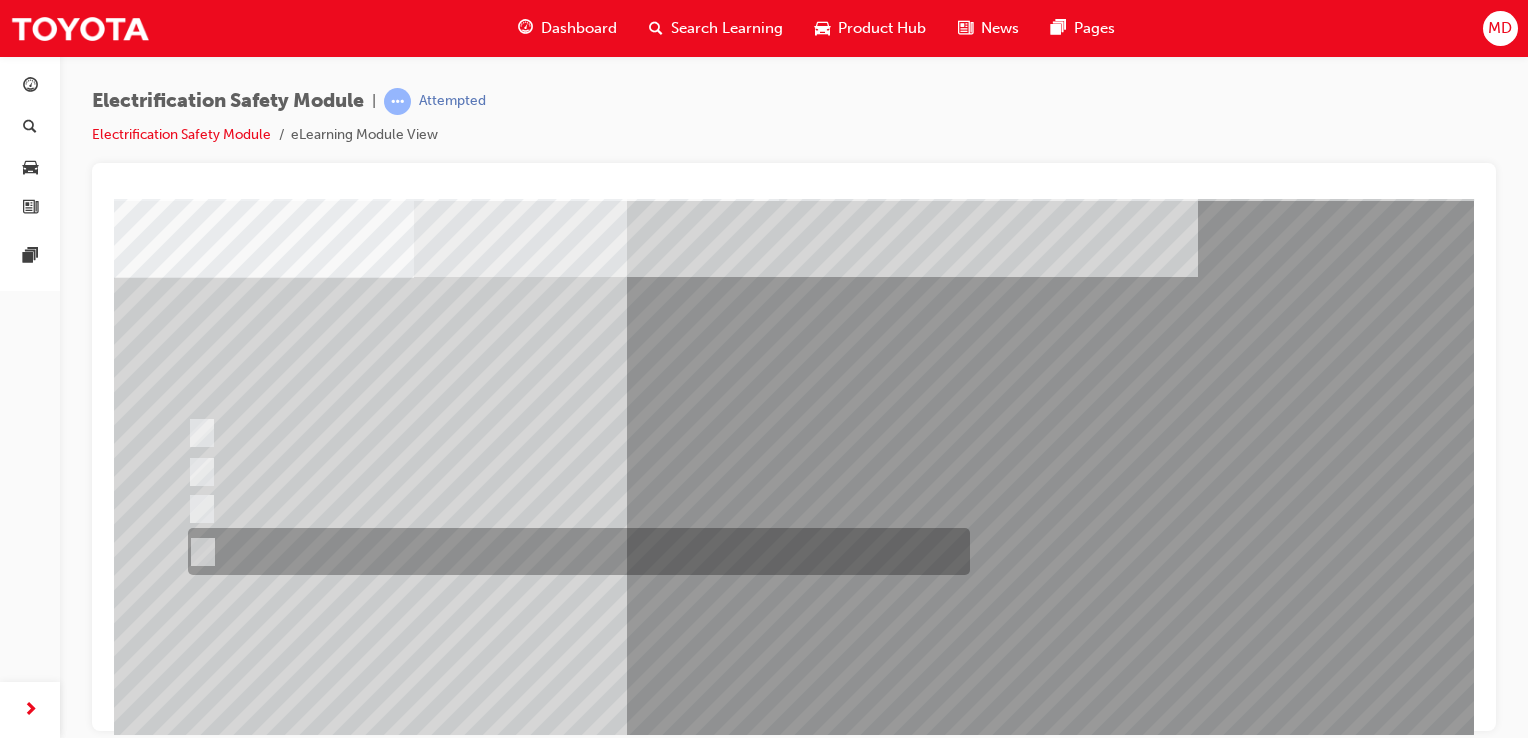 scroll, scrollTop: 65, scrollLeft: 9, axis: both 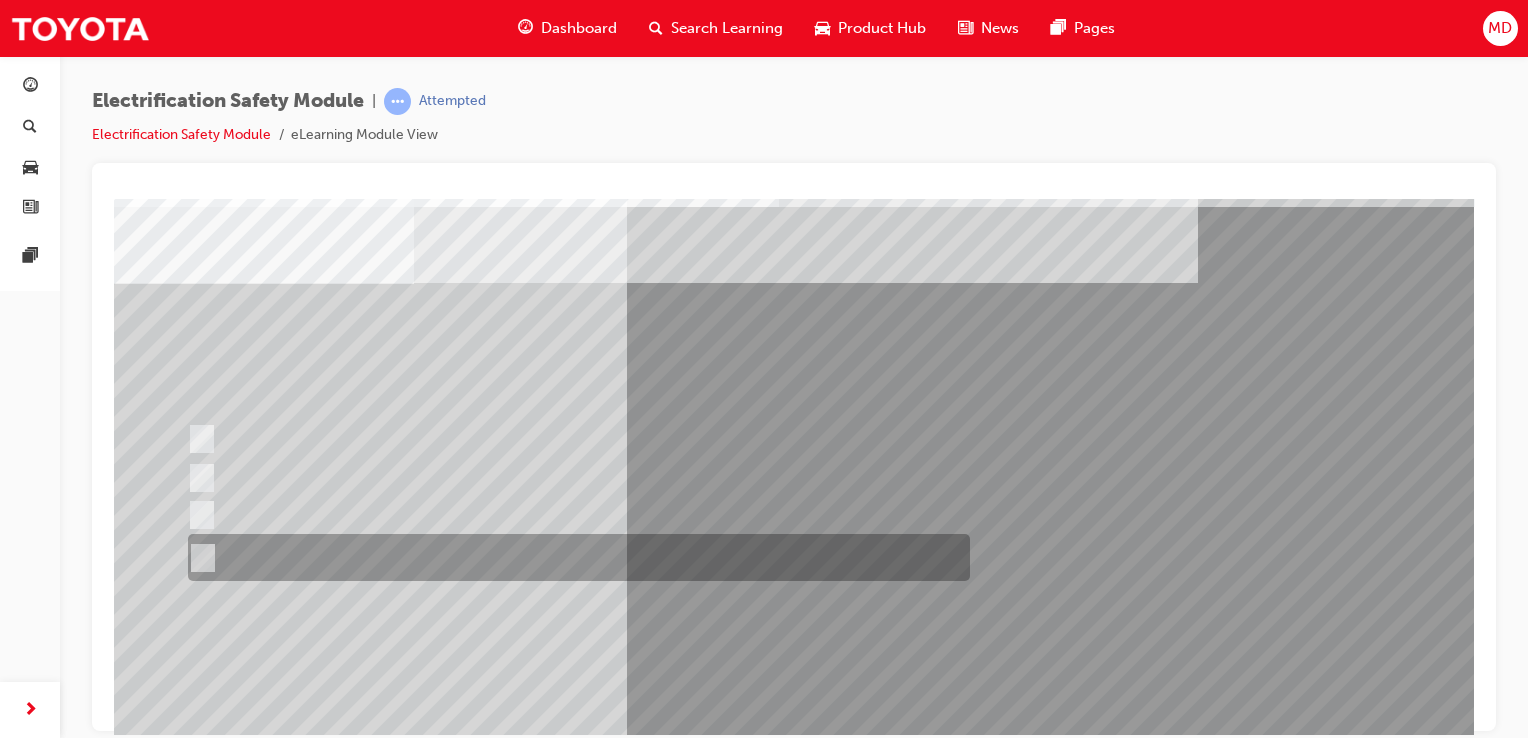 click at bounding box center (574, 557) 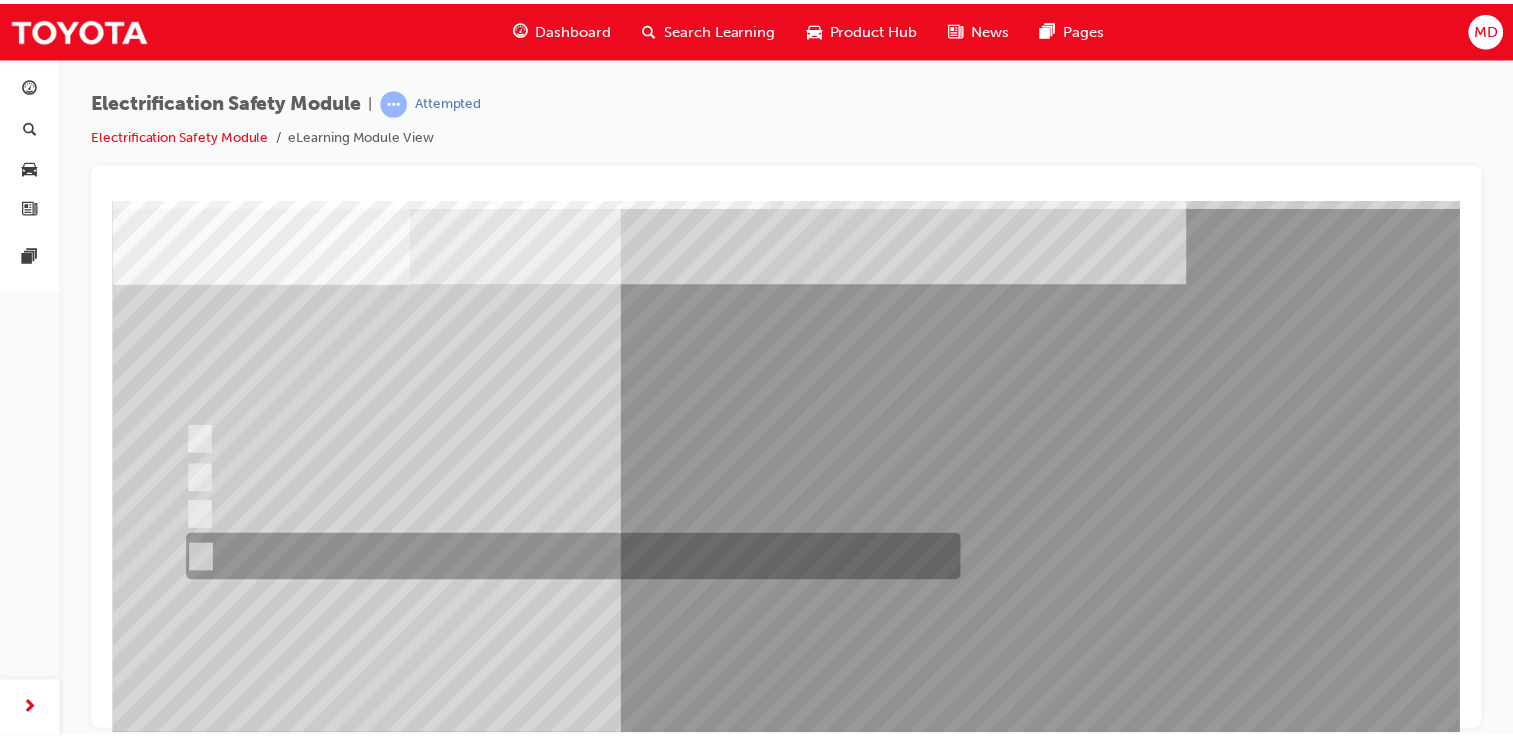 scroll, scrollTop: 145, scrollLeft: 9, axis: both 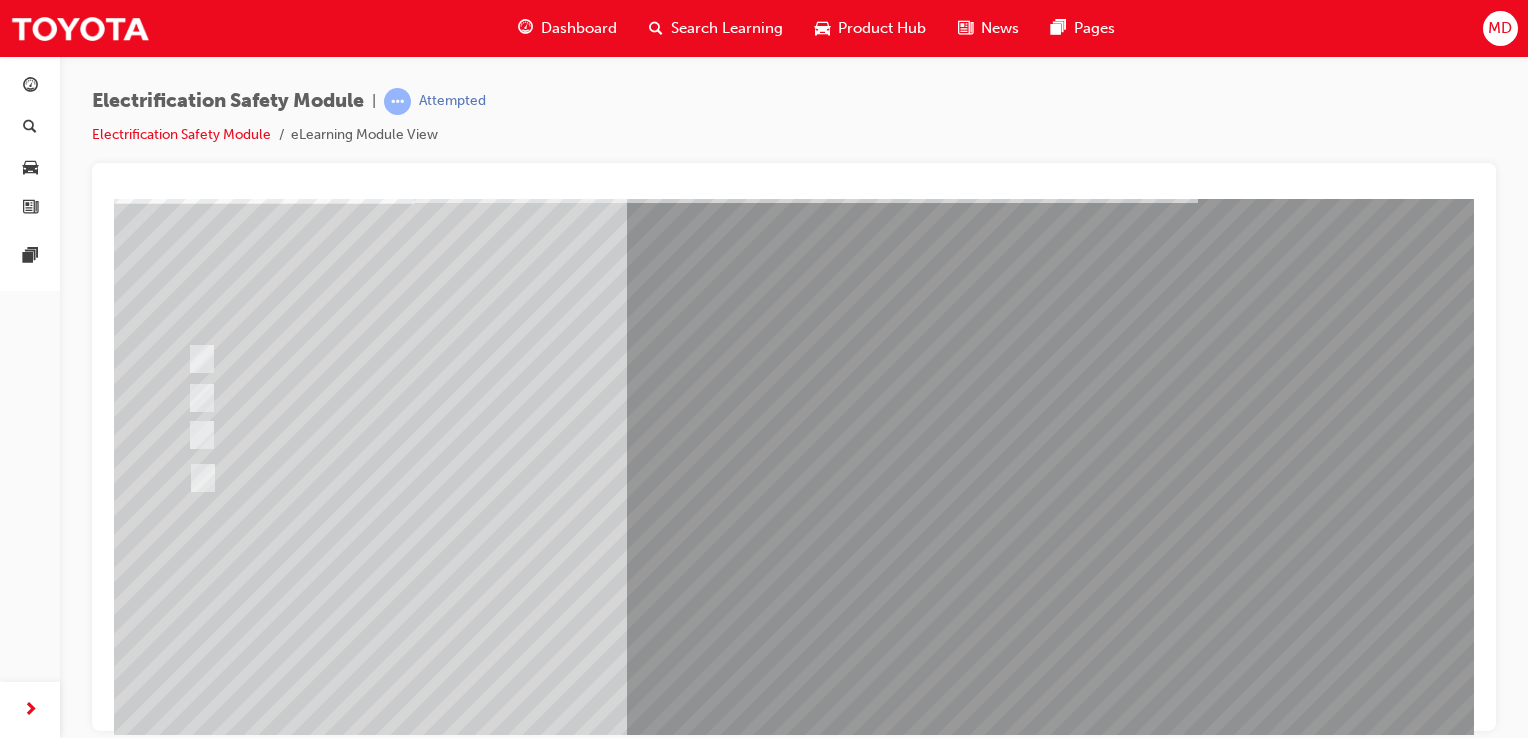 click at bounding box center (186, 2842) 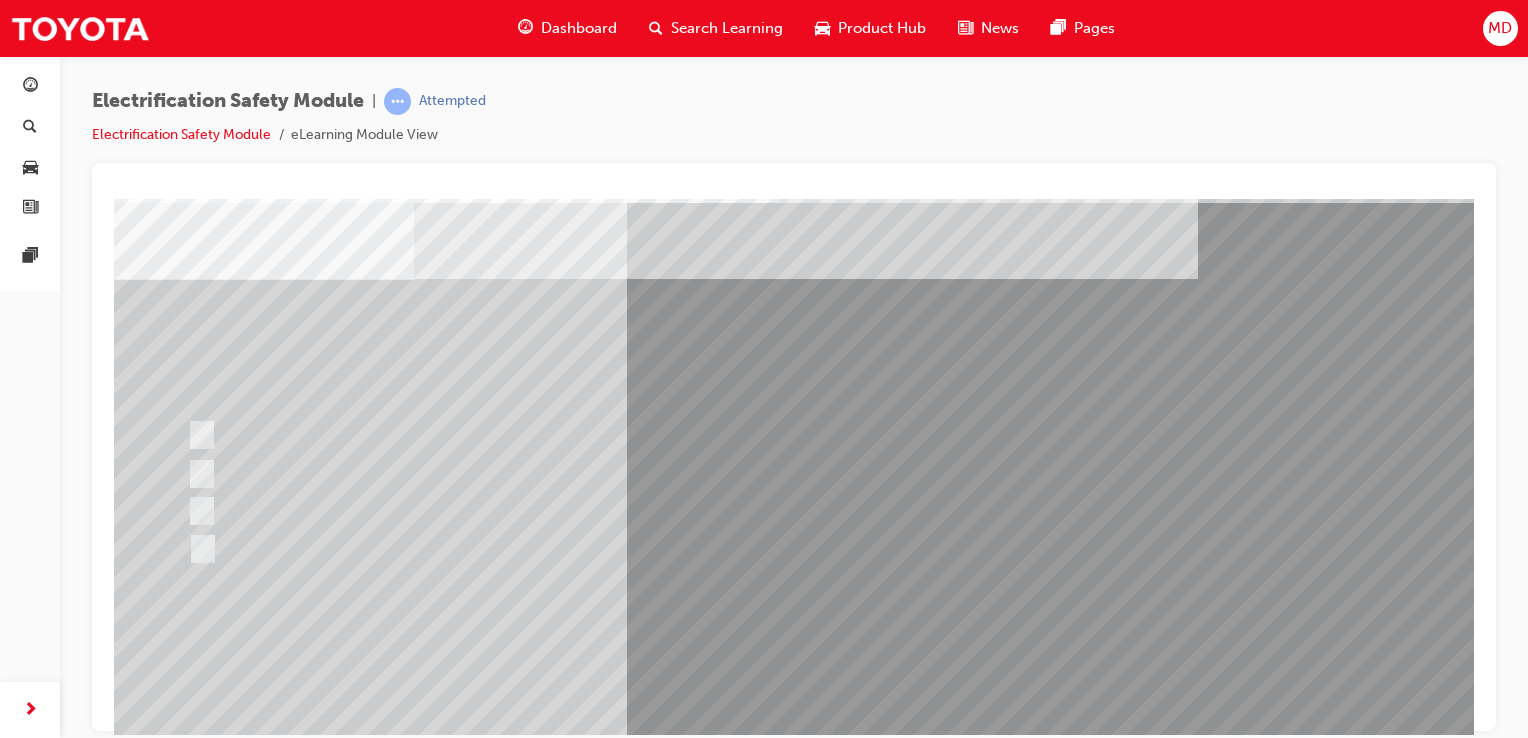 scroll, scrollTop: 72, scrollLeft: 0, axis: vertical 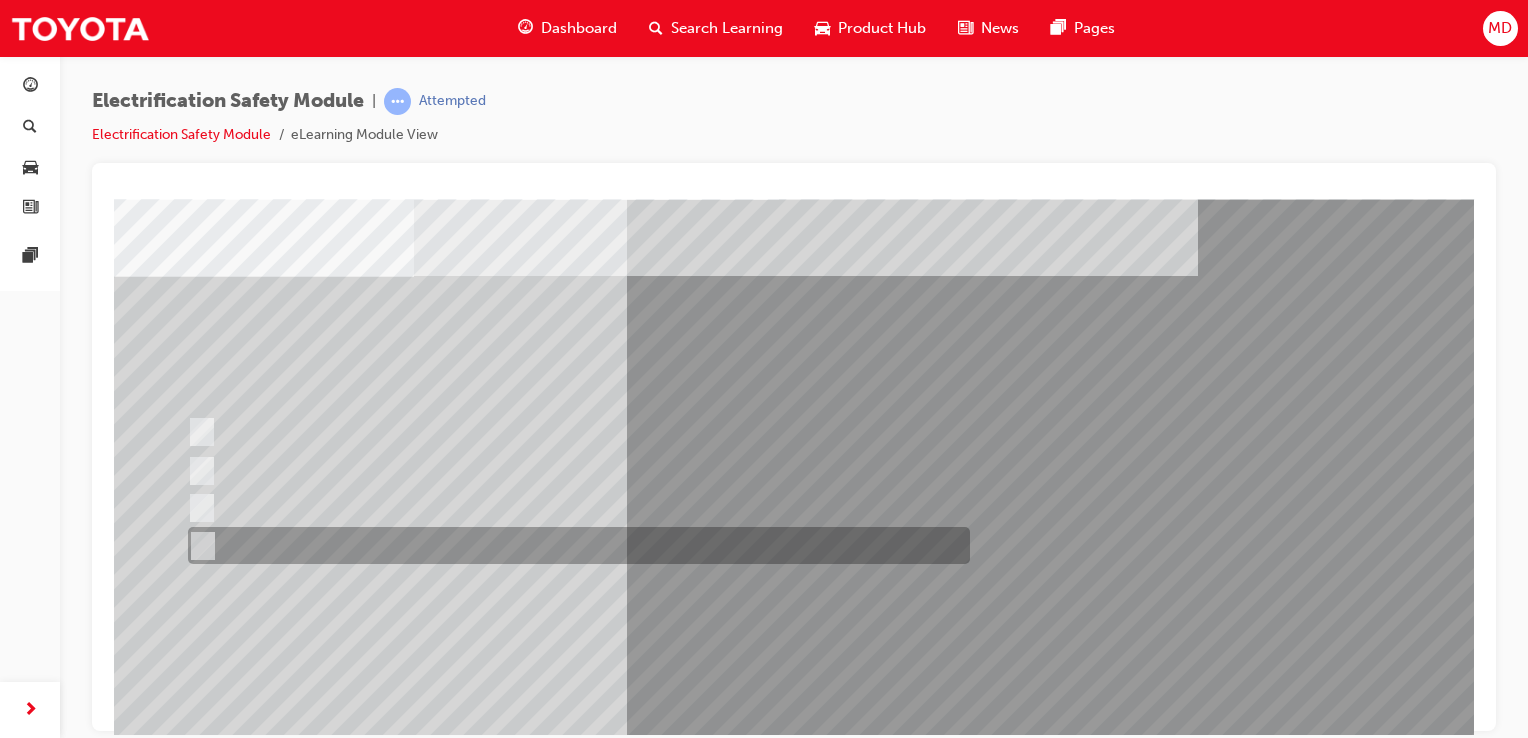 click at bounding box center (574, 545) 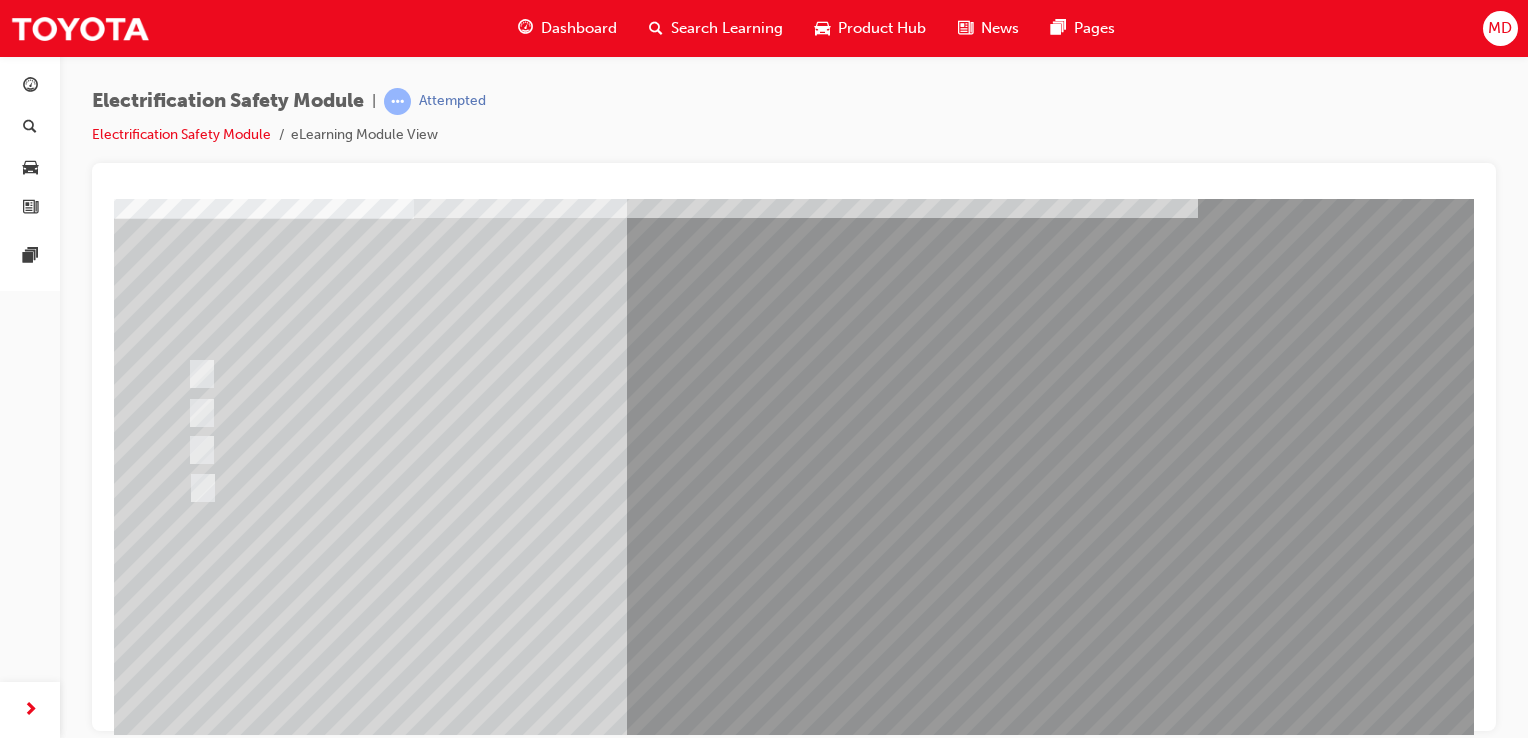scroll, scrollTop: 137, scrollLeft: 0, axis: vertical 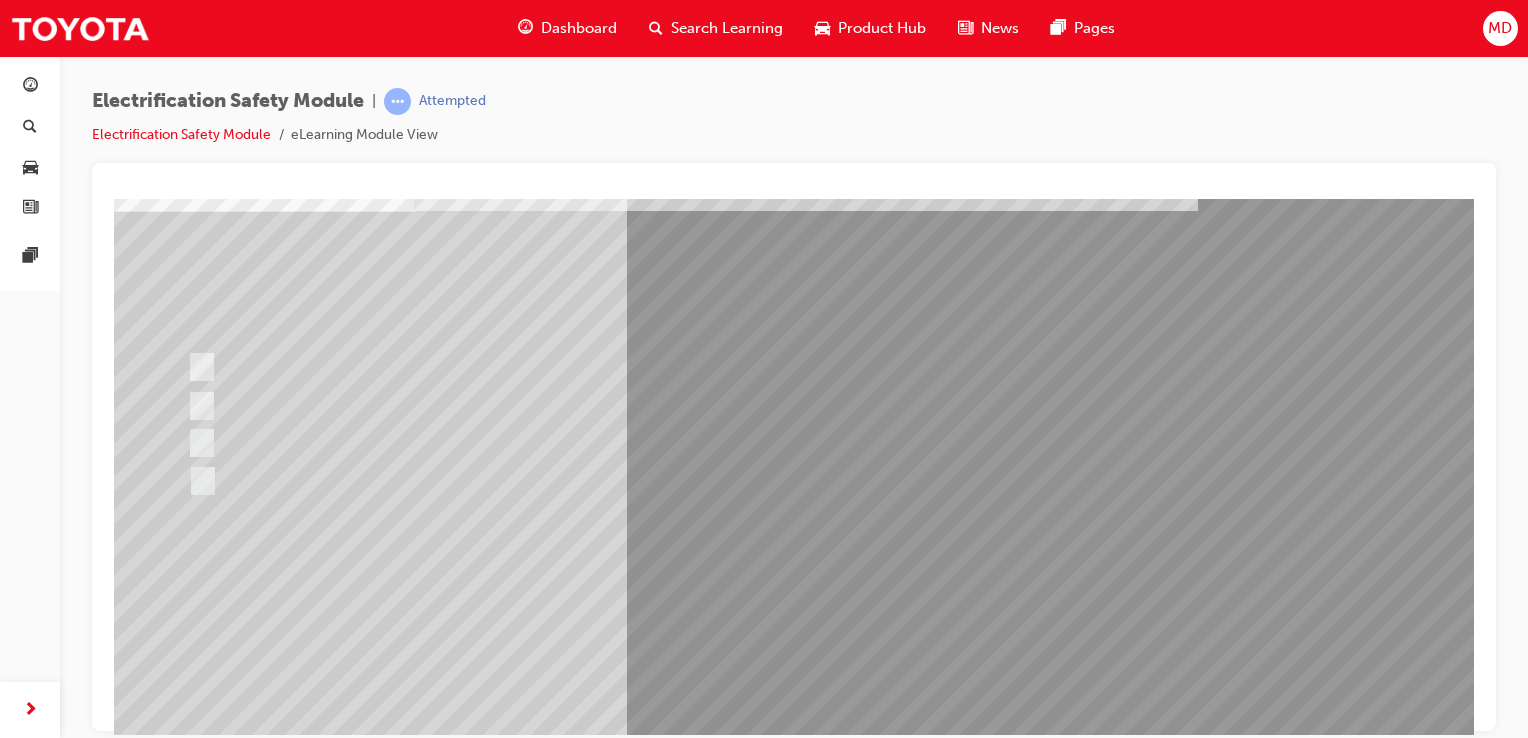 click at bounding box center [186, 2850] 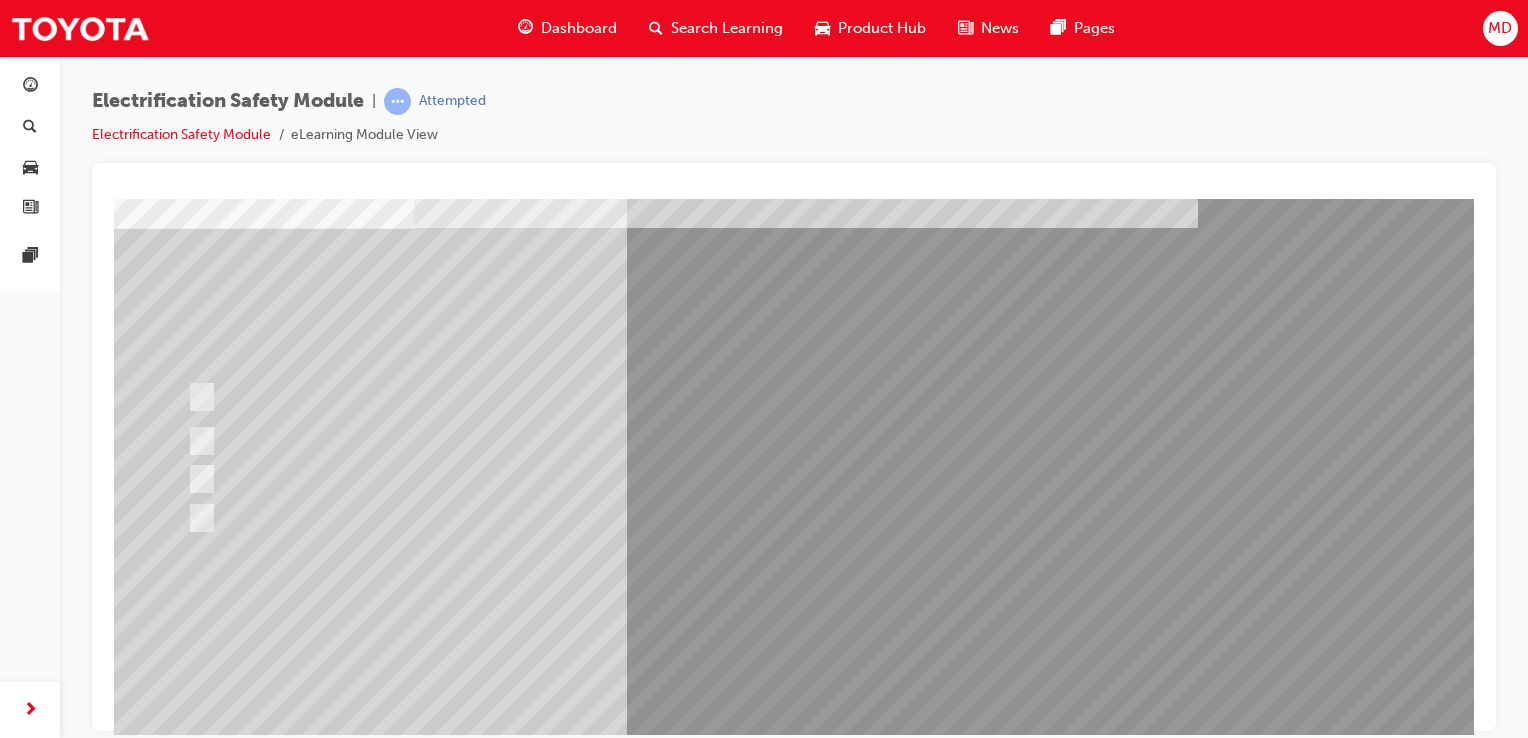 scroll, scrollTop: 124, scrollLeft: 0, axis: vertical 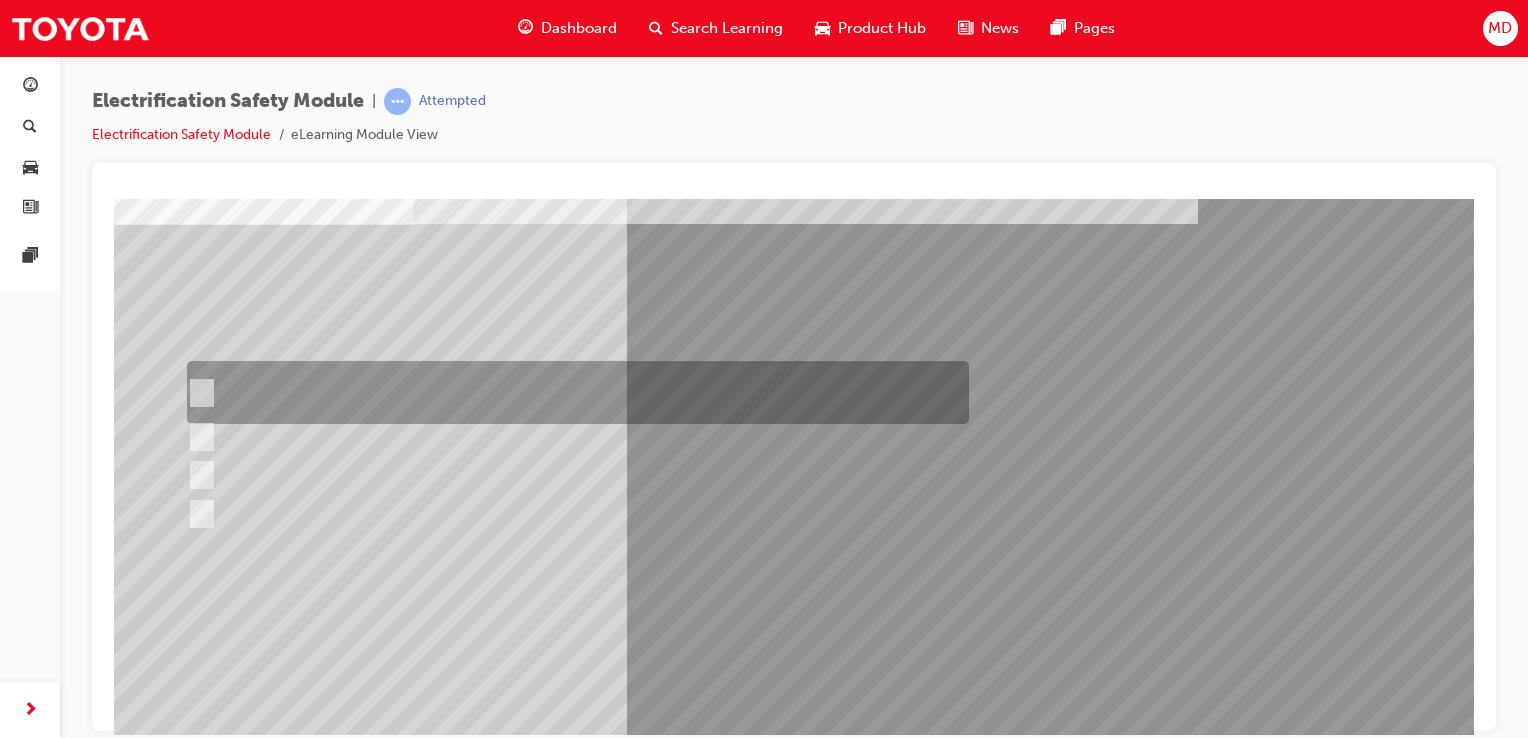 click at bounding box center (573, 392) 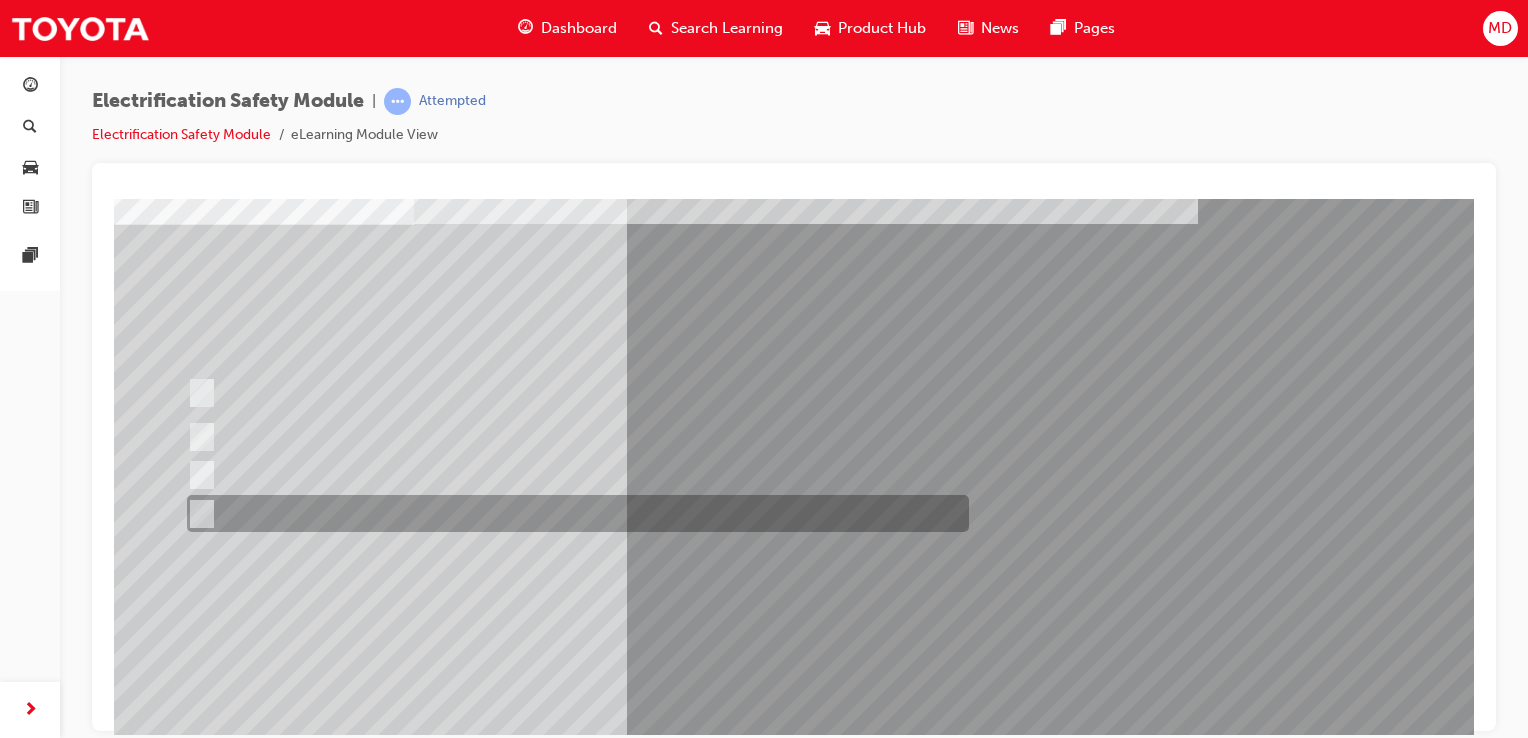 click at bounding box center (573, 513) 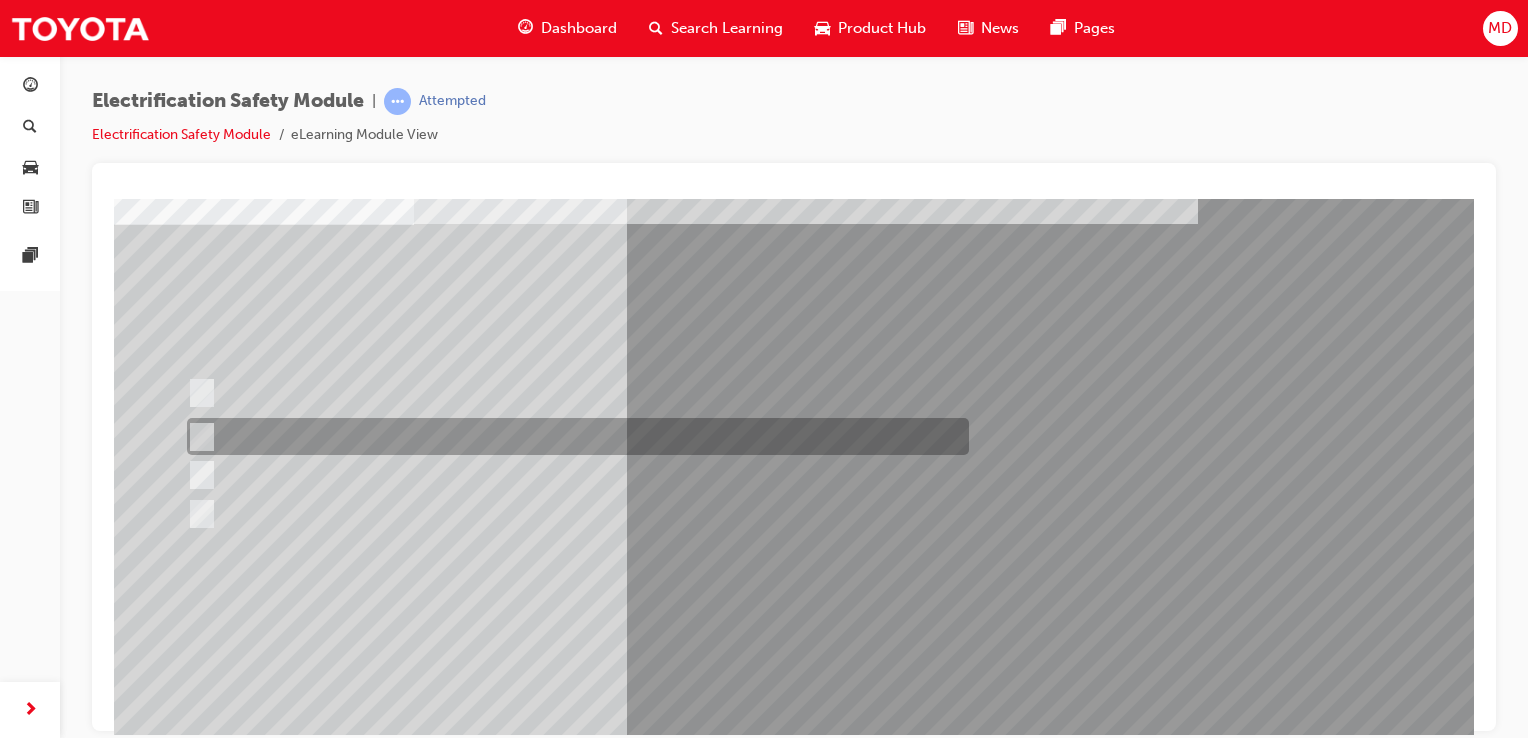 click at bounding box center (573, 436) 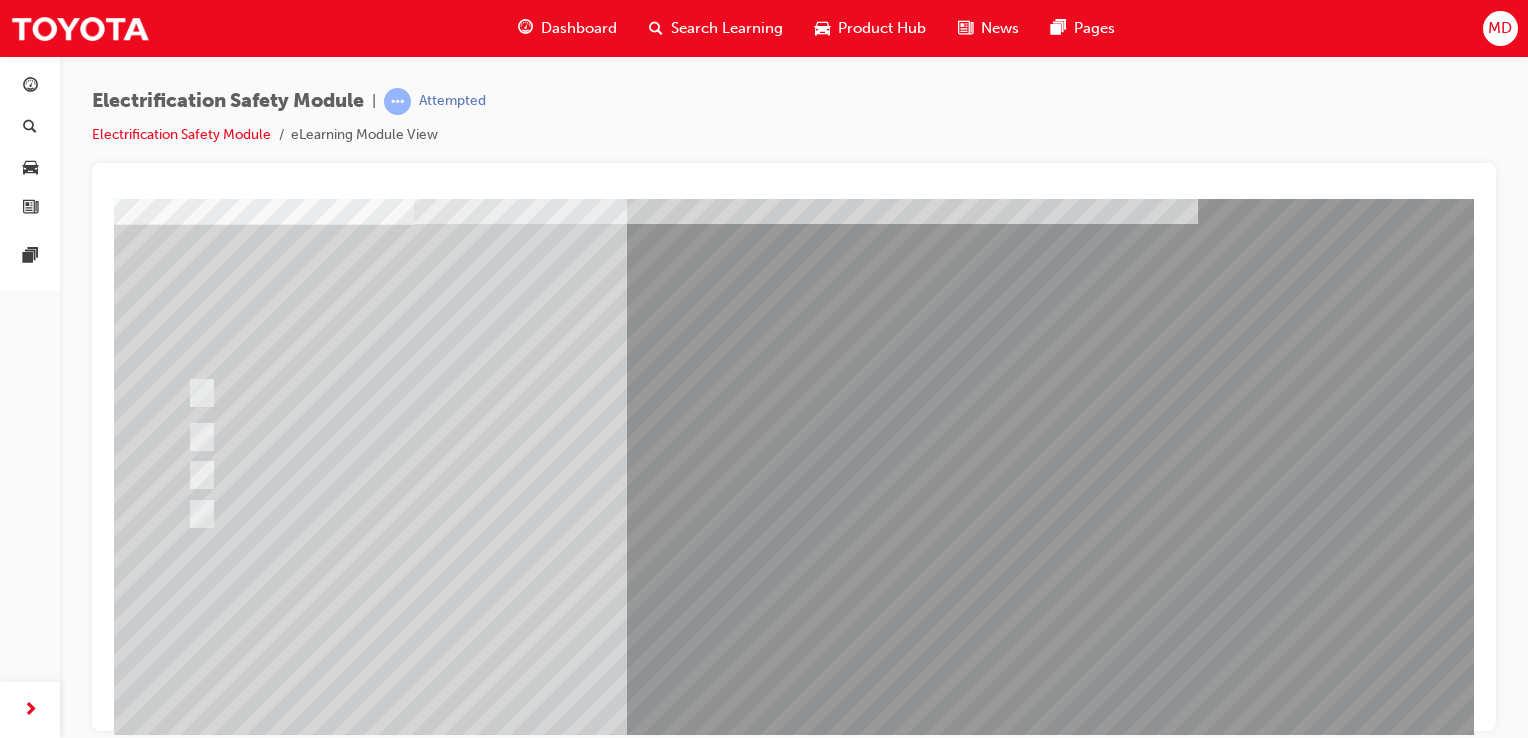 click at bounding box center [186, 2863] 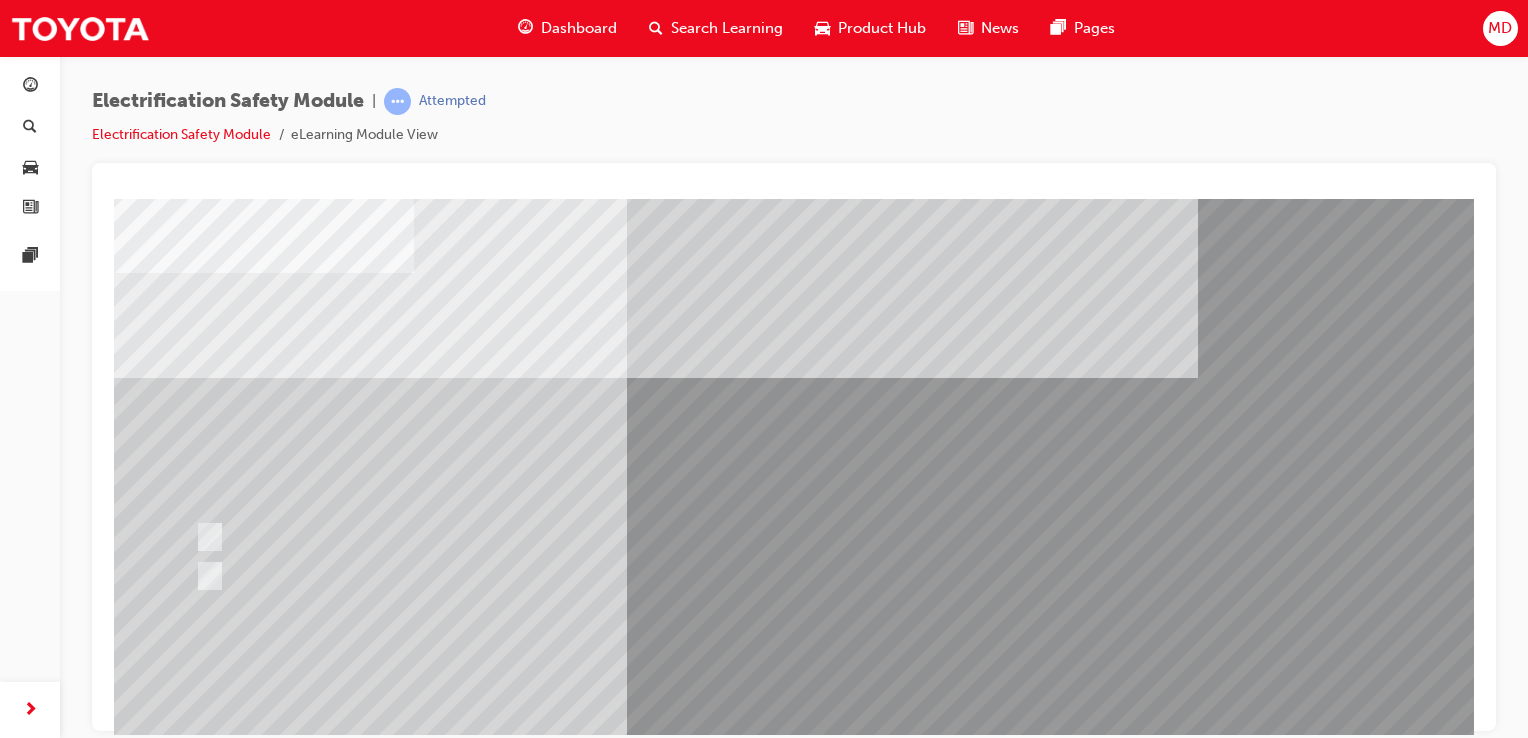 scroll, scrollTop: 80, scrollLeft: 0, axis: vertical 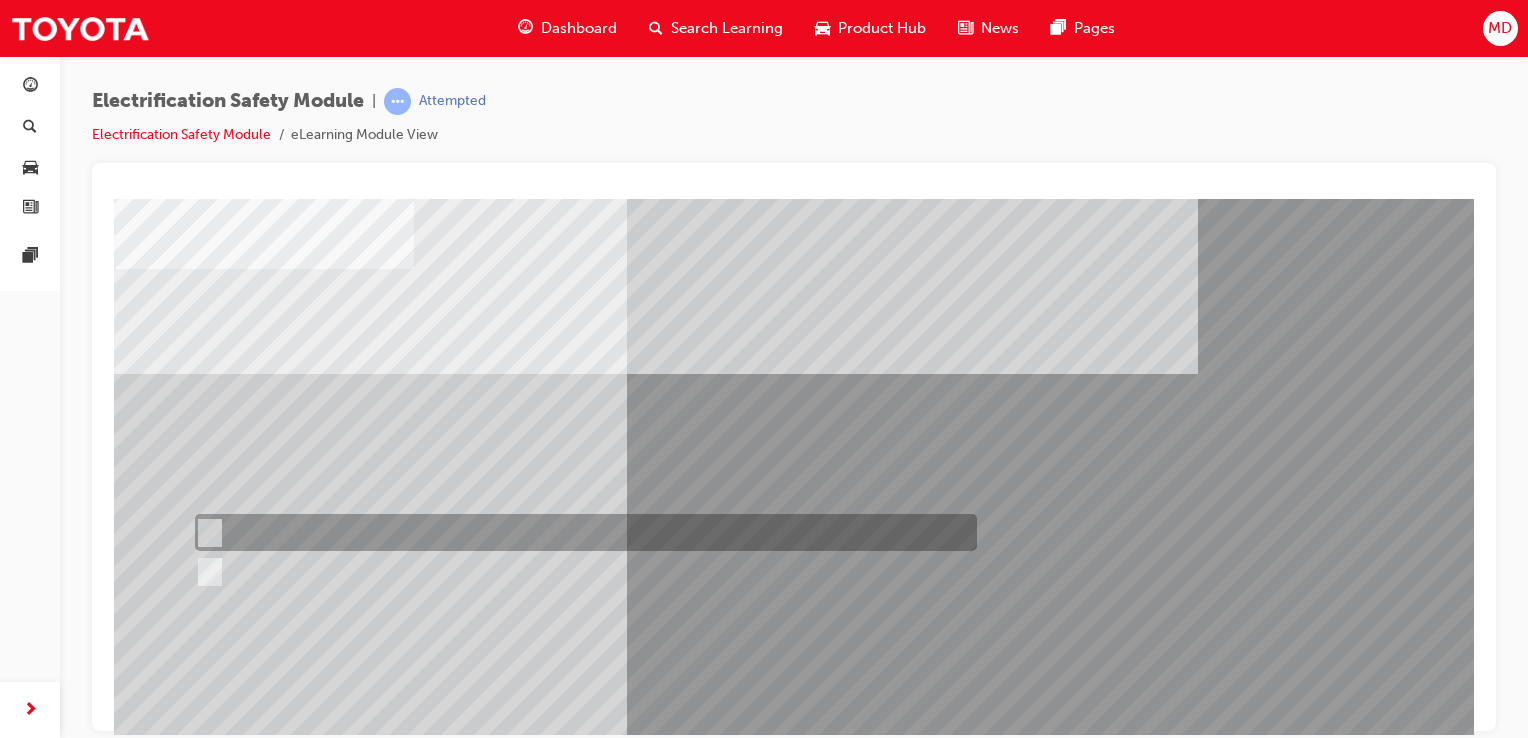 click at bounding box center [581, 532] 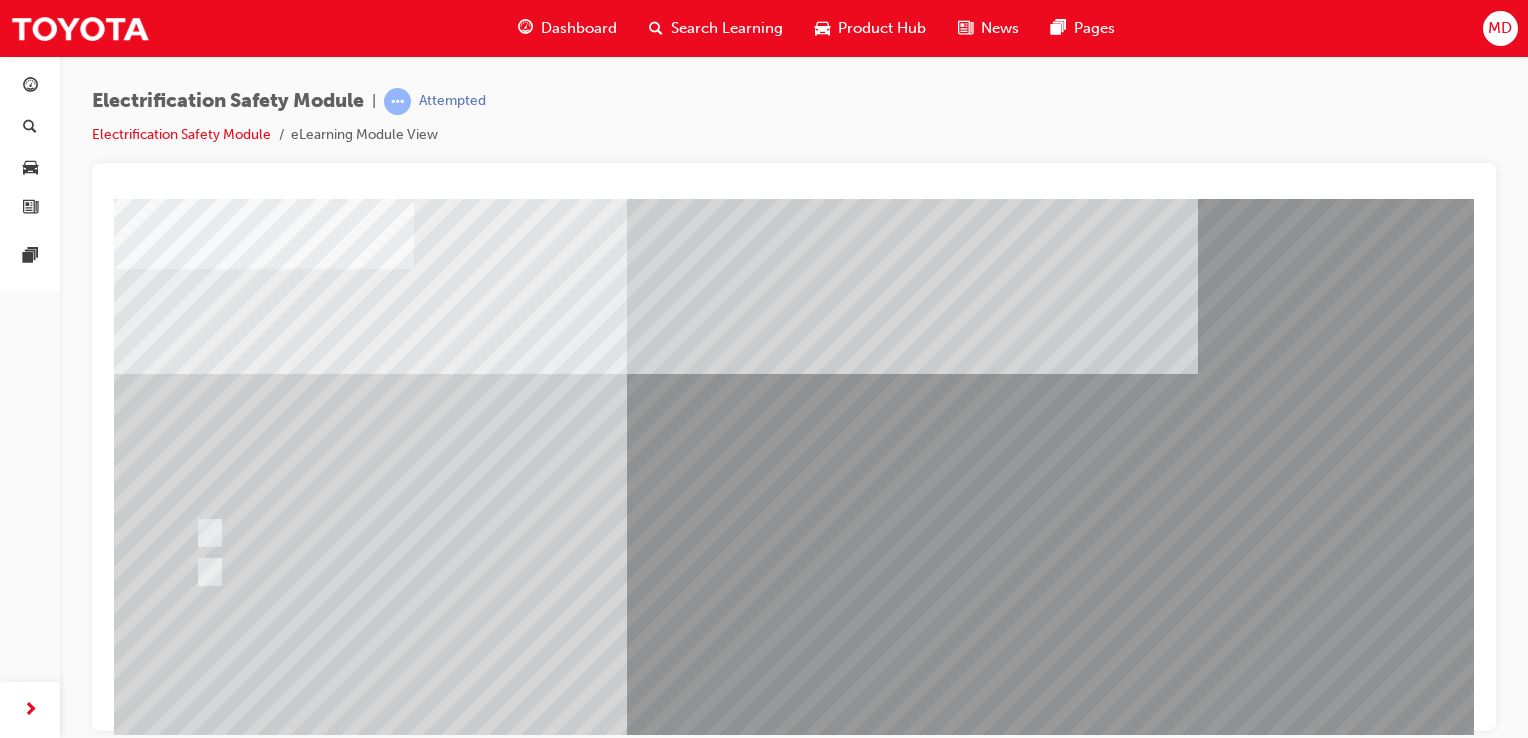 click at bounding box center (186, 2969) 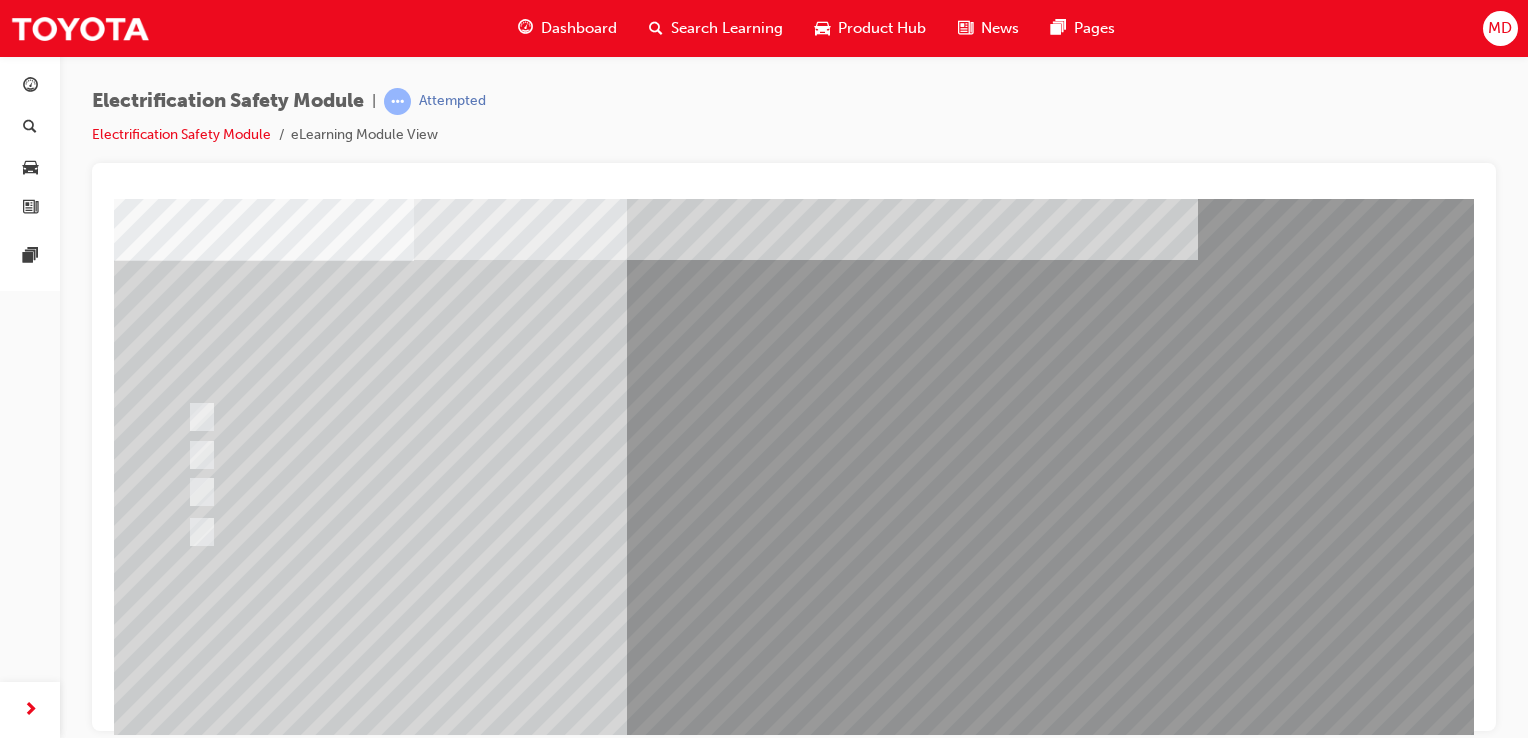 scroll, scrollTop: 92, scrollLeft: 0, axis: vertical 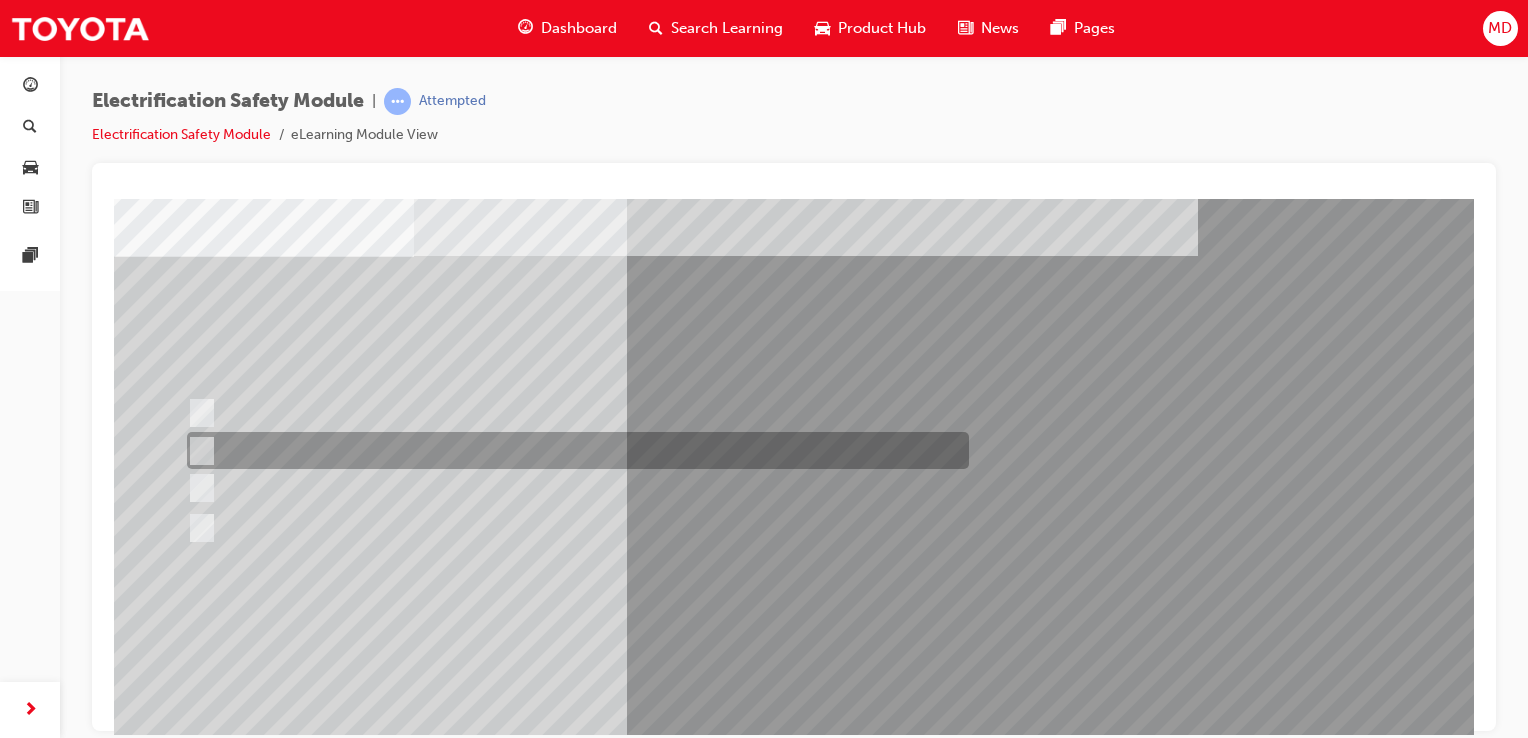click at bounding box center [573, 450] 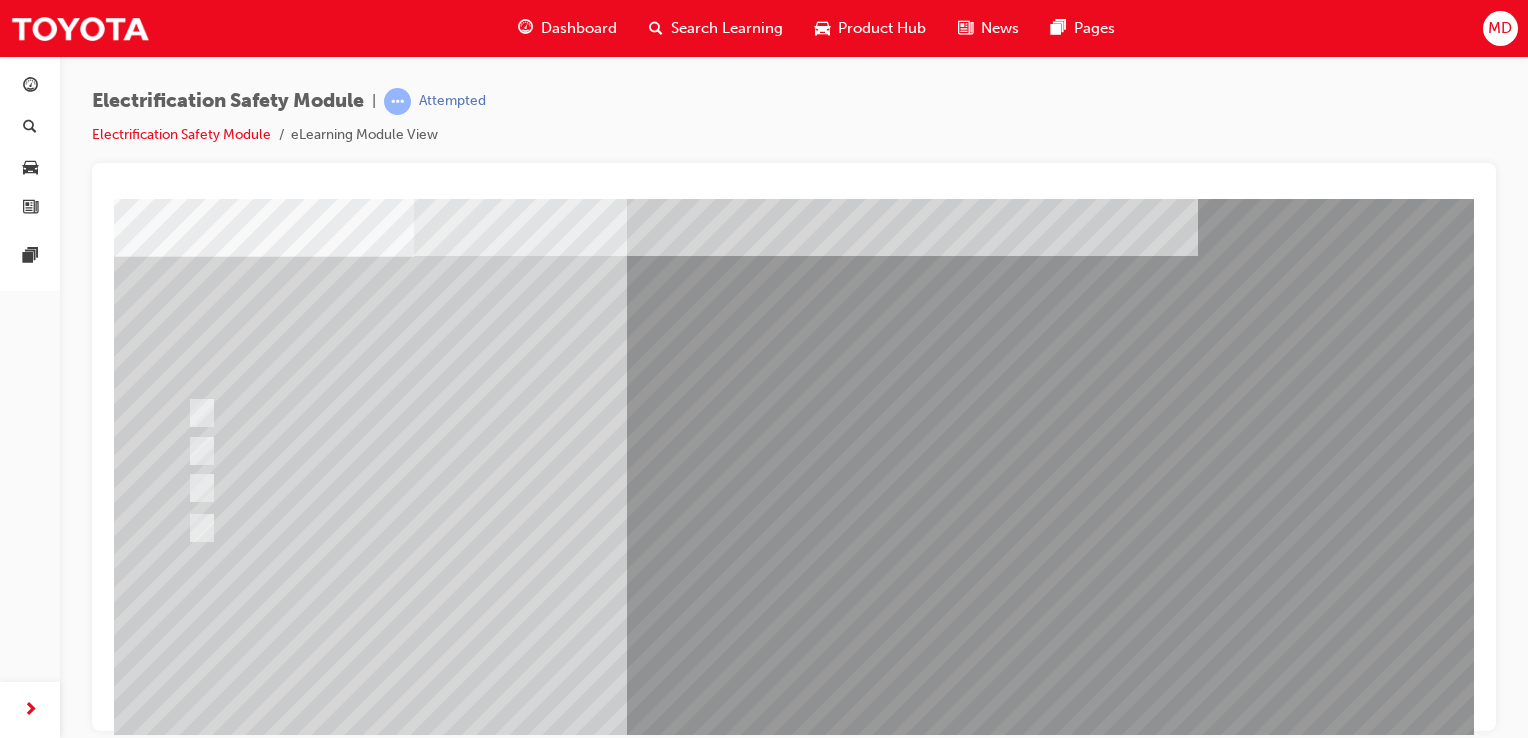 click at bounding box center (186, 2895) 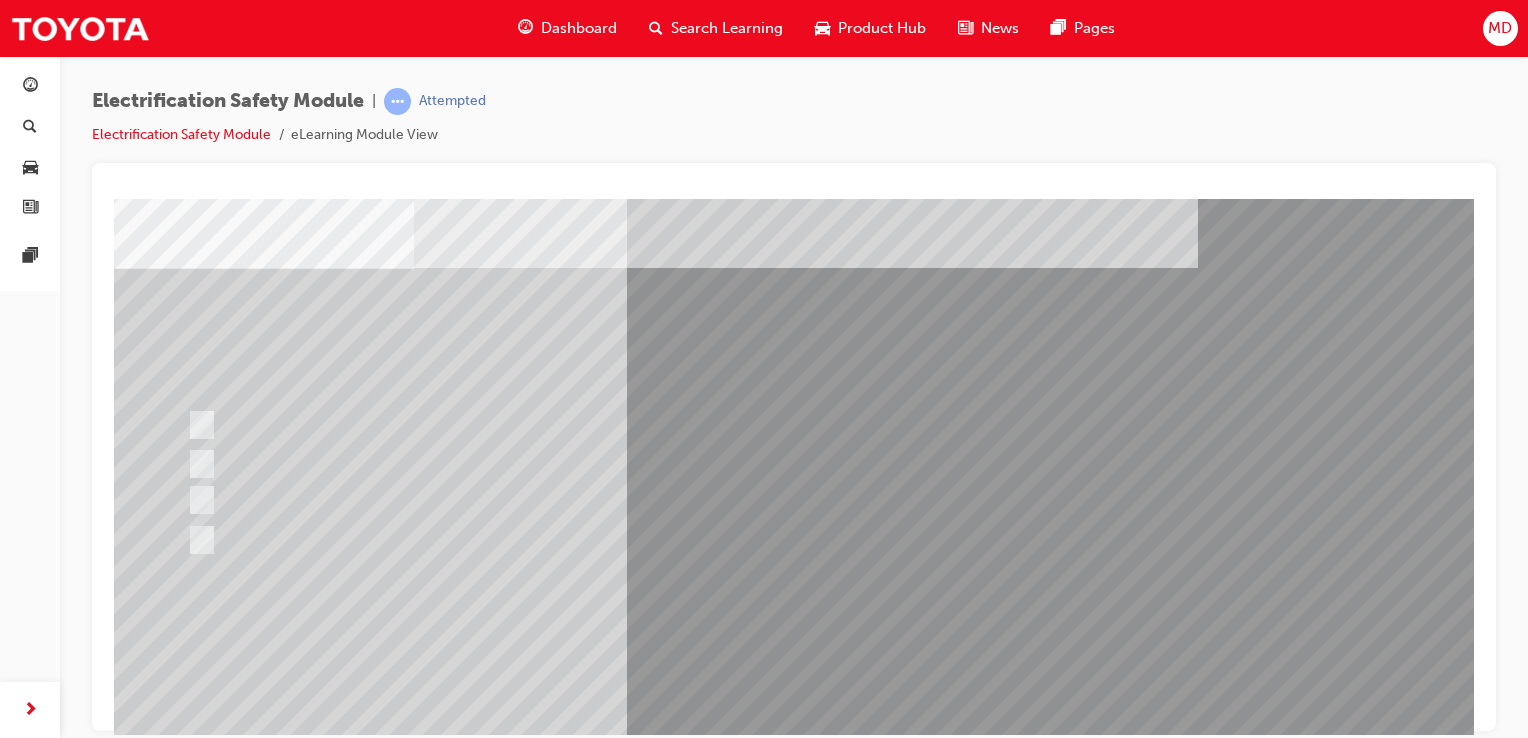 scroll, scrollTop: 87, scrollLeft: 0, axis: vertical 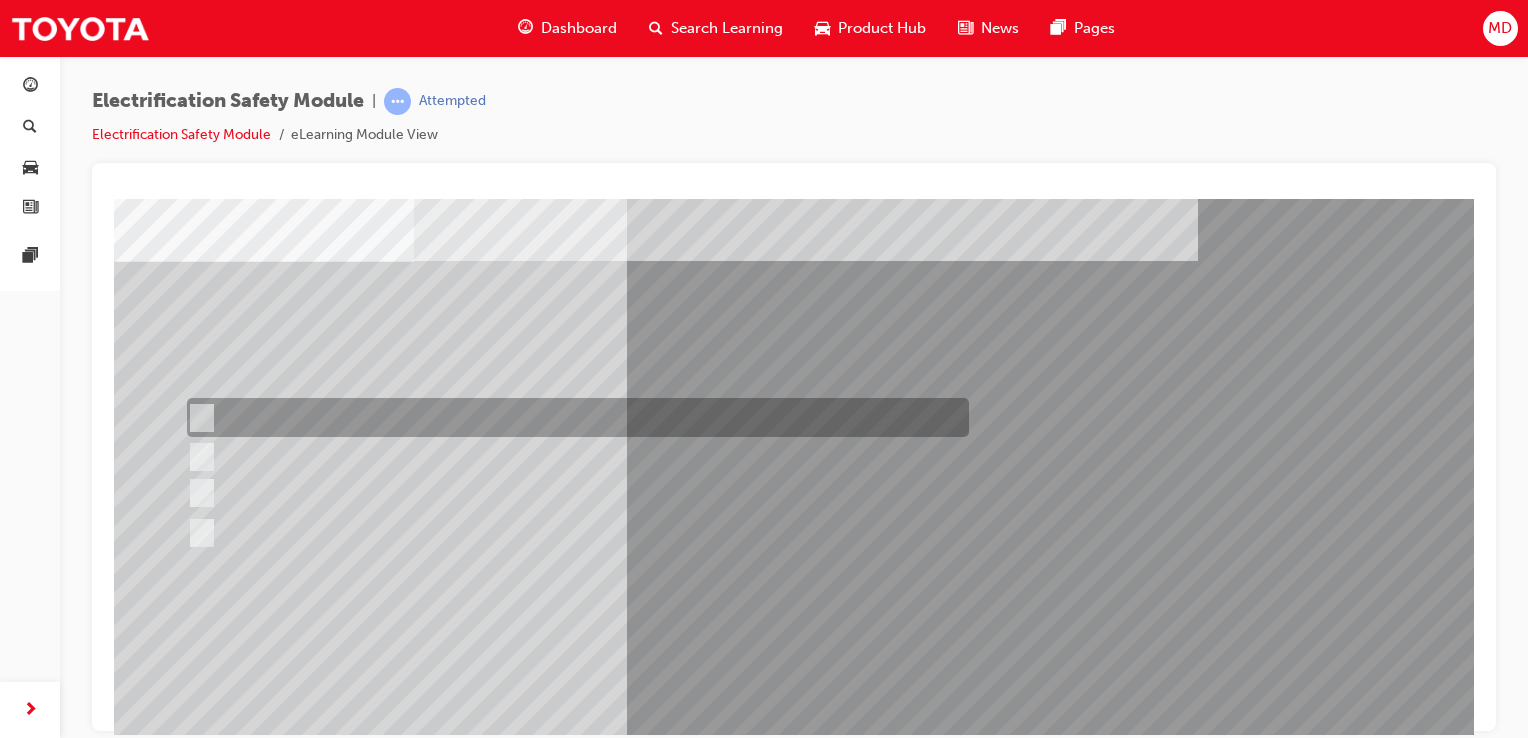 click at bounding box center (573, 417) 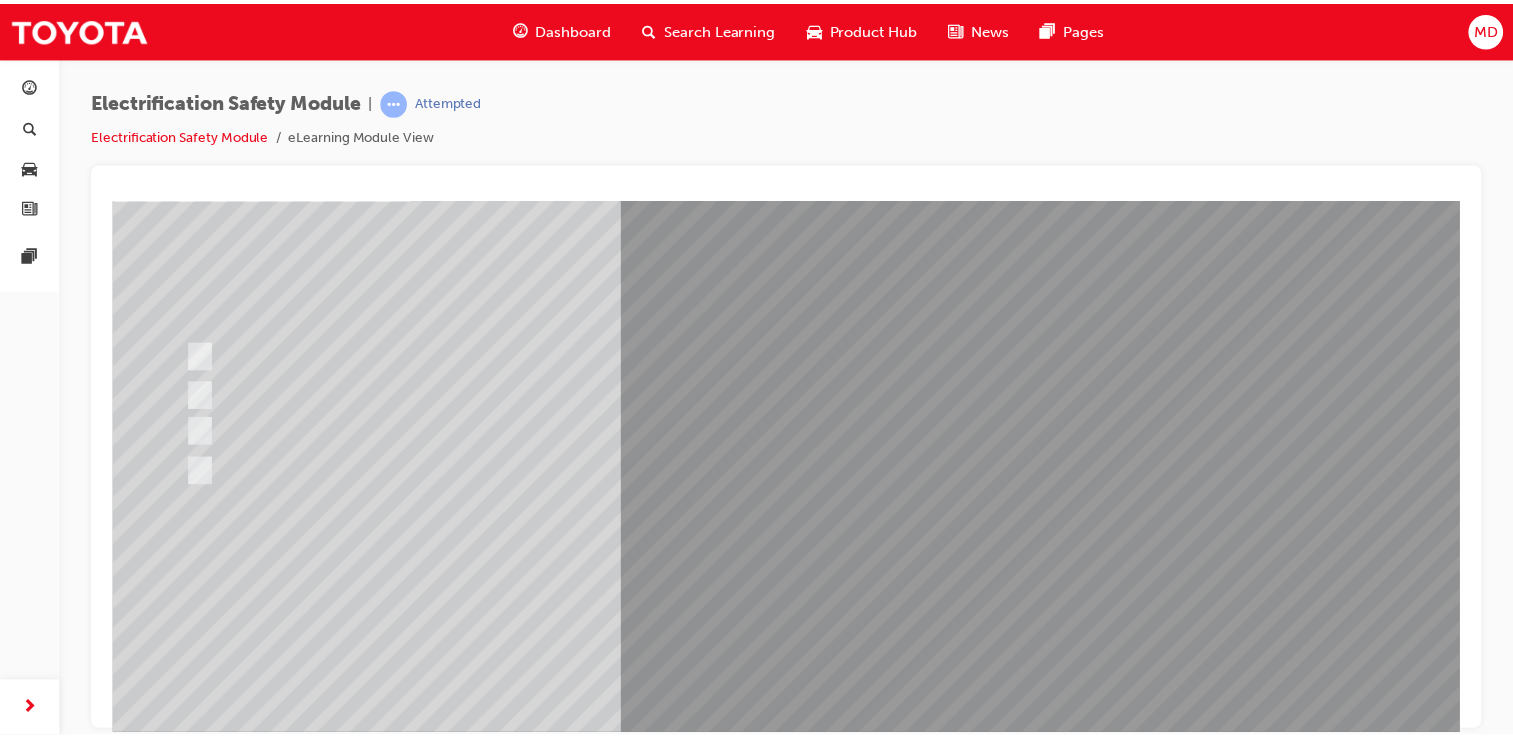 scroll, scrollTop: 151, scrollLeft: 0, axis: vertical 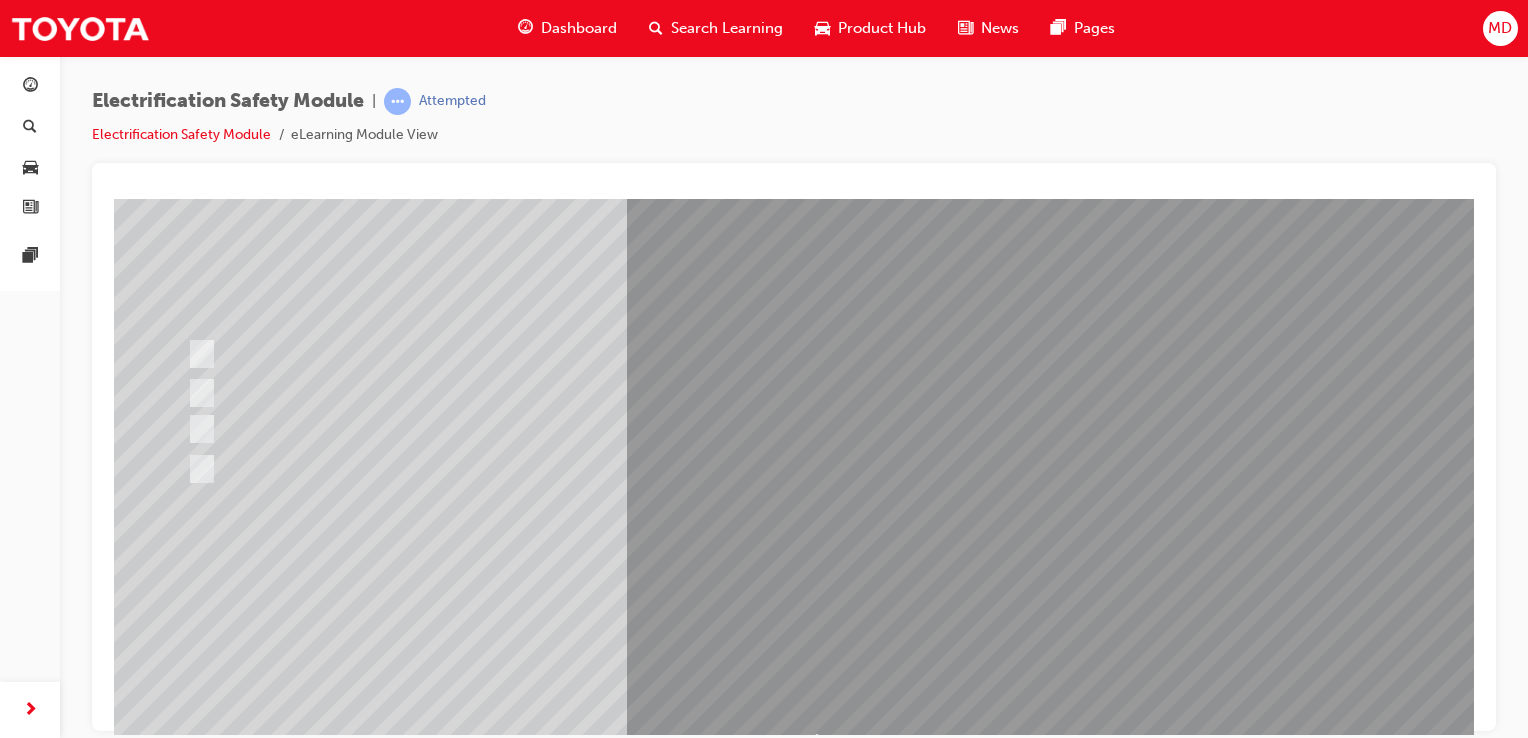 click at bounding box center (186, 2836) 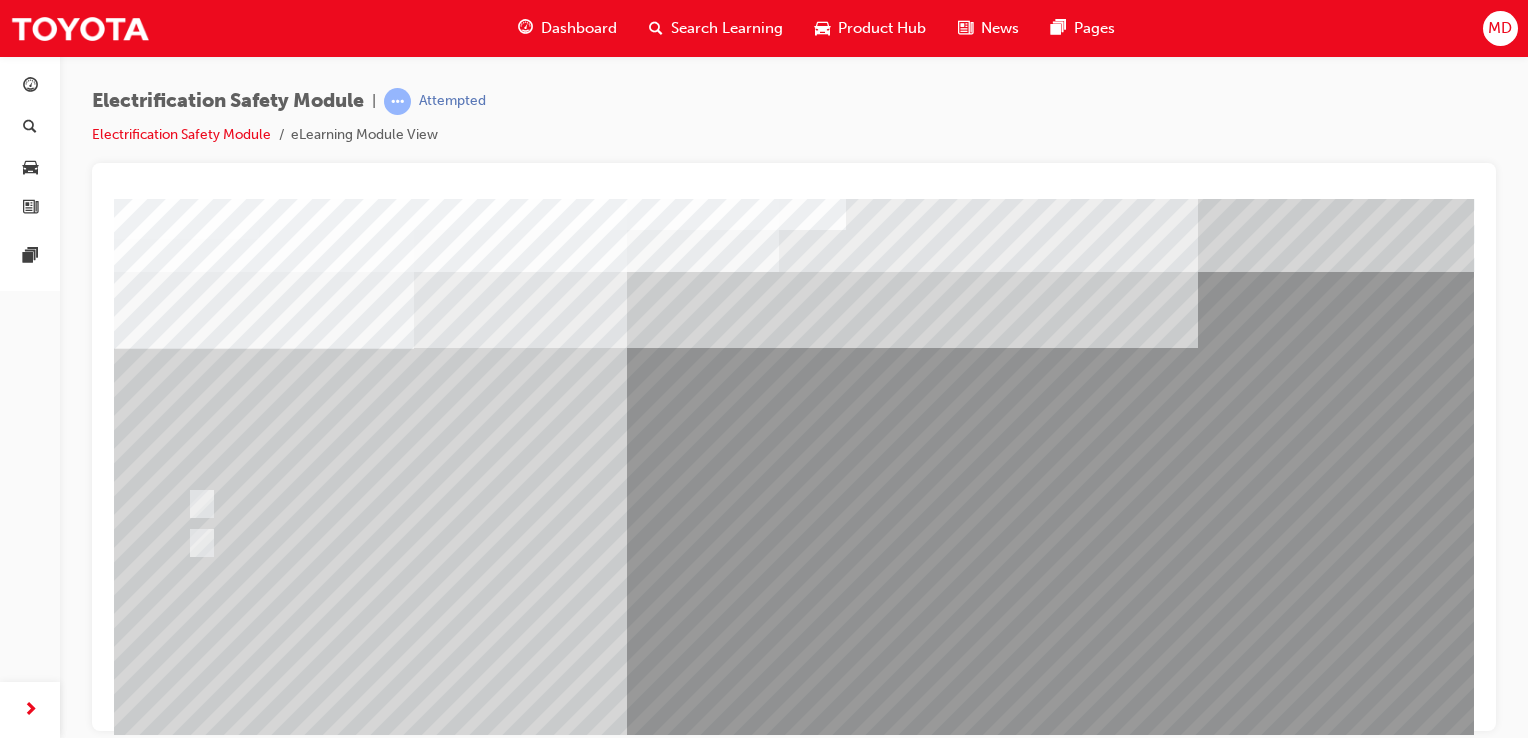 scroll, scrollTop: 0, scrollLeft: 0, axis: both 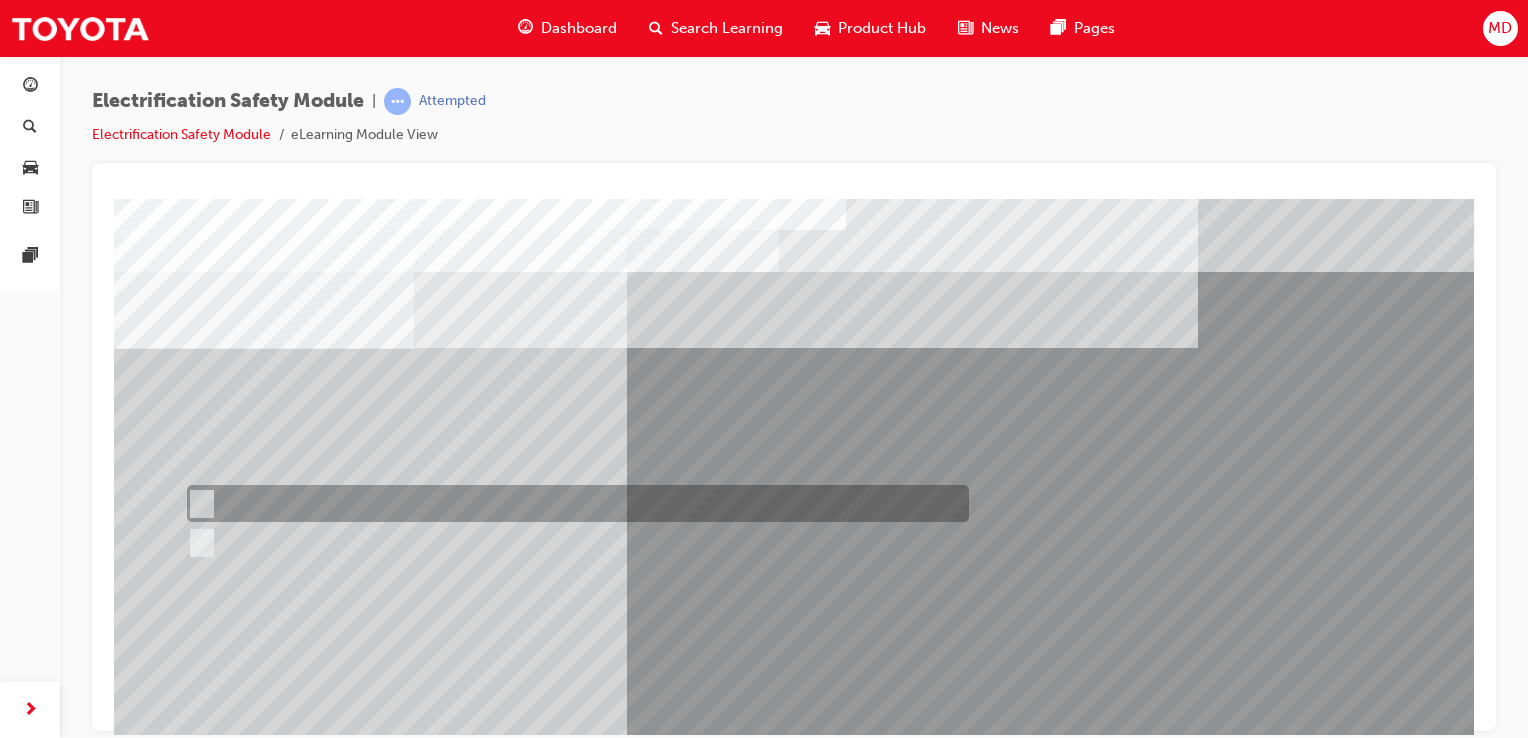 click at bounding box center (573, 503) 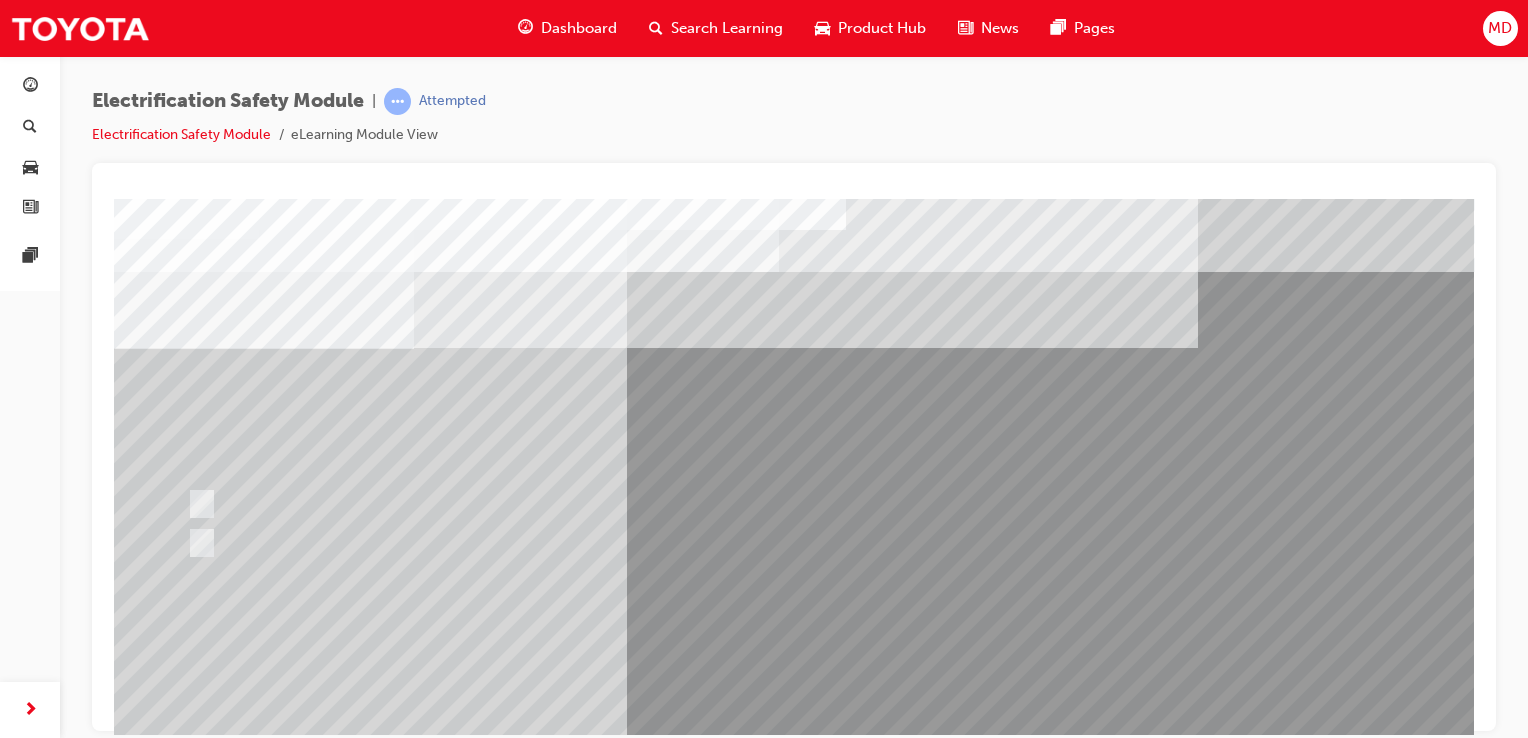 scroll, scrollTop: 95, scrollLeft: 0, axis: vertical 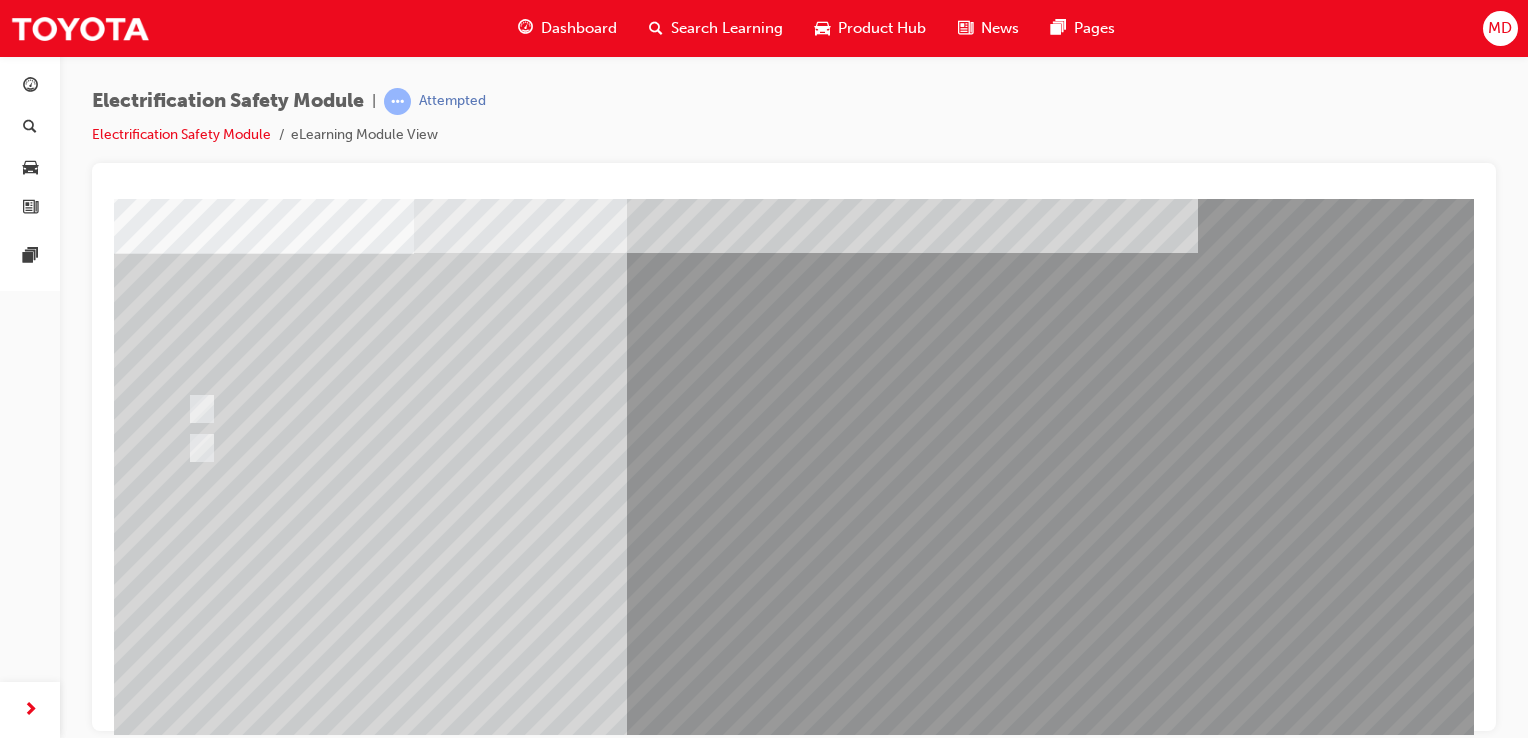 click at bounding box center [186, 2848] 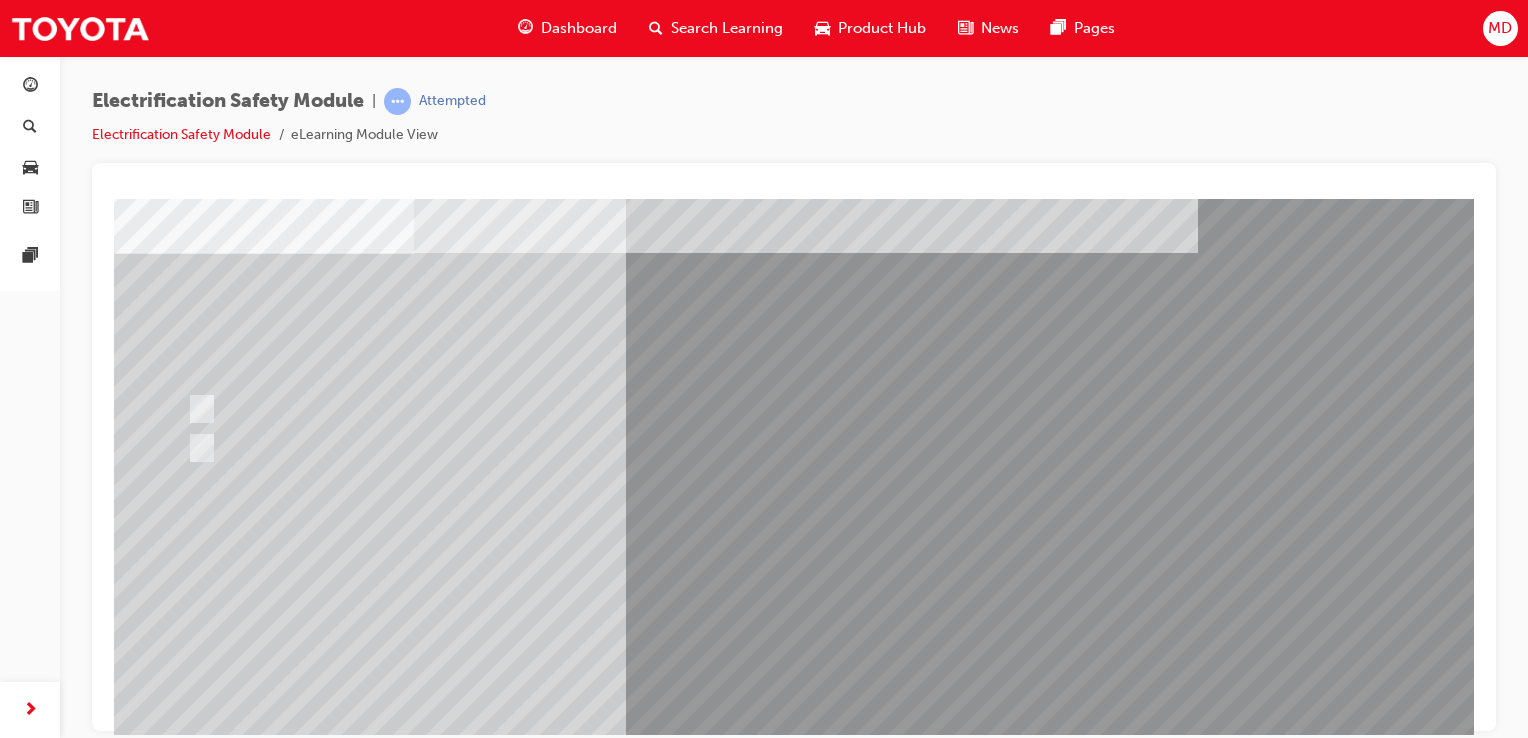 scroll, scrollTop: 0, scrollLeft: 0, axis: both 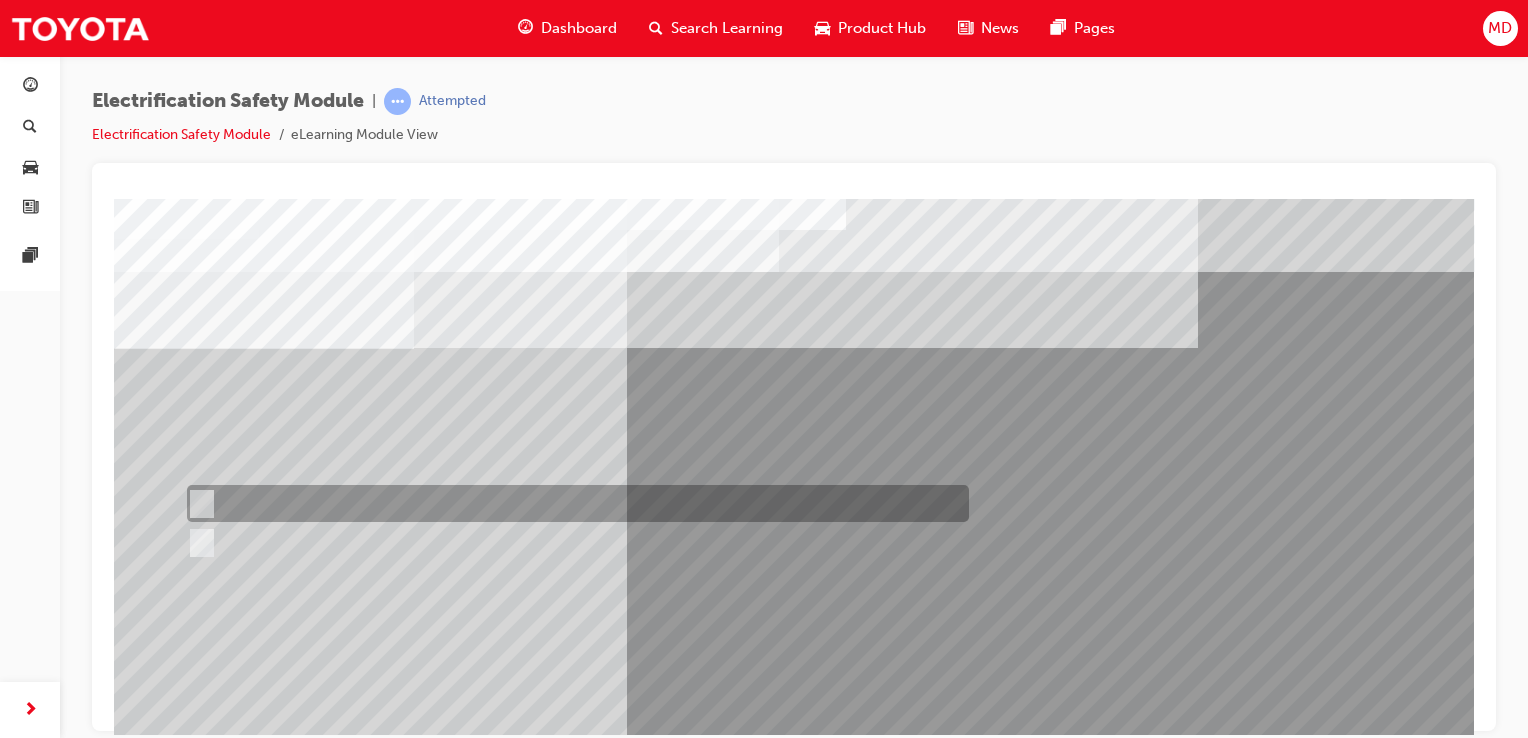 click at bounding box center [573, 503] 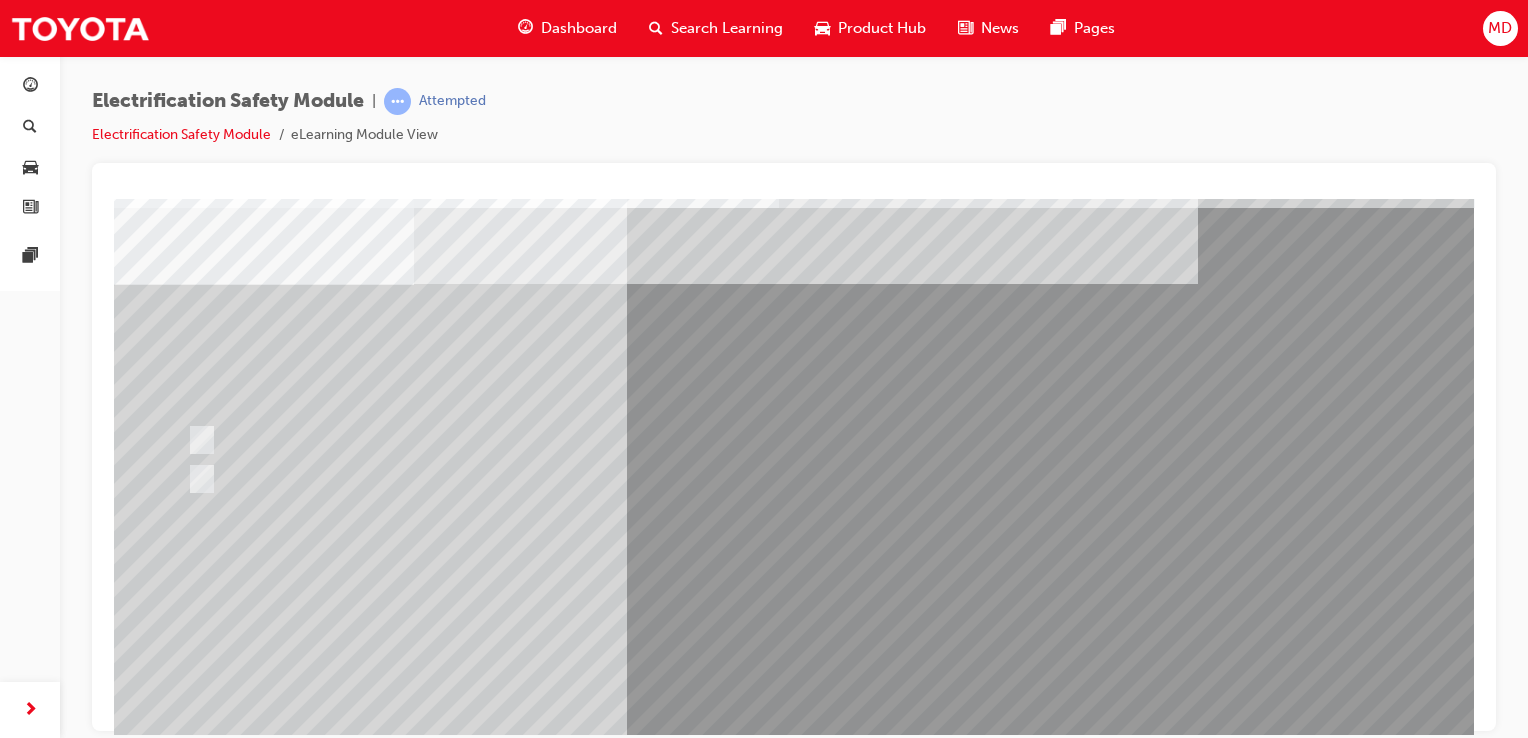 scroll, scrollTop: 80, scrollLeft: 0, axis: vertical 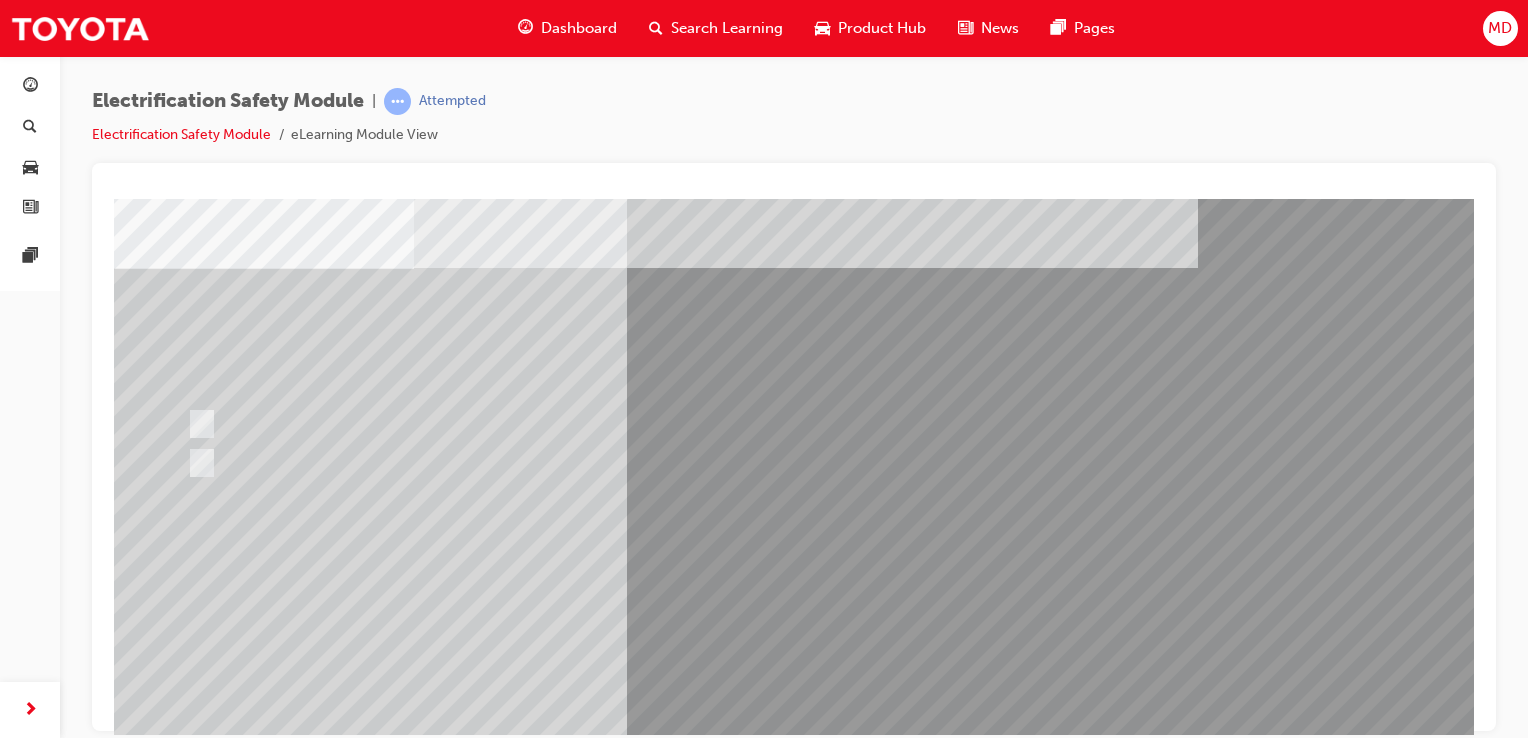 click at bounding box center [186, 2863] 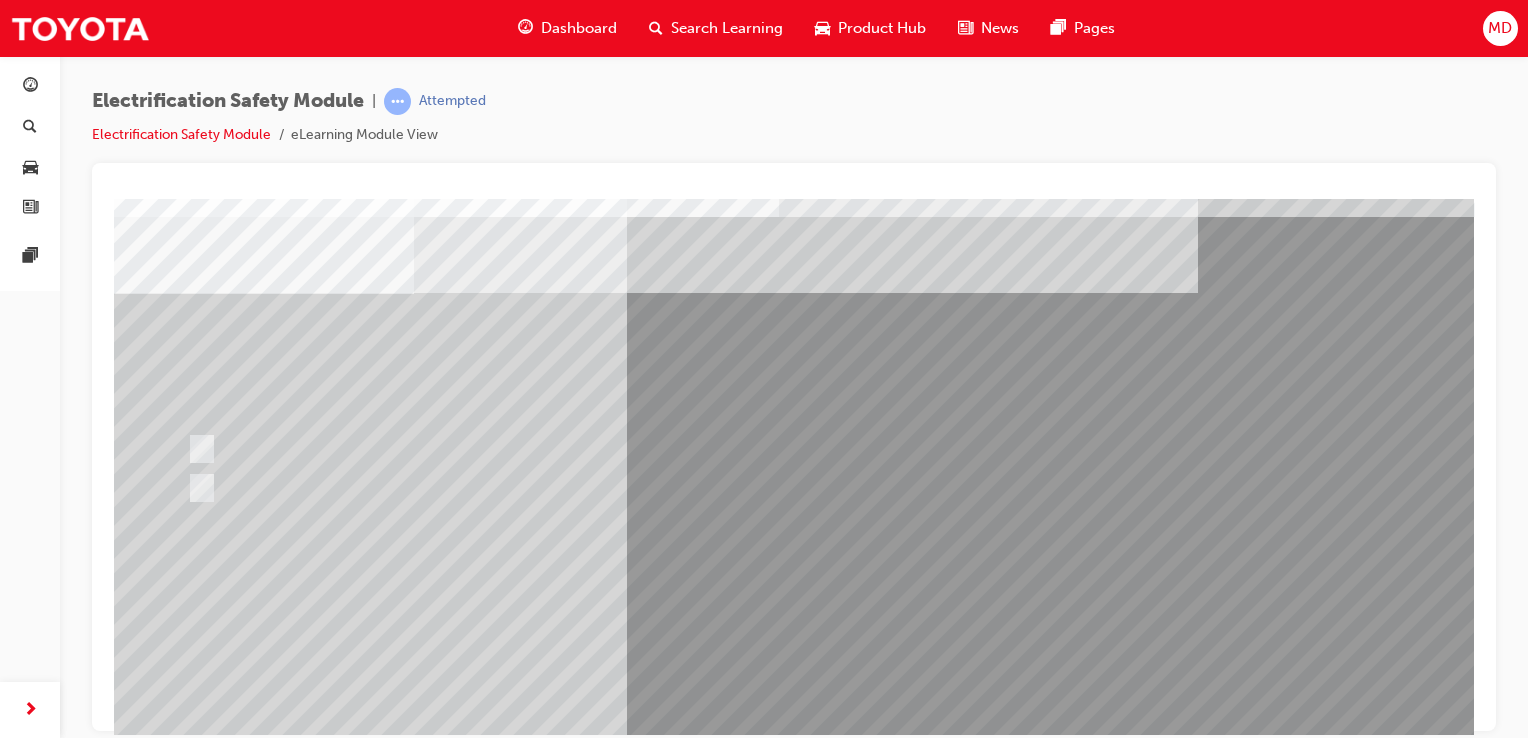 scroll, scrollTop: 58, scrollLeft: 0, axis: vertical 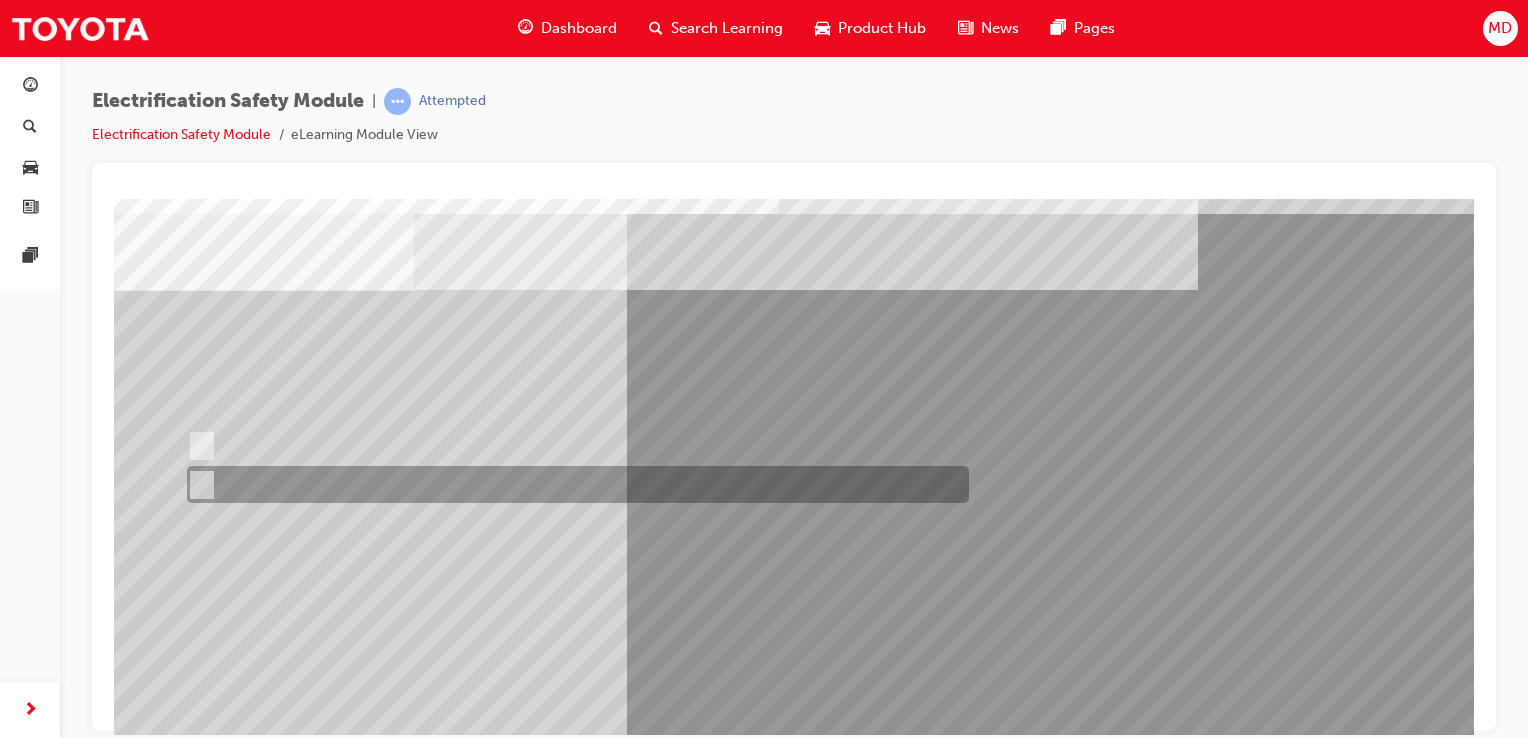 click at bounding box center (573, 484) 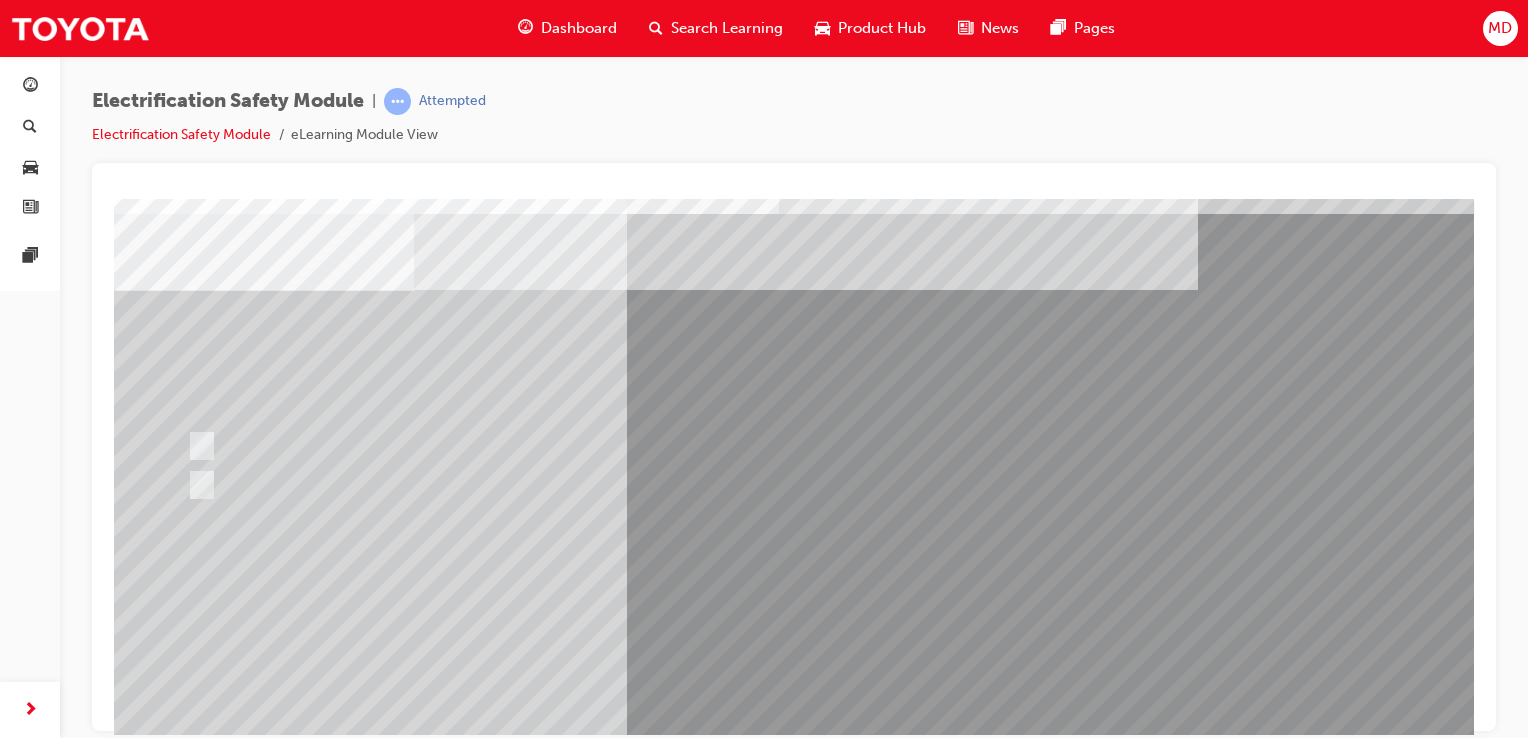 scroll, scrollTop: 94, scrollLeft: 0, axis: vertical 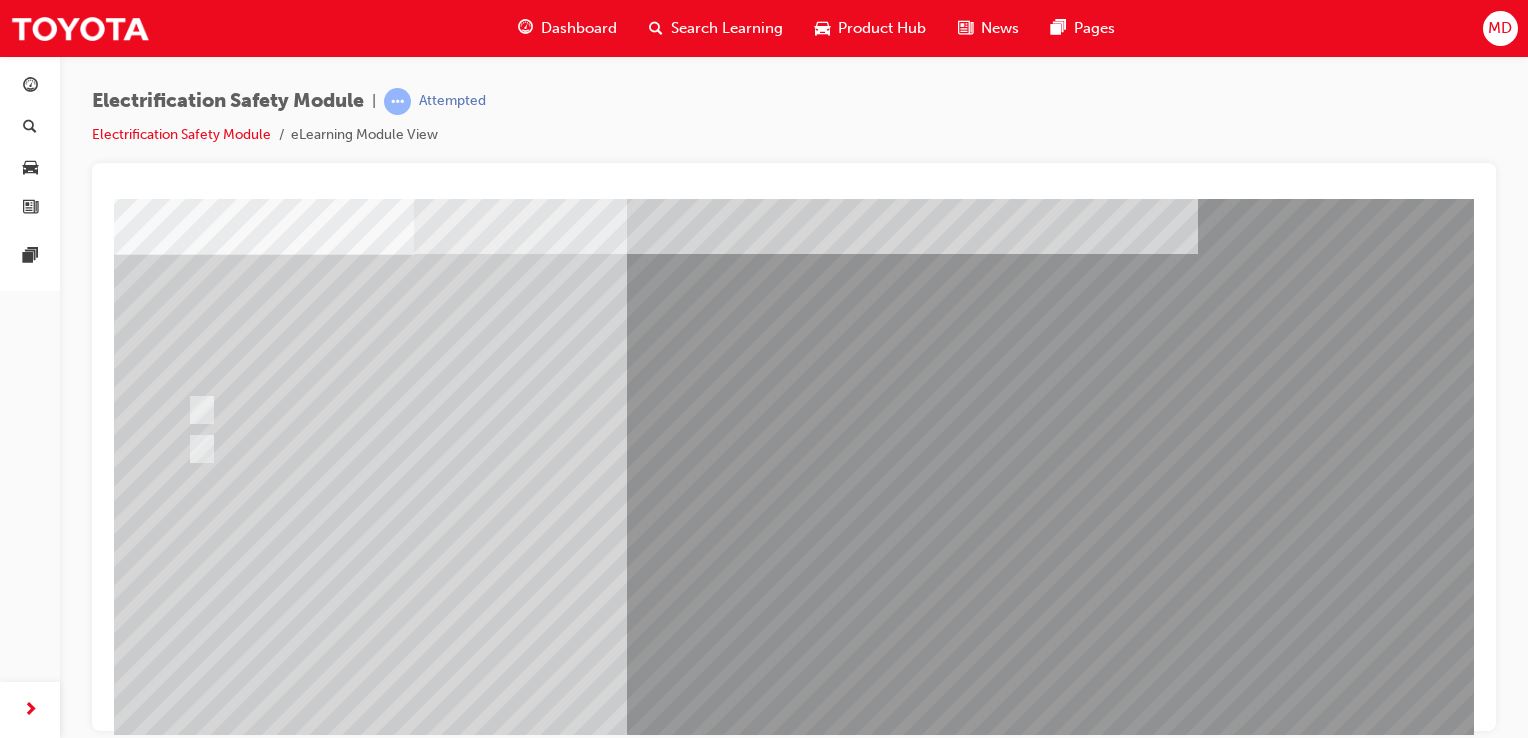 click at bounding box center [186, 2849] 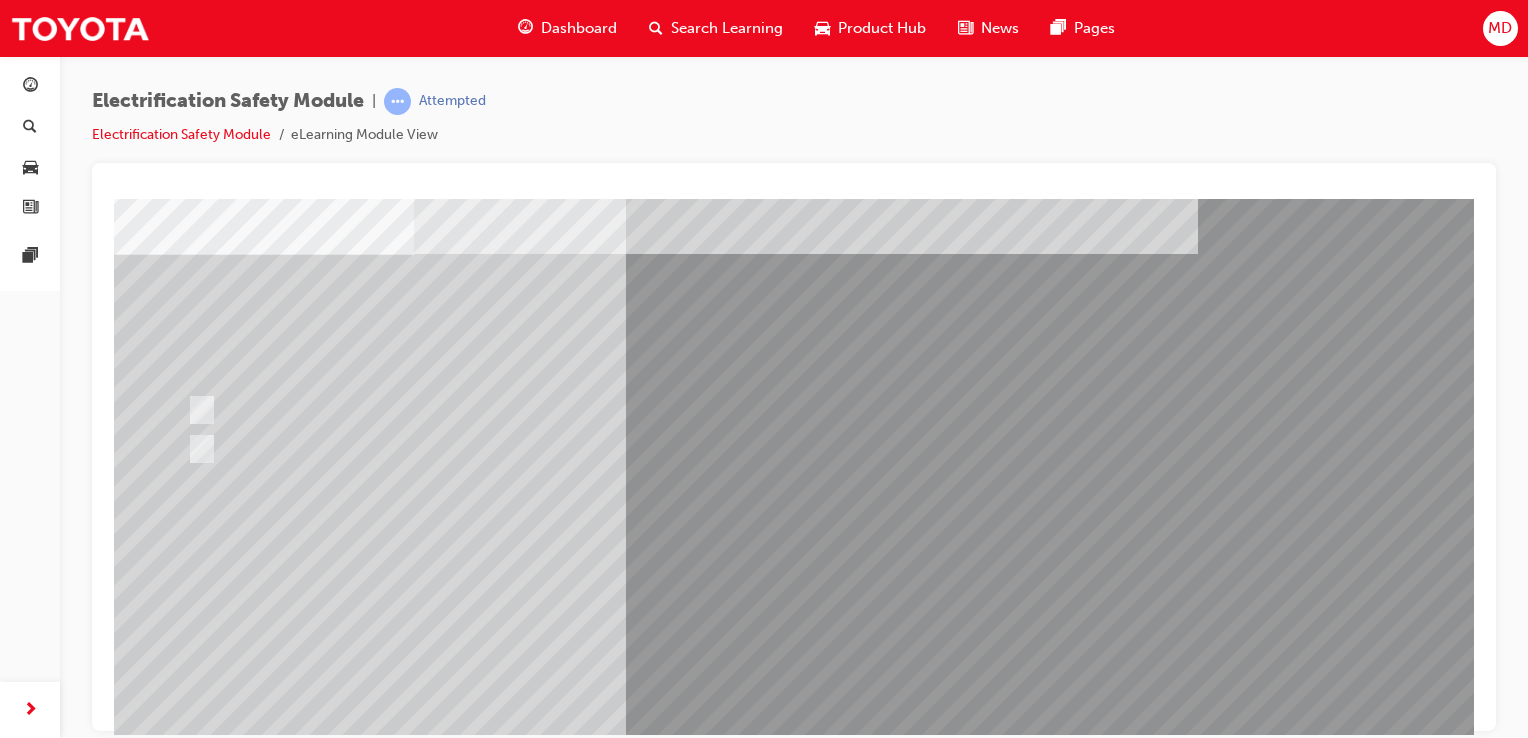 scroll, scrollTop: 0, scrollLeft: 0, axis: both 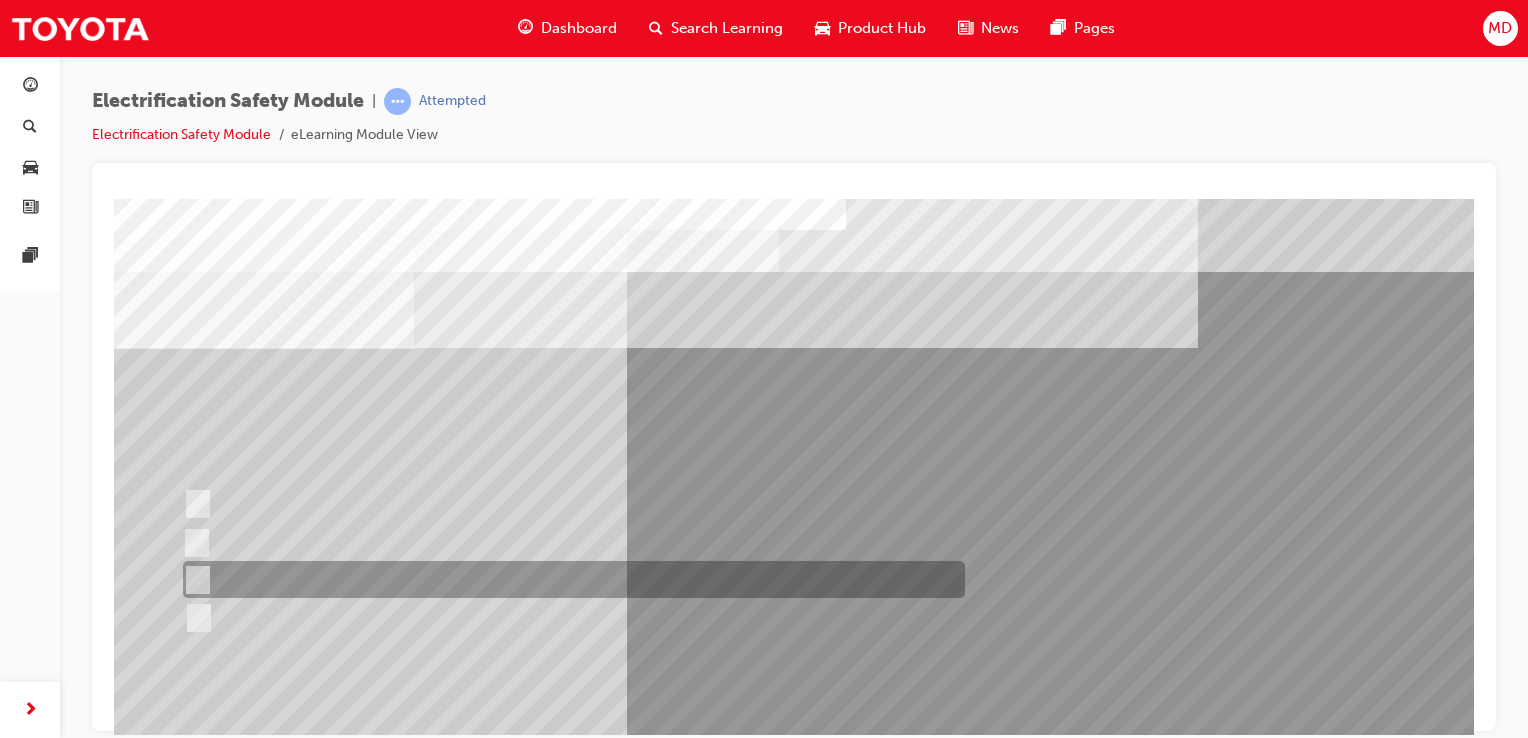 click at bounding box center (569, 579) 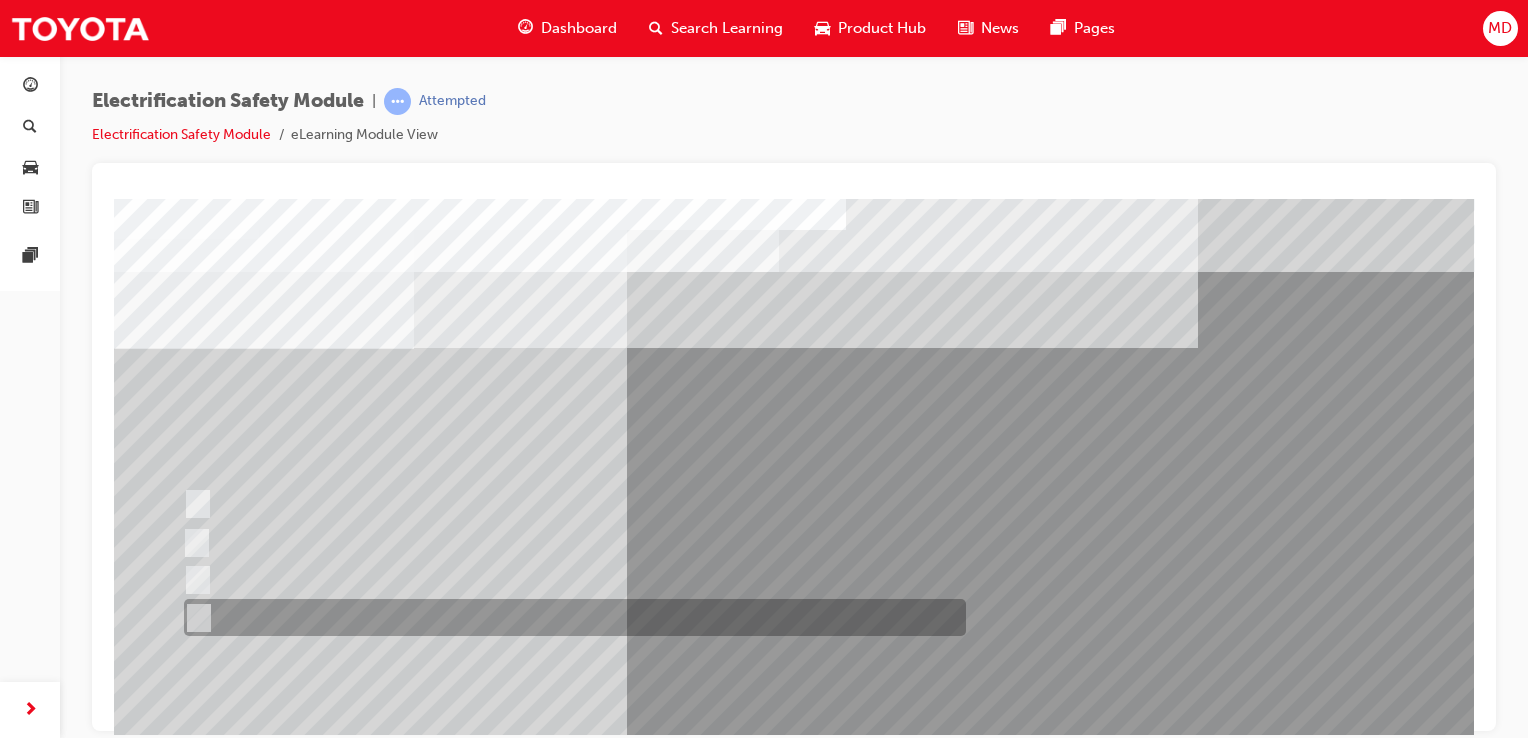 scroll, scrollTop: 112, scrollLeft: 0, axis: vertical 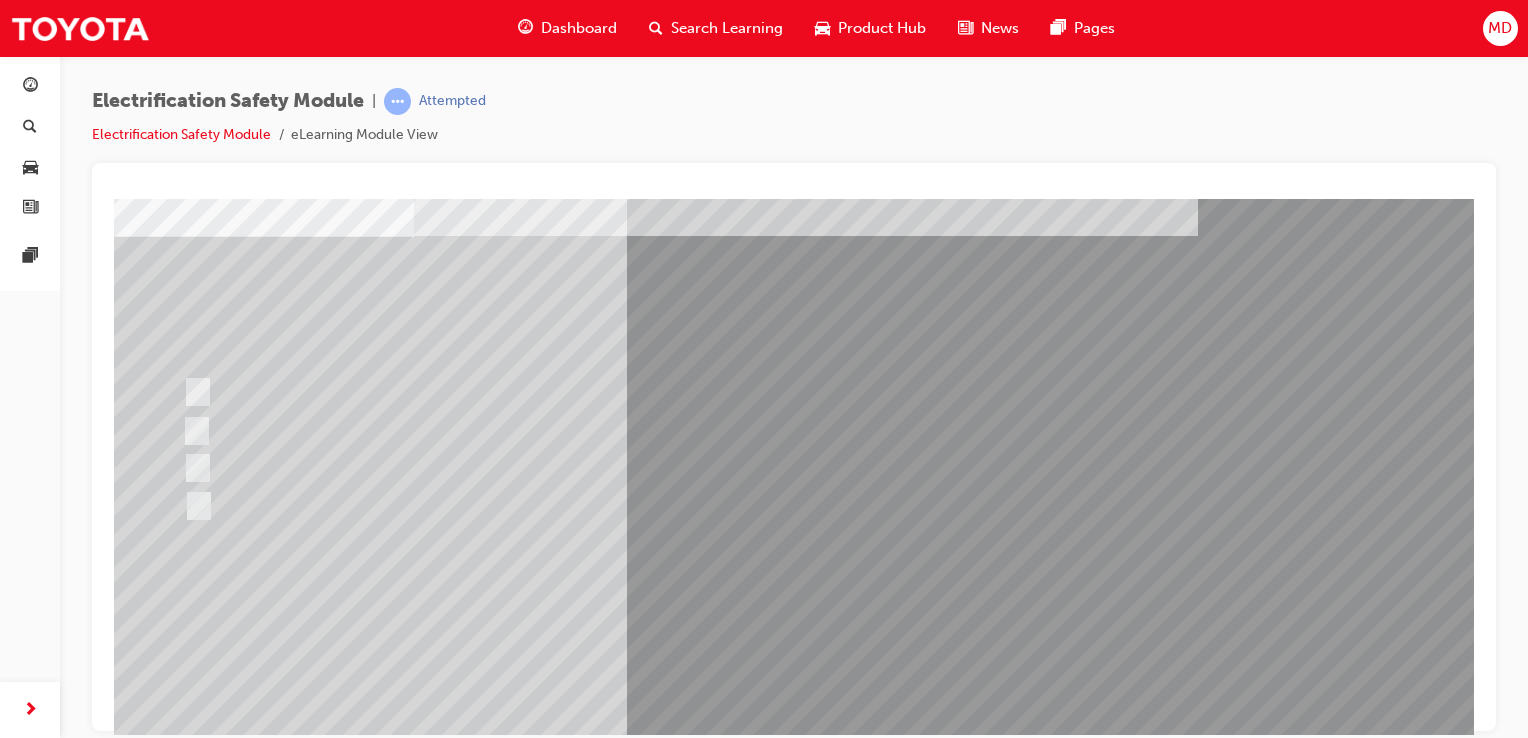 click at bounding box center (186, 2875) 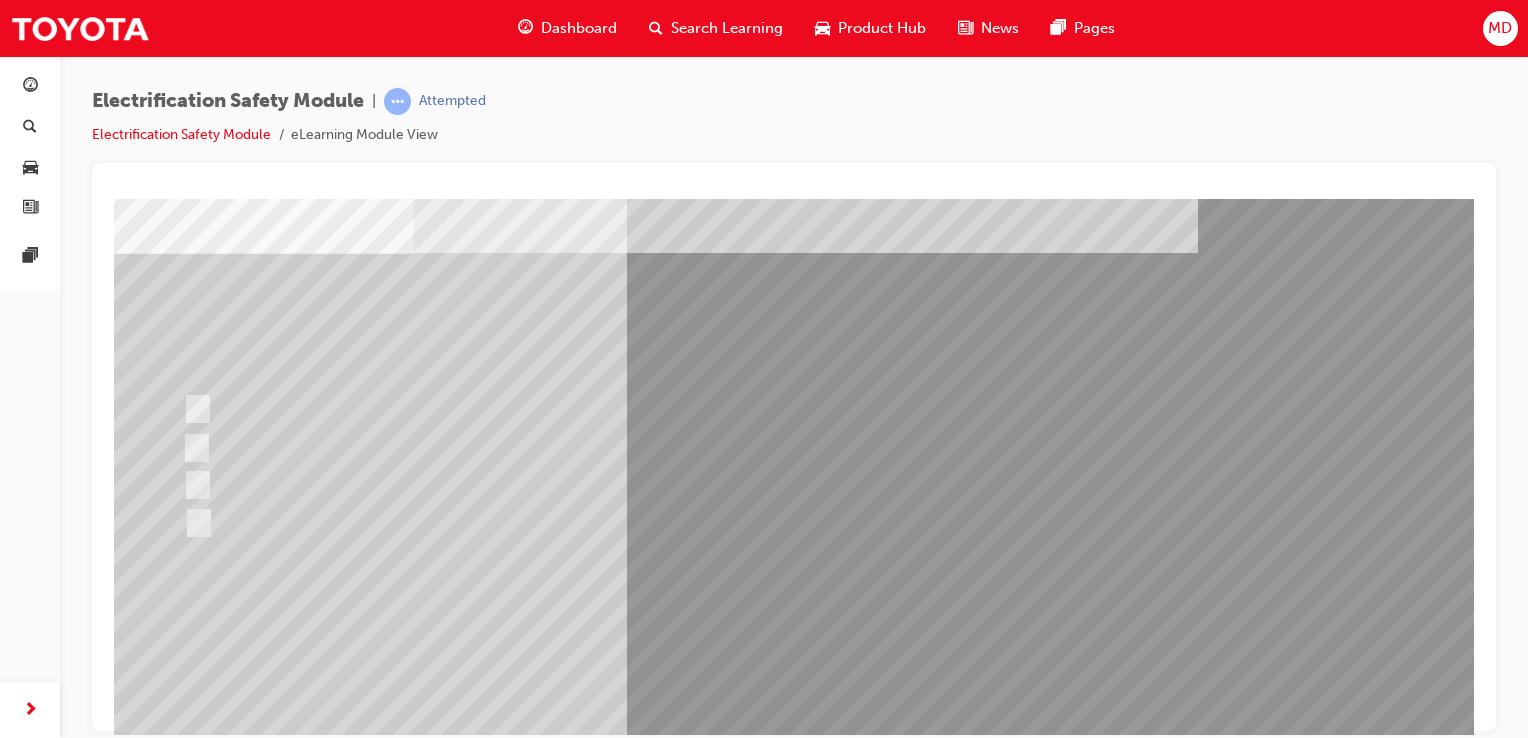 scroll, scrollTop: 96, scrollLeft: 0, axis: vertical 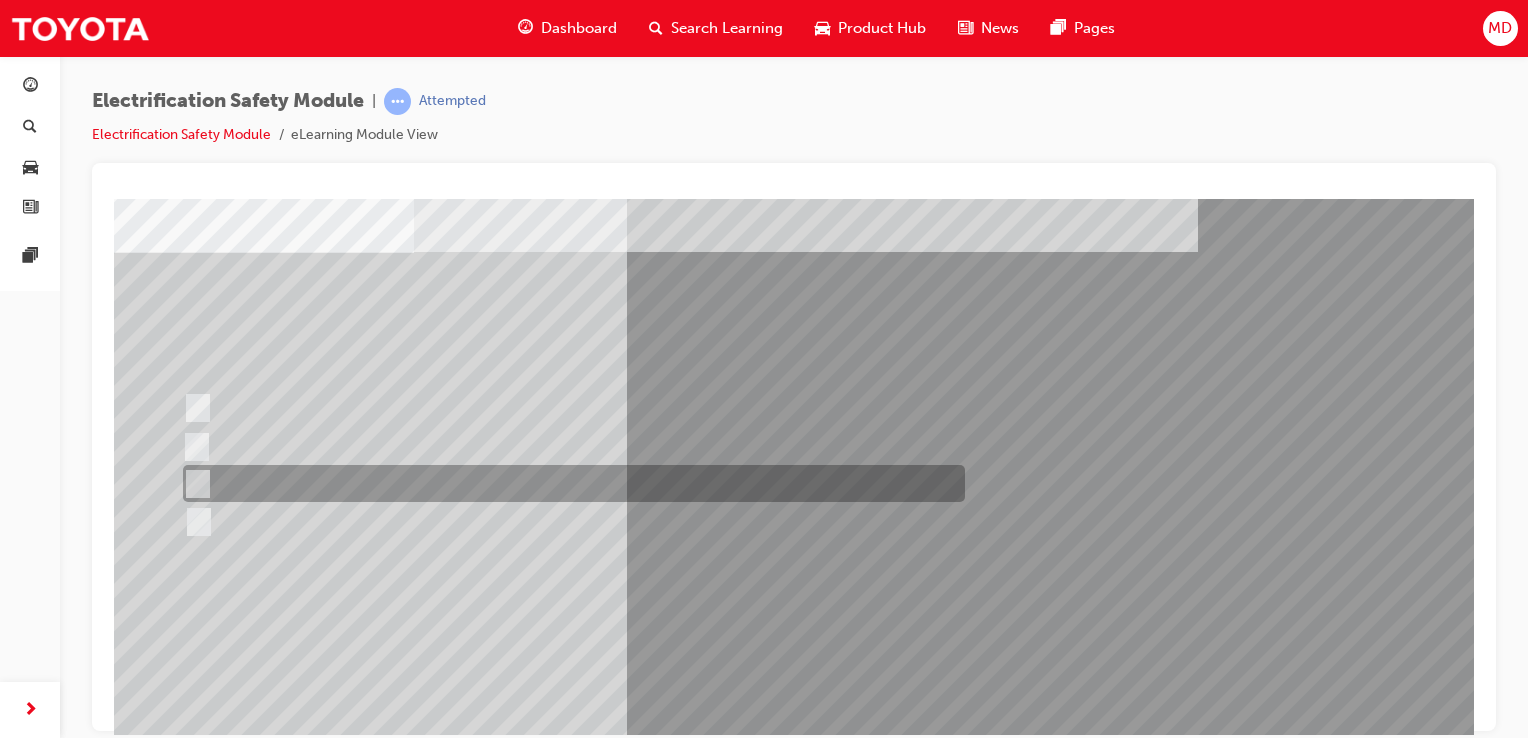 click at bounding box center [569, 483] 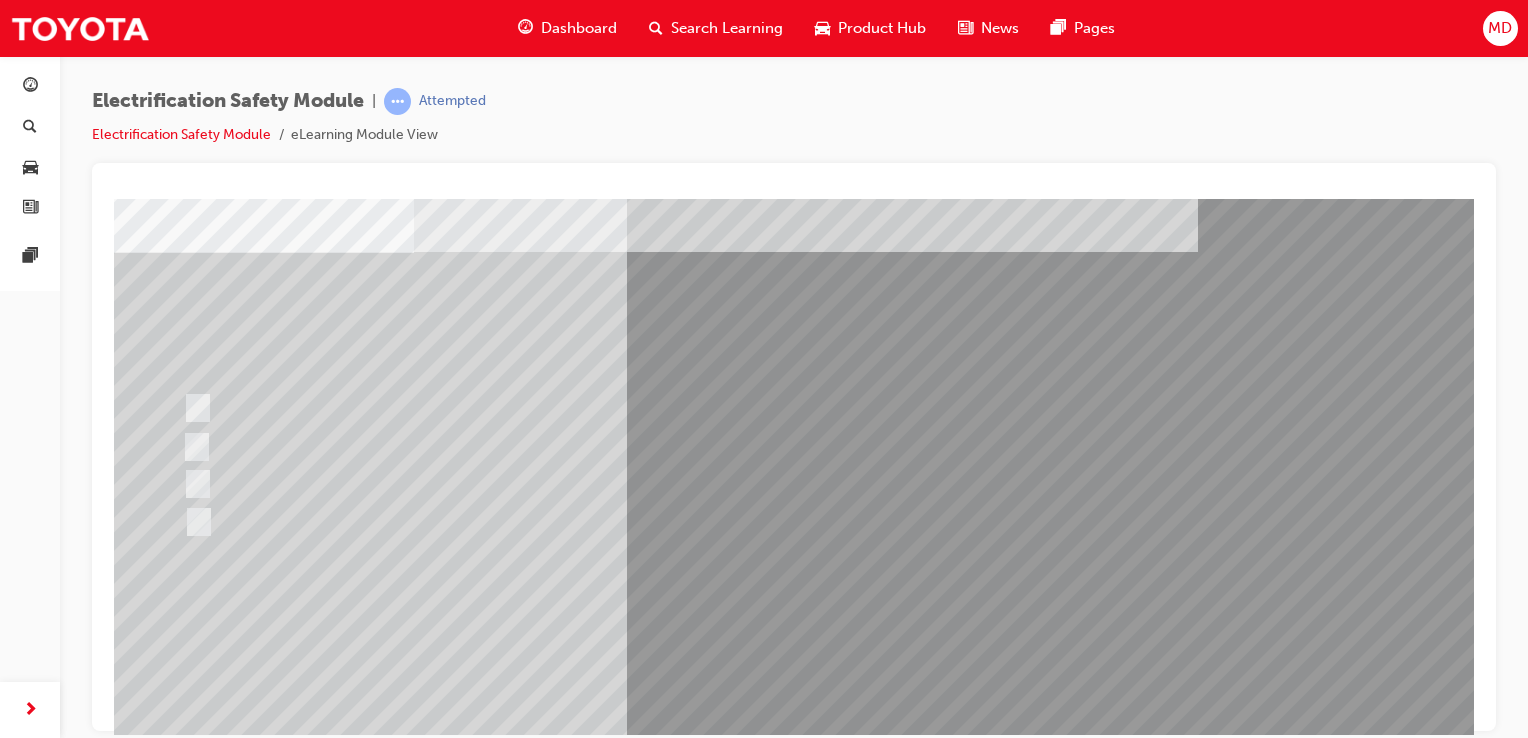 click at bounding box center (186, 2891) 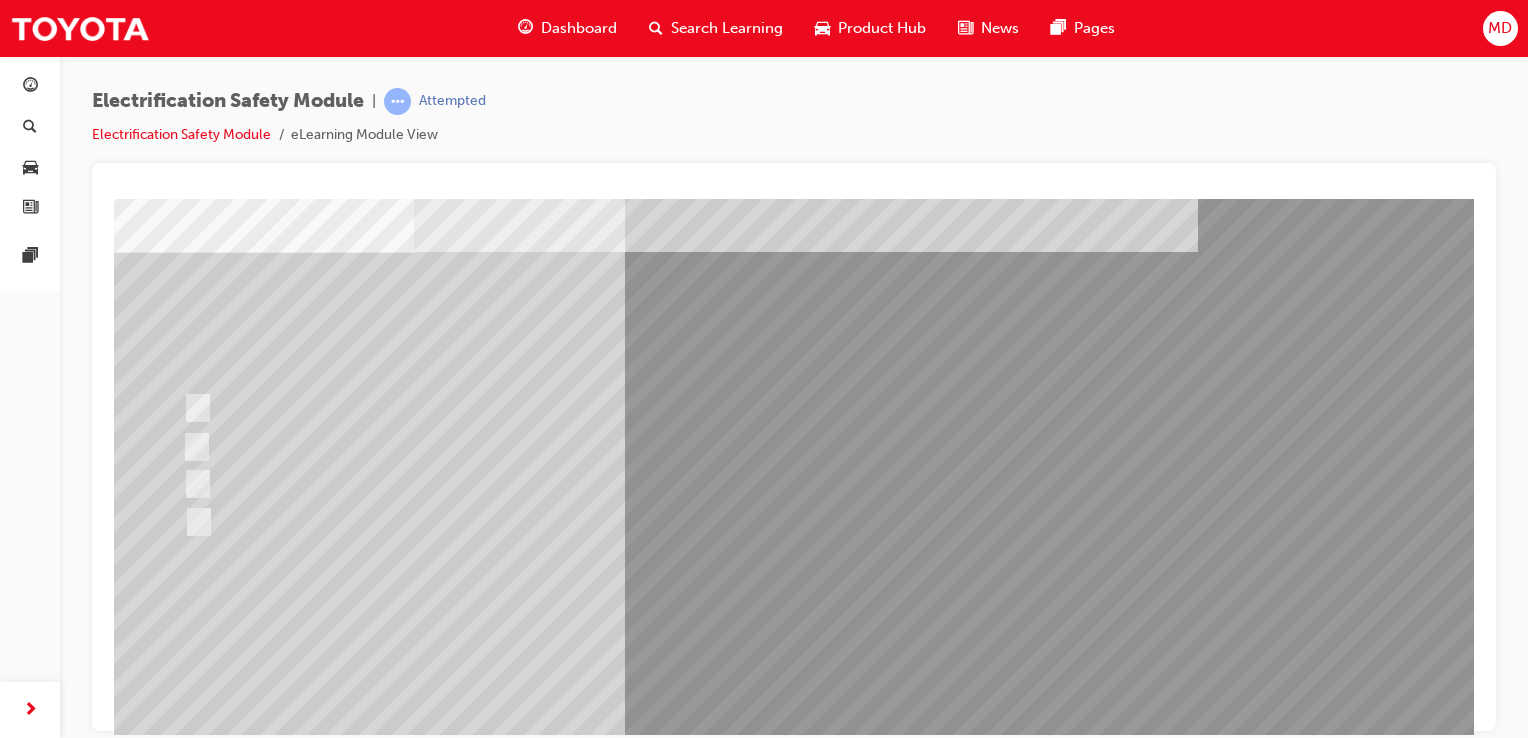 scroll, scrollTop: 0, scrollLeft: 0, axis: both 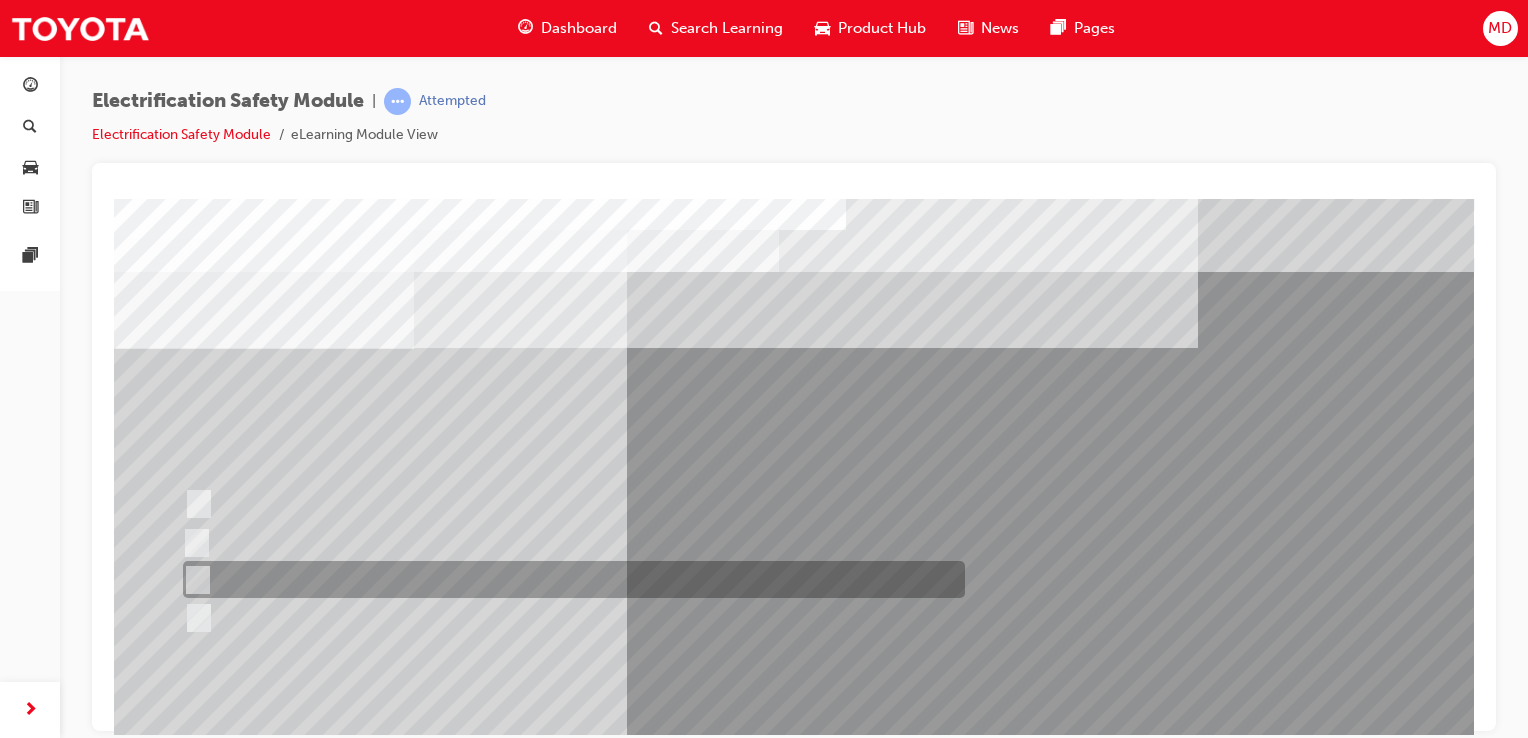 click at bounding box center (569, 579) 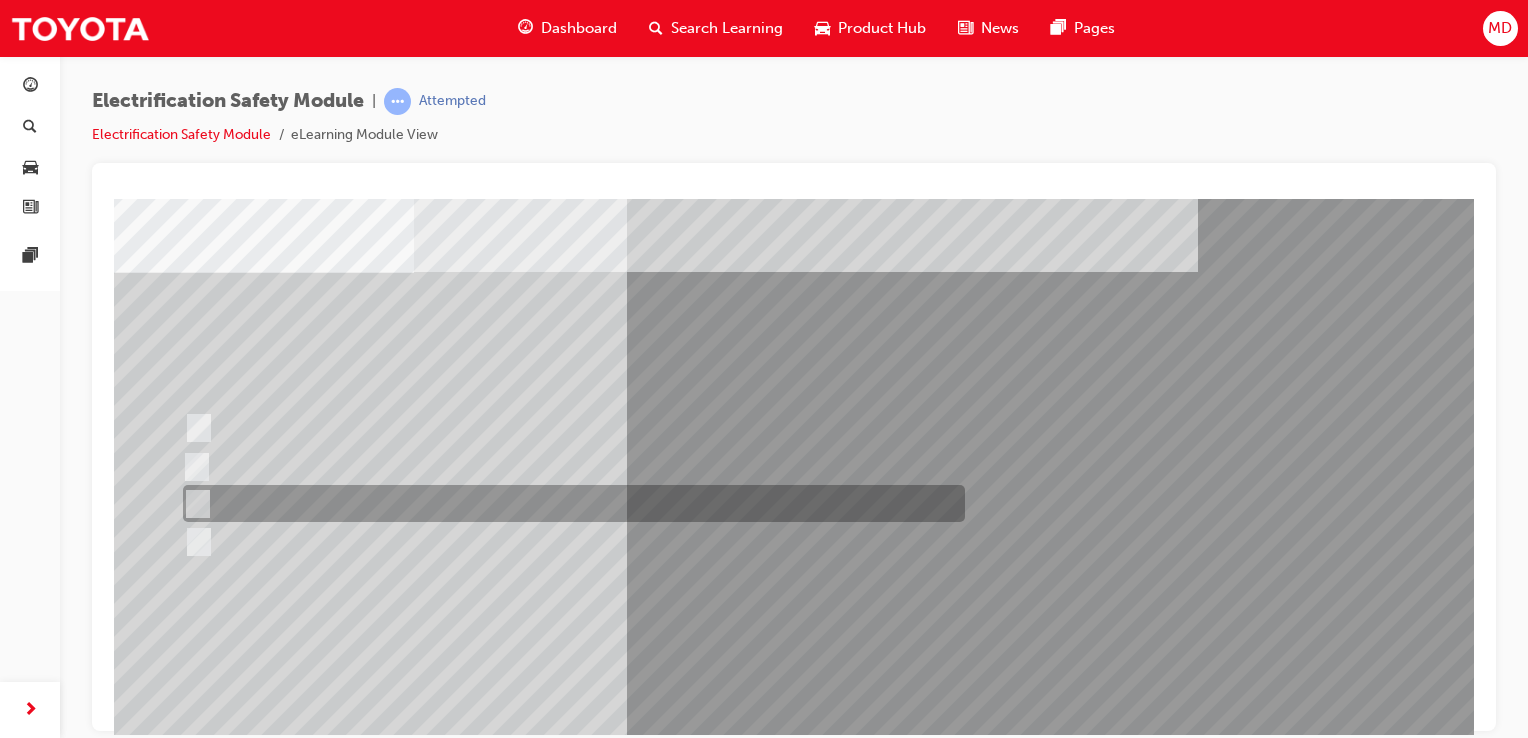 scroll, scrollTop: 81, scrollLeft: 0, axis: vertical 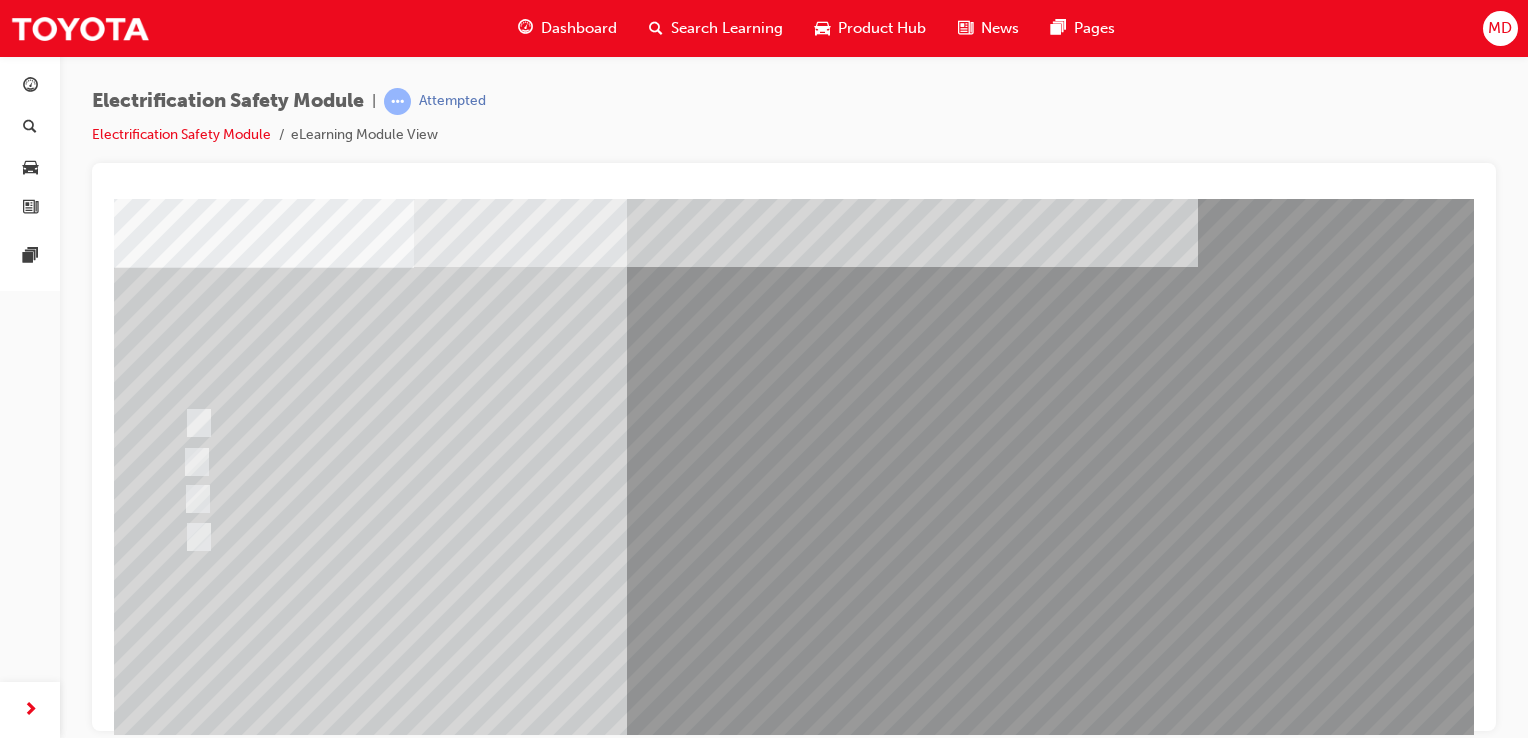 click at bounding box center (186, 2906) 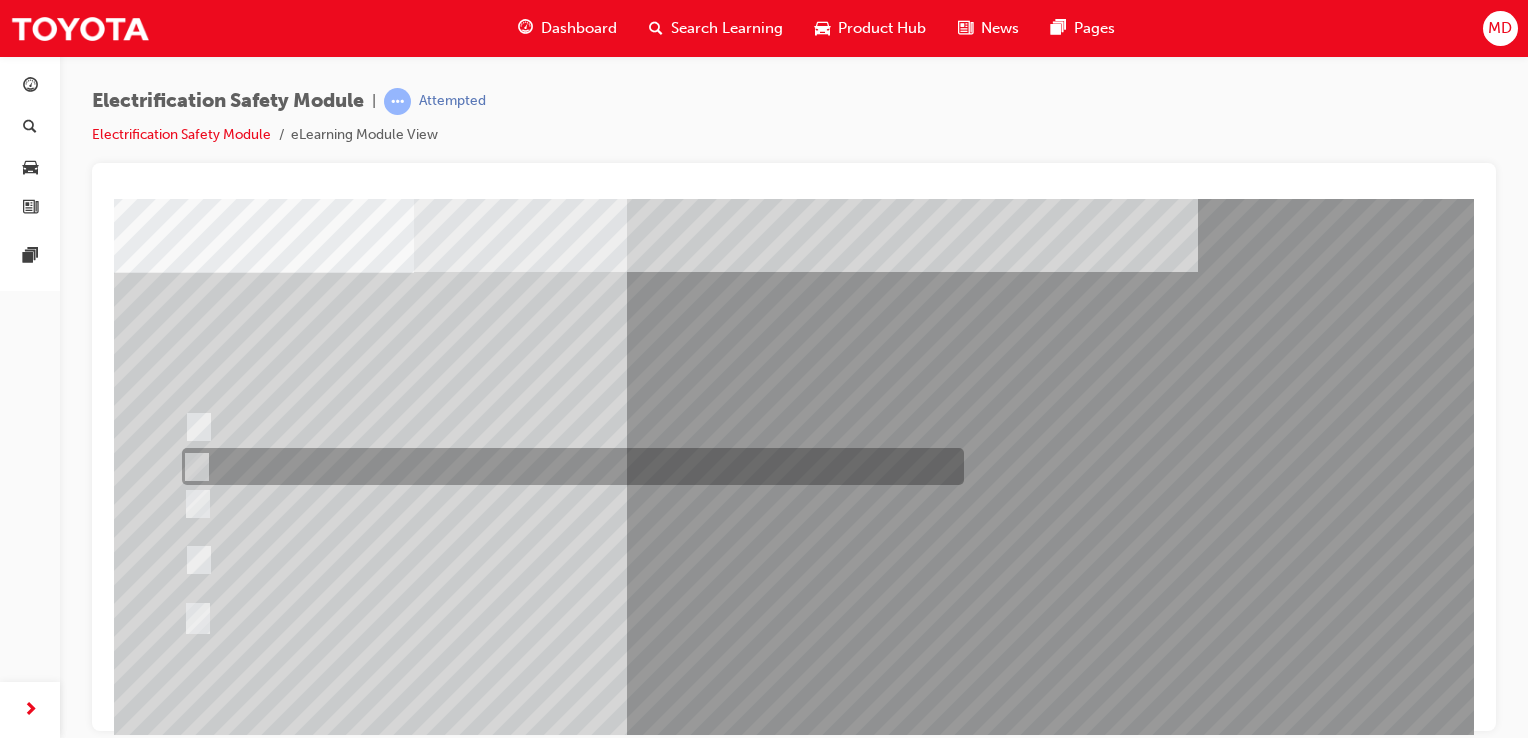 scroll, scrollTop: 77, scrollLeft: 0, axis: vertical 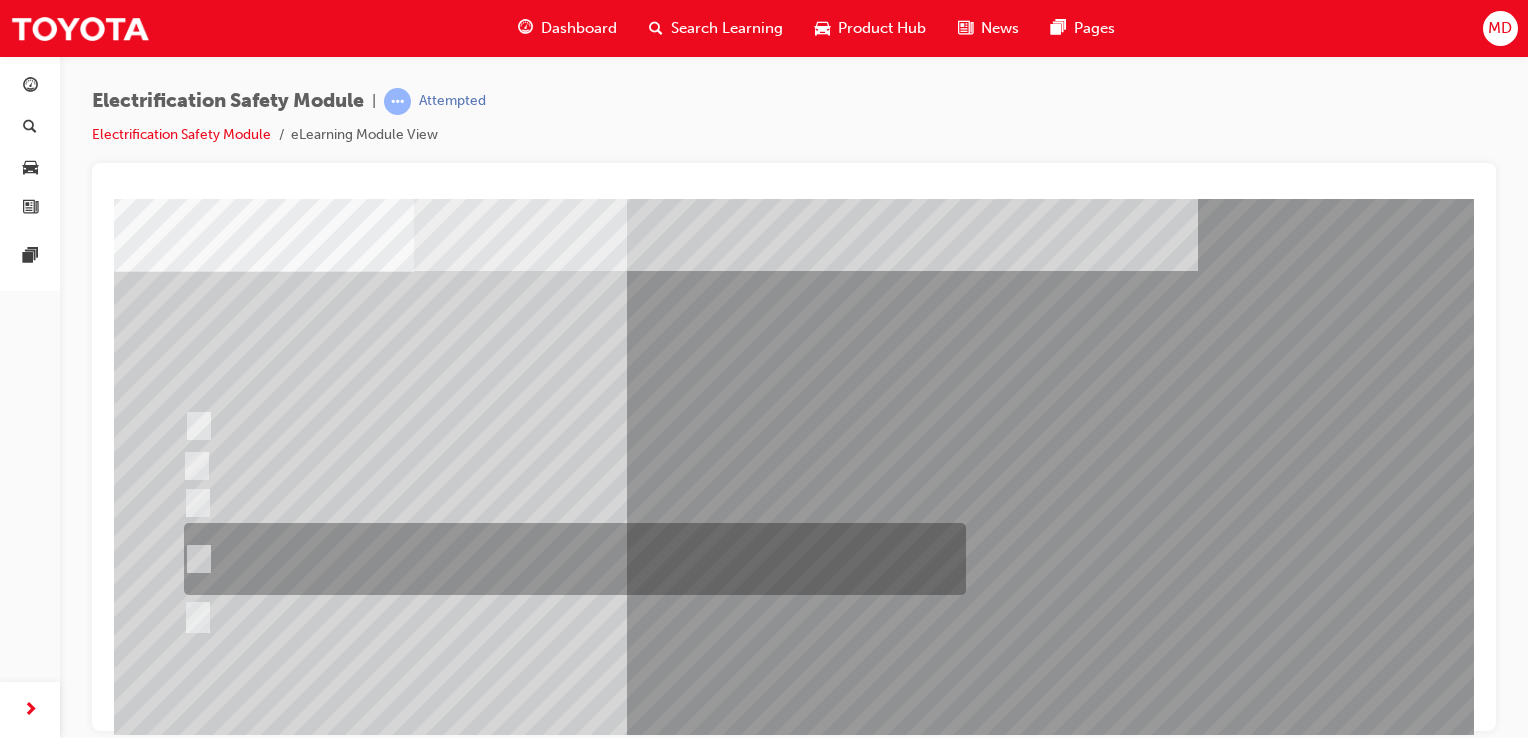 click at bounding box center [570, 559] 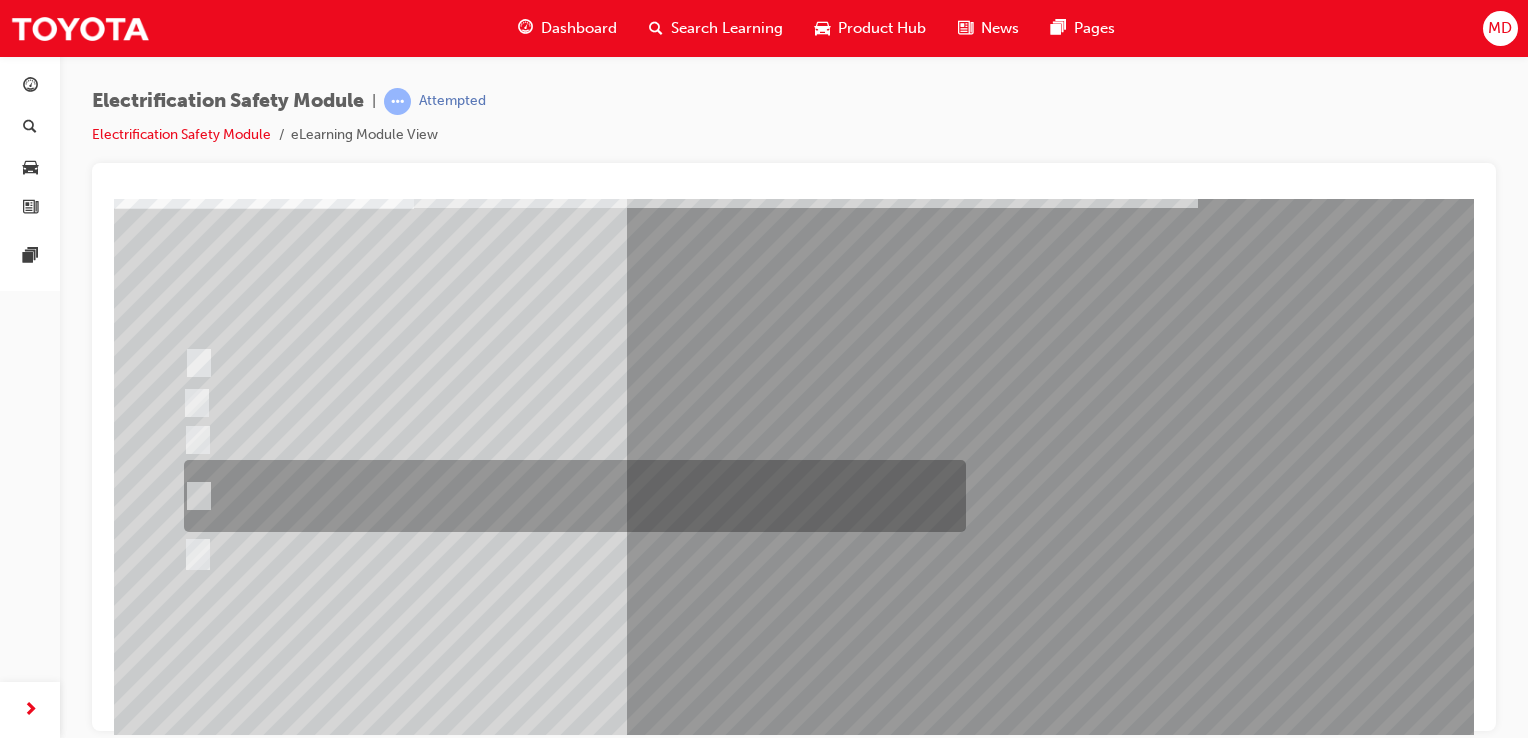 scroll, scrollTop: 141, scrollLeft: 0, axis: vertical 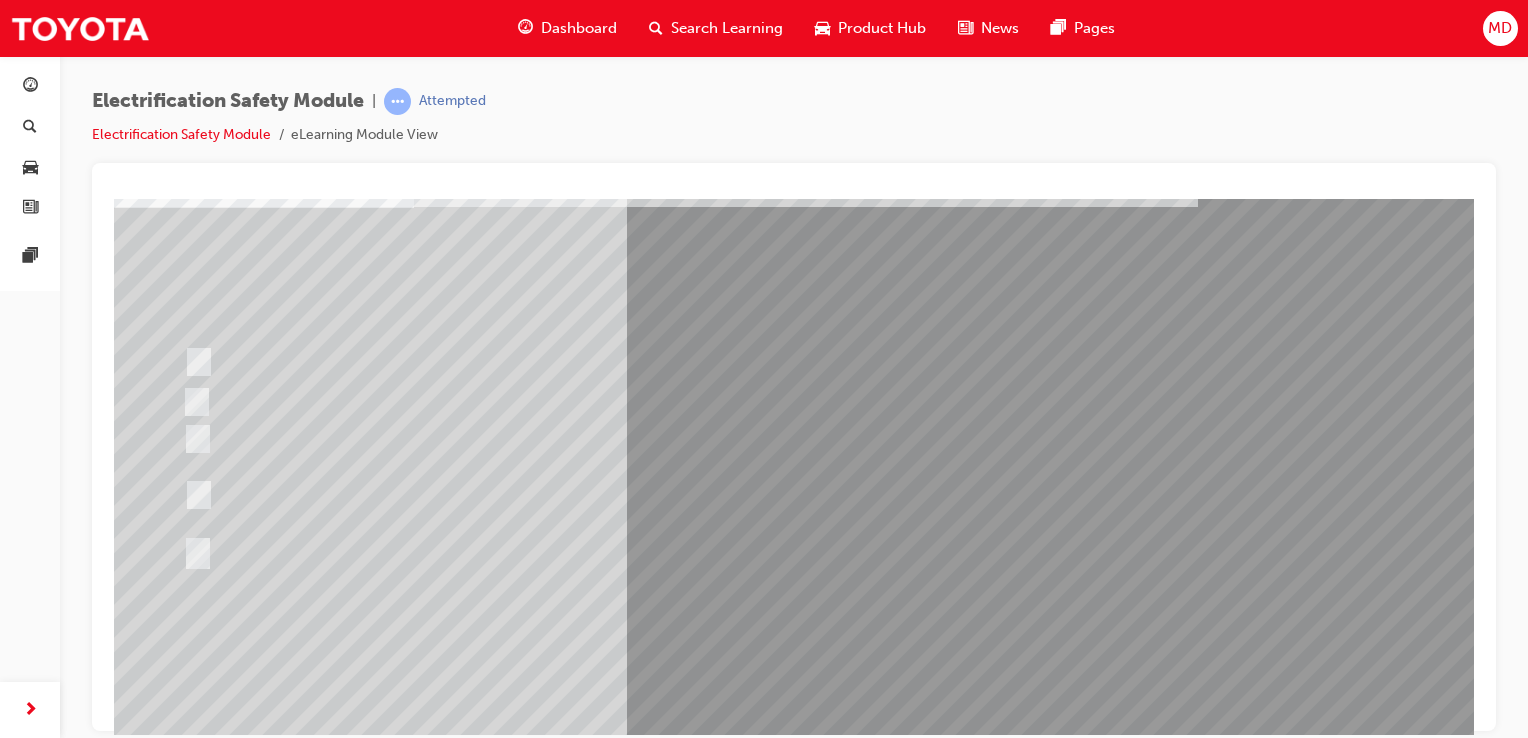 click at bounding box center [186, 2873] 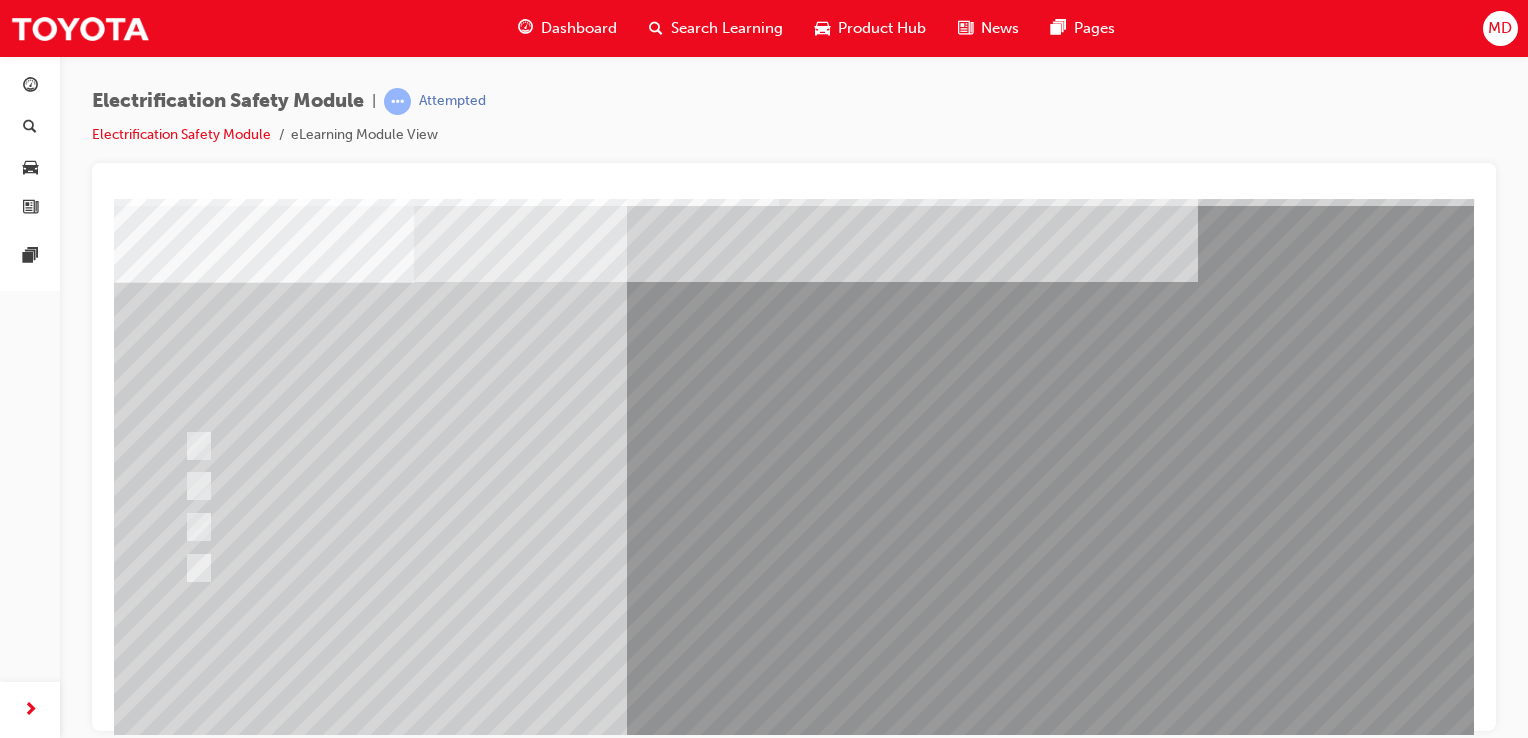 scroll, scrollTop: 68, scrollLeft: 0, axis: vertical 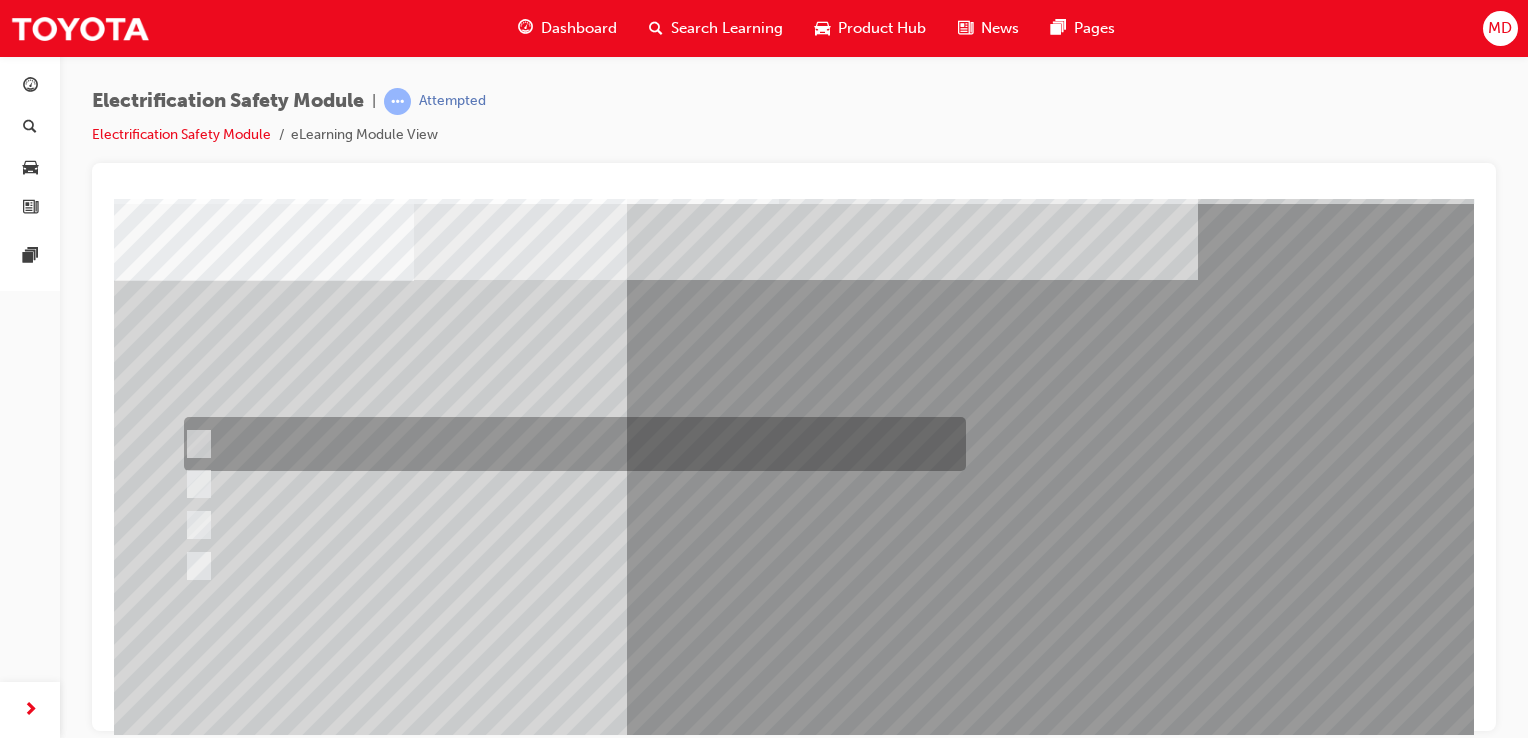 click at bounding box center [570, 444] 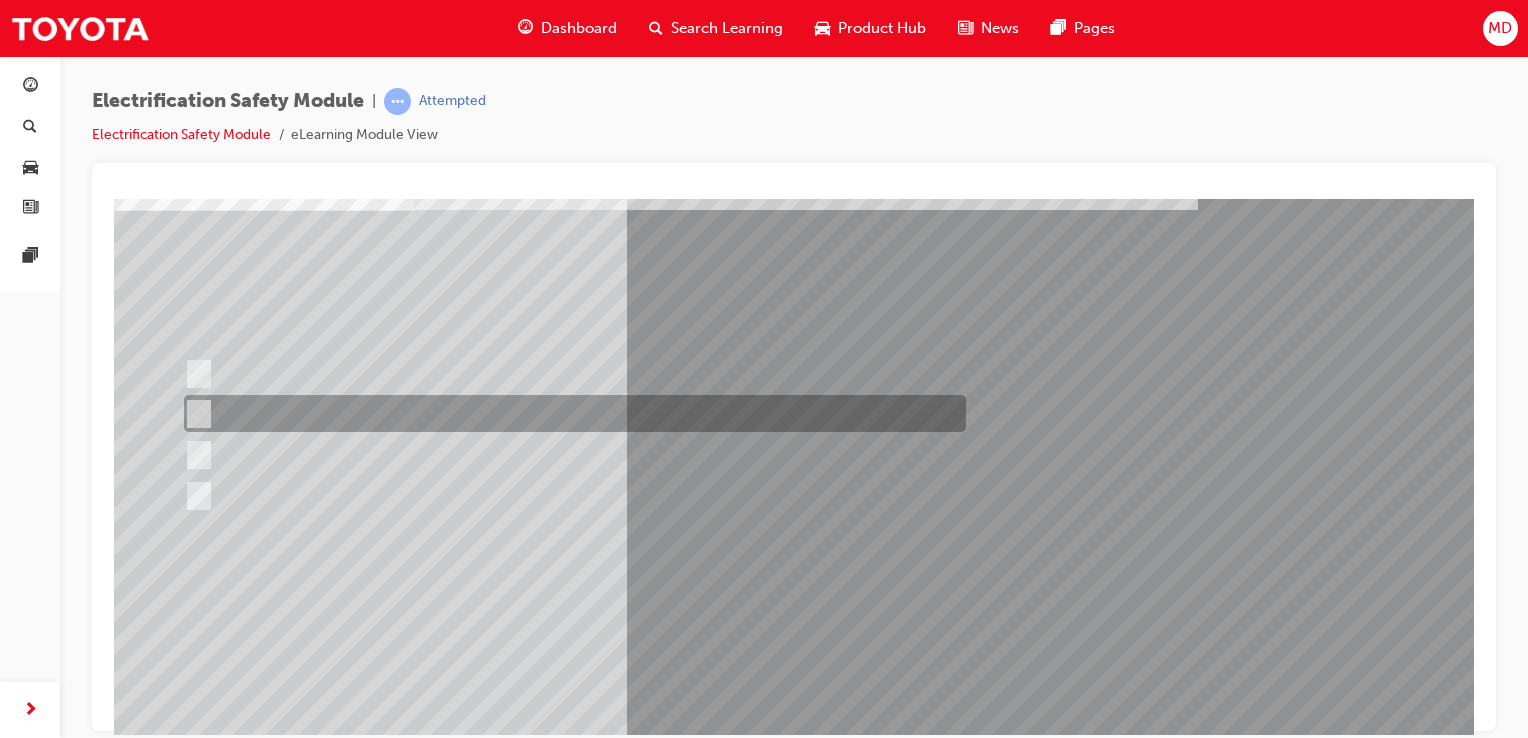 scroll, scrollTop: 140, scrollLeft: 0, axis: vertical 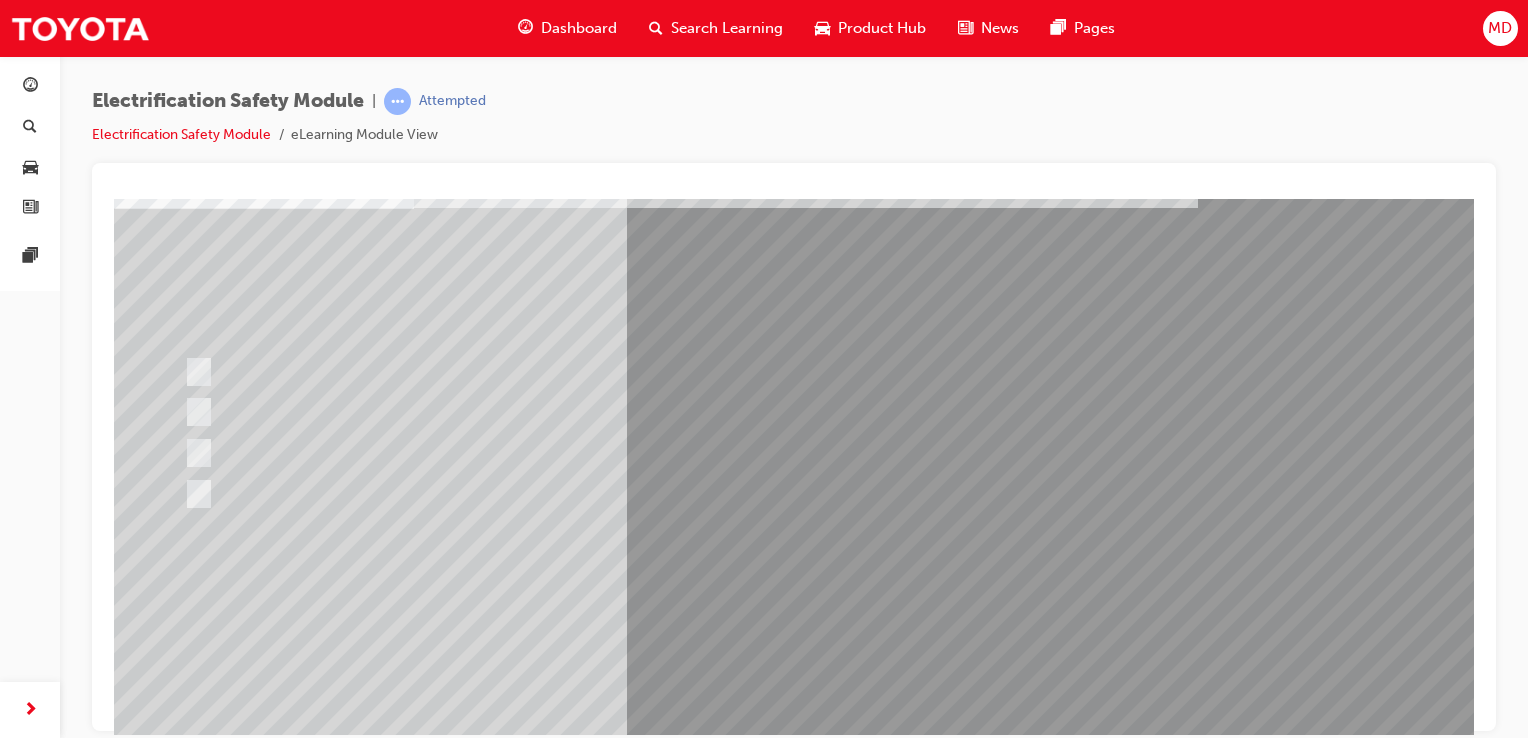 click at bounding box center (186, 2847) 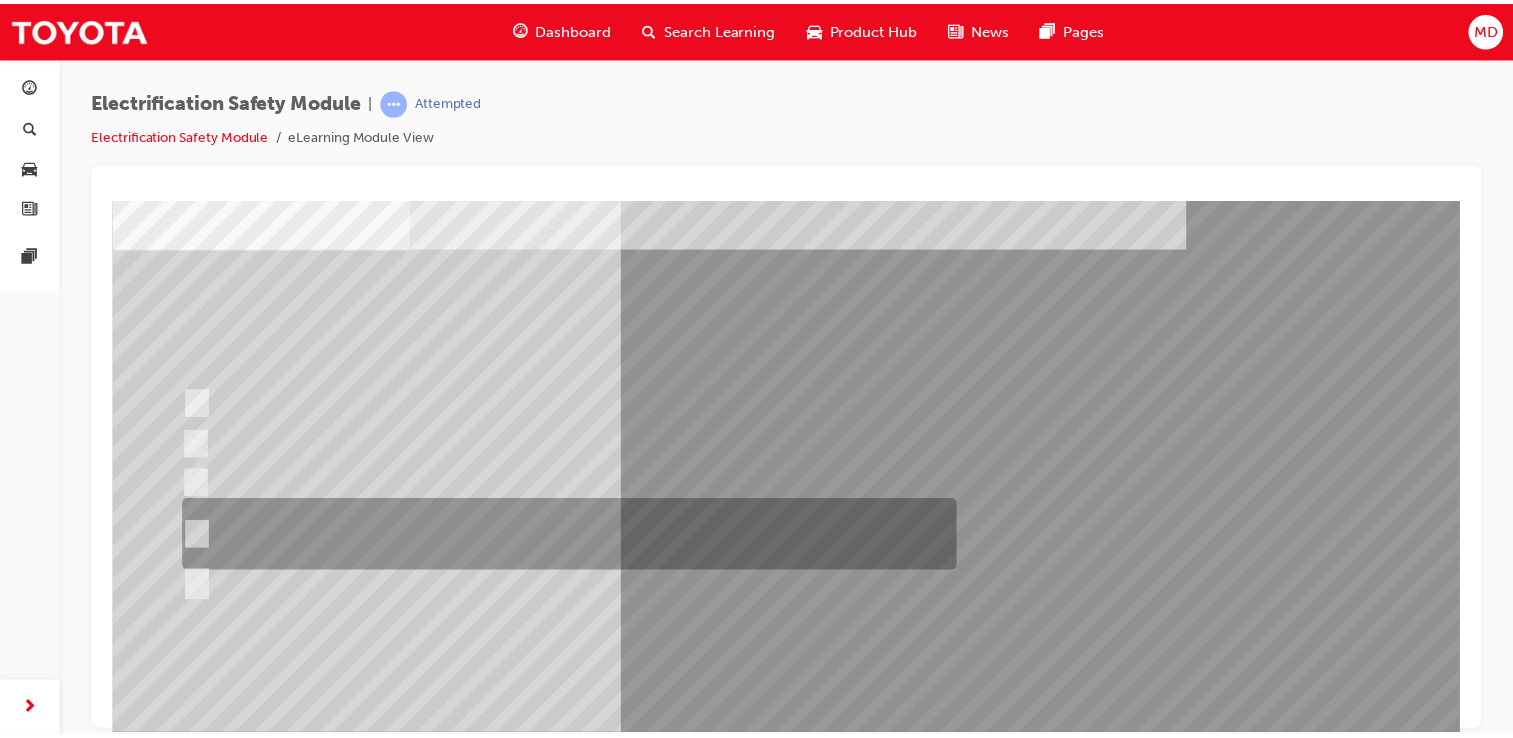 scroll, scrollTop: 105, scrollLeft: 0, axis: vertical 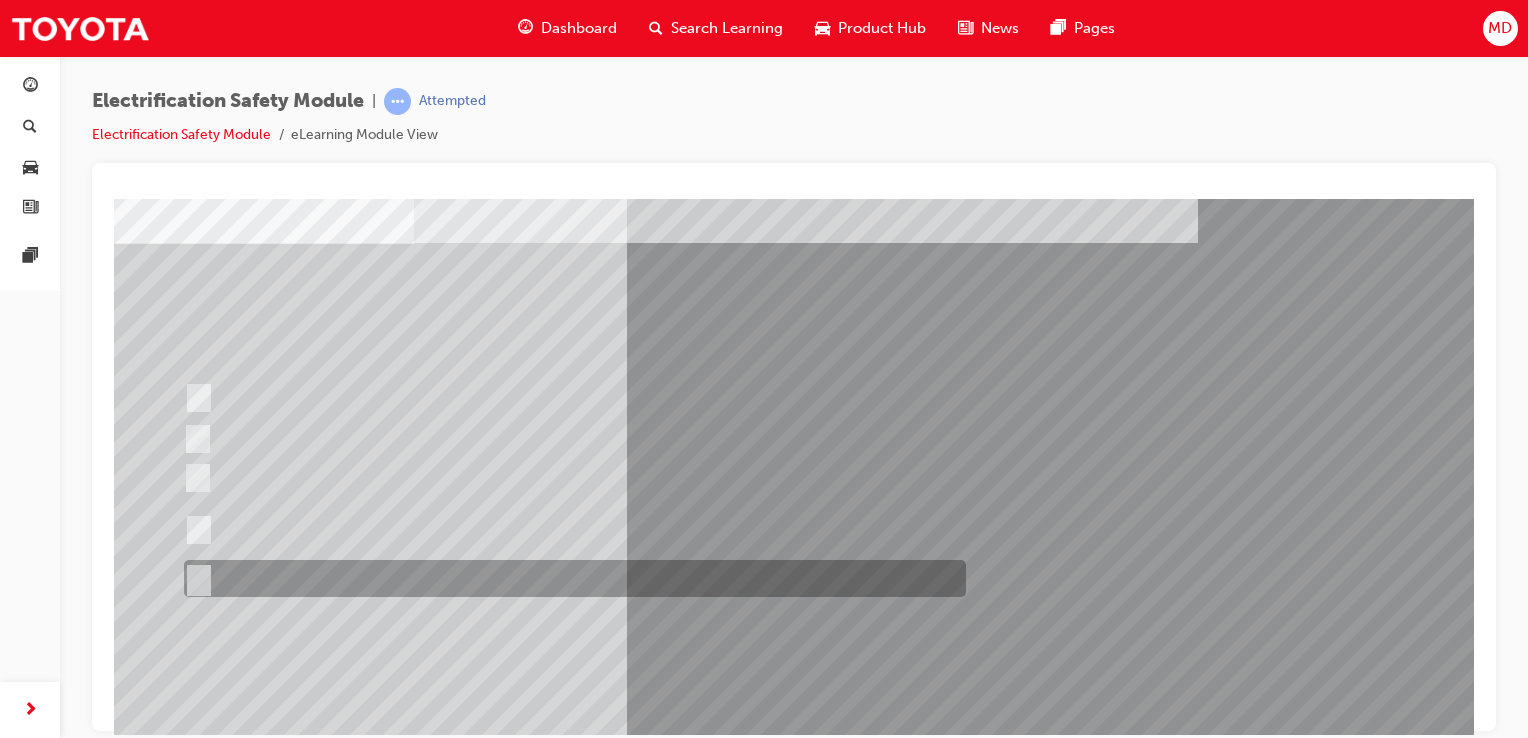 click at bounding box center [570, 578] 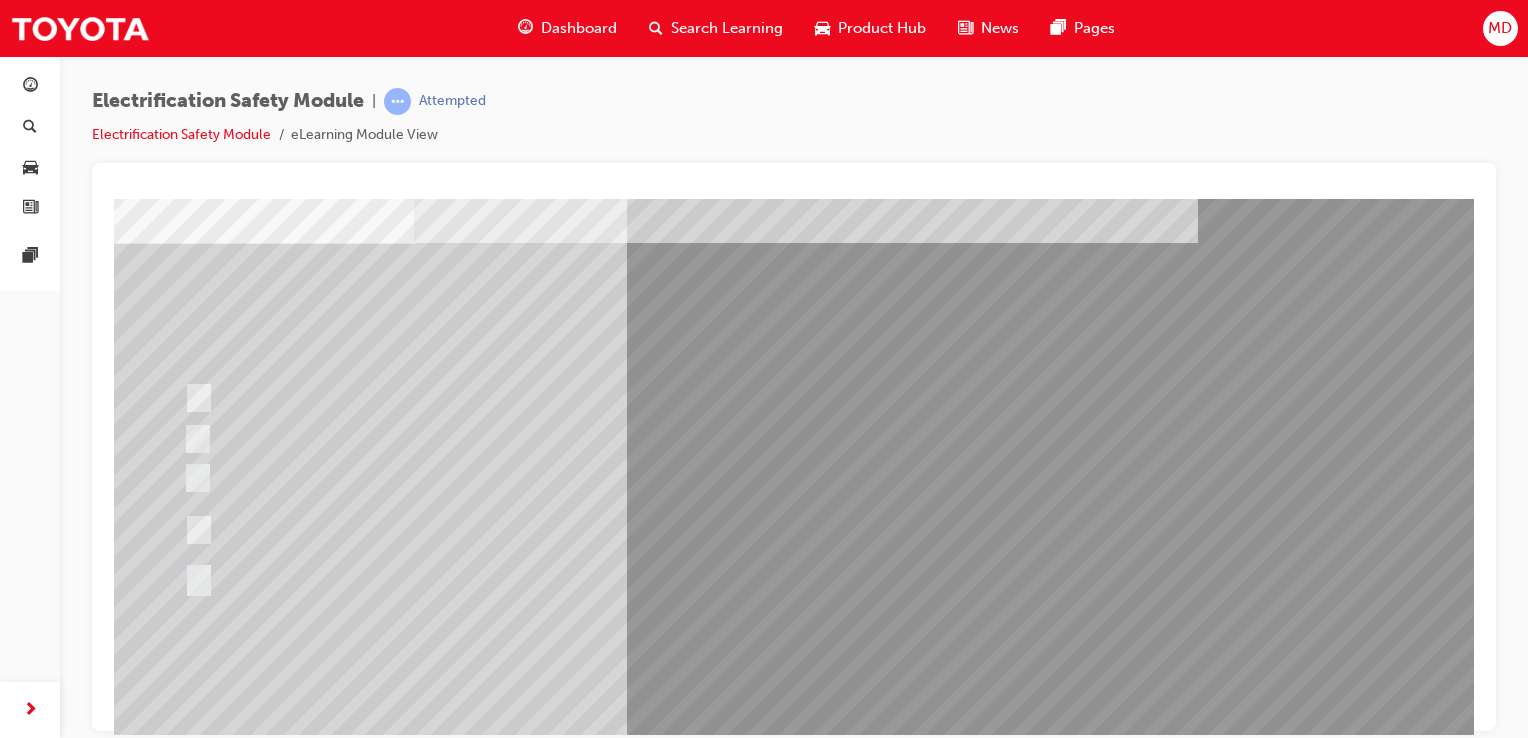 click at bounding box center [186, 2909] 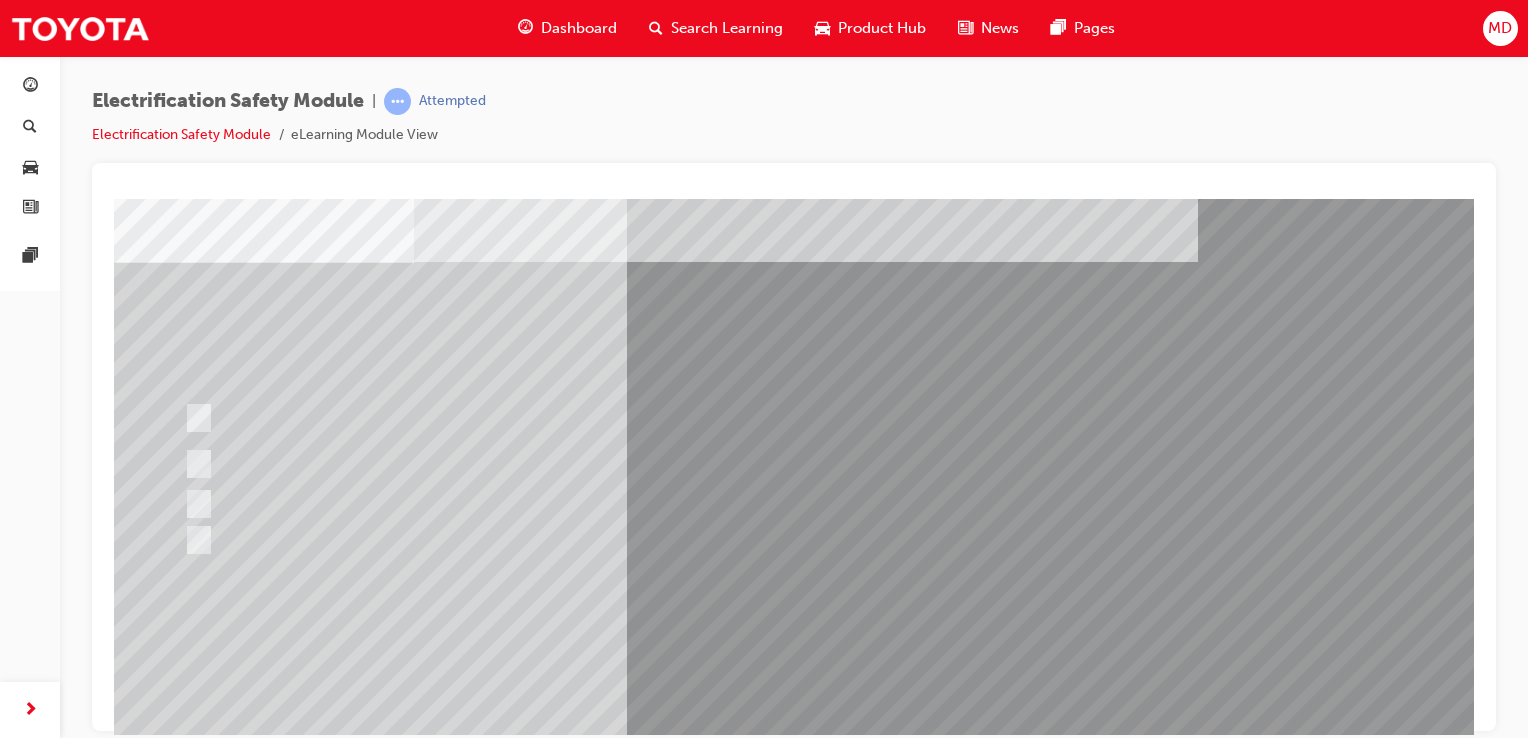 scroll, scrollTop: 88, scrollLeft: 0, axis: vertical 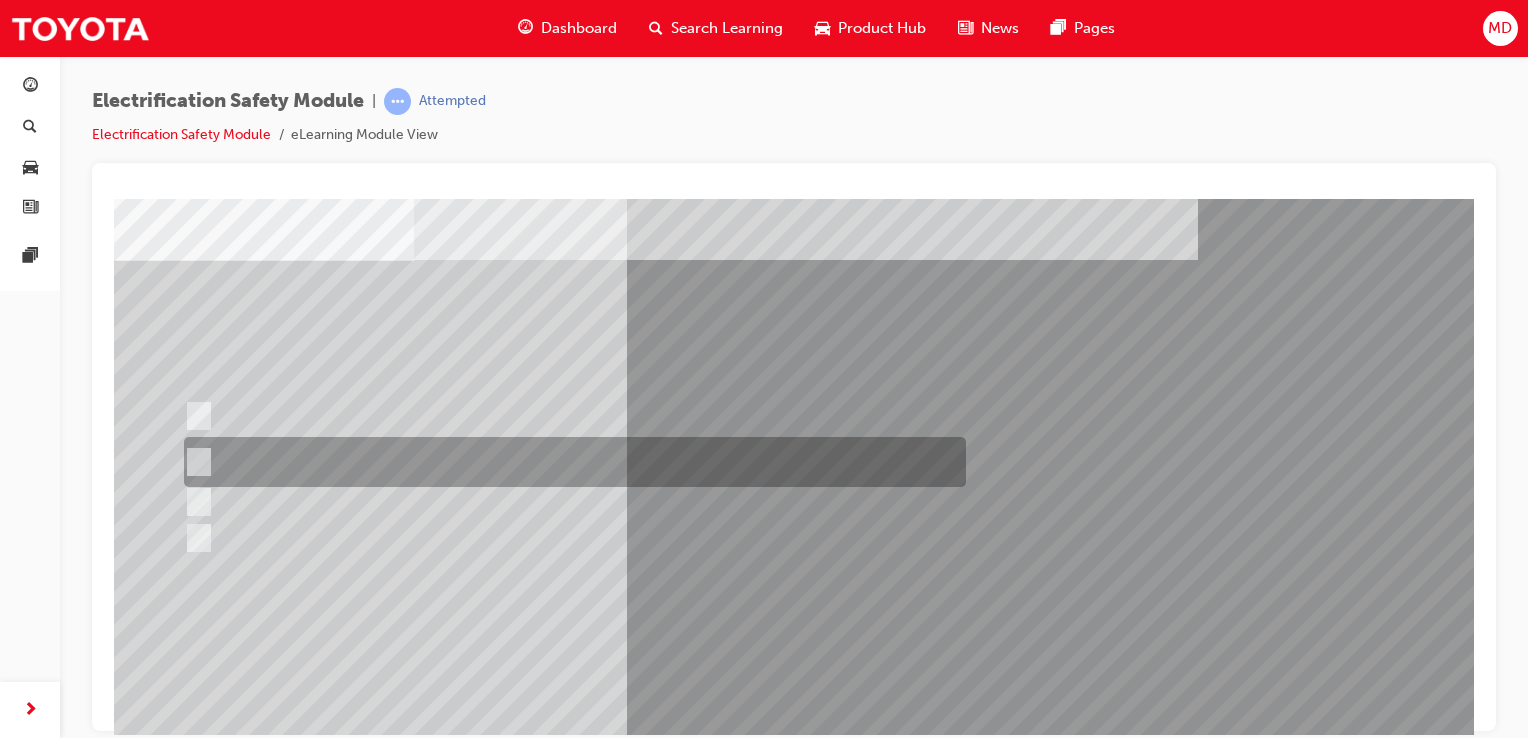click at bounding box center (570, 462) 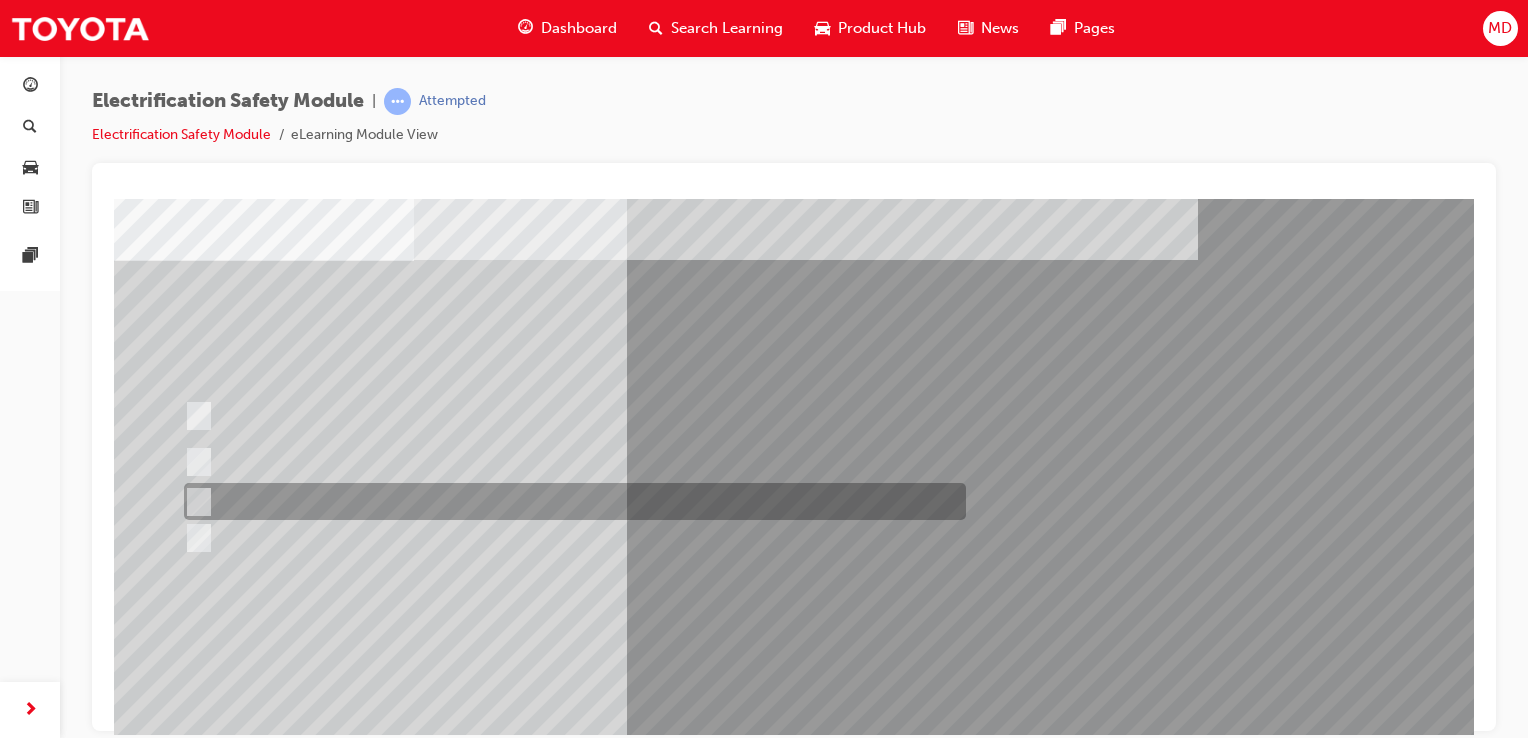 click at bounding box center (570, 501) 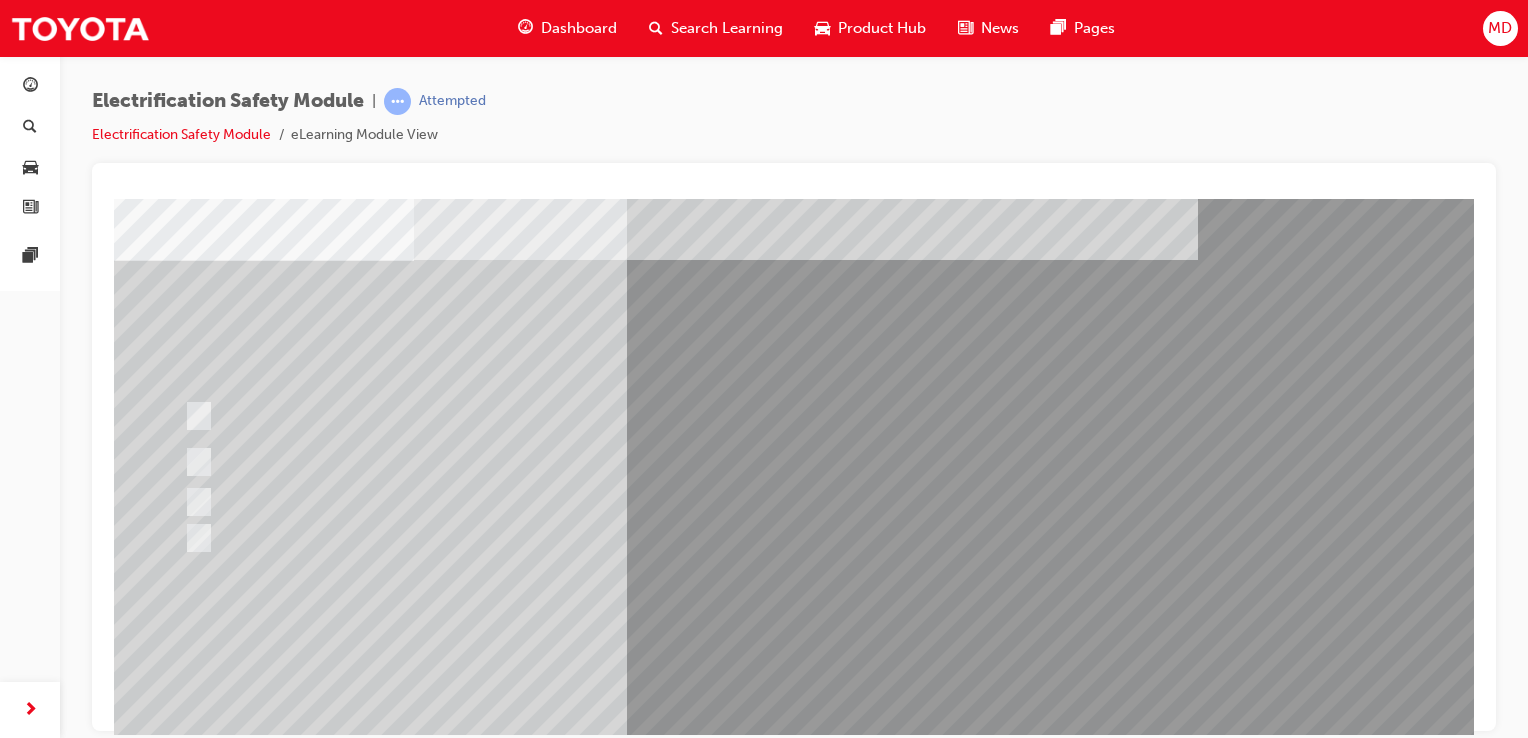 click at bounding box center [186, 2899] 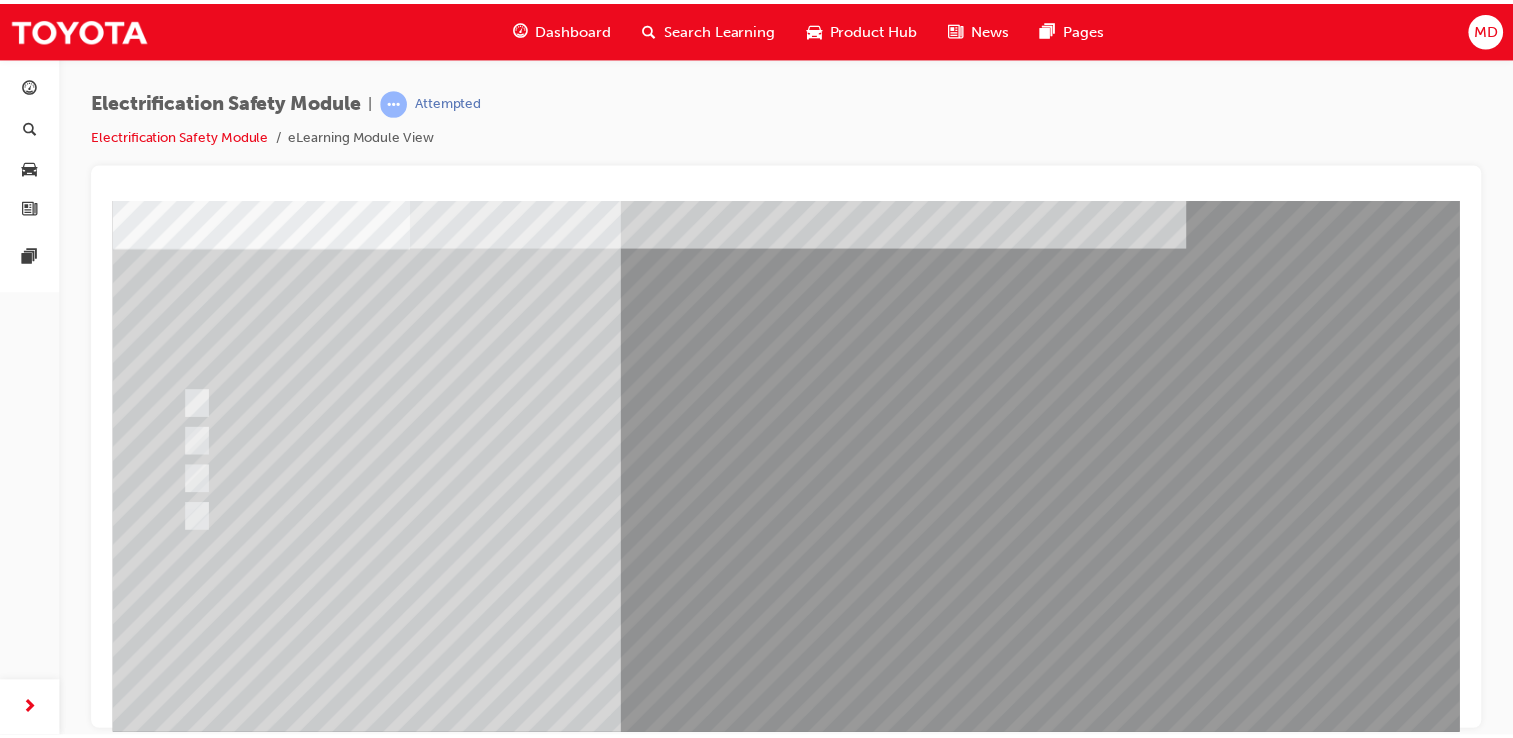 scroll, scrollTop: 104, scrollLeft: 0, axis: vertical 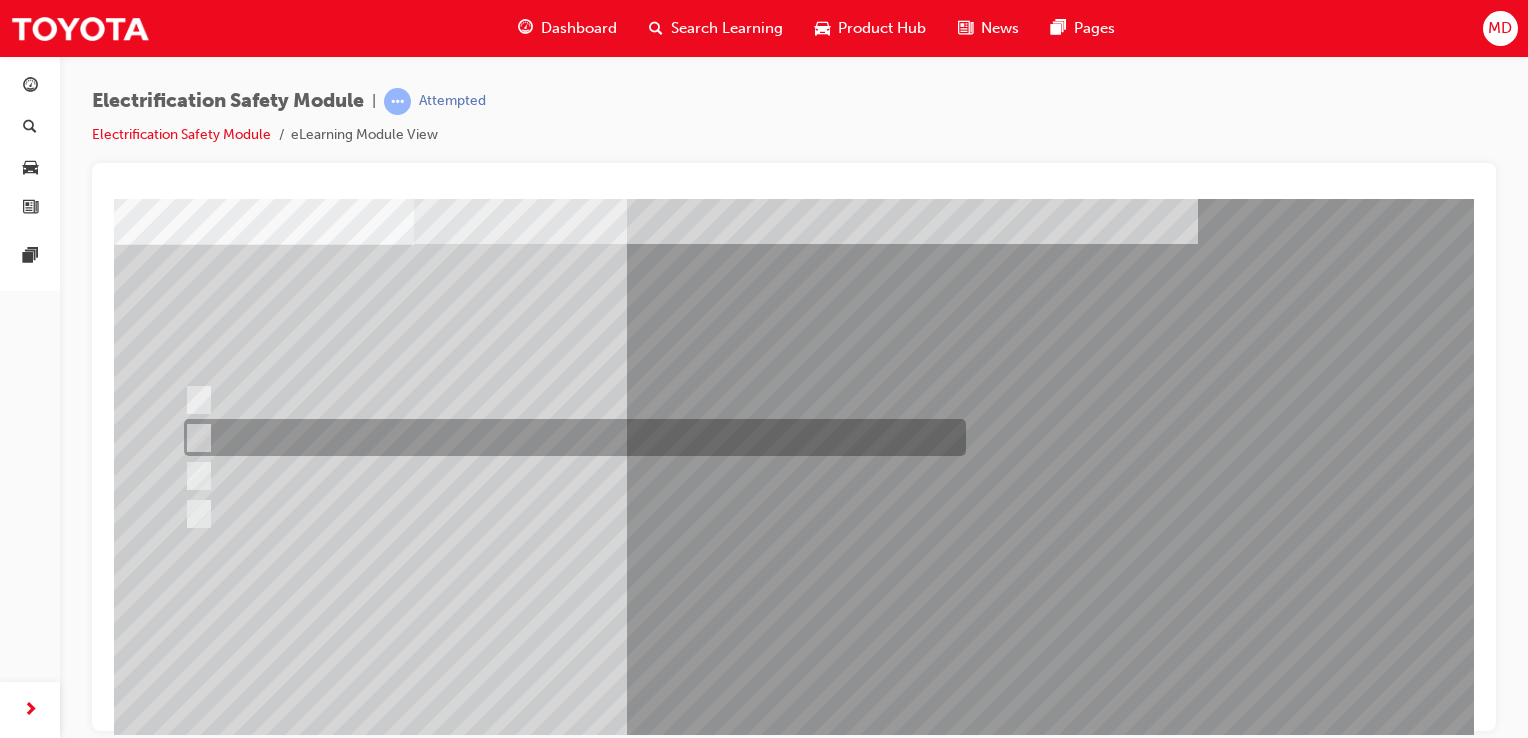 click at bounding box center [570, 437] 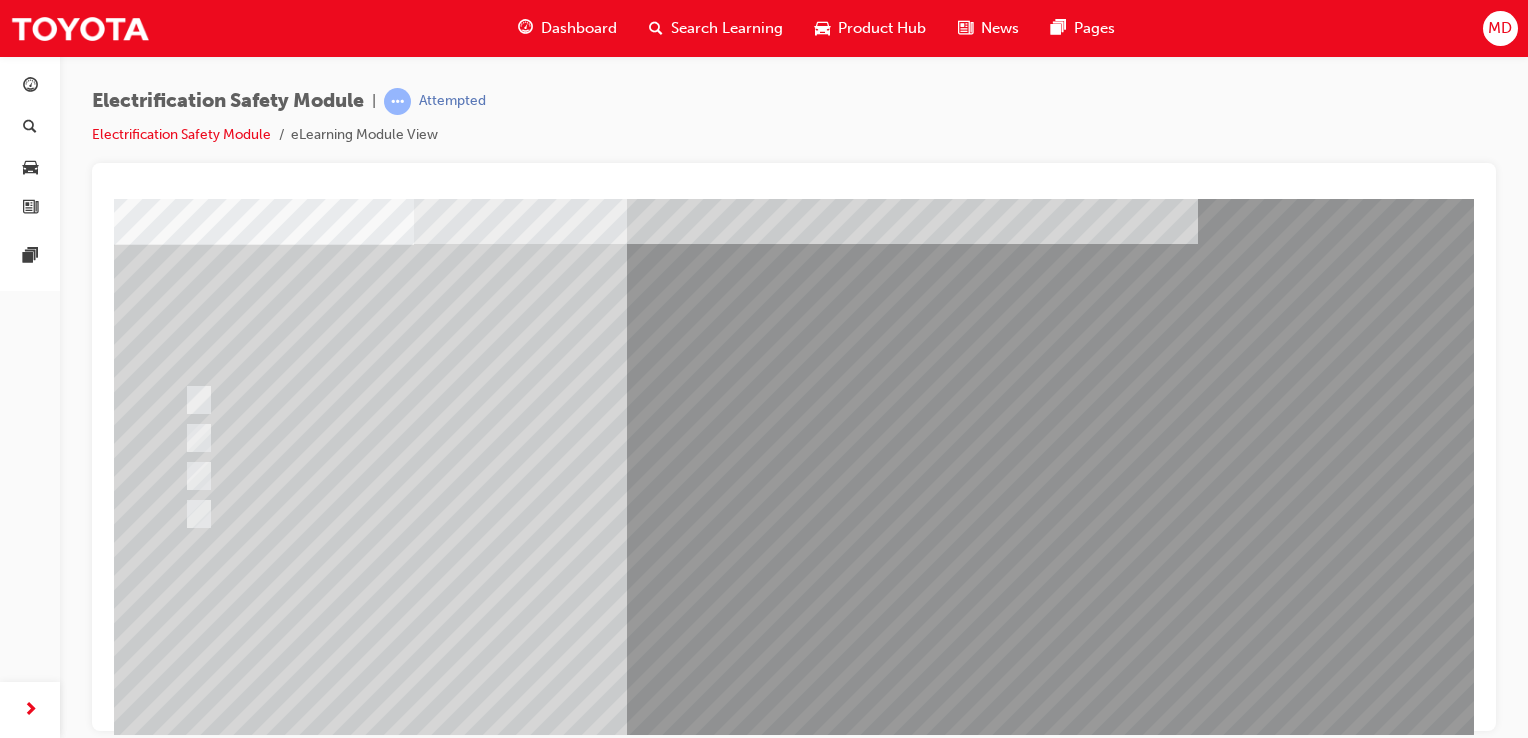 click at bounding box center (186, 2883) 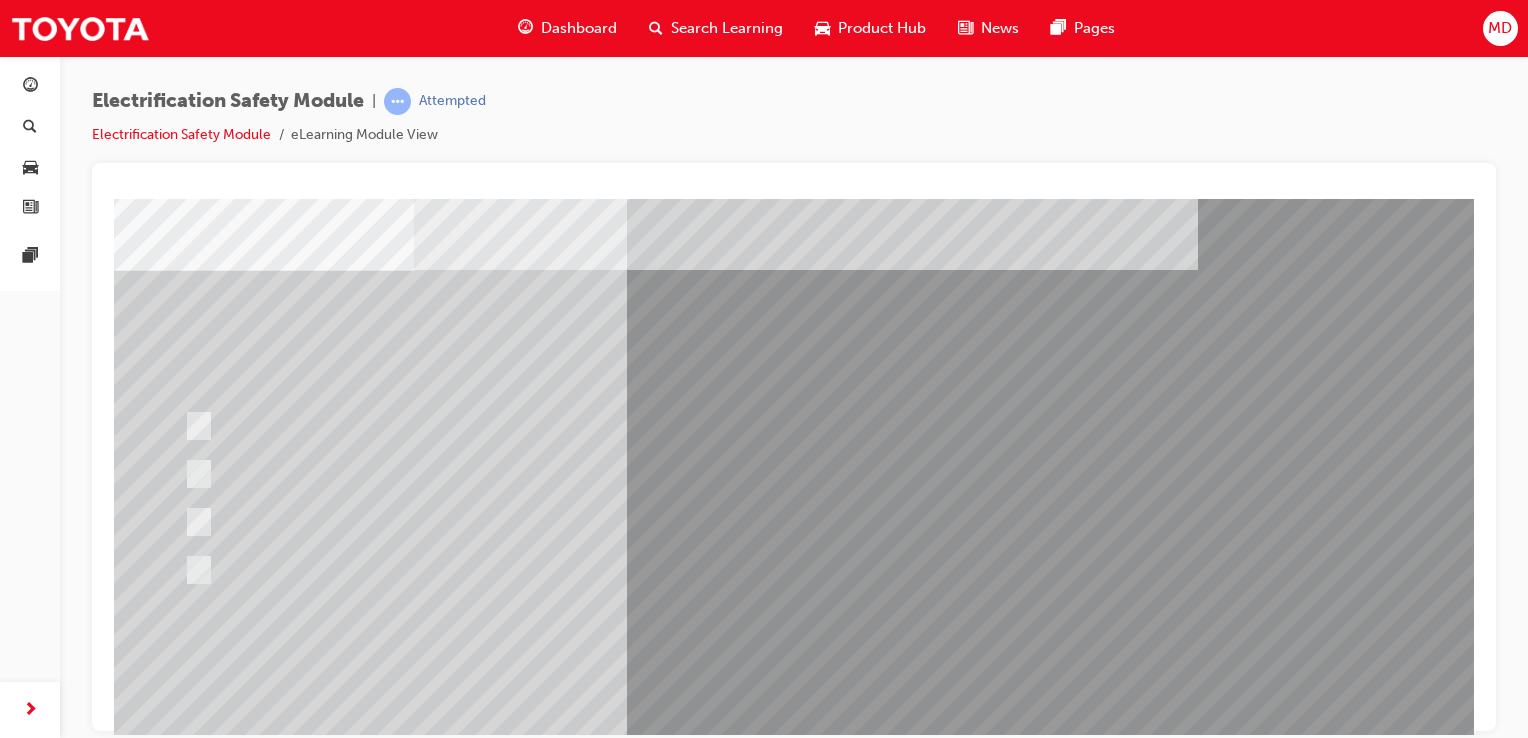 scroll, scrollTop: 79, scrollLeft: 0, axis: vertical 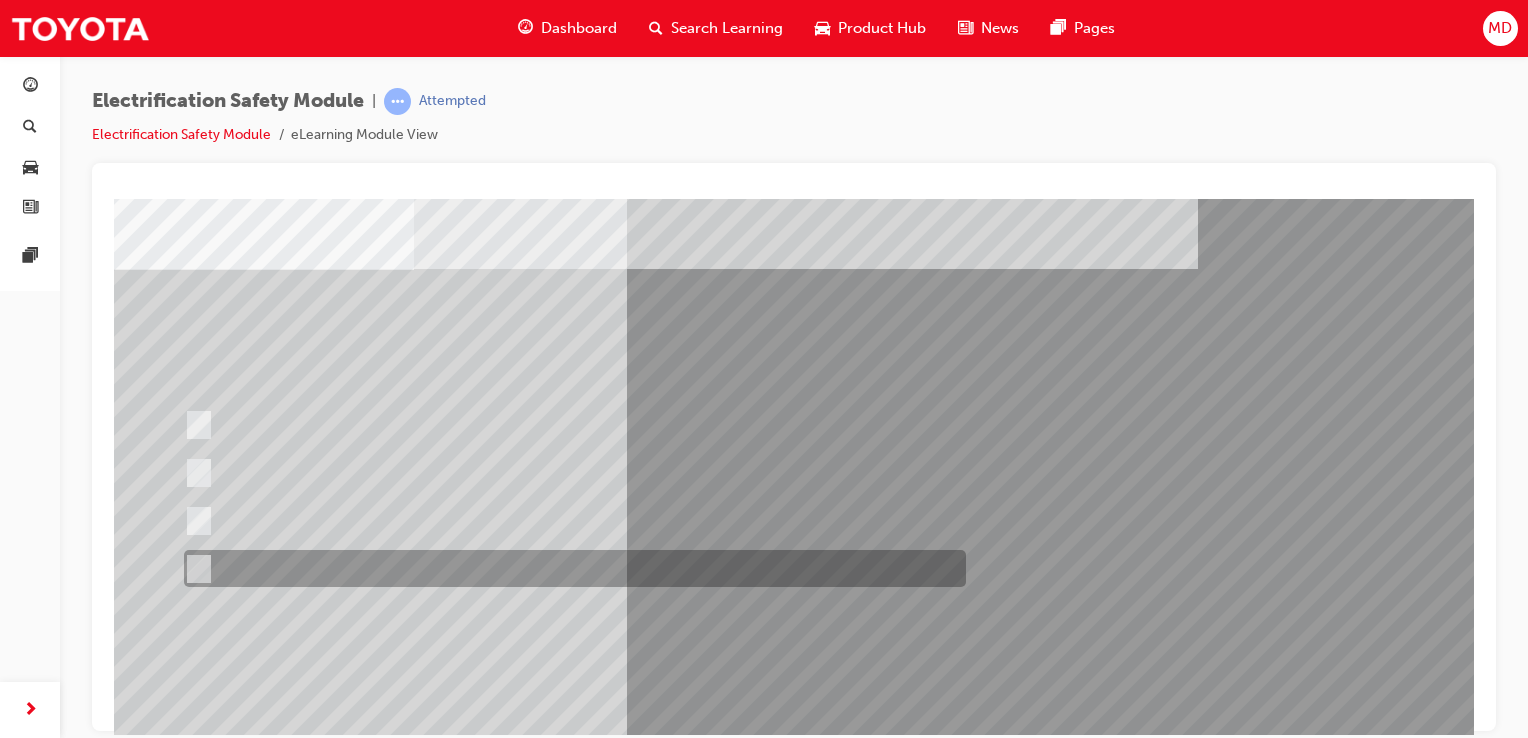 click at bounding box center (570, 568) 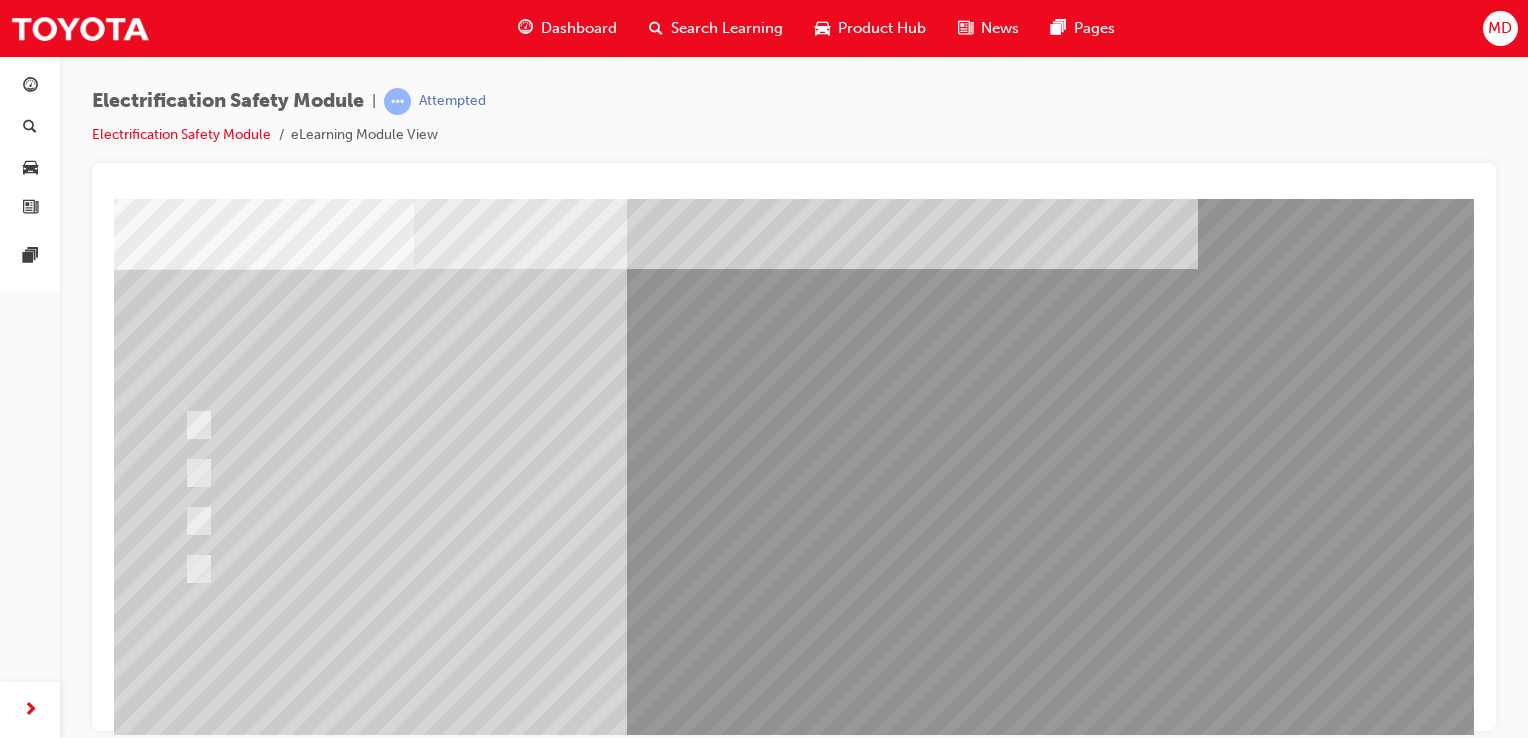 click at bounding box center [186, 2908] 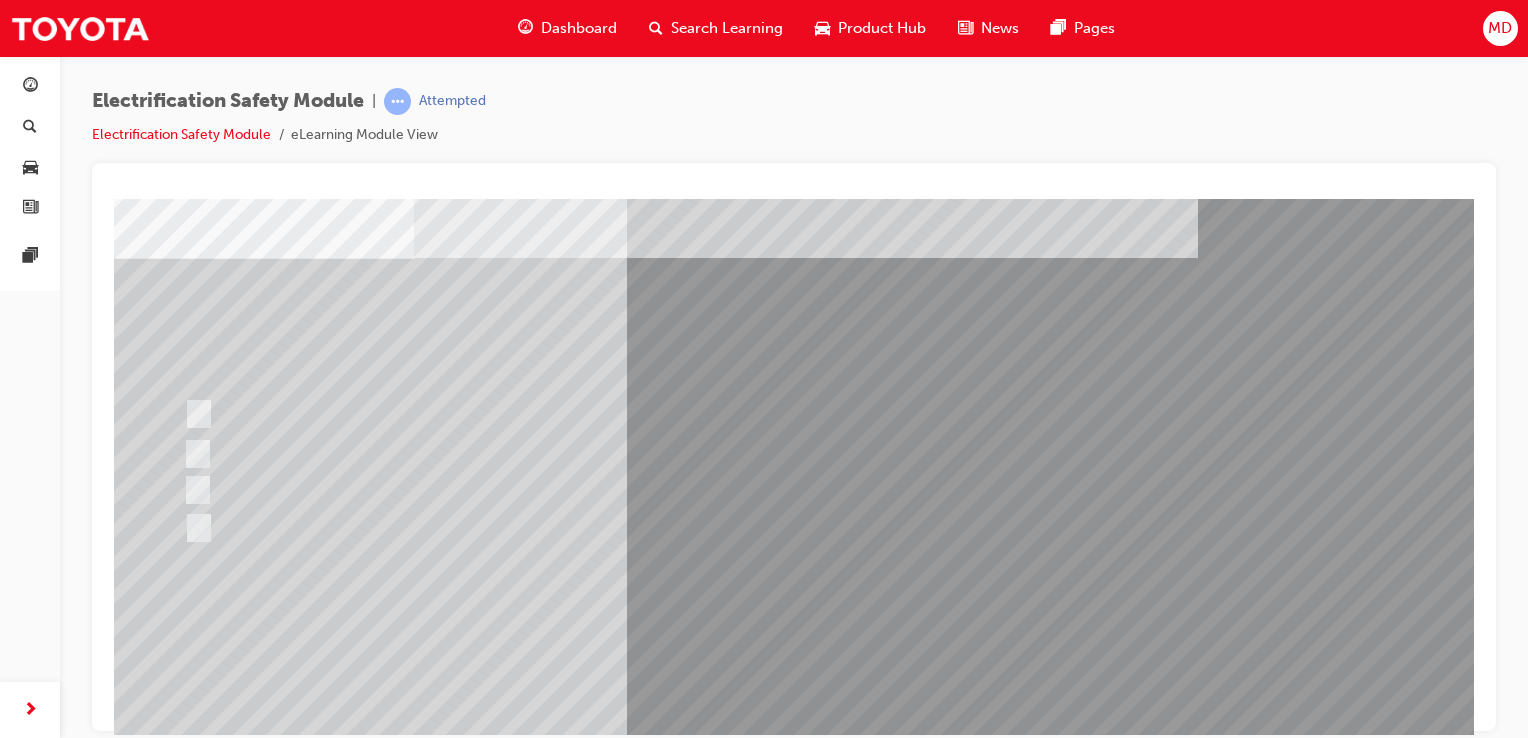 scroll, scrollTop: 96, scrollLeft: 0, axis: vertical 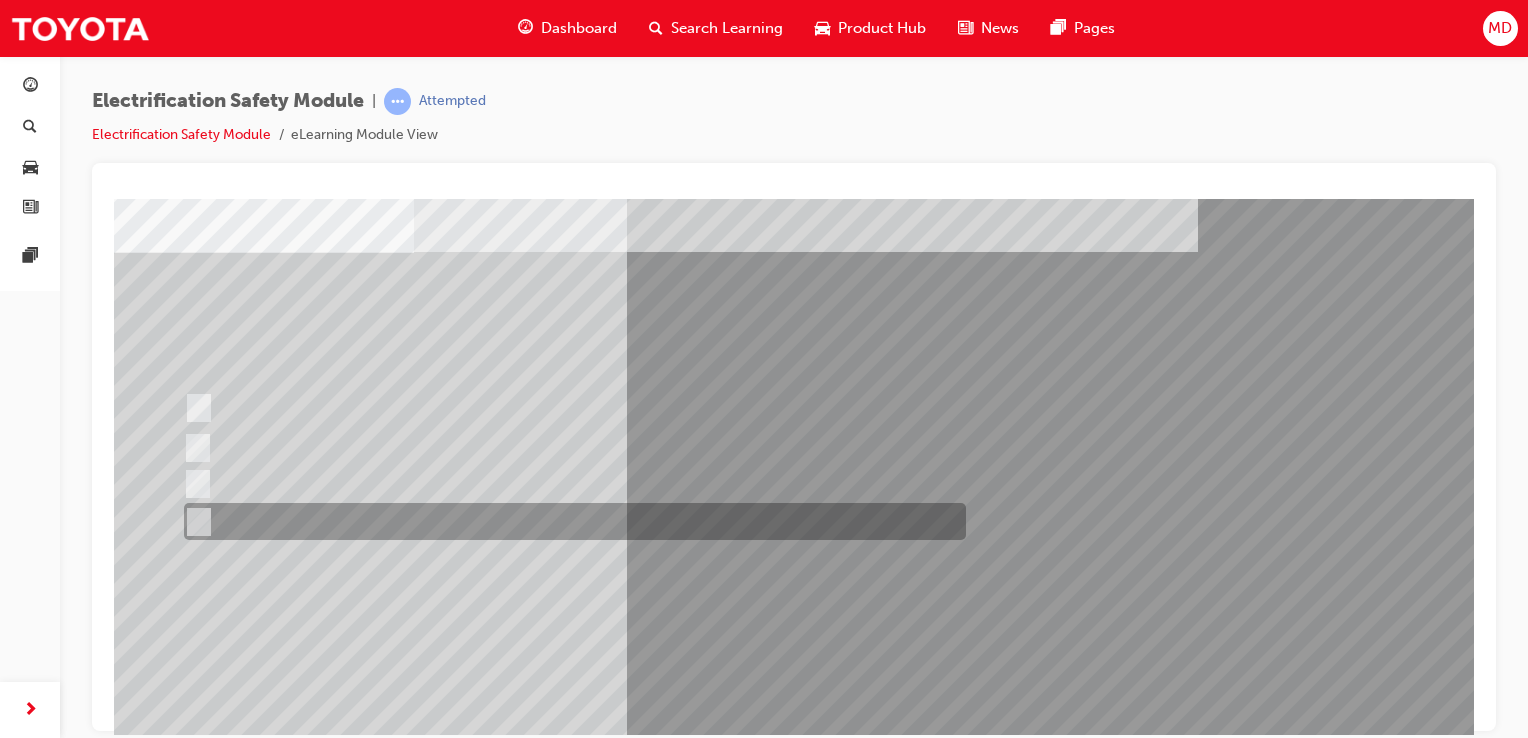 click at bounding box center (570, 521) 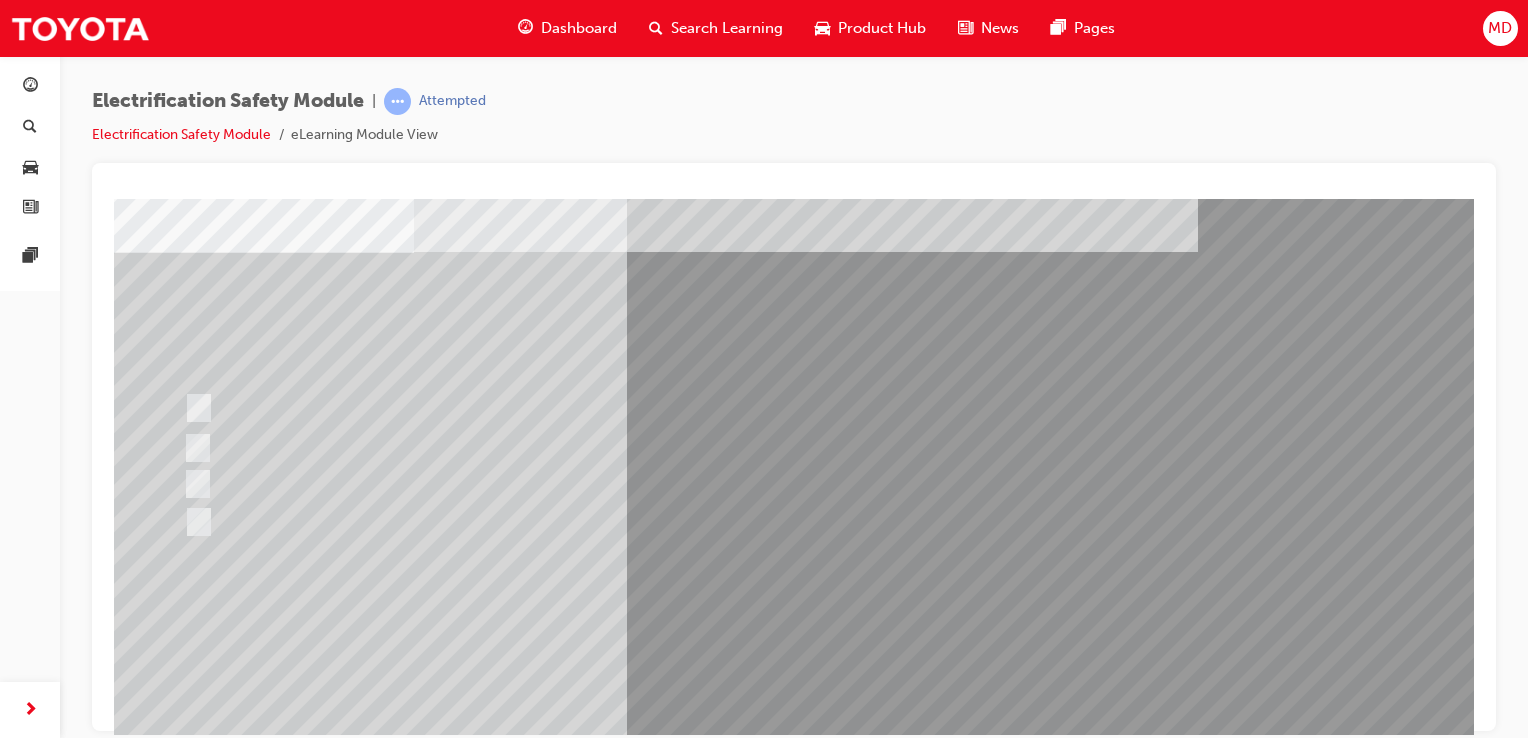 click at bounding box center (186, 2891) 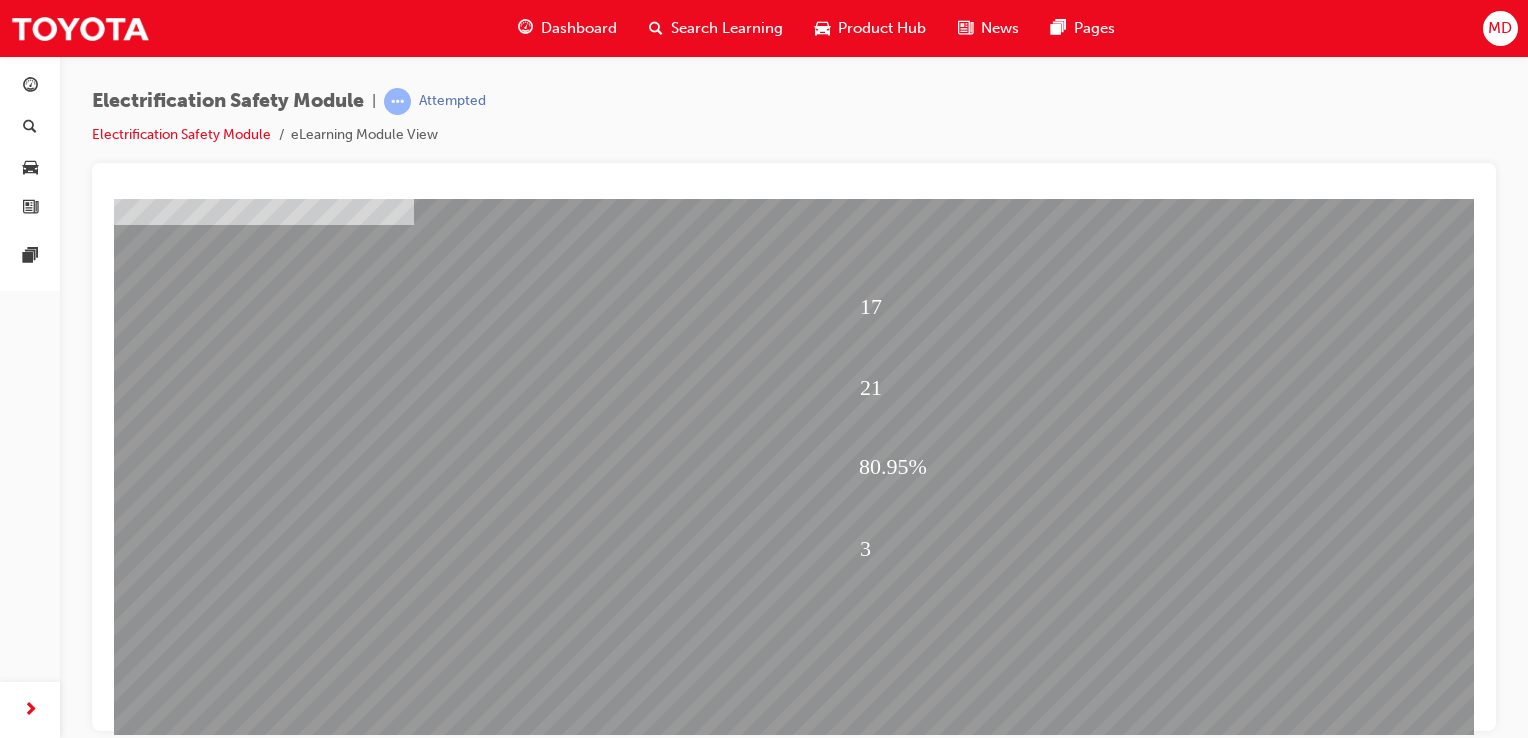 scroll, scrollTop: 162, scrollLeft: 0, axis: vertical 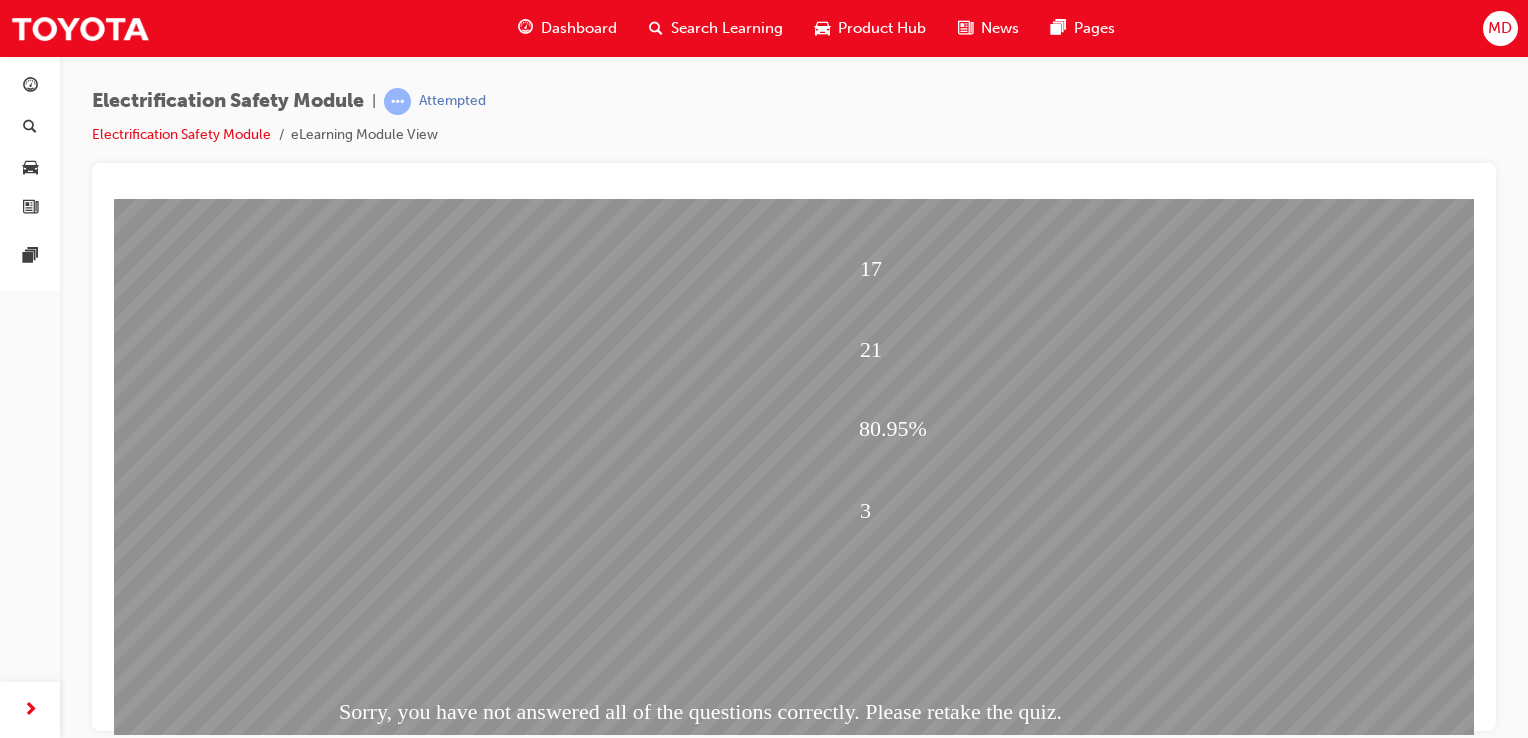 click at bounding box center [186, 1811] 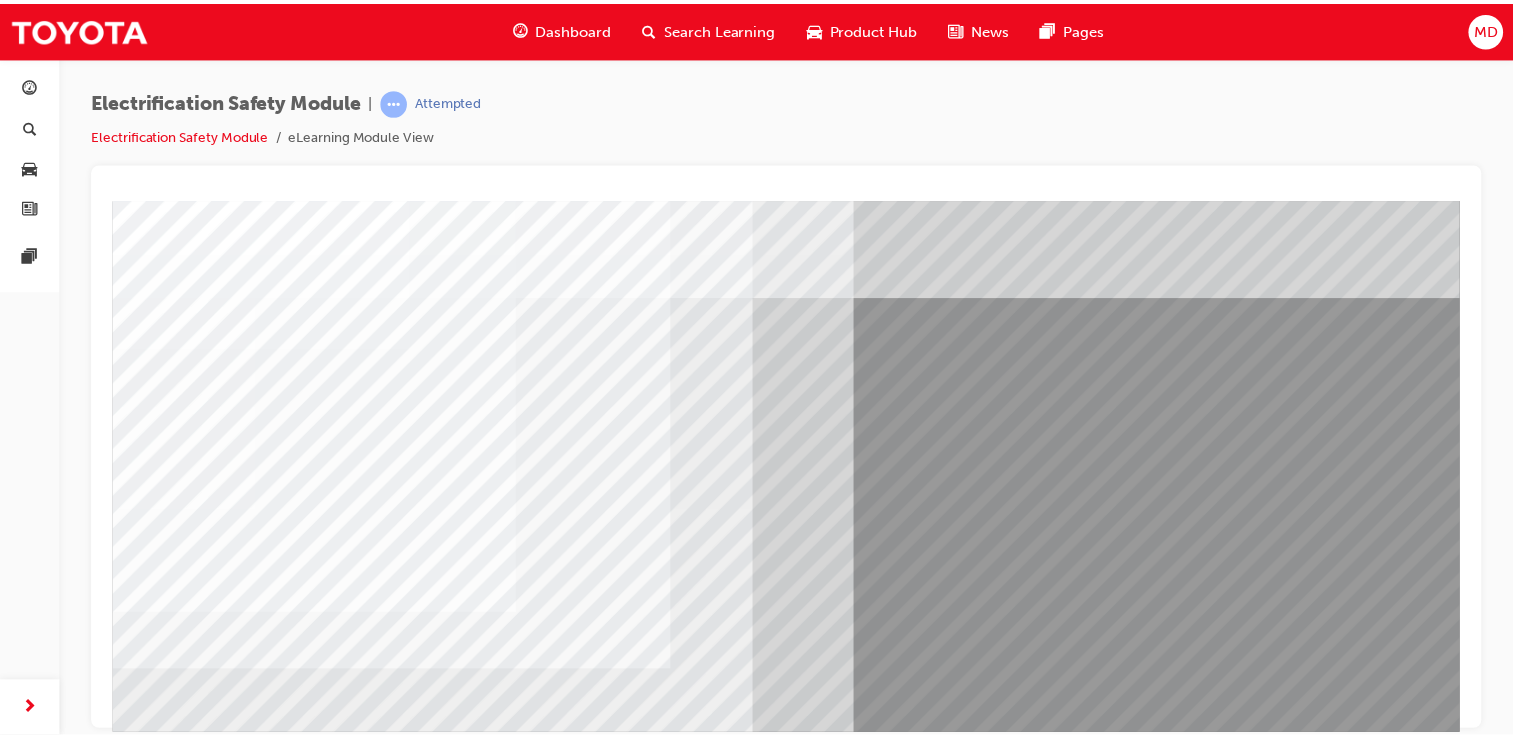 scroll, scrollTop: 0, scrollLeft: 0, axis: both 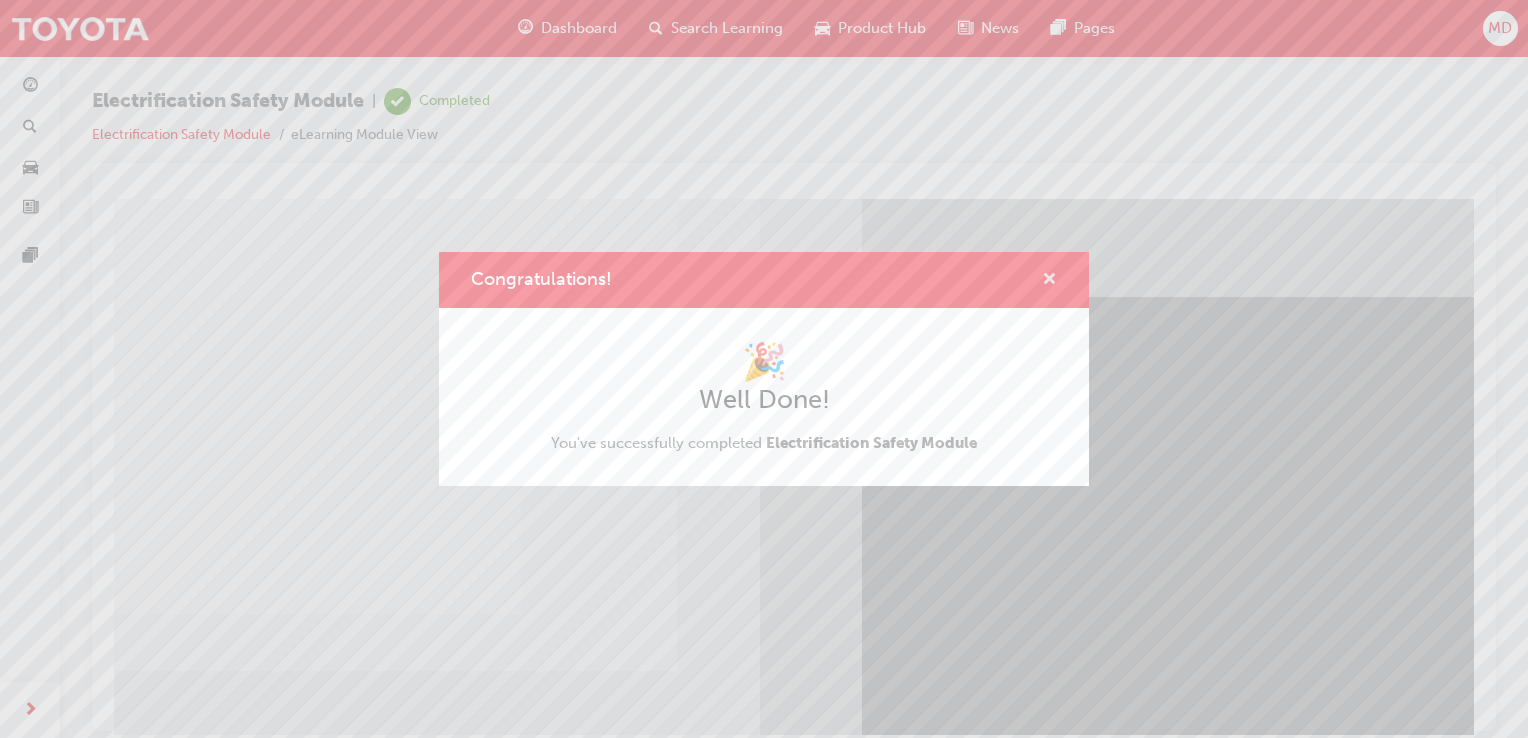 click at bounding box center (1049, 281) 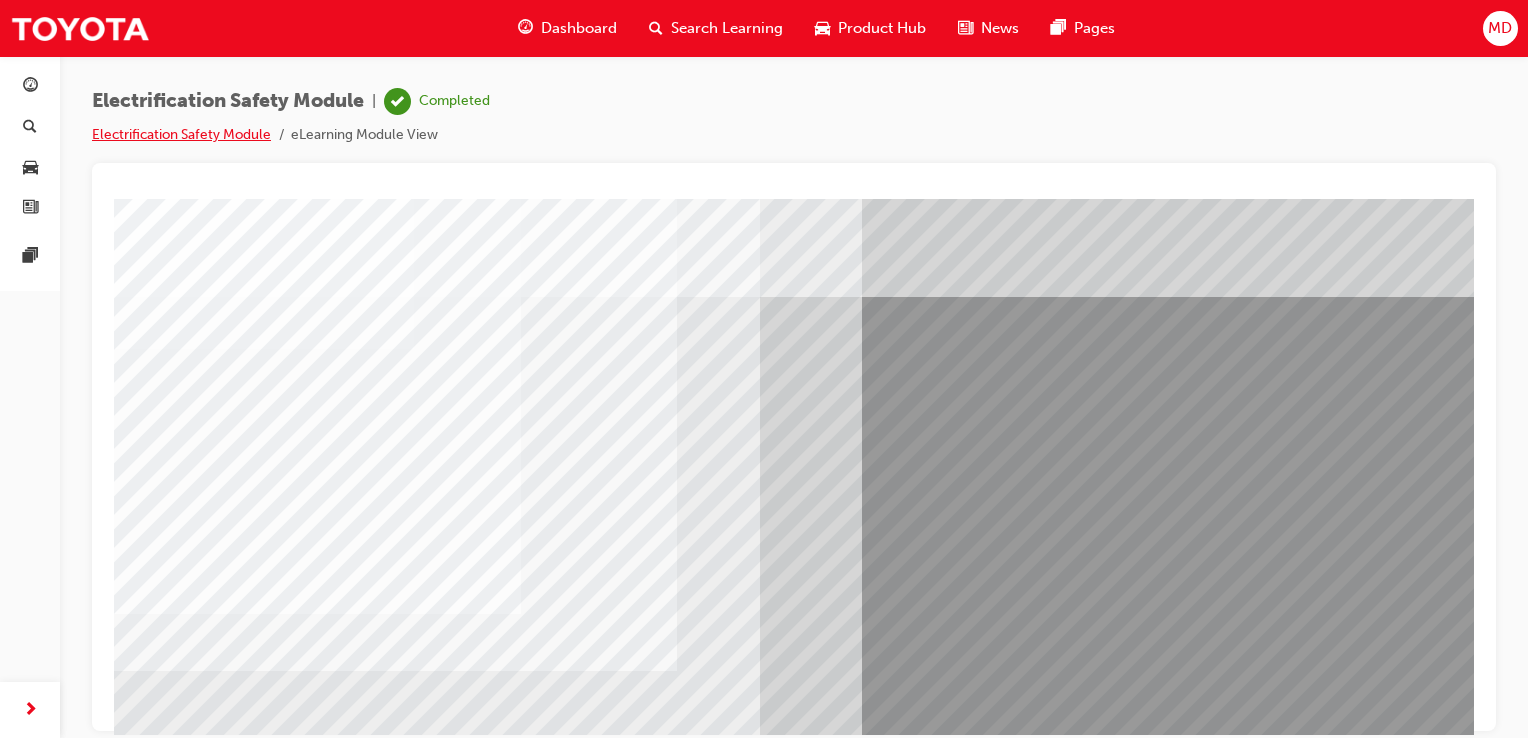 click on "Electrification Safety Module" at bounding box center [181, 134] 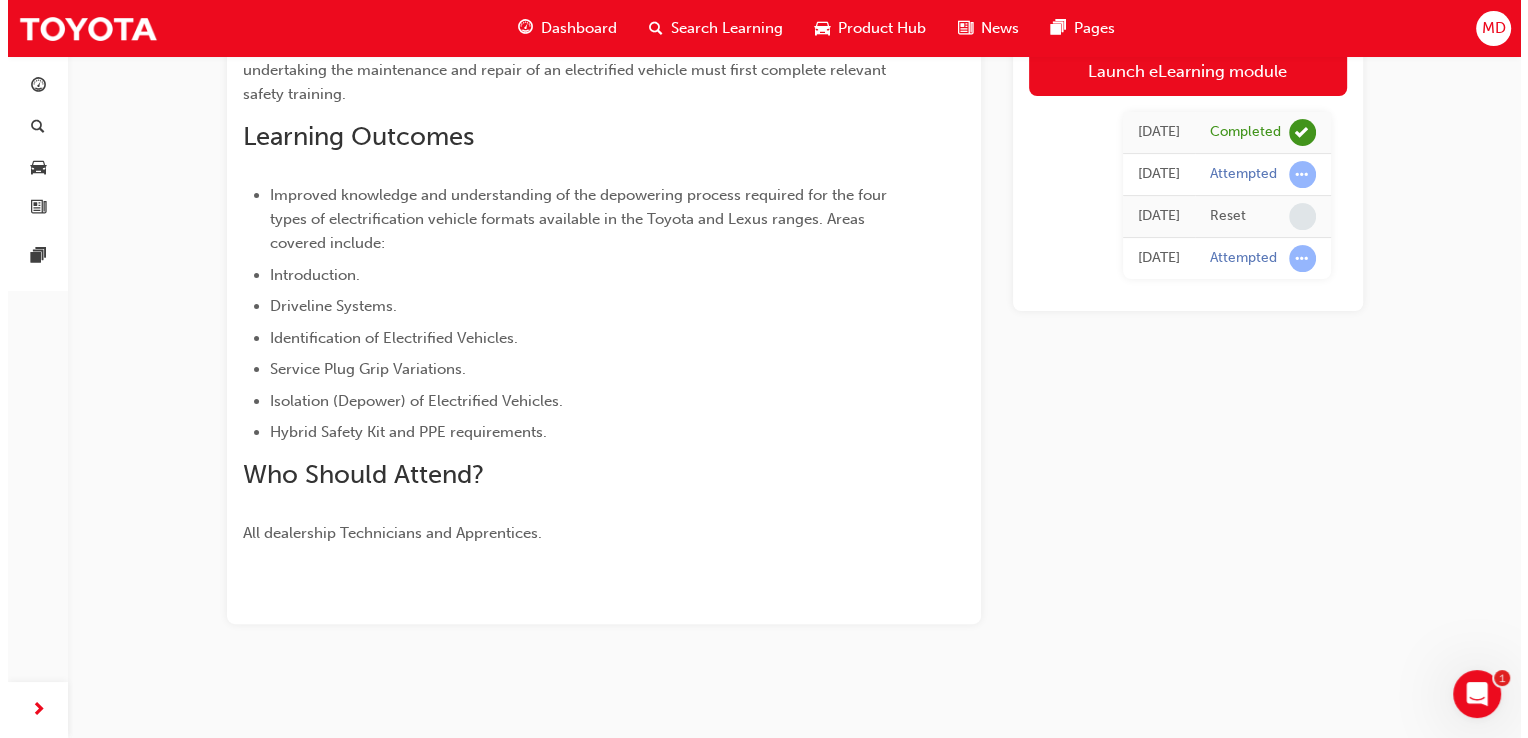 scroll, scrollTop: 0, scrollLeft: 0, axis: both 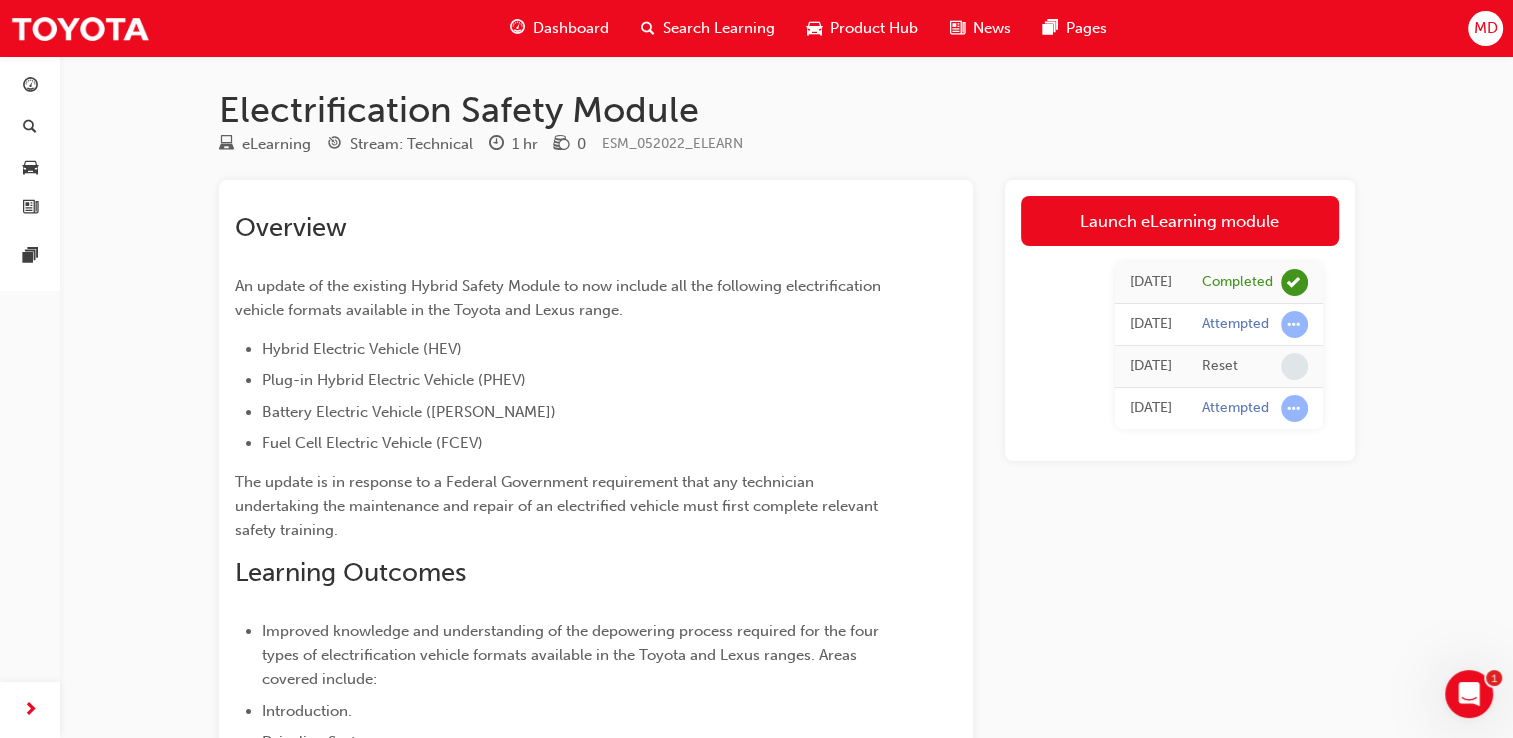 click on "Today" at bounding box center (1151, 283) 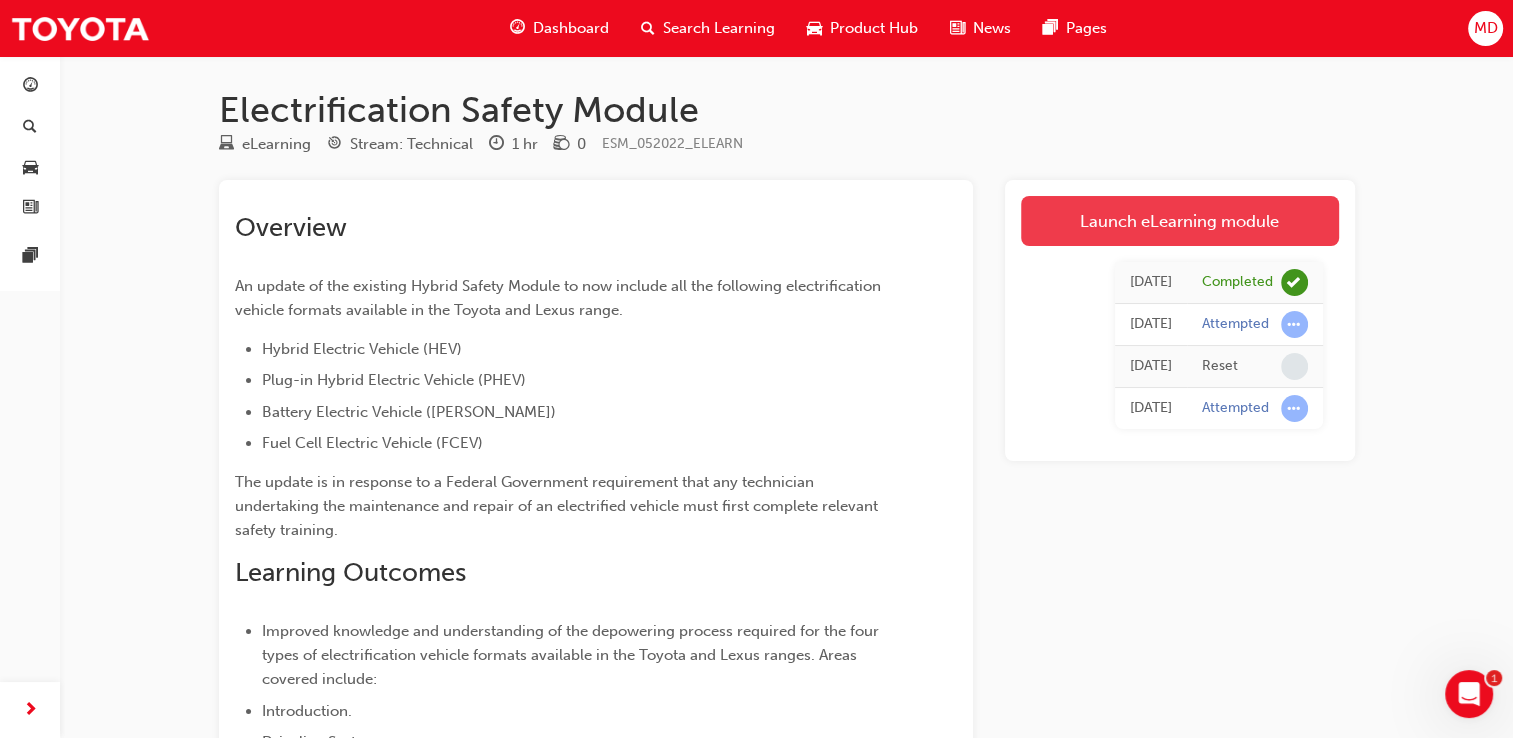click on "Launch eLearning module" at bounding box center [1180, 221] 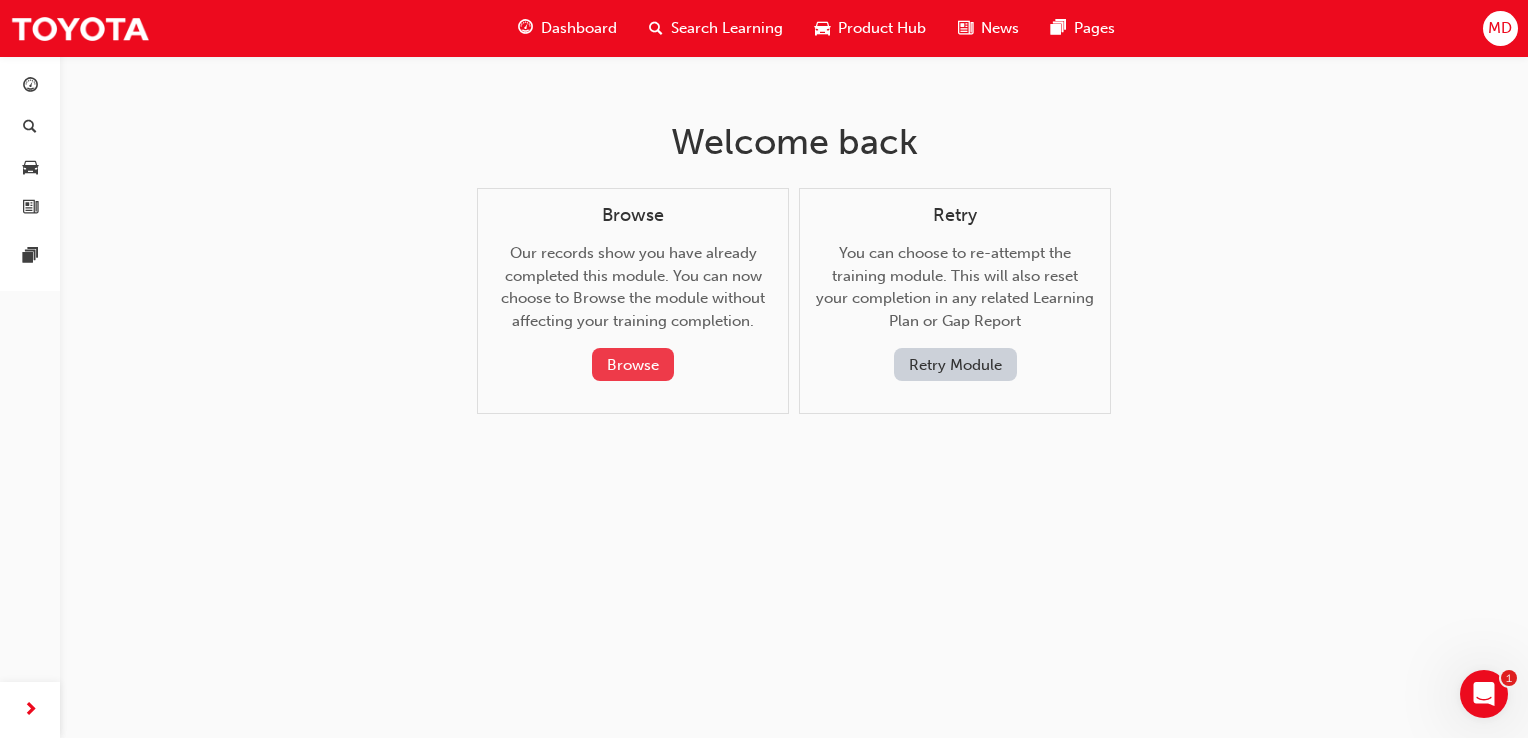 click on "Browse" at bounding box center [633, 364] 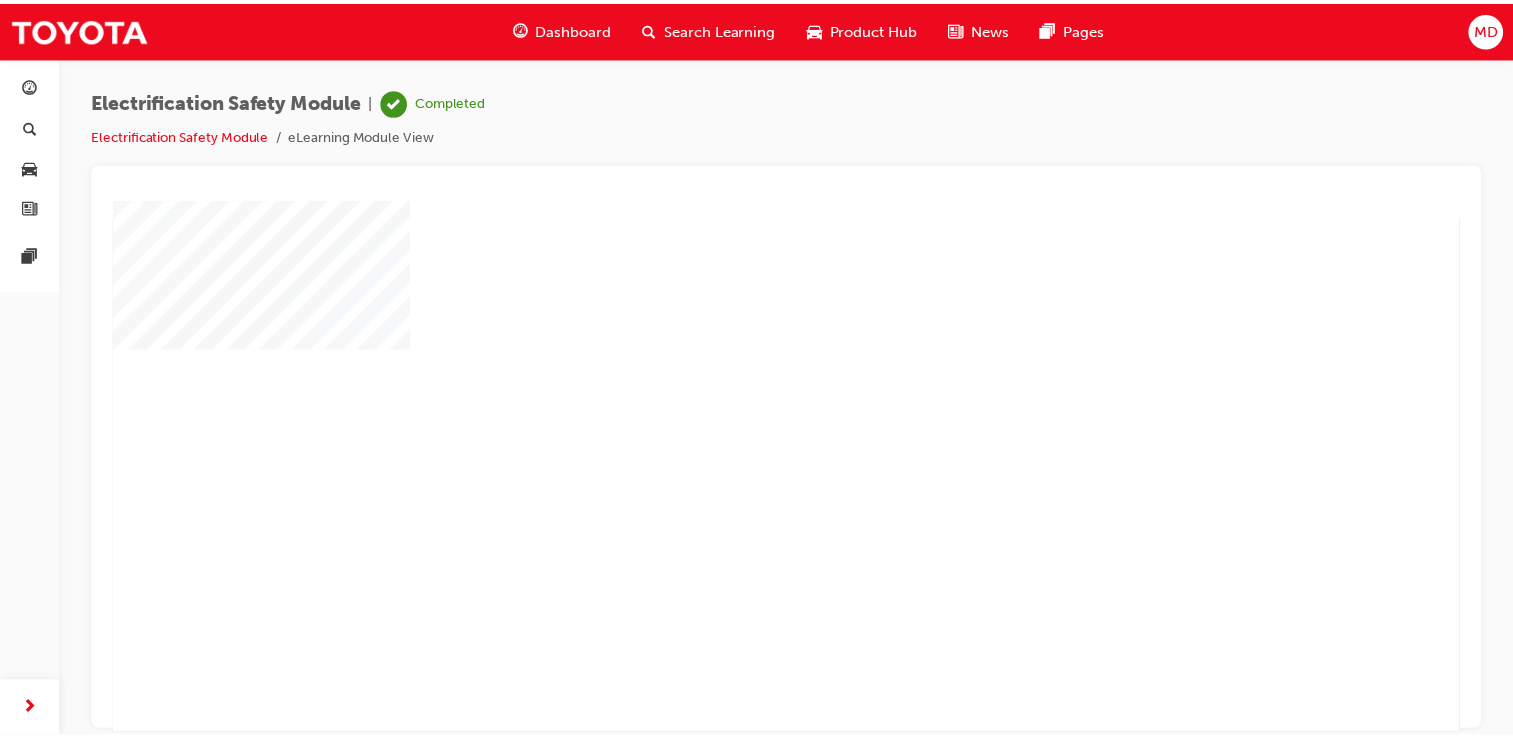 scroll, scrollTop: 0, scrollLeft: 0, axis: both 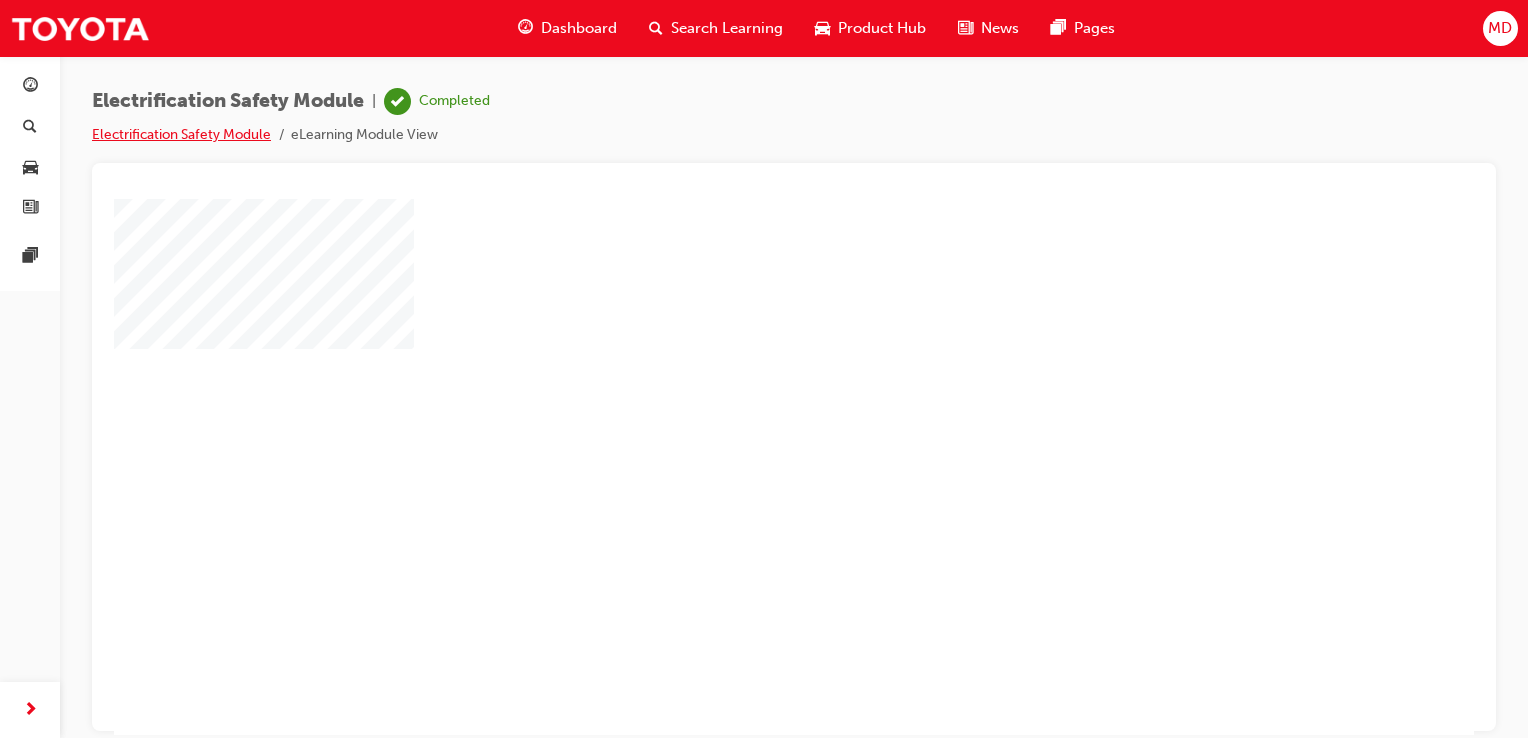 click on "Electrification Safety Module" at bounding box center [181, 134] 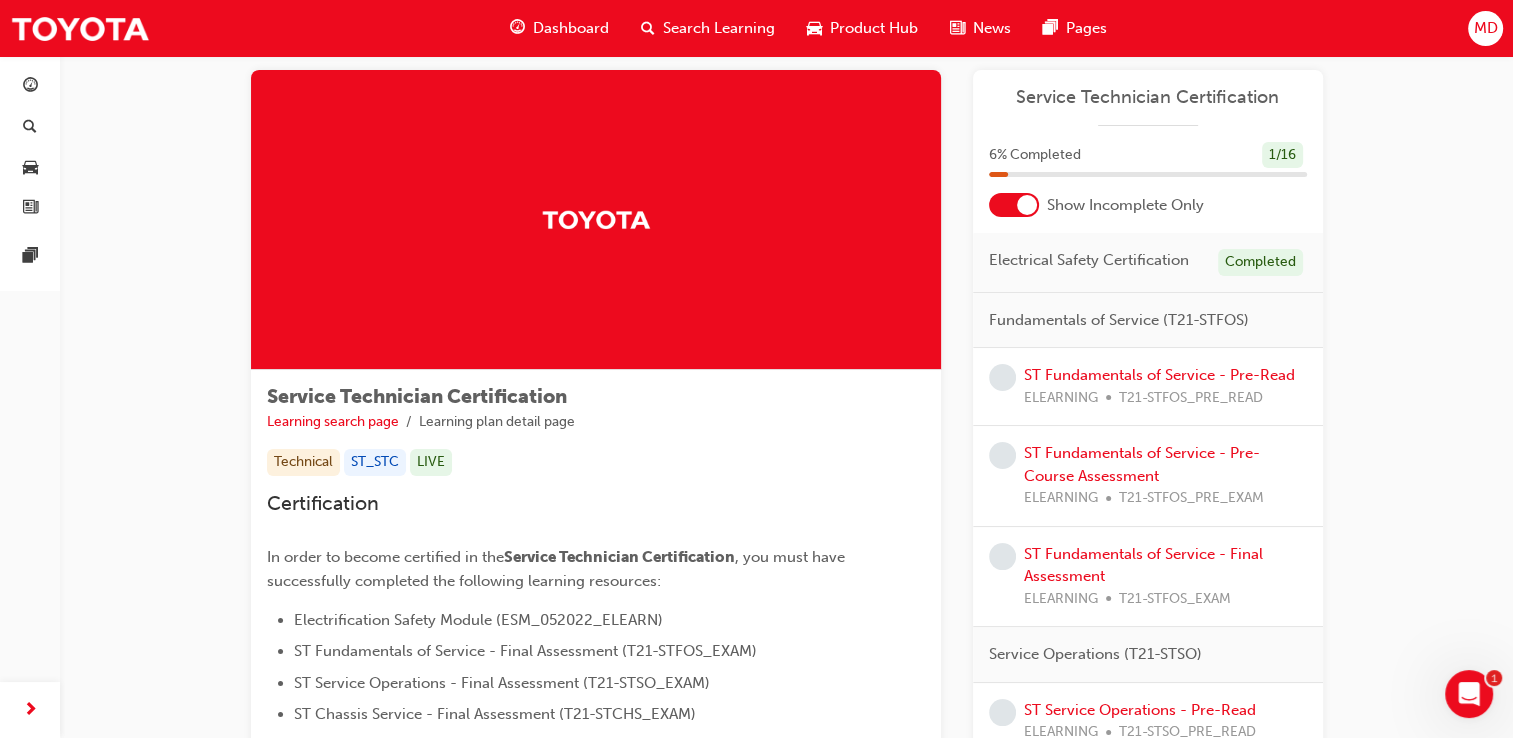 scroll, scrollTop: 0, scrollLeft: 0, axis: both 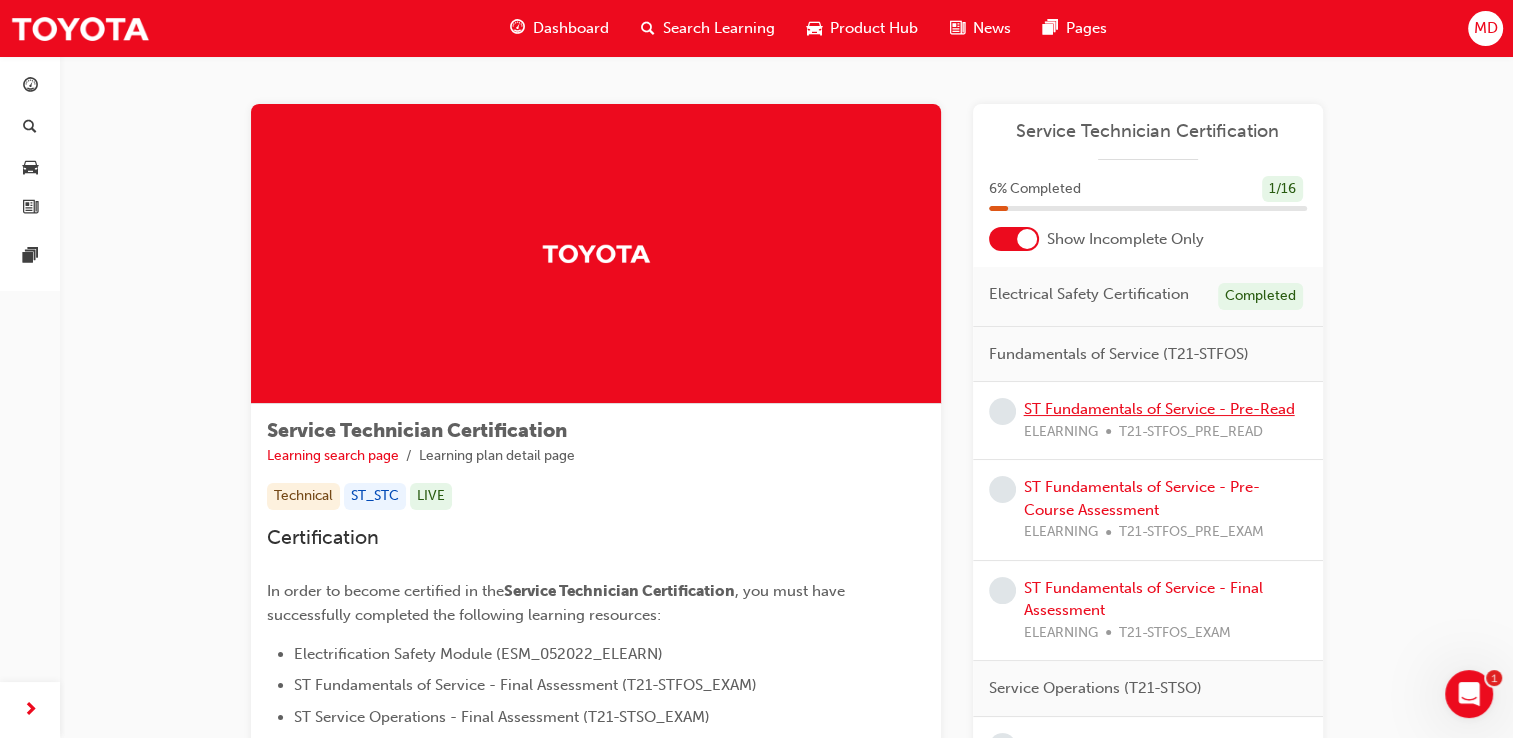 click on "ST Fundamentals of Service - Pre-Read" at bounding box center [1159, 409] 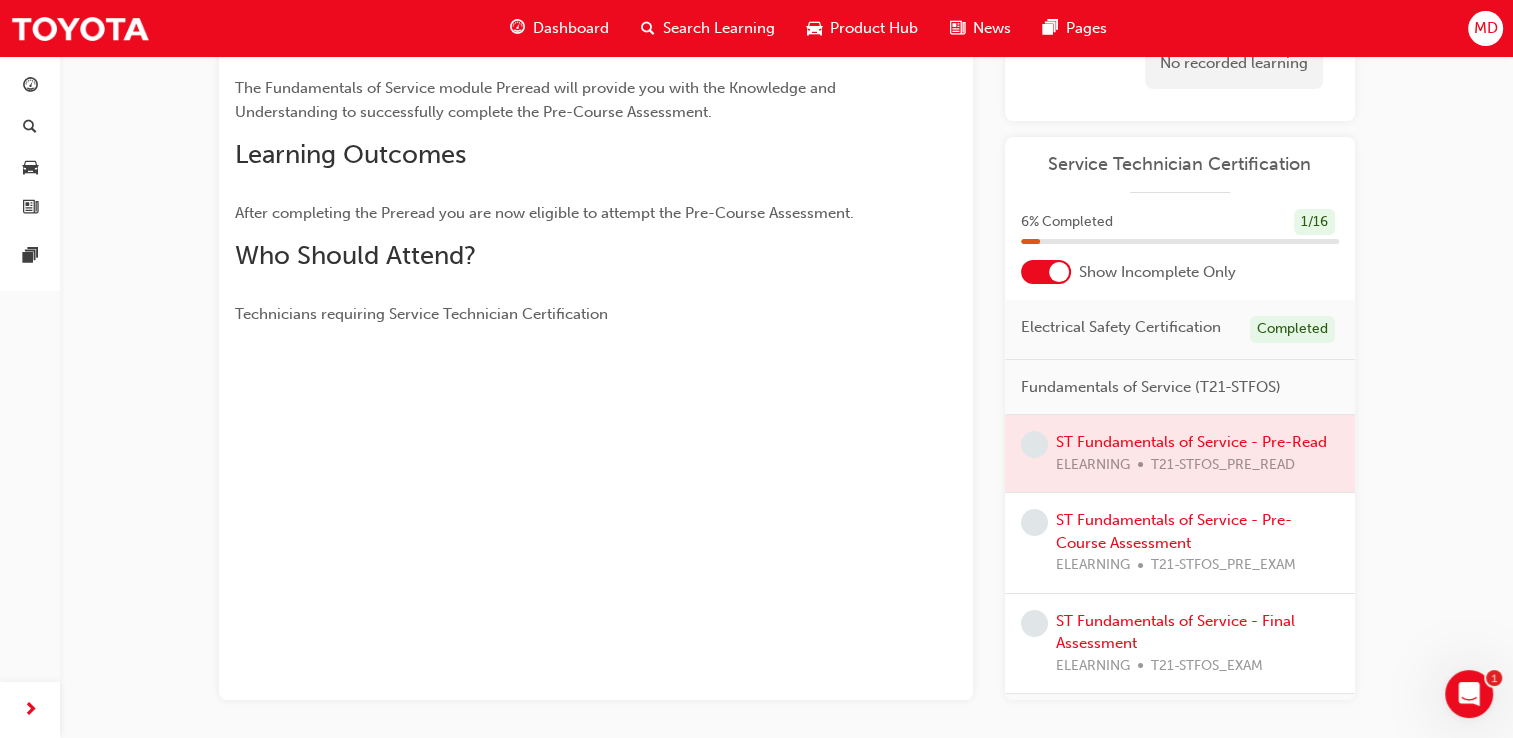 scroll, scrollTop: 214, scrollLeft: 0, axis: vertical 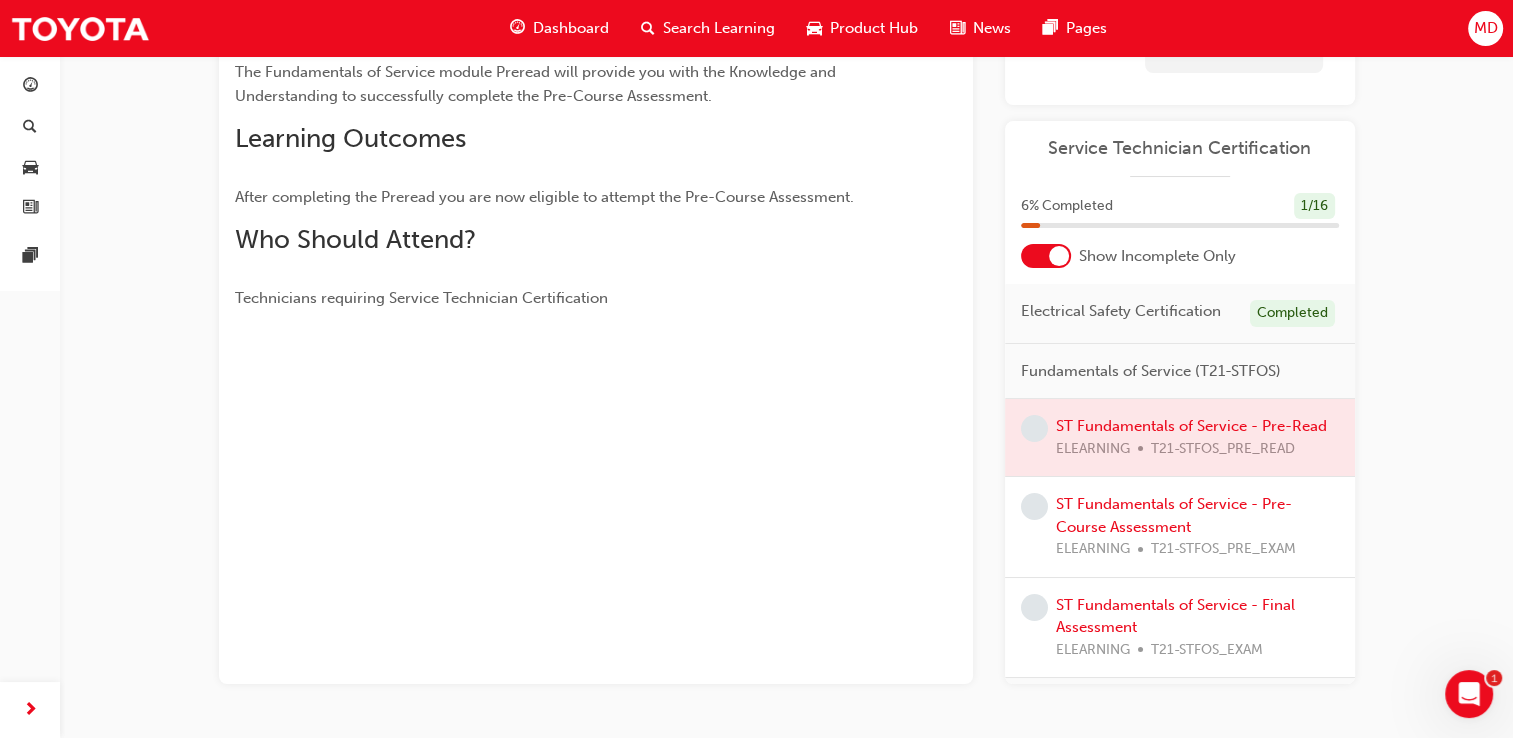 click at bounding box center (1180, 437) 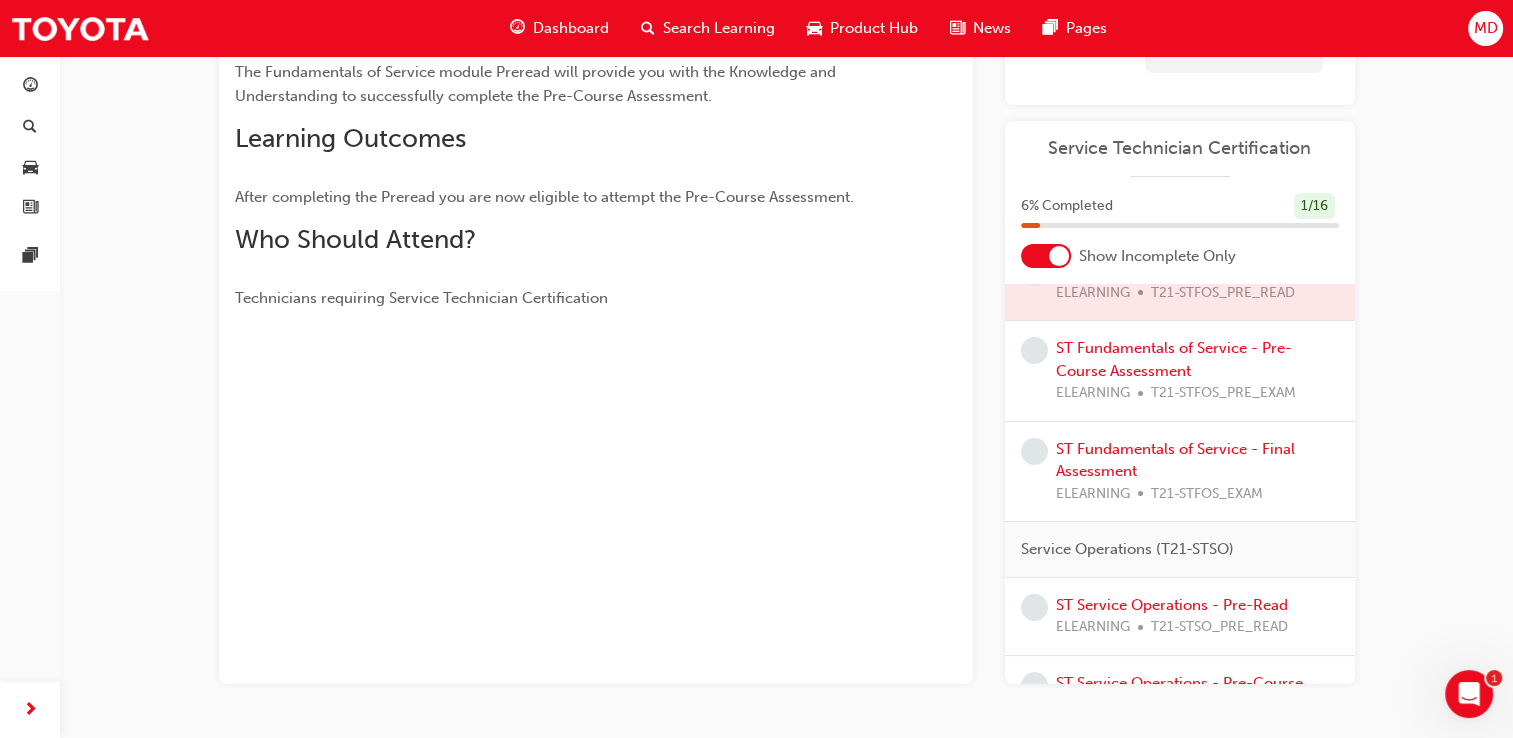 scroll, scrollTop: 0, scrollLeft: 0, axis: both 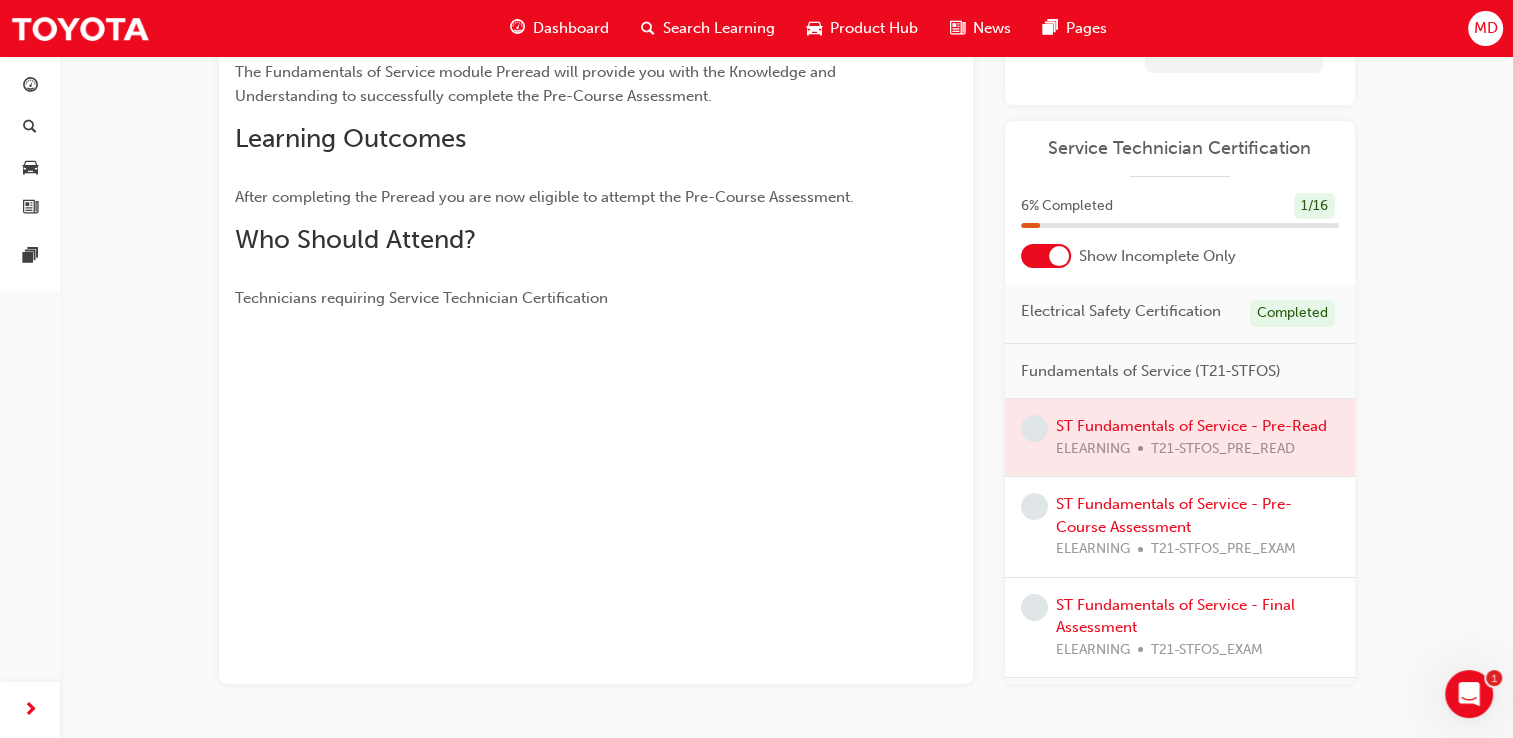 click on "Fundamentals of Service (T21-STFOS)" at bounding box center [1180, 372] 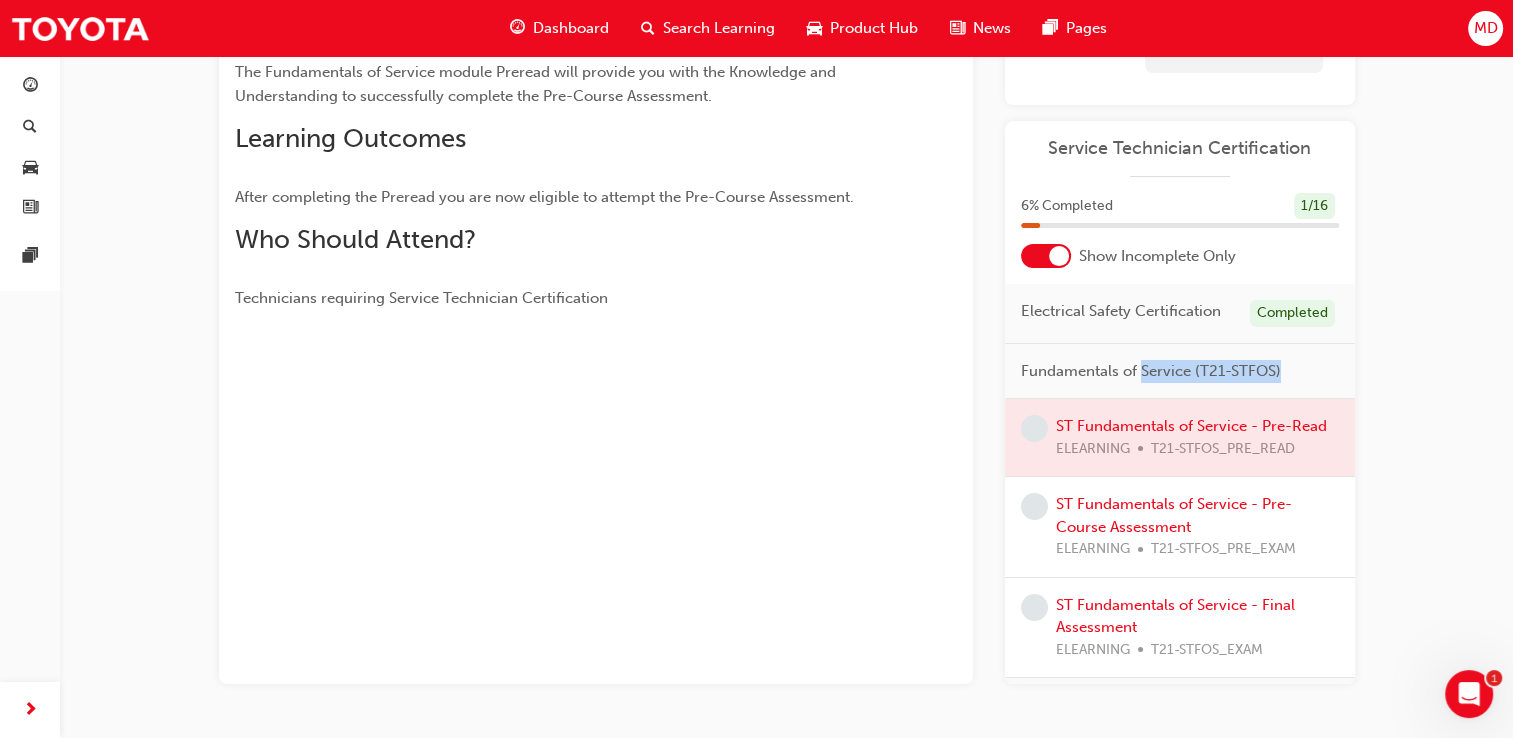 drag, startPoint x: 1170, startPoint y: 375, endPoint x: 1079, endPoint y: 455, distance: 121.16518 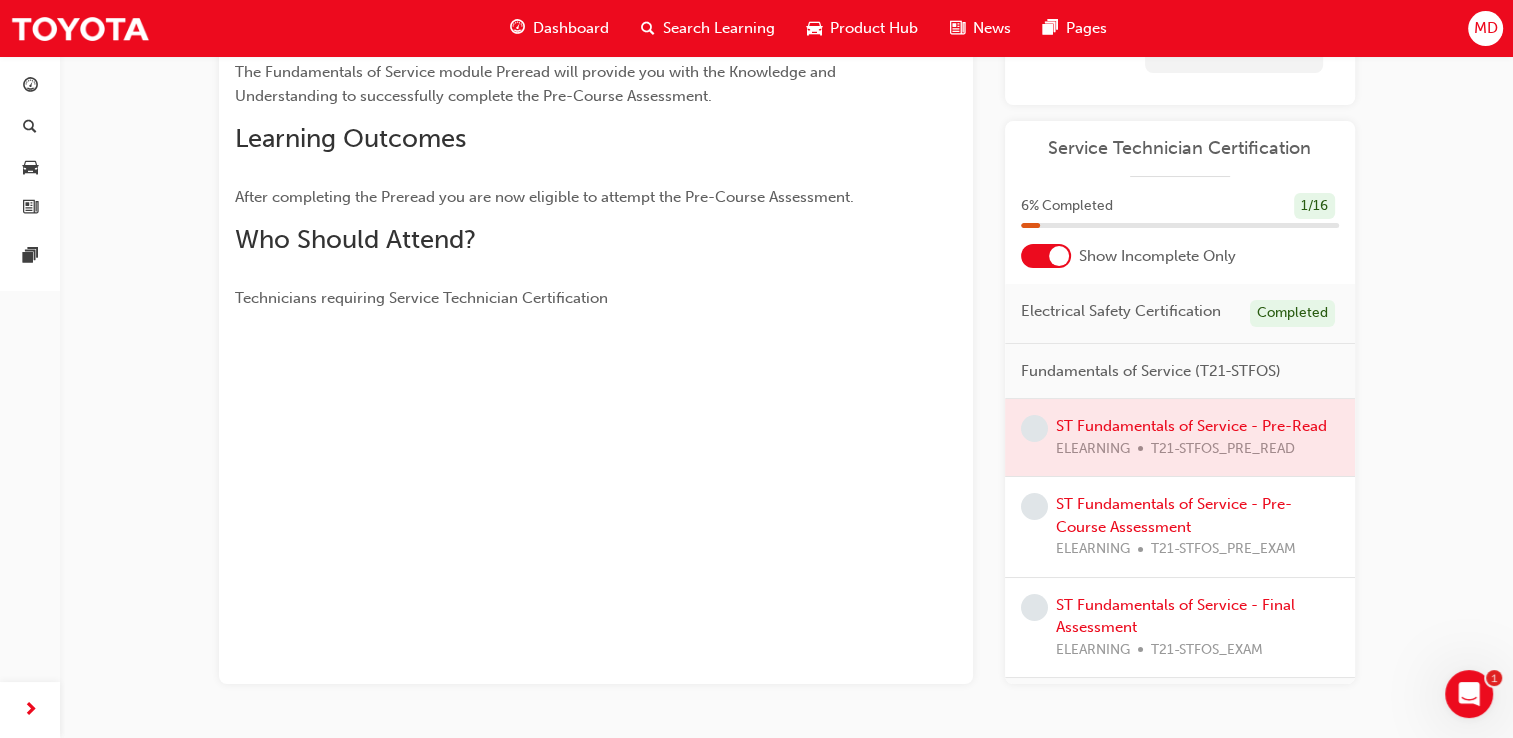 click at bounding box center (1180, 437) 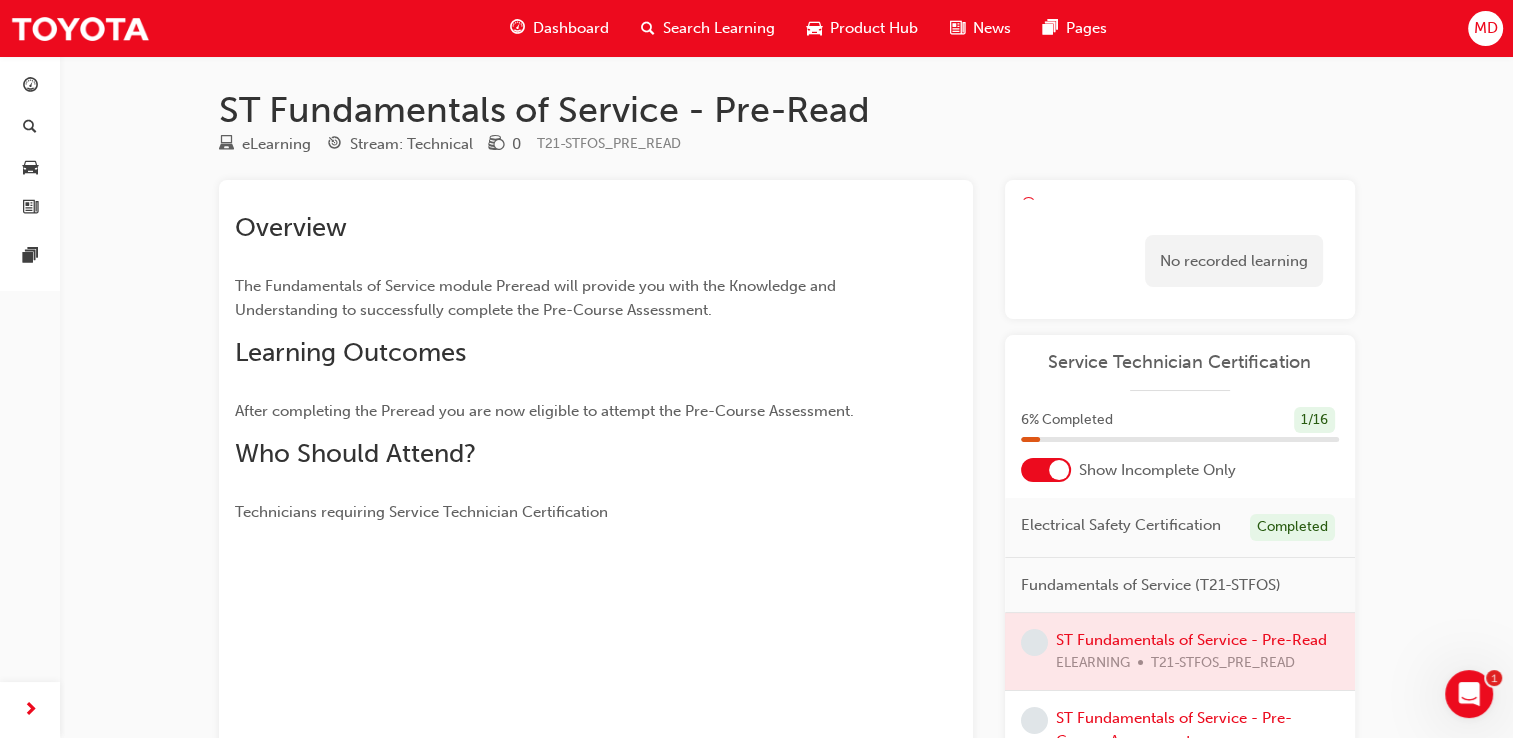 scroll, scrollTop: 273, scrollLeft: 0, axis: vertical 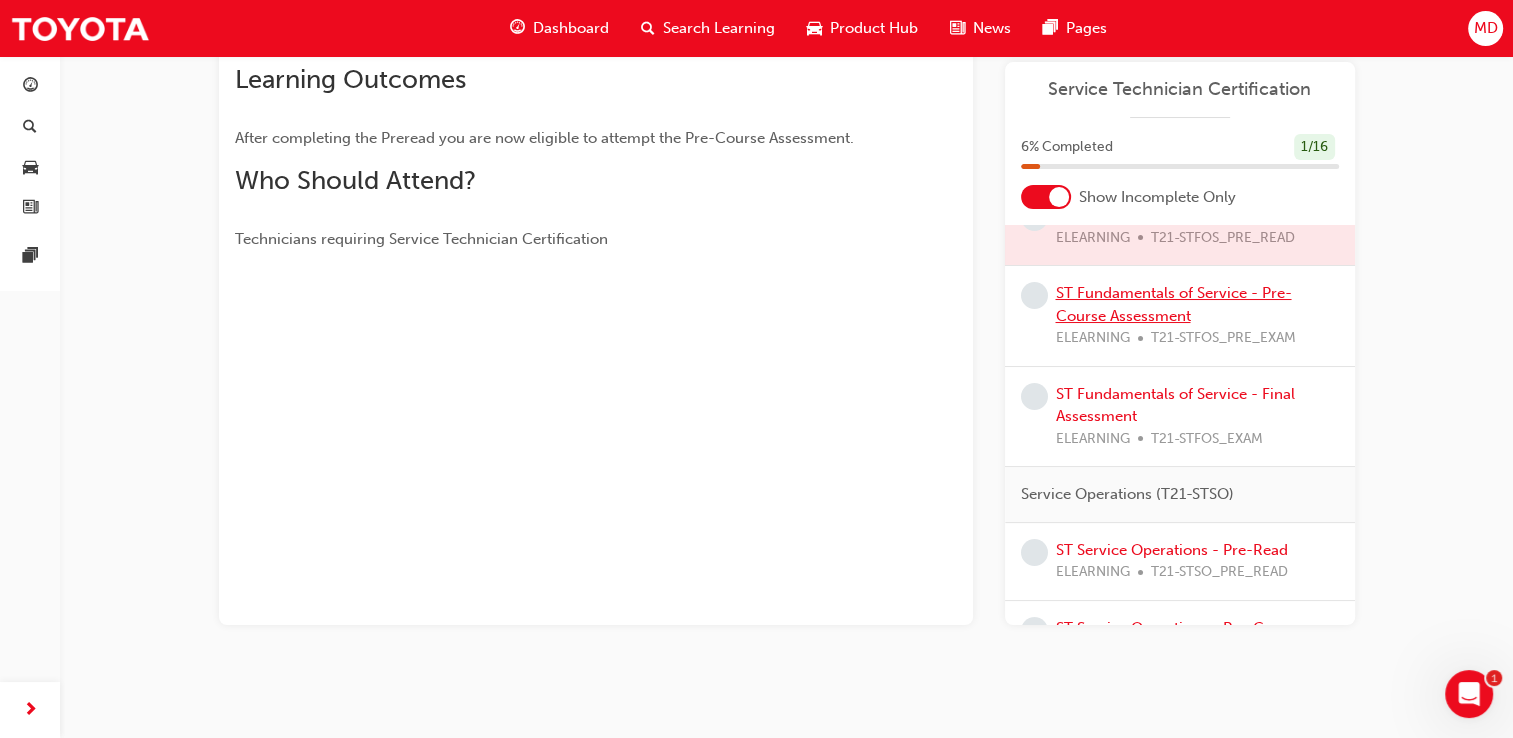 click on "ST Fundamentals of Service - Pre-Course Assessment" at bounding box center [1174, 304] 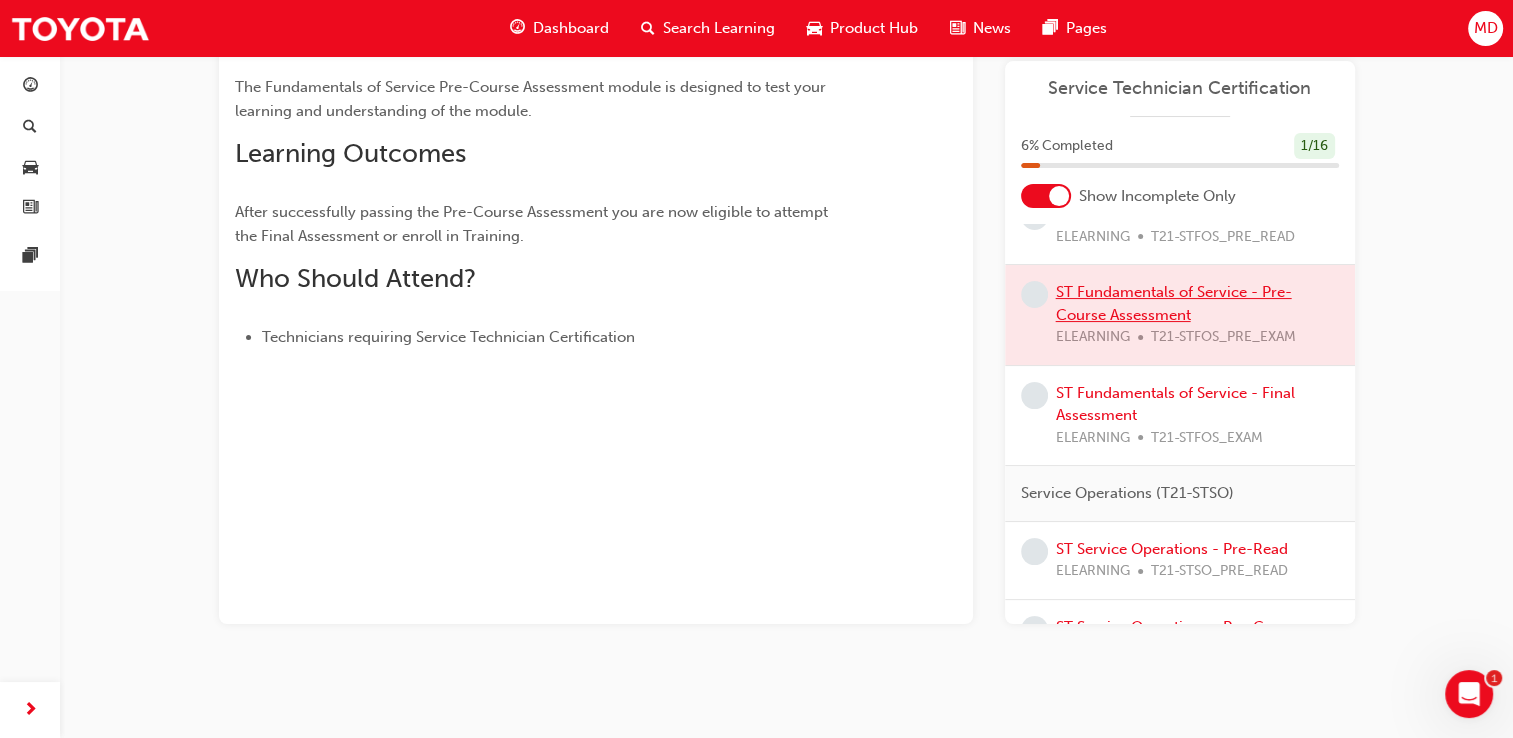 scroll, scrollTop: 273, scrollLeft: 0, axis: vertical 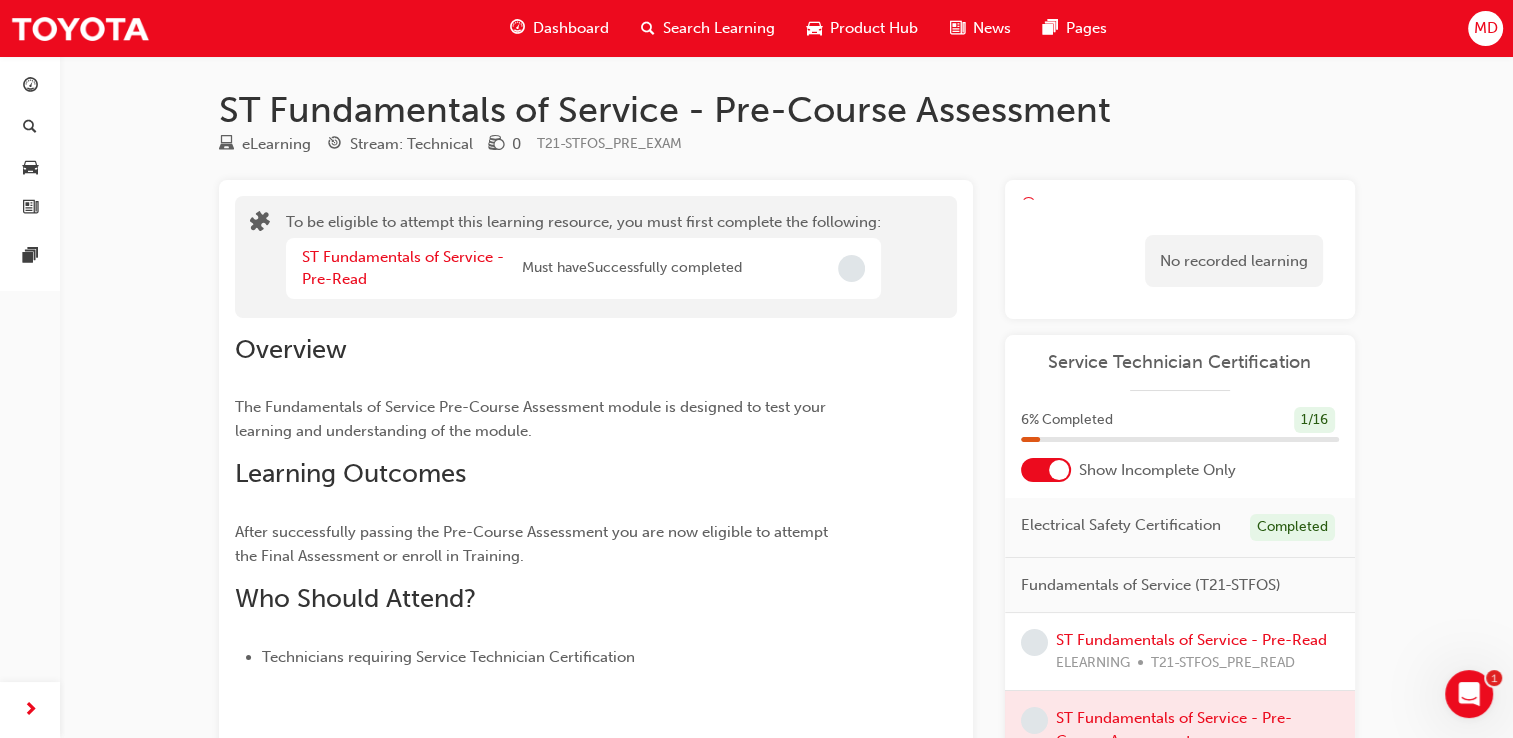 click on "Must have  Successfully completed" at bounding box center (632, 268) 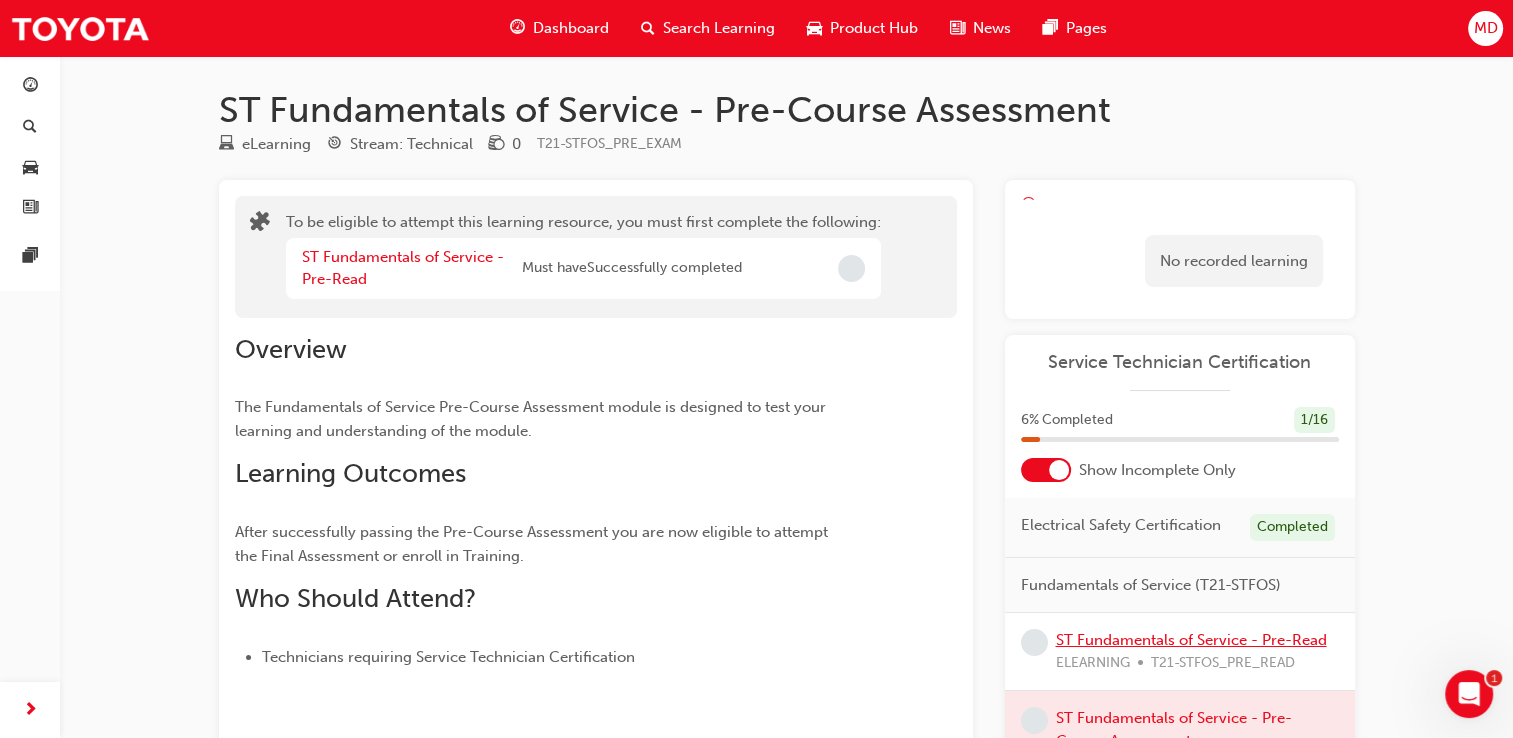 click on "ST Fundamentals of Service - Pre-Read" at bounding box center [1191, 640] 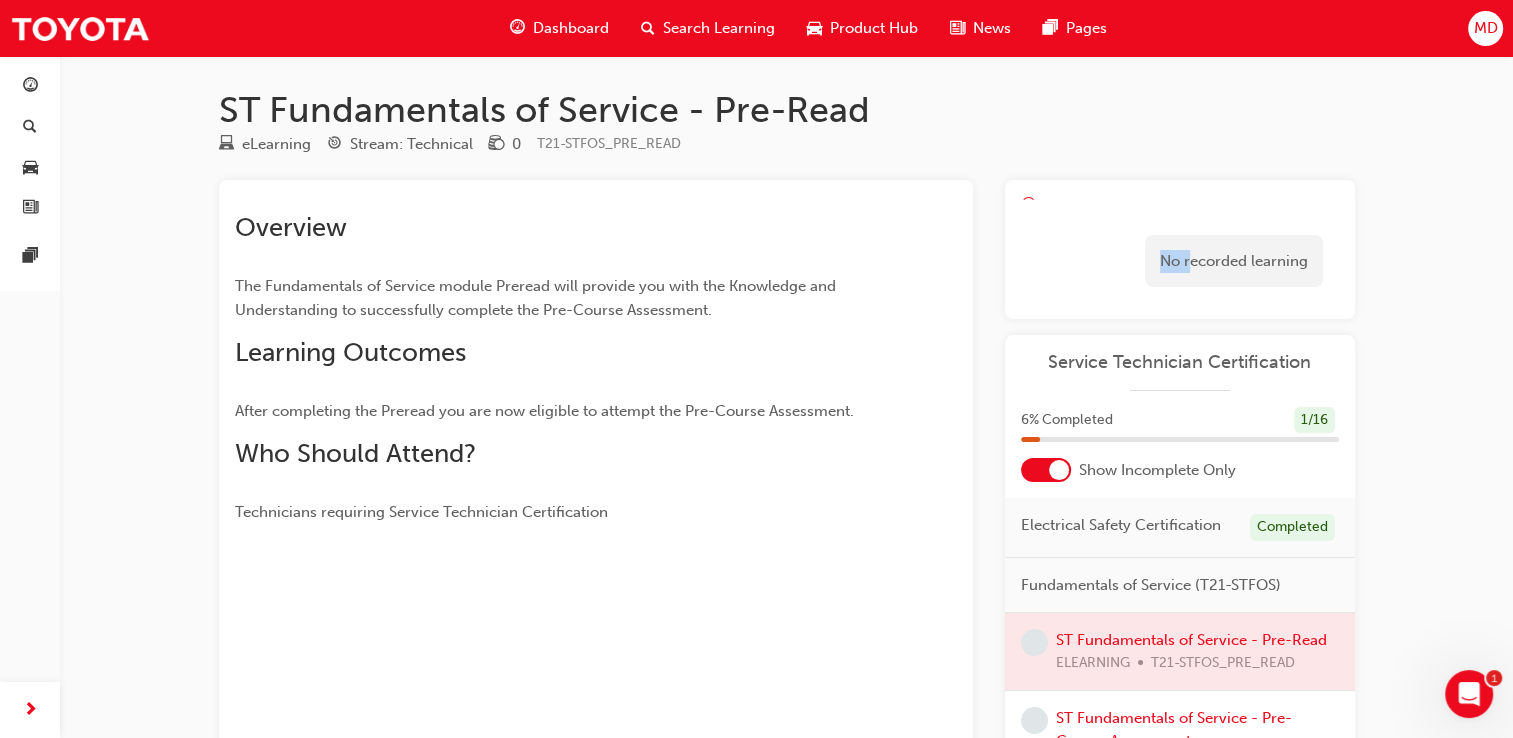 drag, startPoint x: 1140, startPoint y: 228, endPoint x: 1188, endPoint y: 262, distance: 58.821766 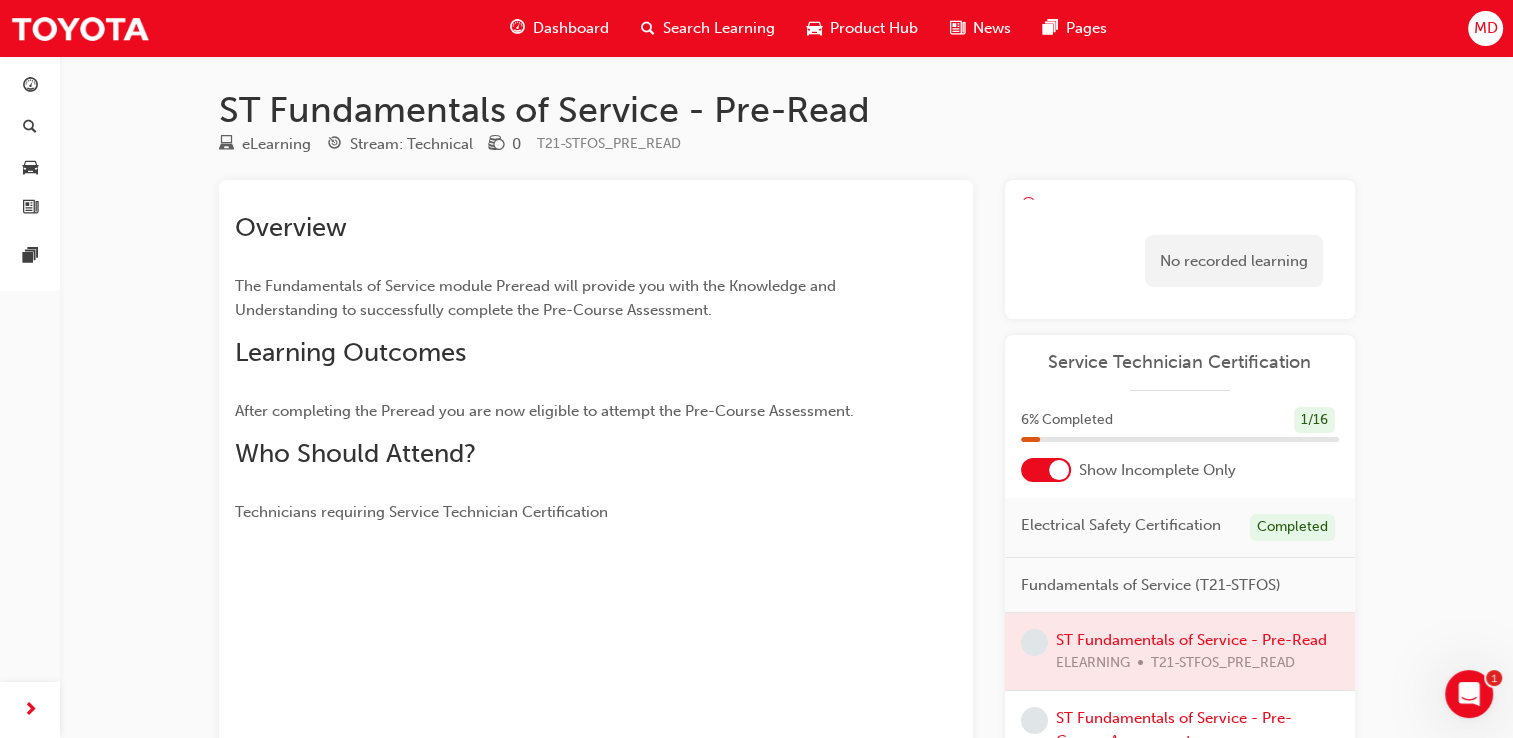 click on "Learning Plan No recorded learning" at bounding box center [1180, 249] 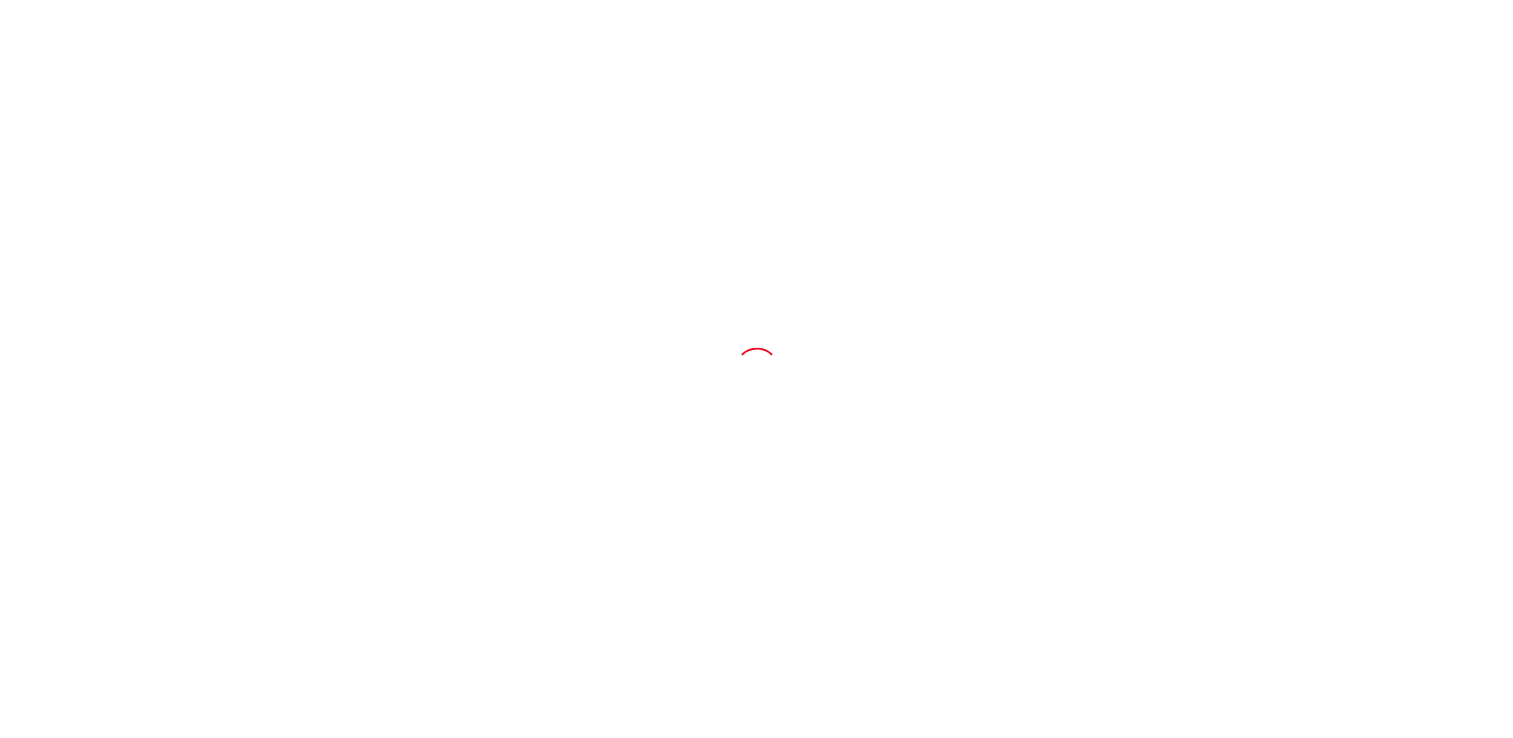scroll, scrollTop: 0, scrollLeft: 0, axis: both 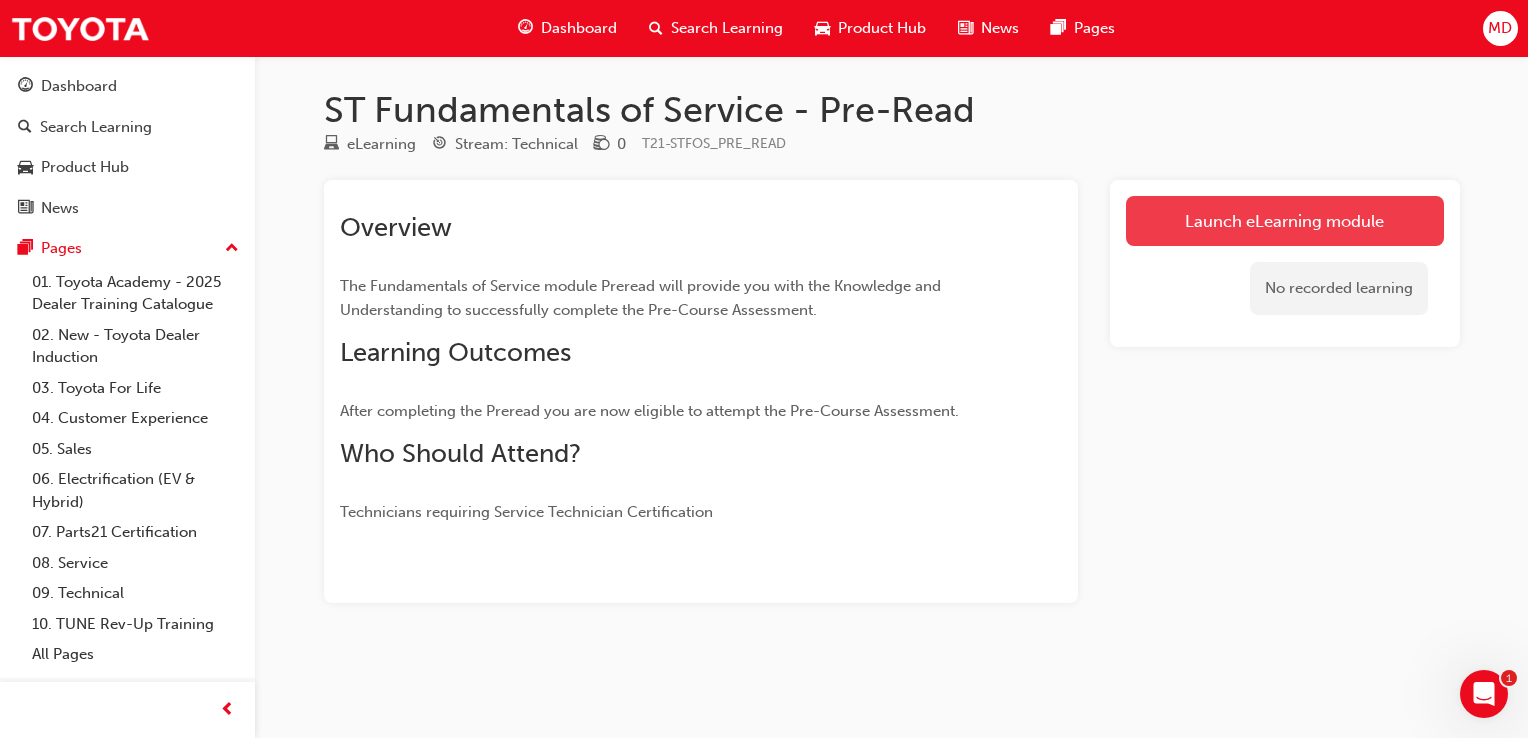 click on "Launch eLearning module" at bounding box center [1285, 221] 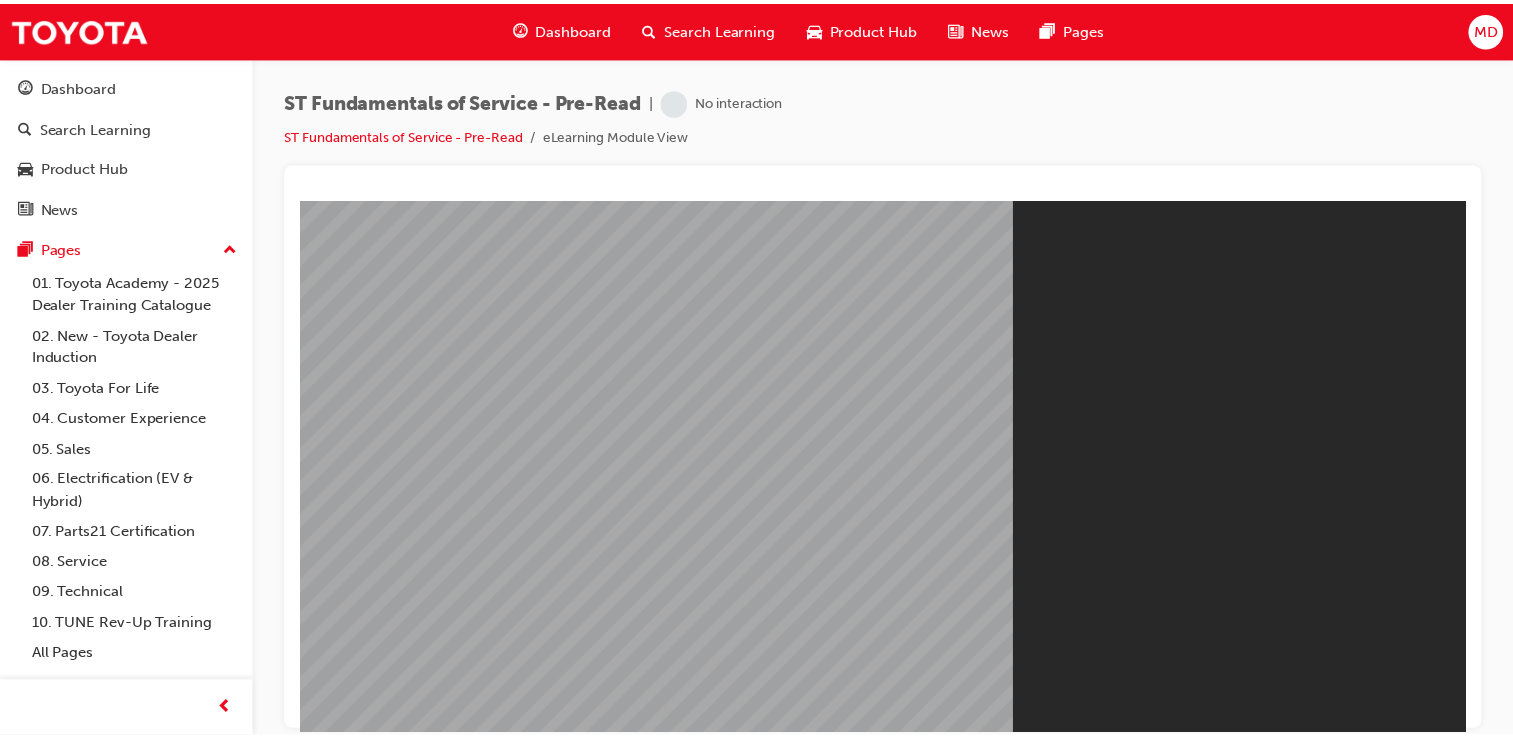 scroll, scrollTop: 0, scrollLeft: 0, axis: both 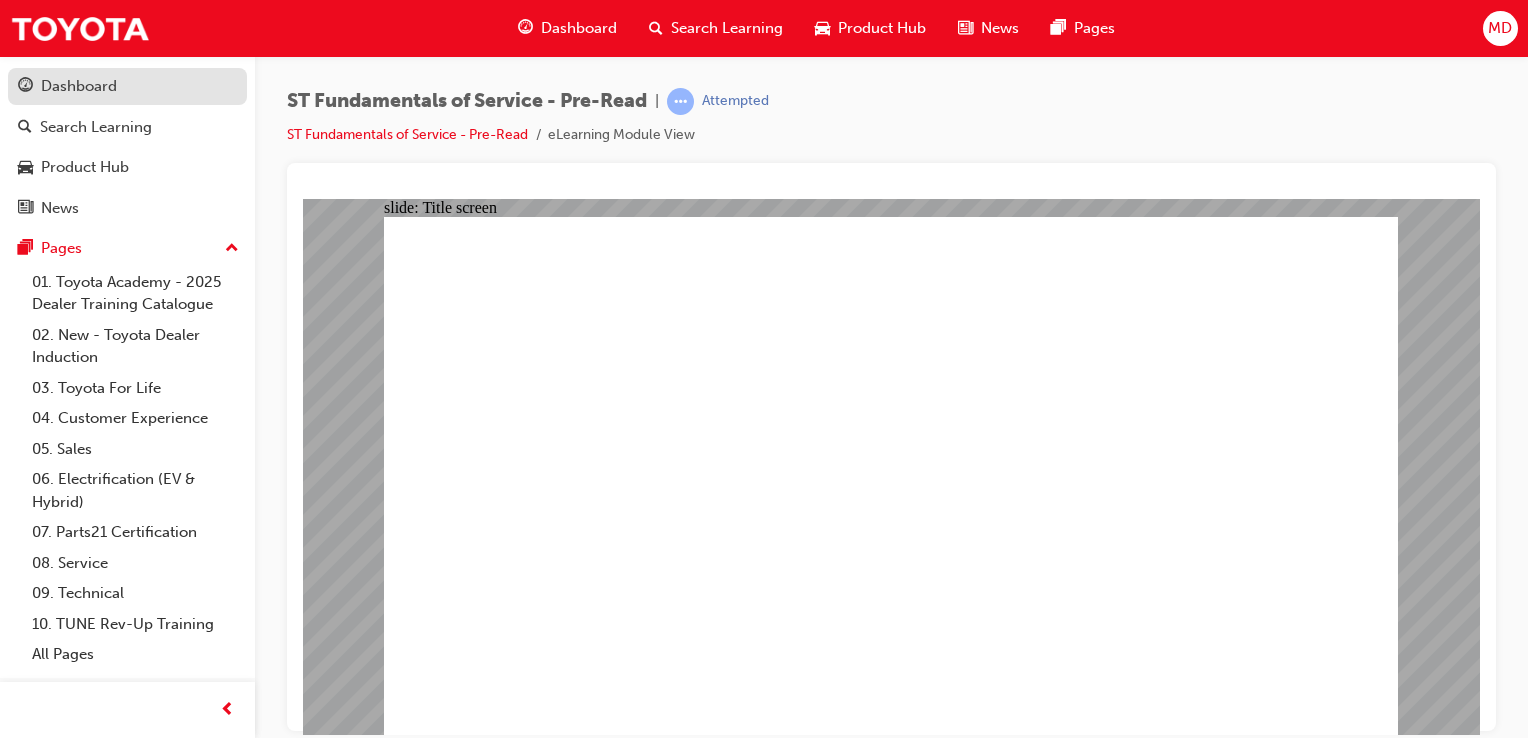 click on "Dashboard" at bounding box center [79, 86] 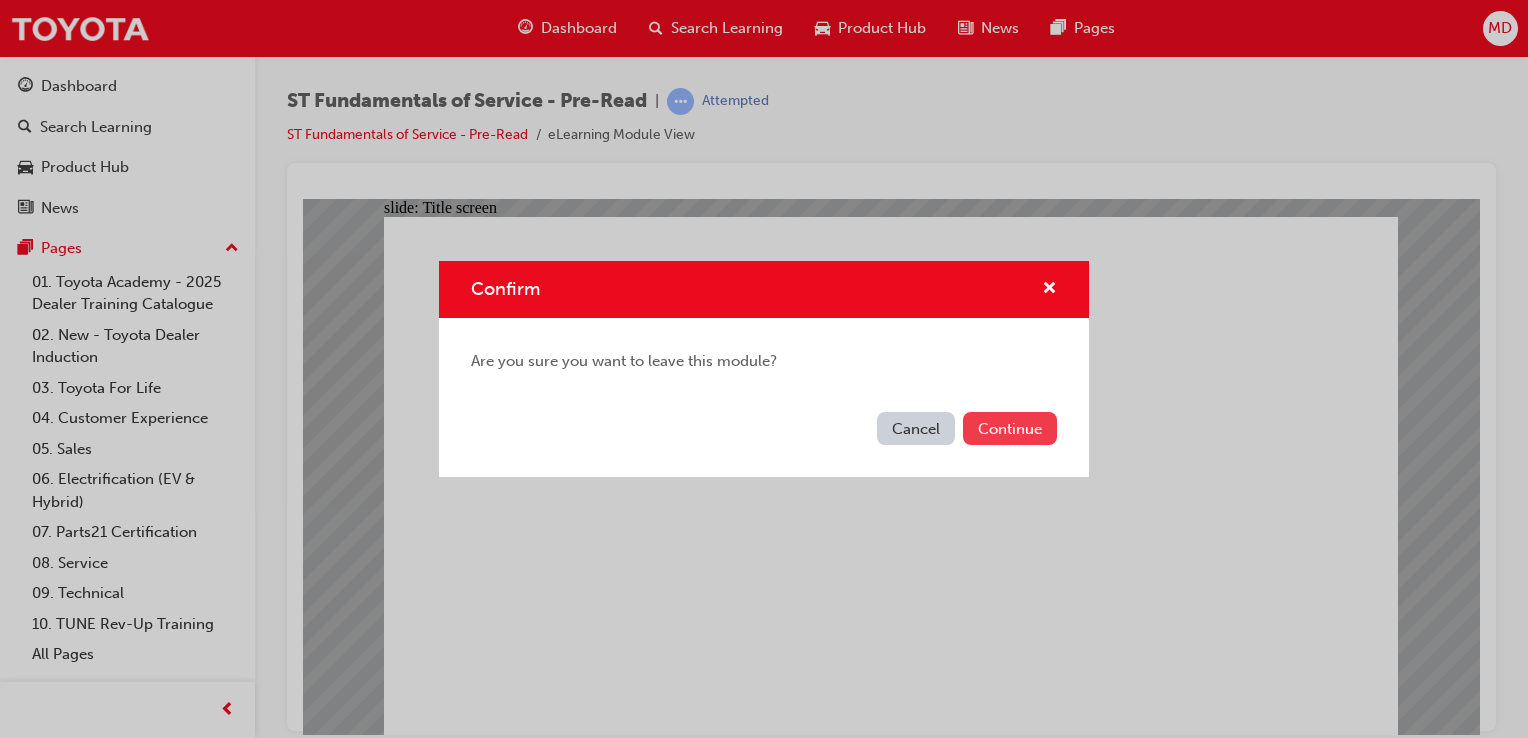 click on "Continue" at bounding box center [1010, 428] 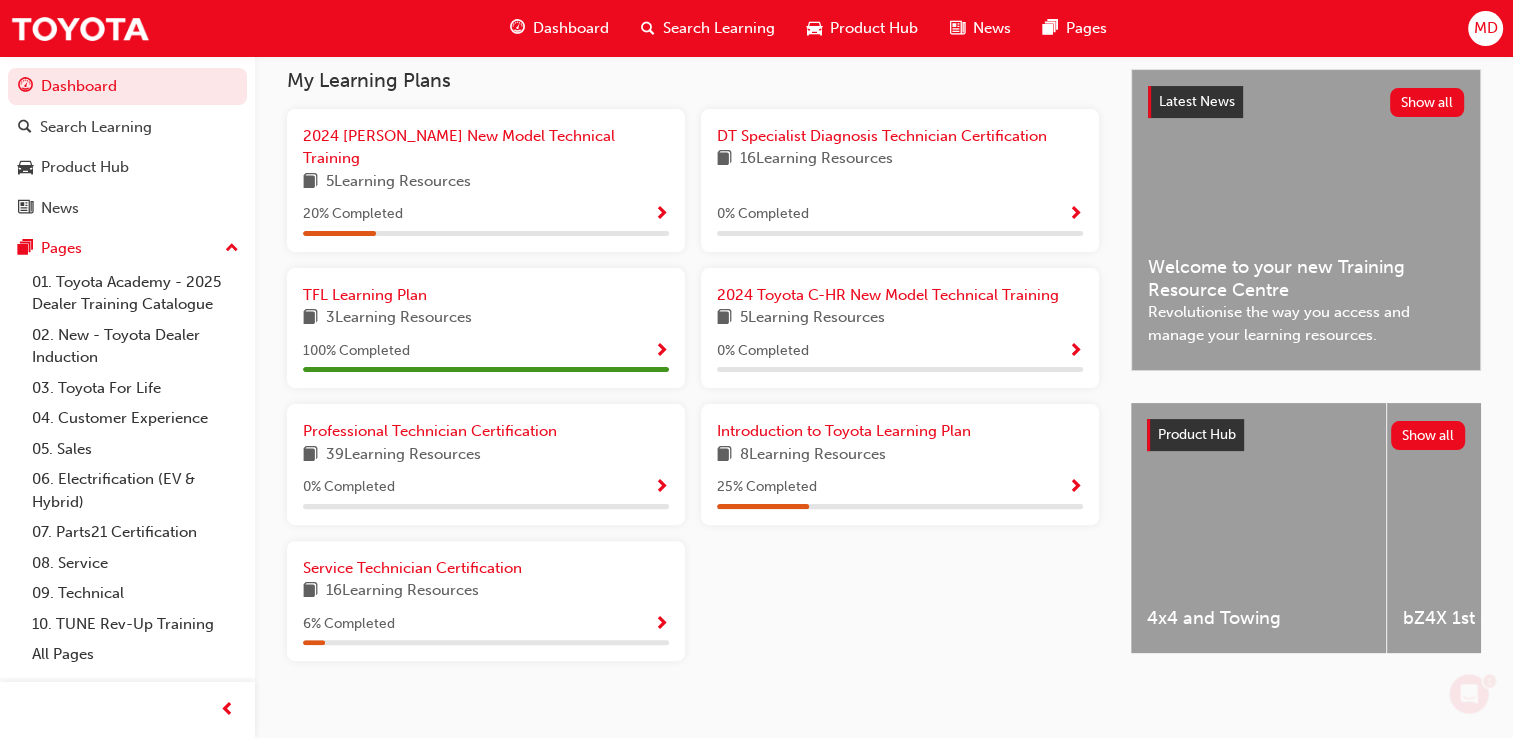 scroll, scrollTop: 455, scrollLeft: 0, axis: vertical 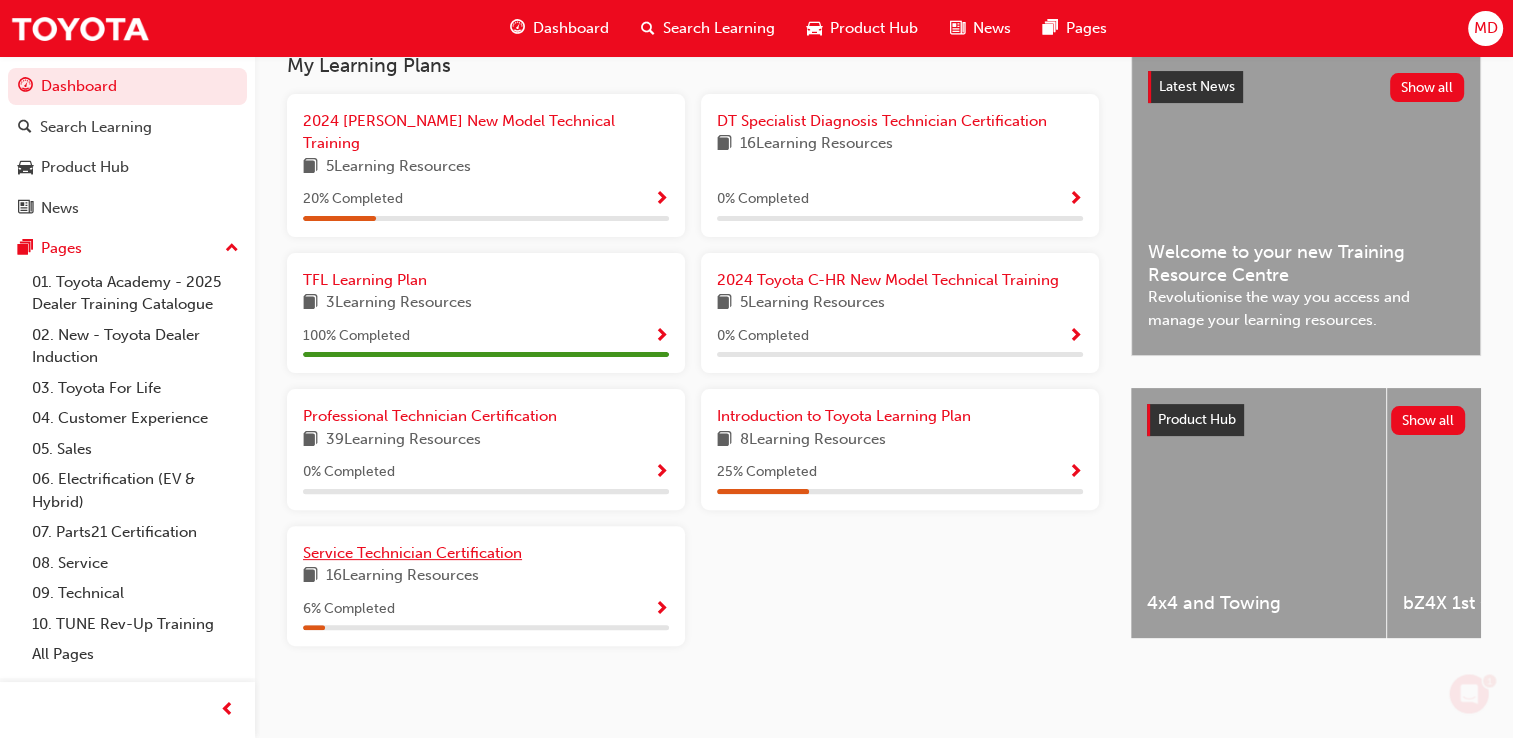 click on "Service Technician Certification" at bounding box center (412, 553) 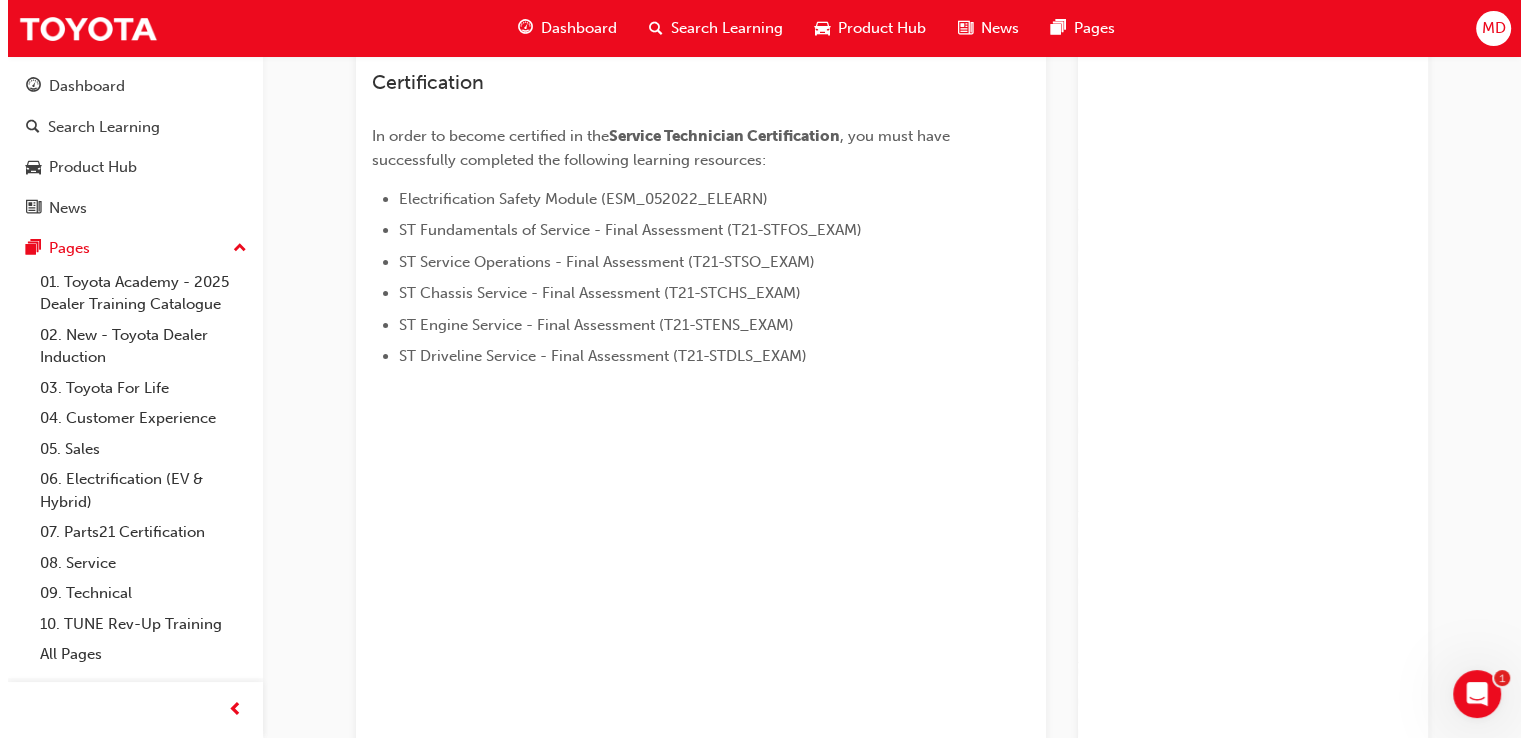 scroll, scrollTop: 0, scrollLeft: 0, axis: both 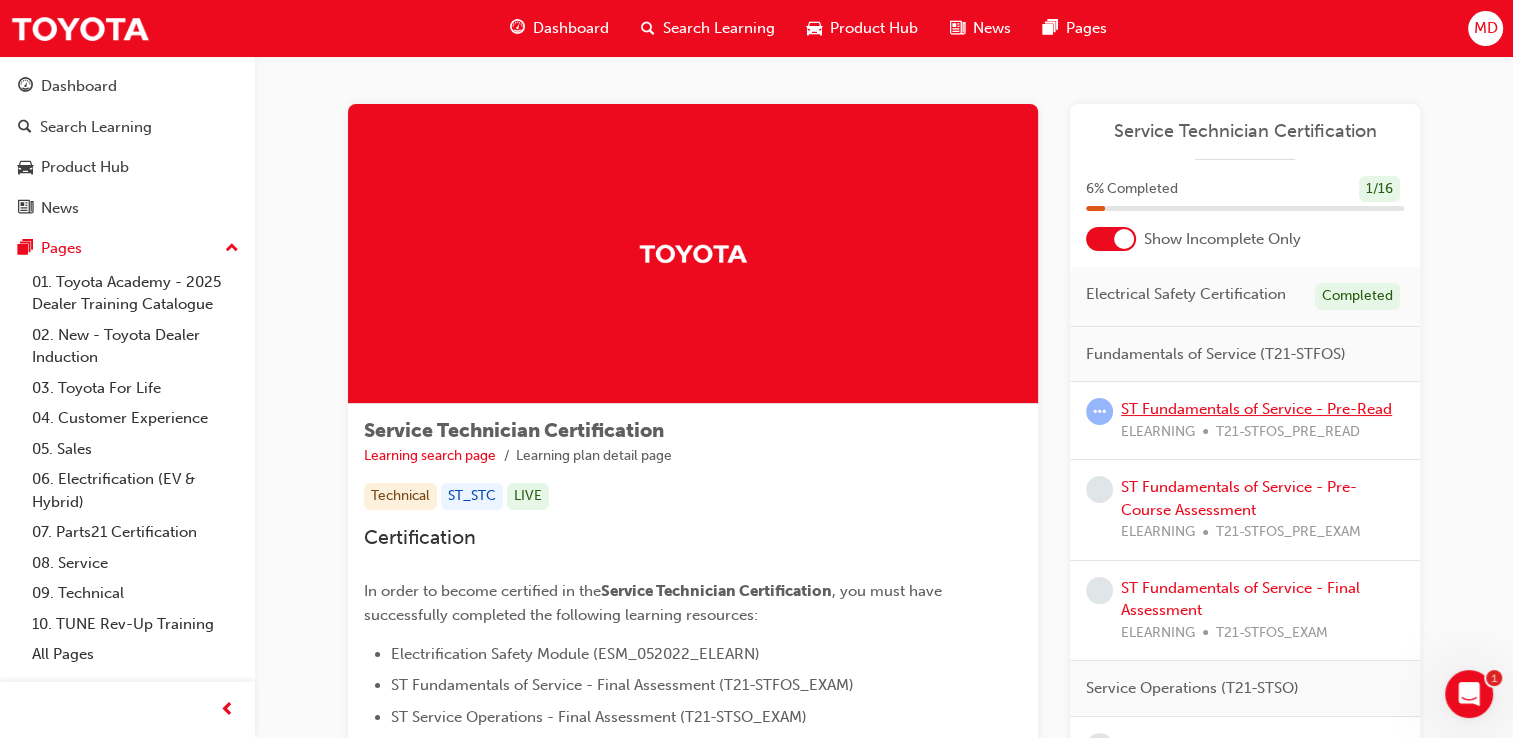 click on "ST Fundamentals of Service - Pre-Read" at bounding box center (1256, 409) 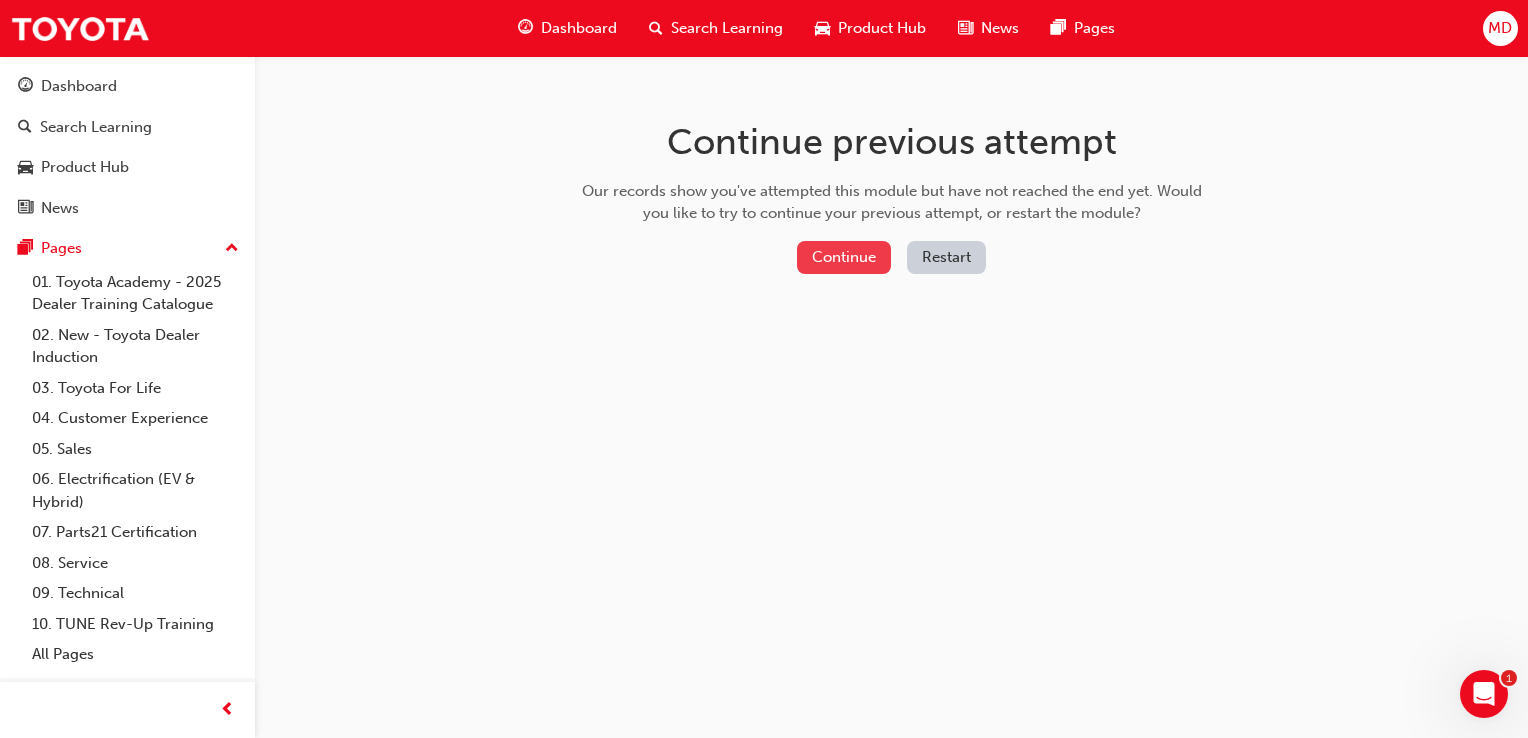 click on "Continue" at bounding box center [844, 257] 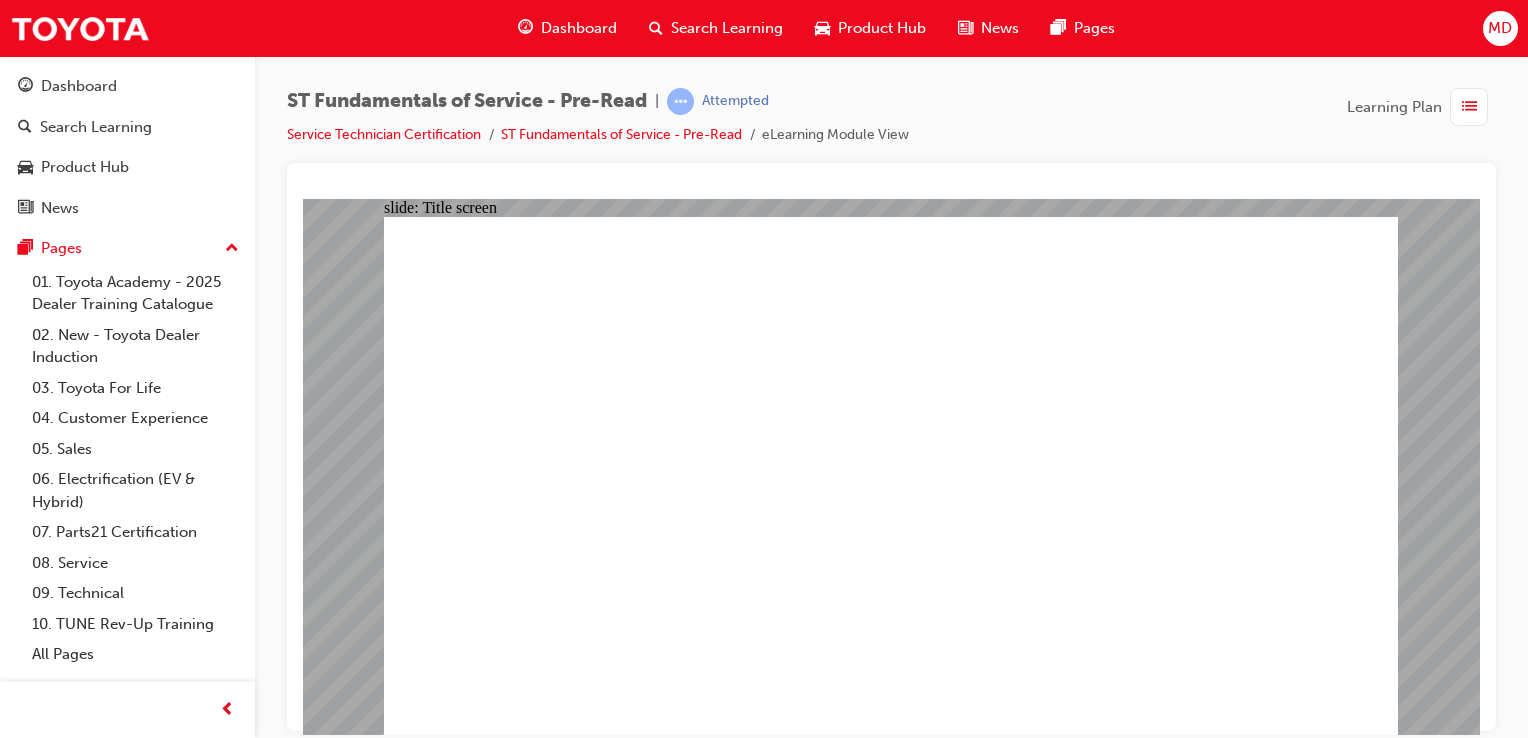 scroll, scrollTop: 0, scrollLeft: 0, axis: both 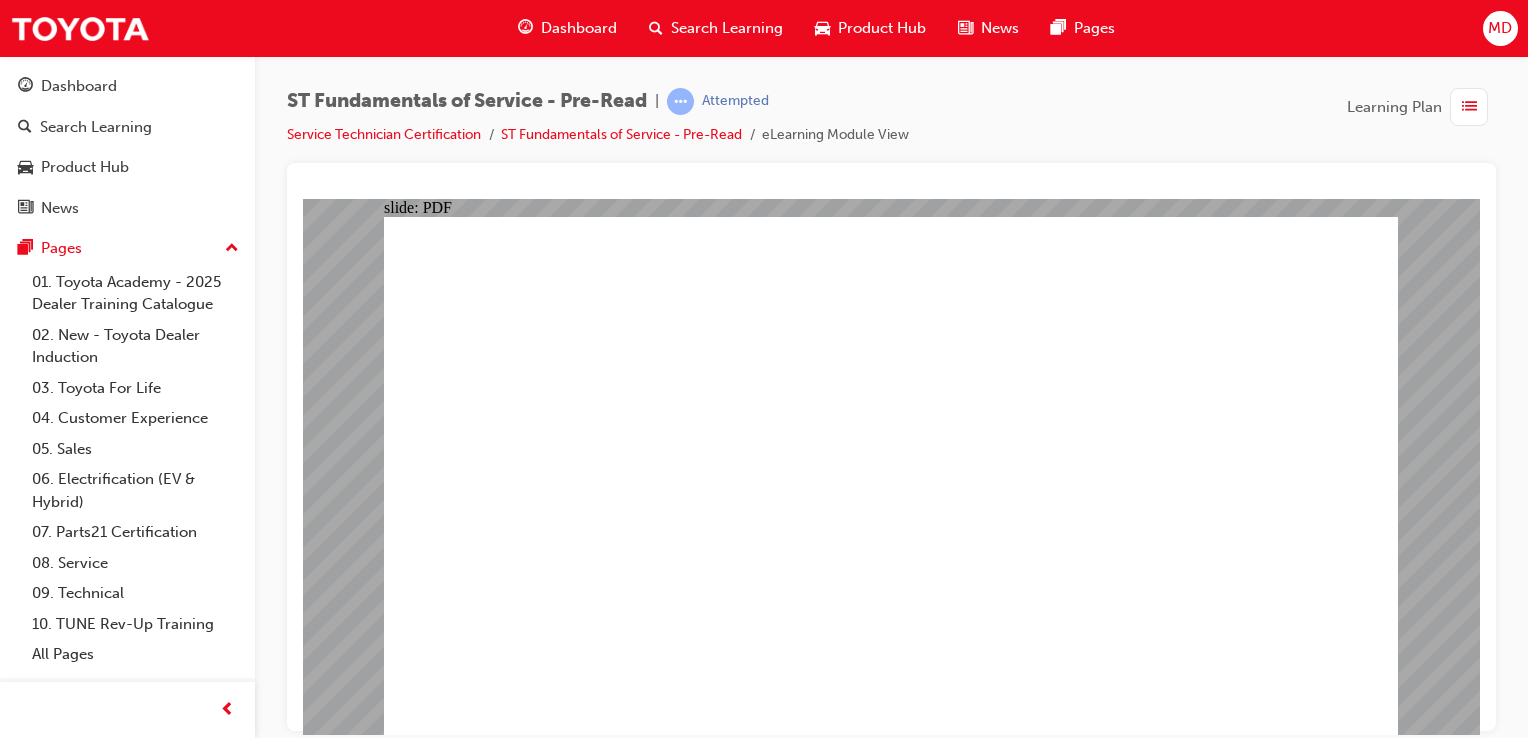 click 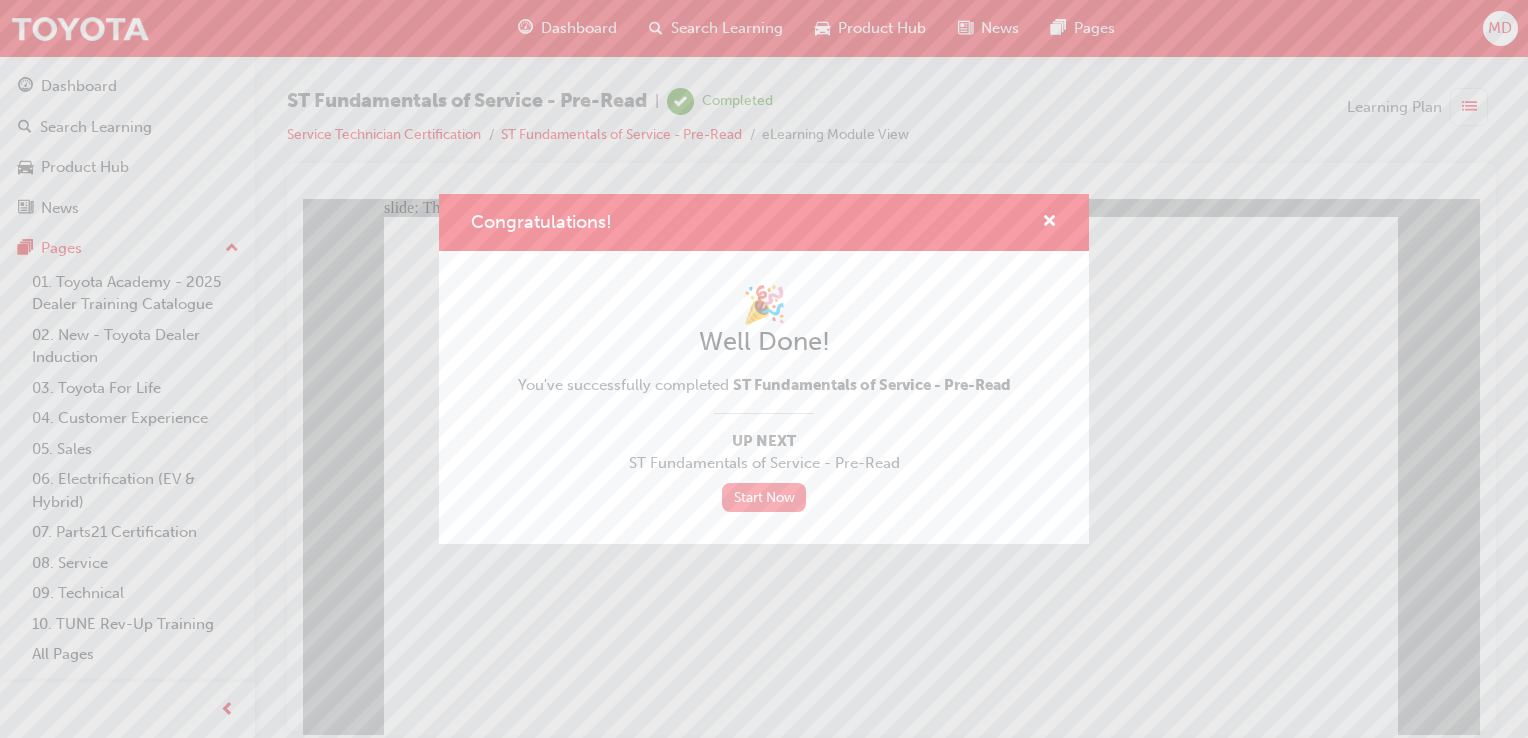 click on "Start Now" at bounding box center [764, 497] 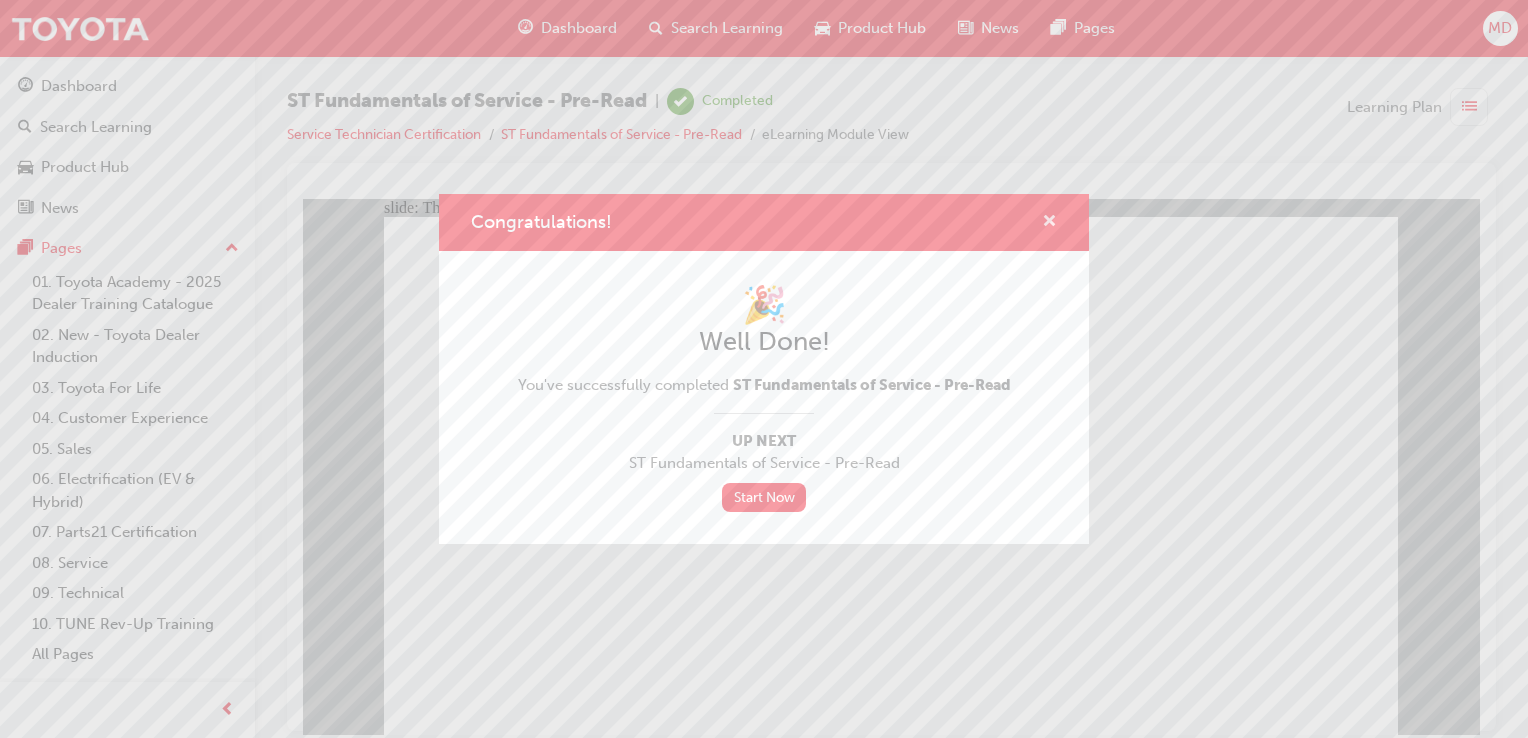 click at bounding box center (1049, 223) 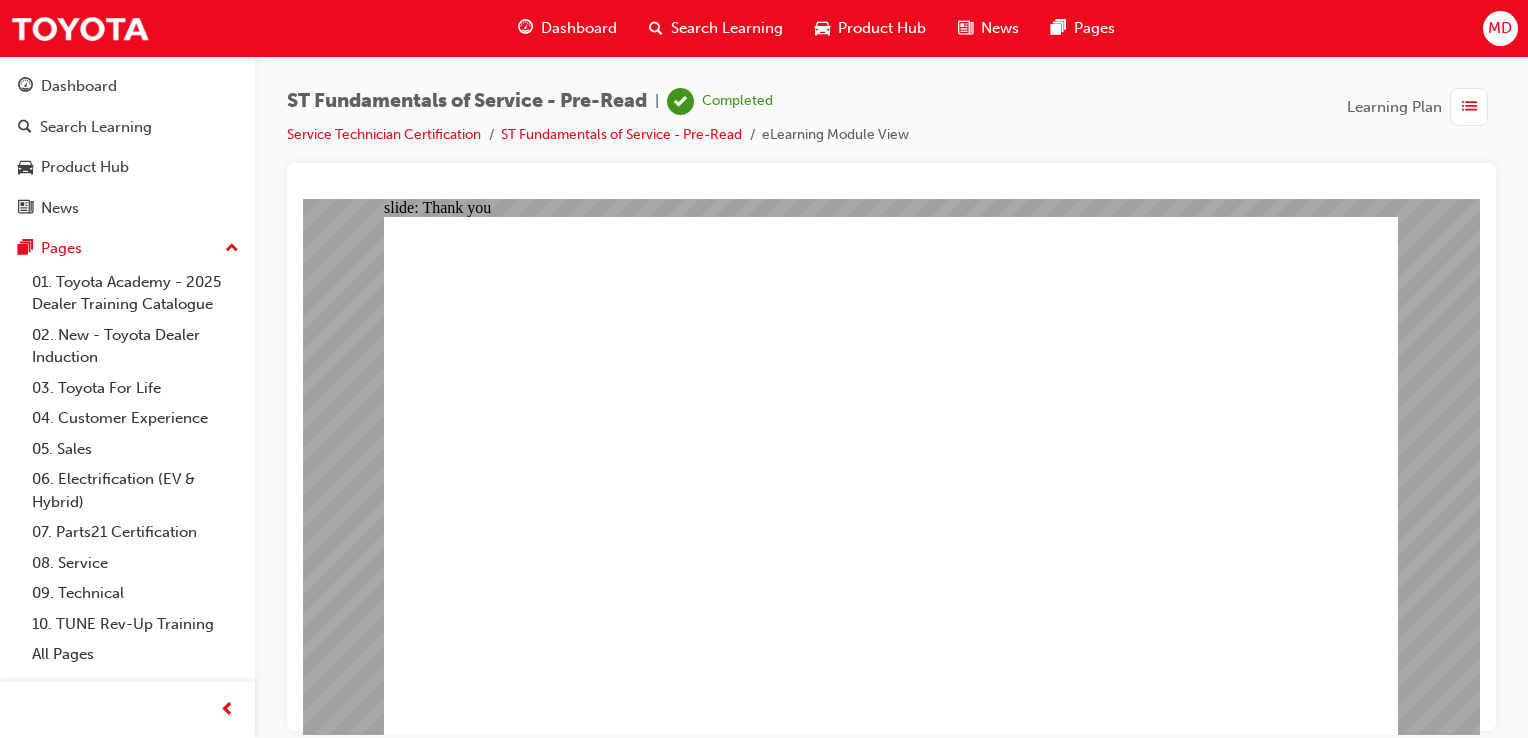 click 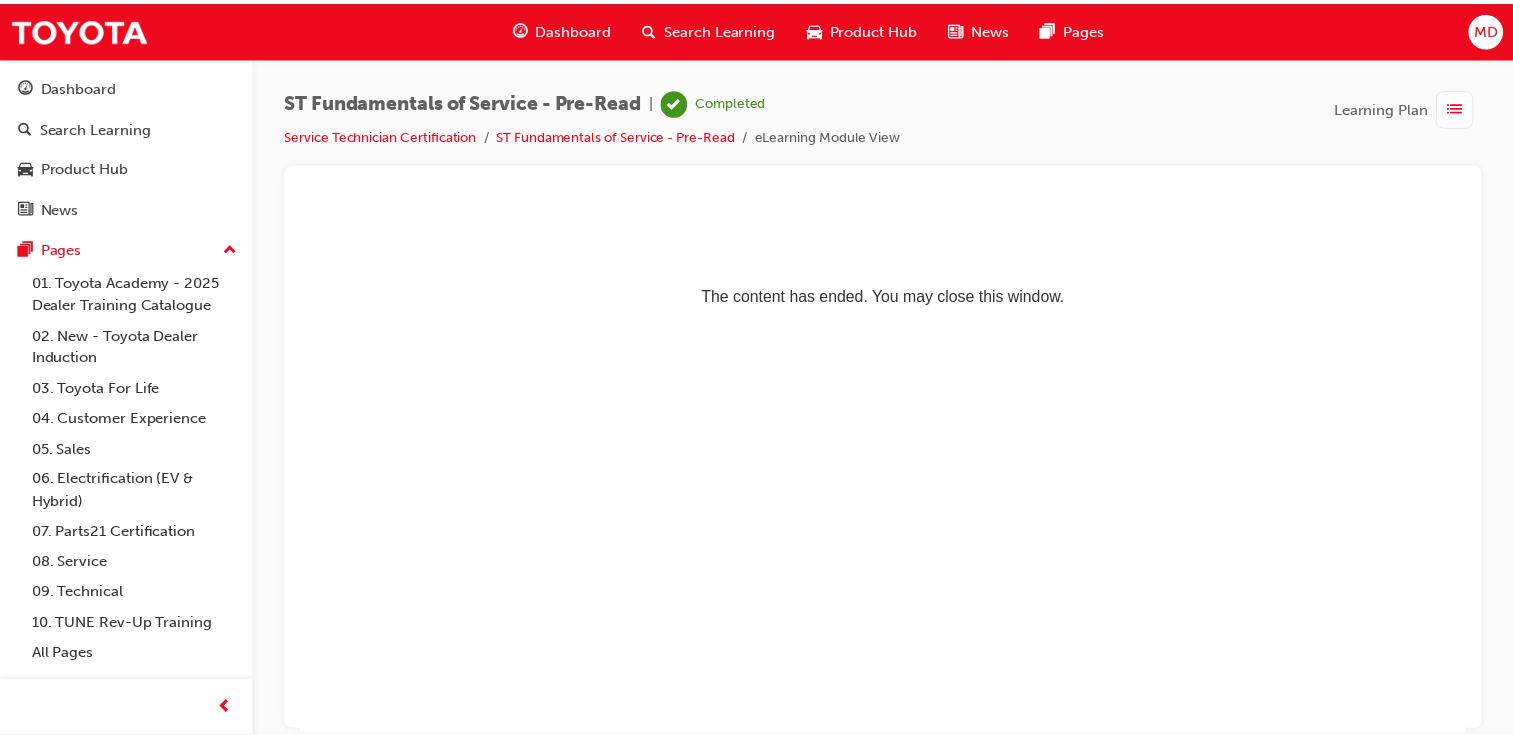 scroll, scrollTop: 0, scrollLeft: 0, axis: both 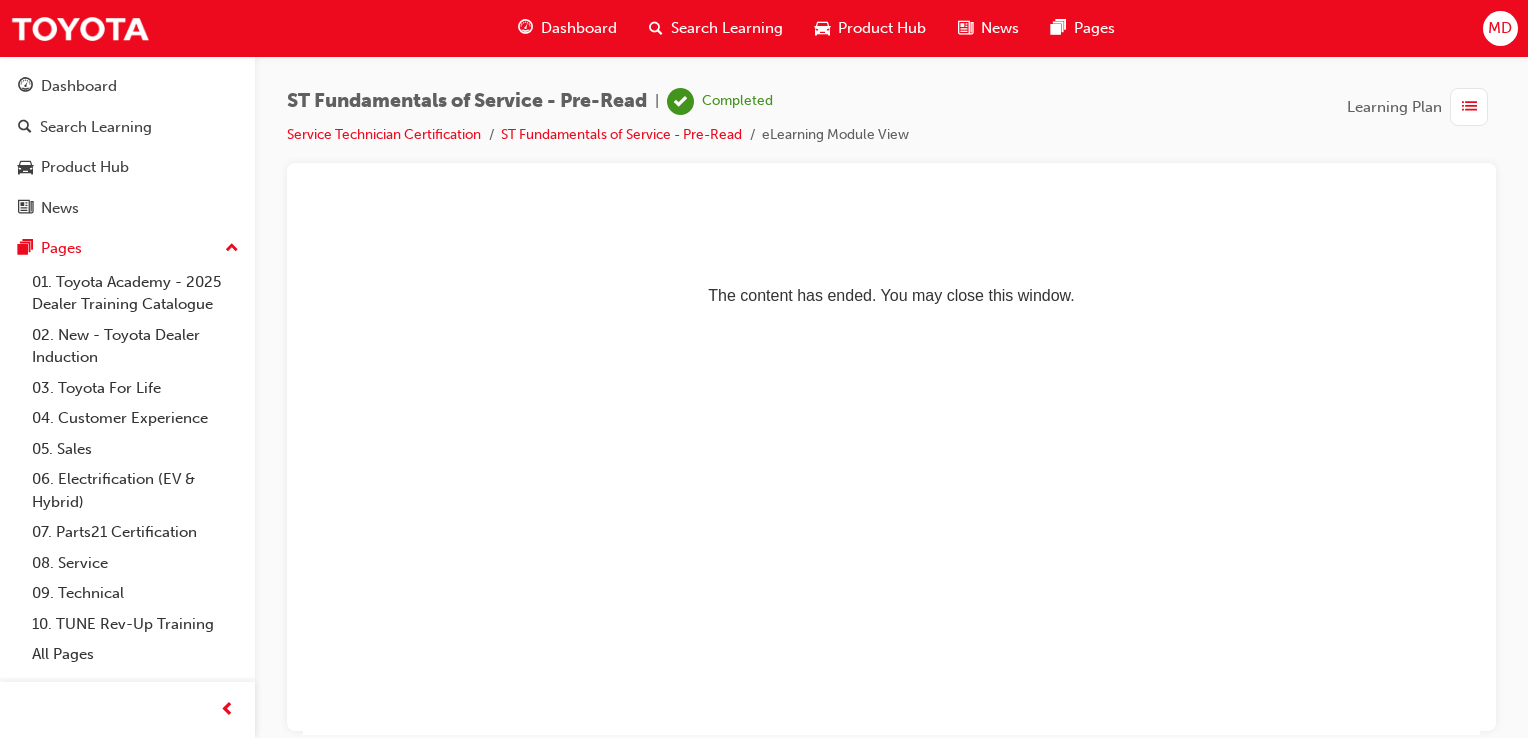 click on "The content has ended. You may close this window." at bounding box center (891, 259) 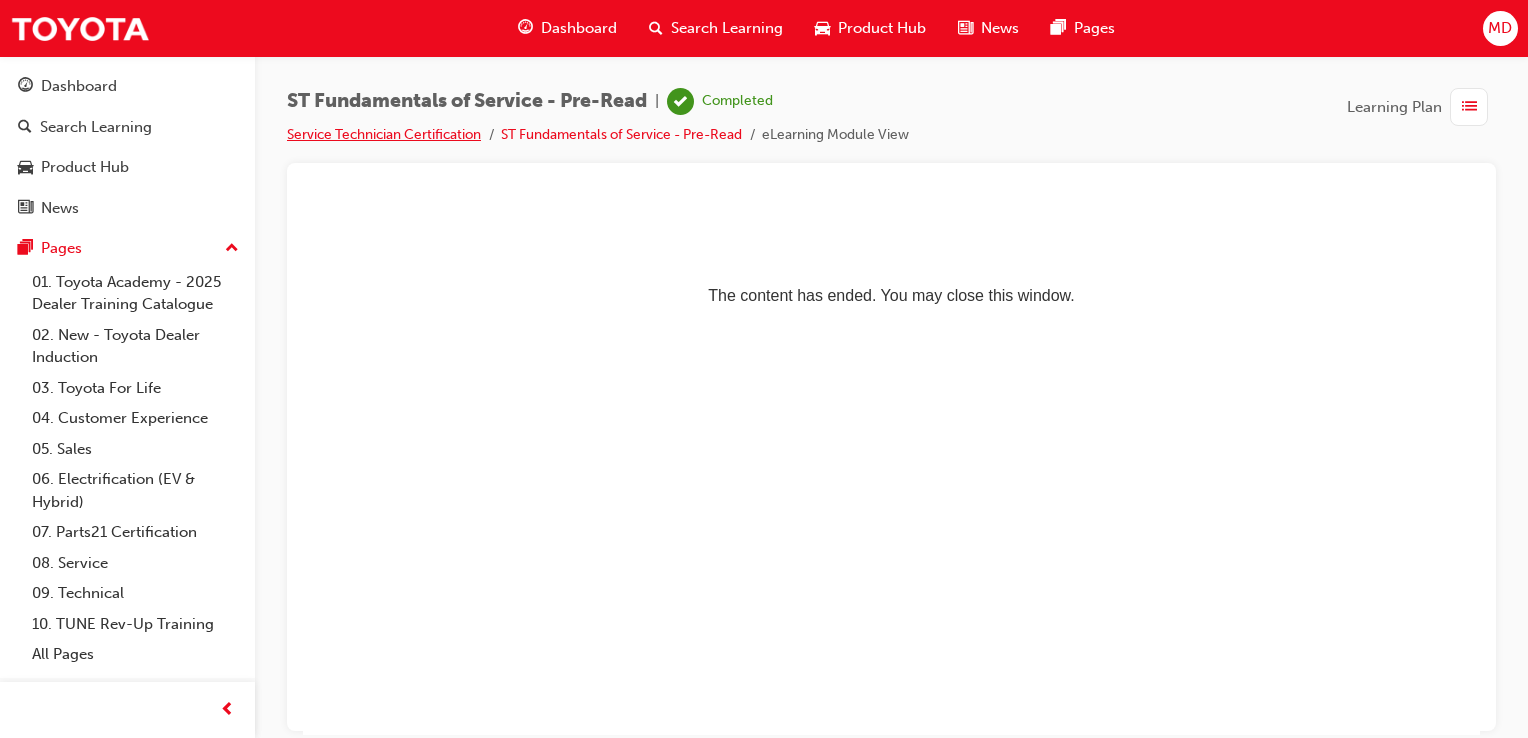 click on "Service Technician Certification" at bounding box center (384, 134) 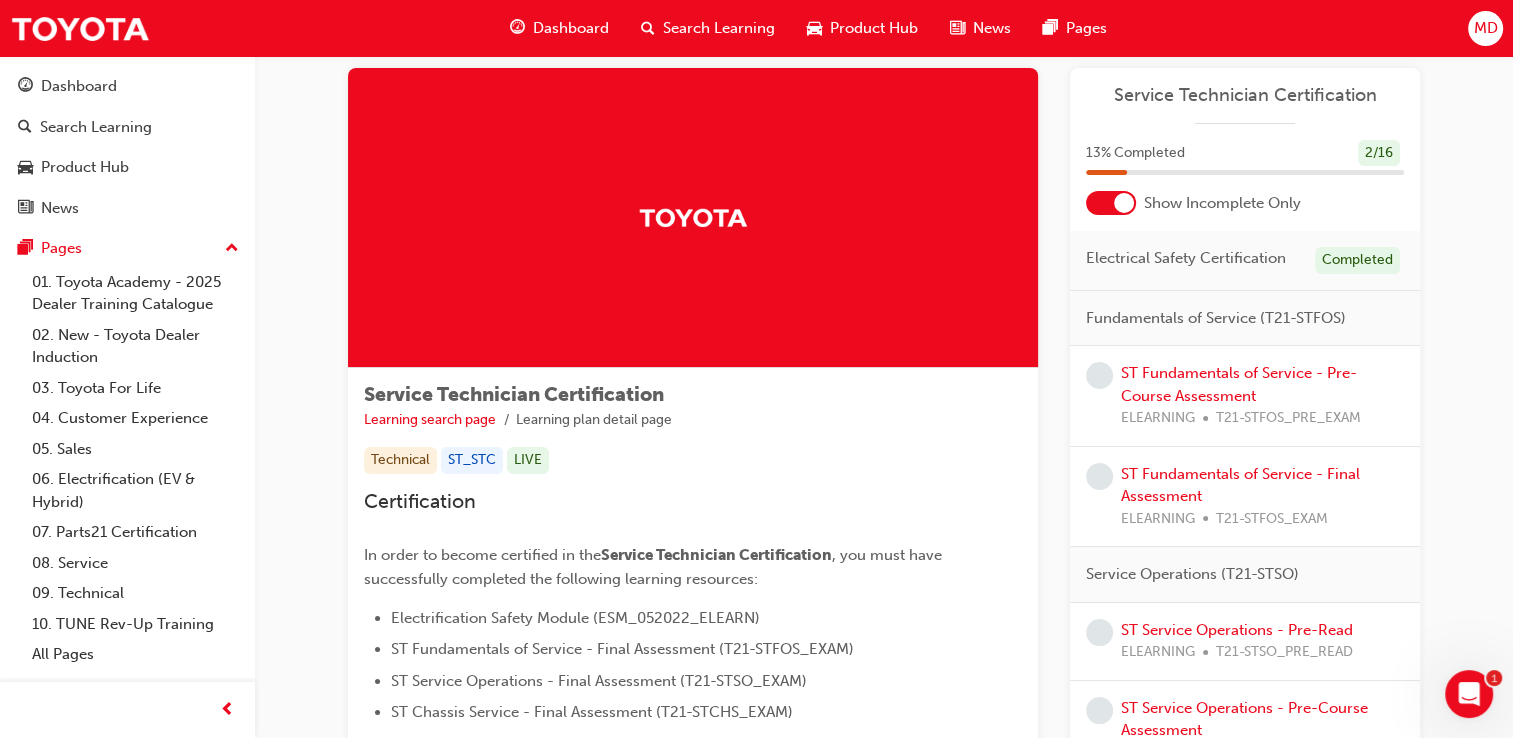 scroll, scrollTop: 39, scrollLeft: 0, axis: vertical 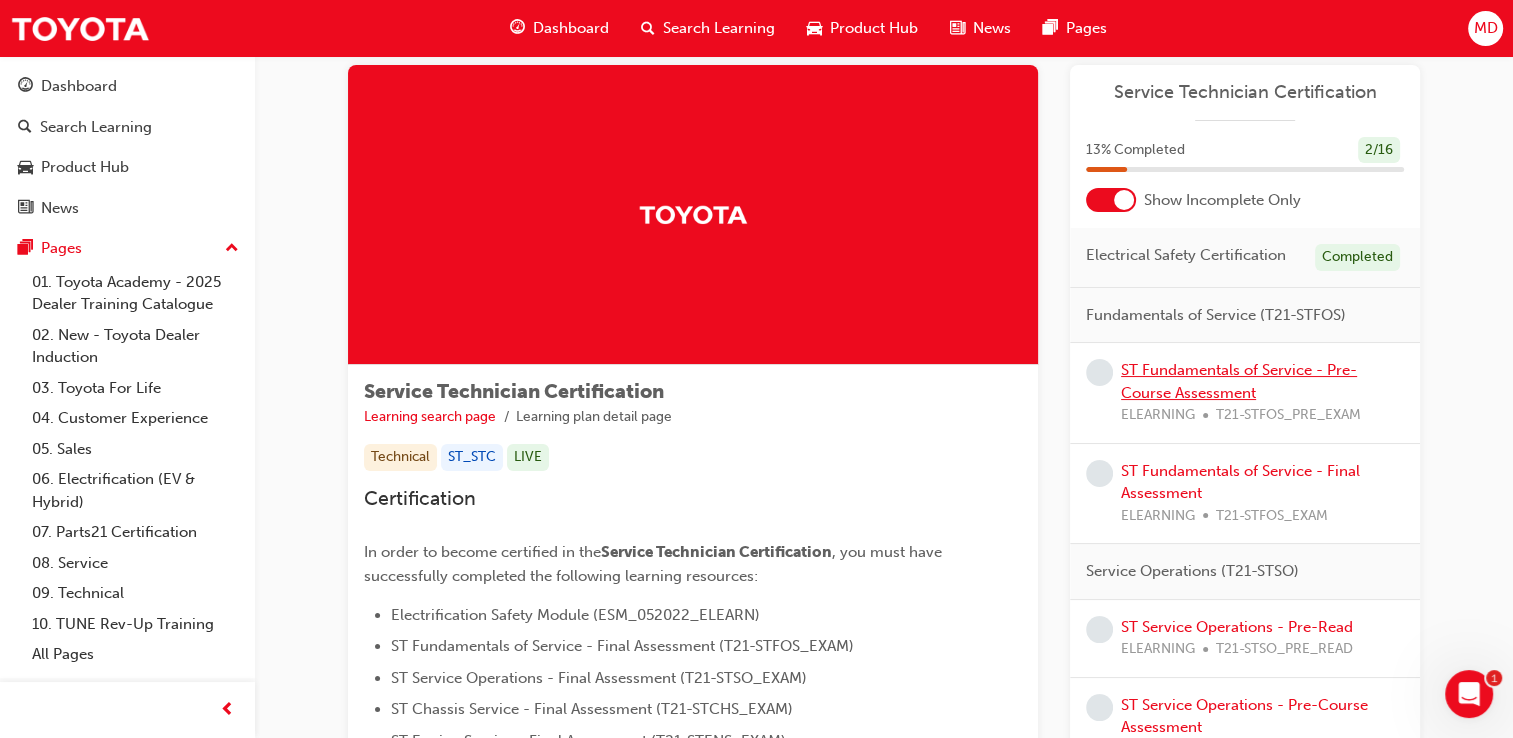 click on "ST Fundamentals of Service - Pre-Course Assessment" at bounding box center [1239, 381] 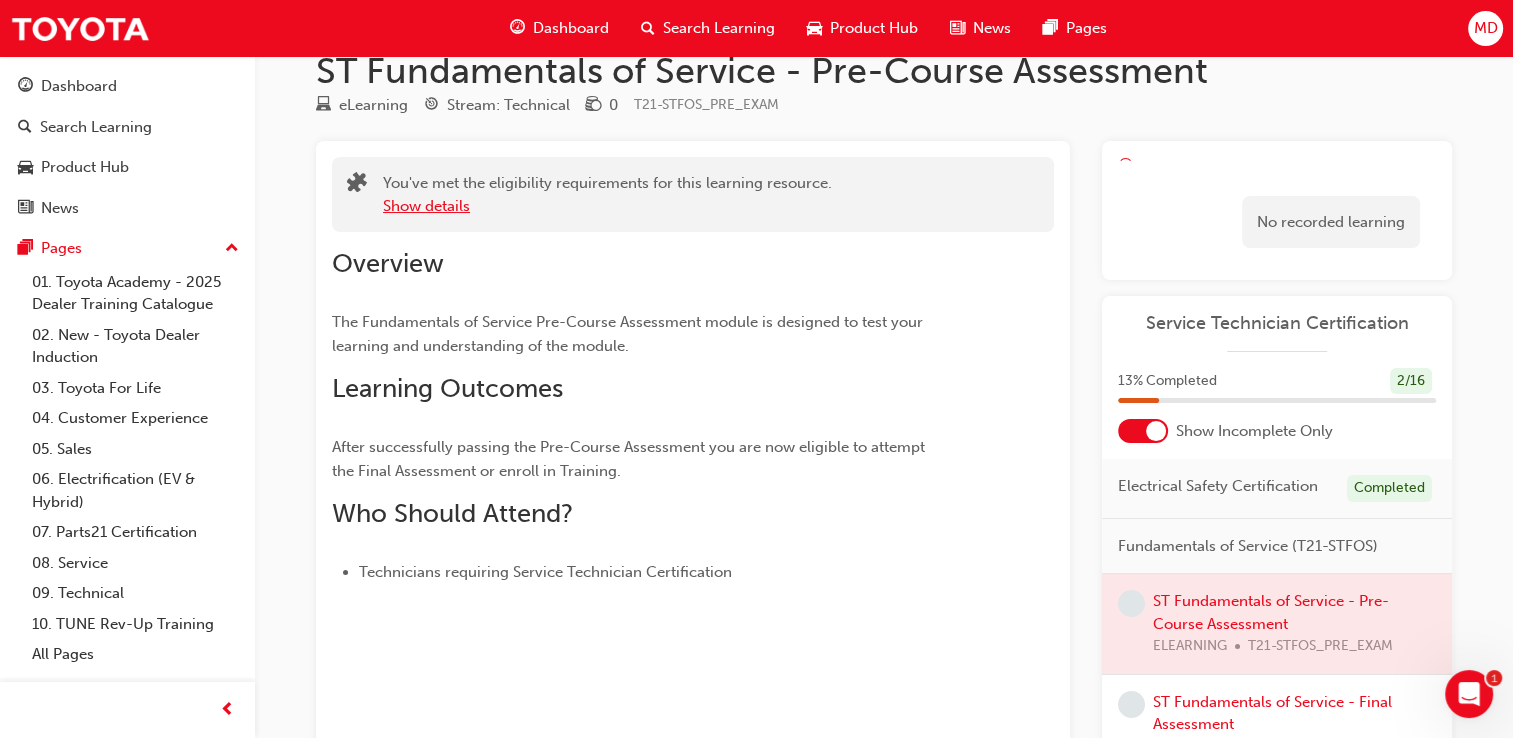 click on "Show details" at bounding box center (426, 206) 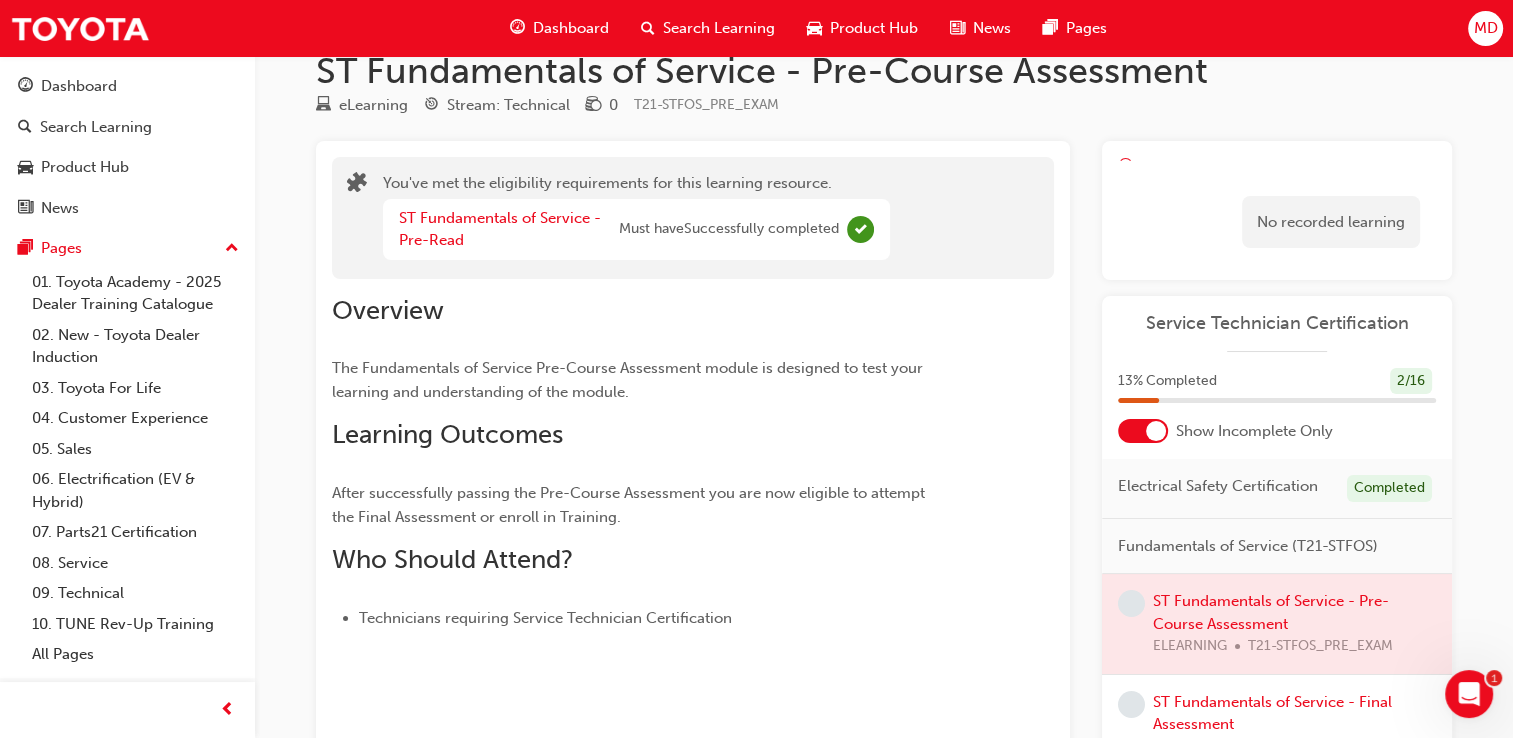 click at bounding box center (1277, 624) 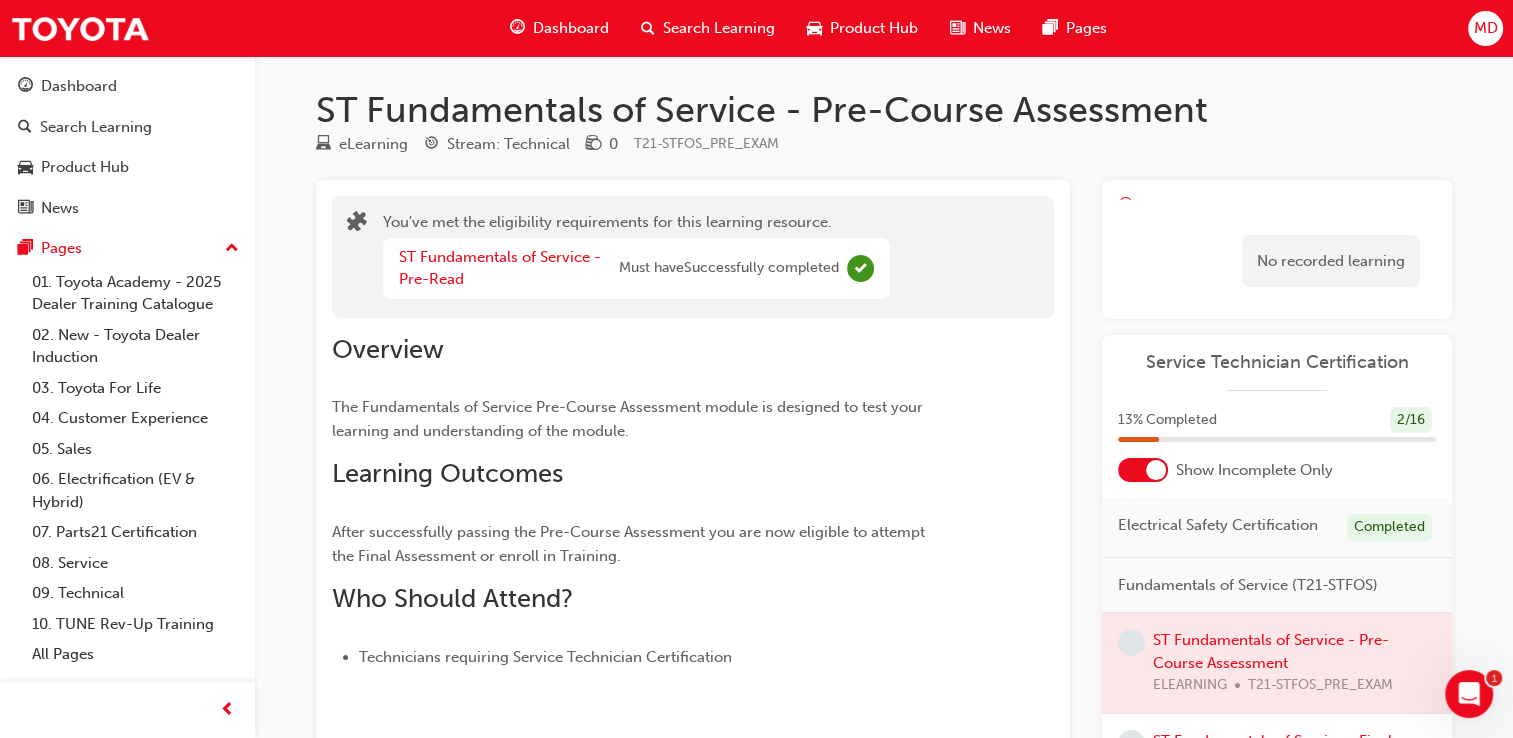 click on "No recorded learning" at bounding box center (1331, 261) 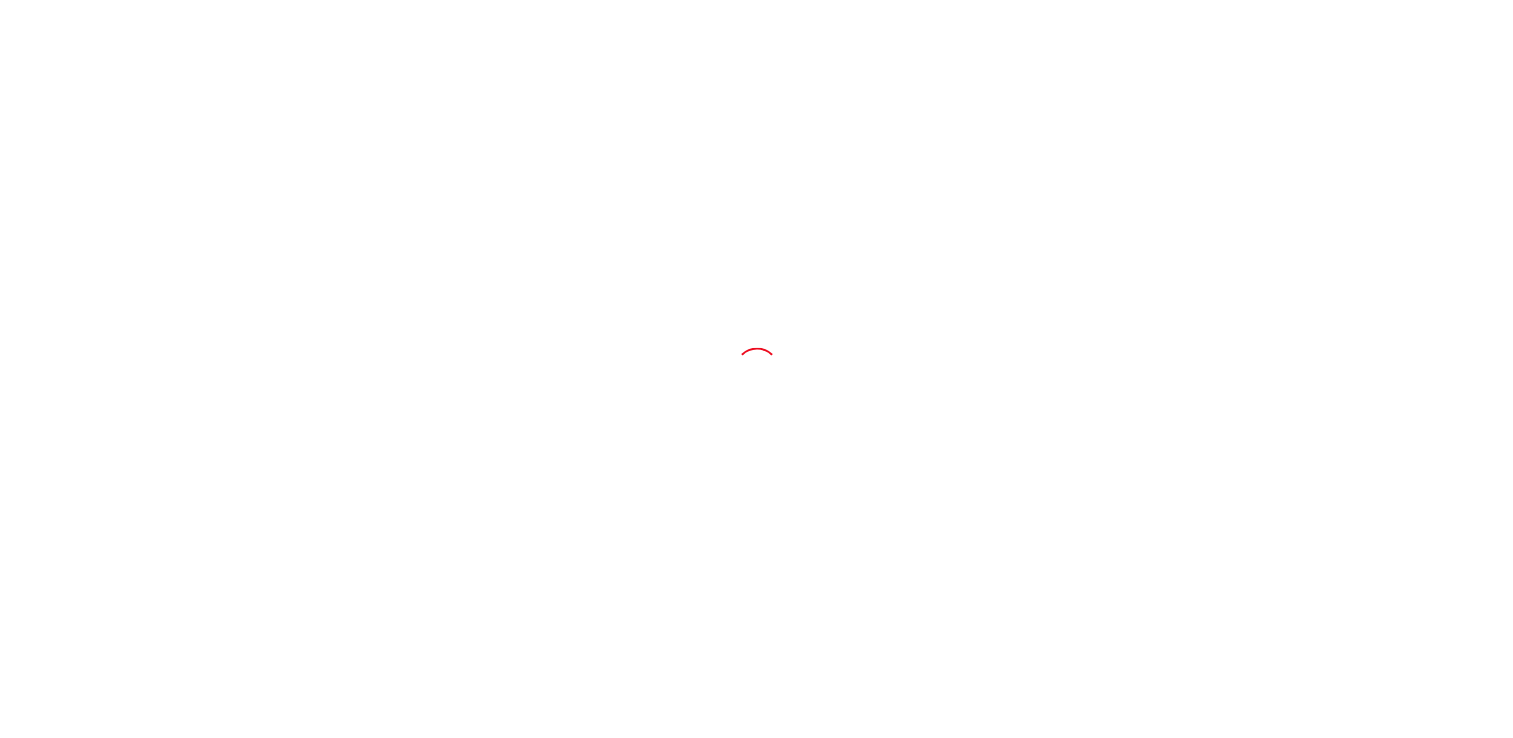 scroll, scrollTop: 0, scrollLeft: 0, axis: both 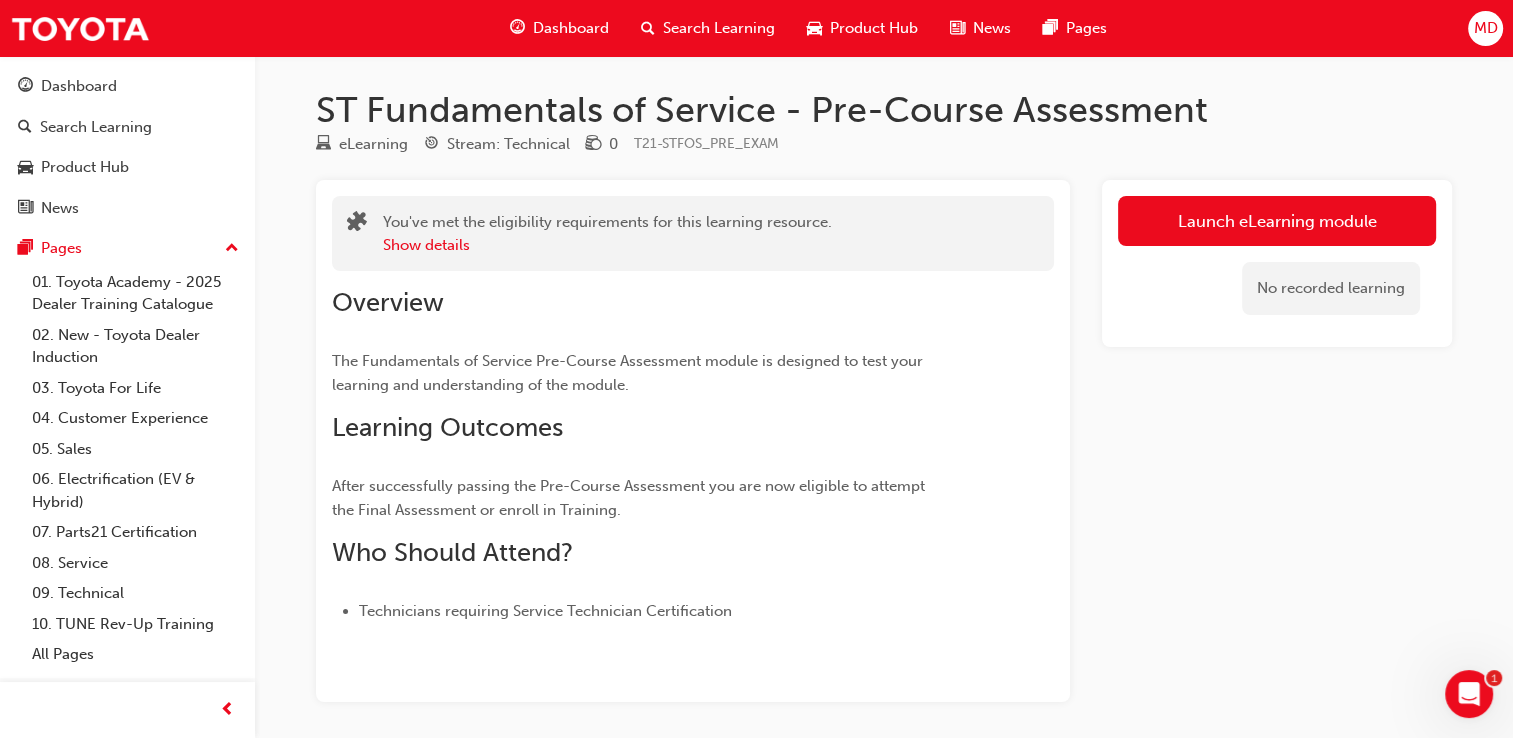 click on "You've met the eligibility requirements for this learning resource. Show details" at bounding box center (693, 233) 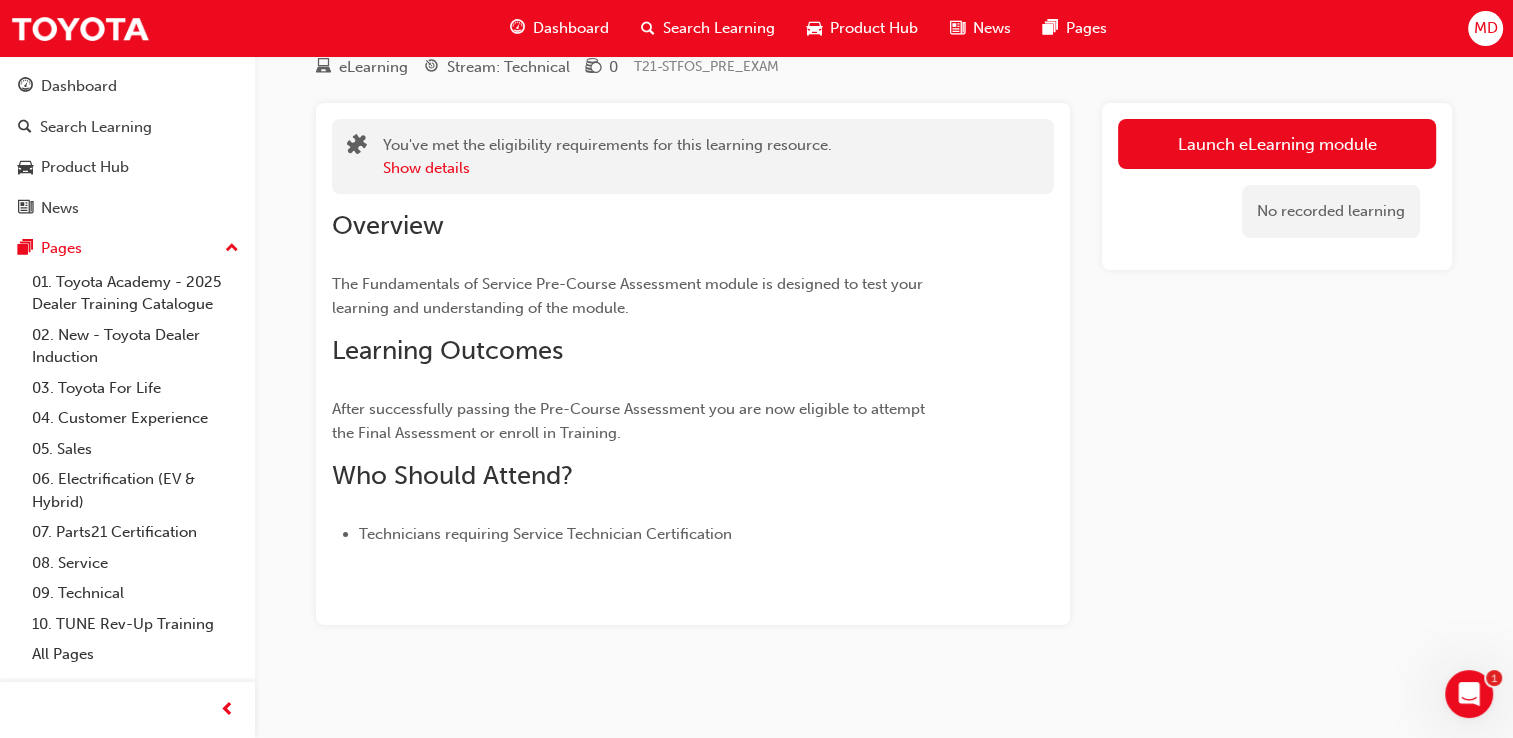 scroll, scrollTop: 0, scrollLeft: 0, axis: both 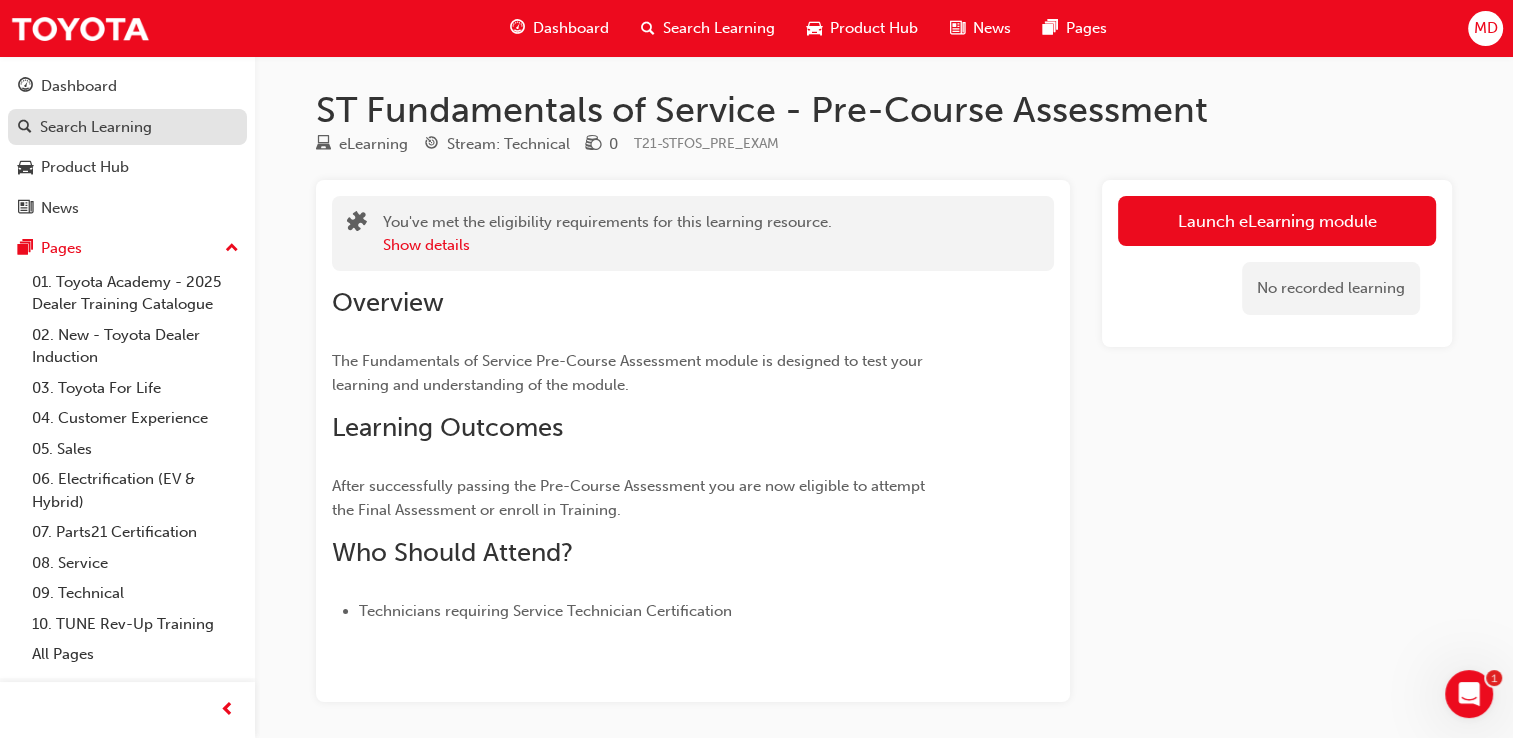 click on "Search Learning" at bounding box center (96, 127) 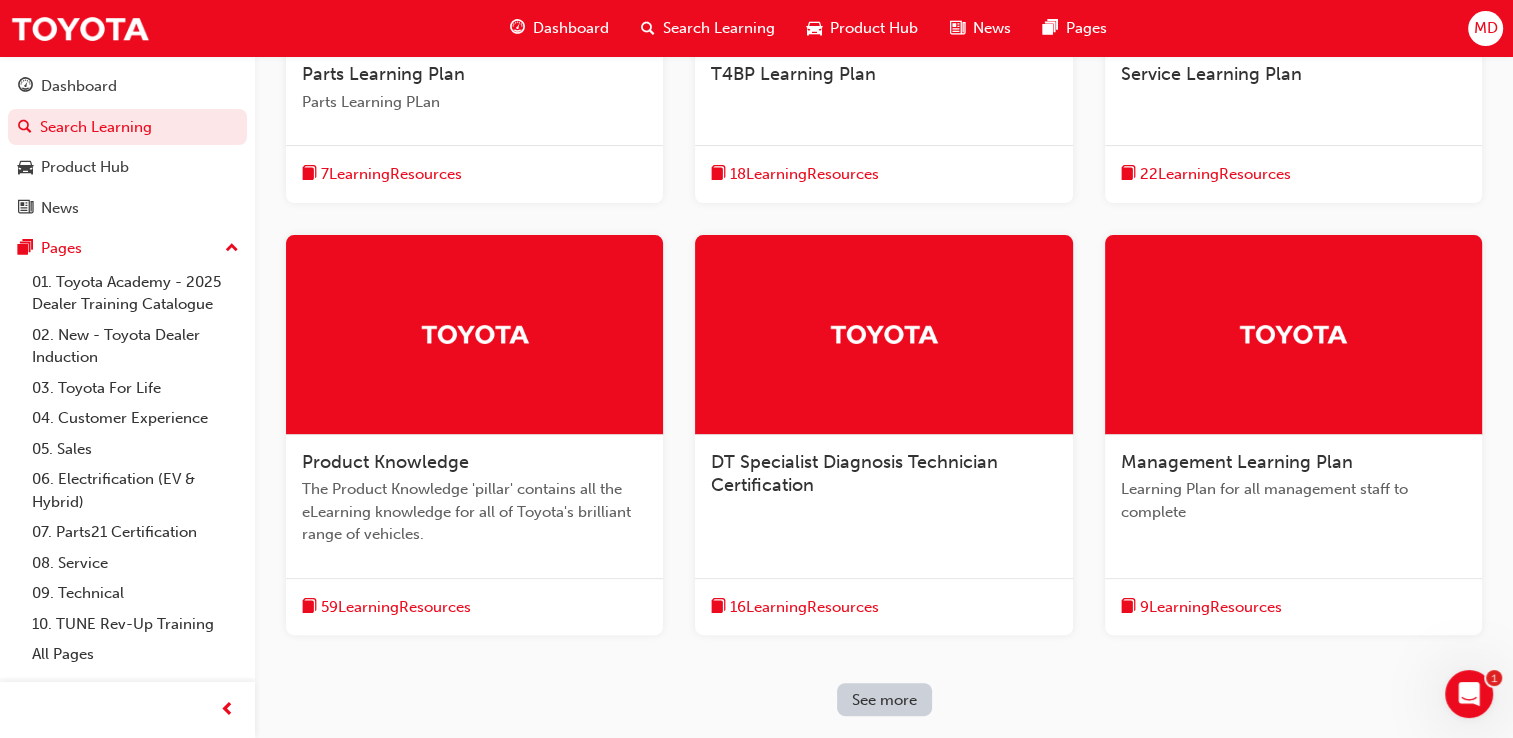 scroll, scrollTop: 498, scrollLeft: 0, axis: vertical 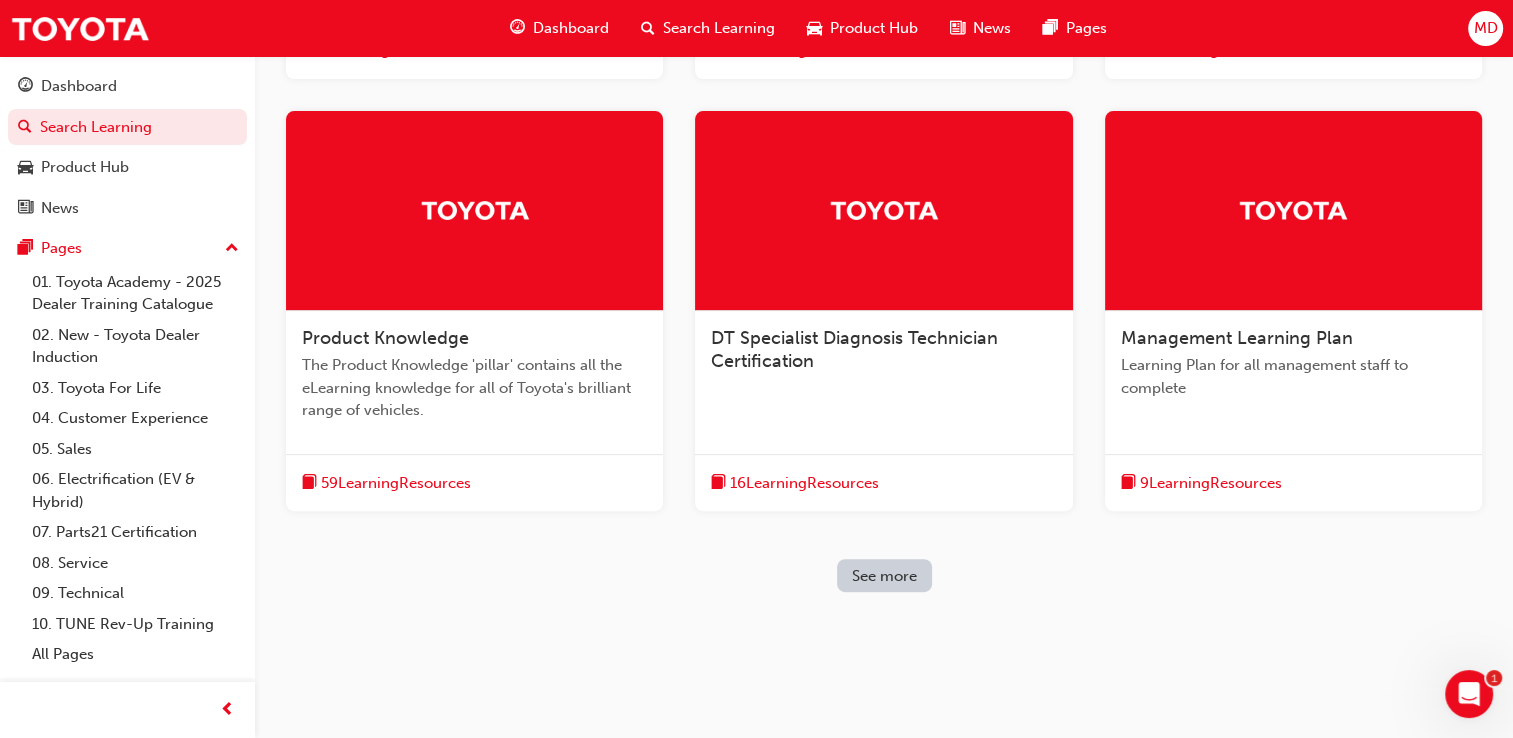 click on "See more" at bounding box center [884, 576] 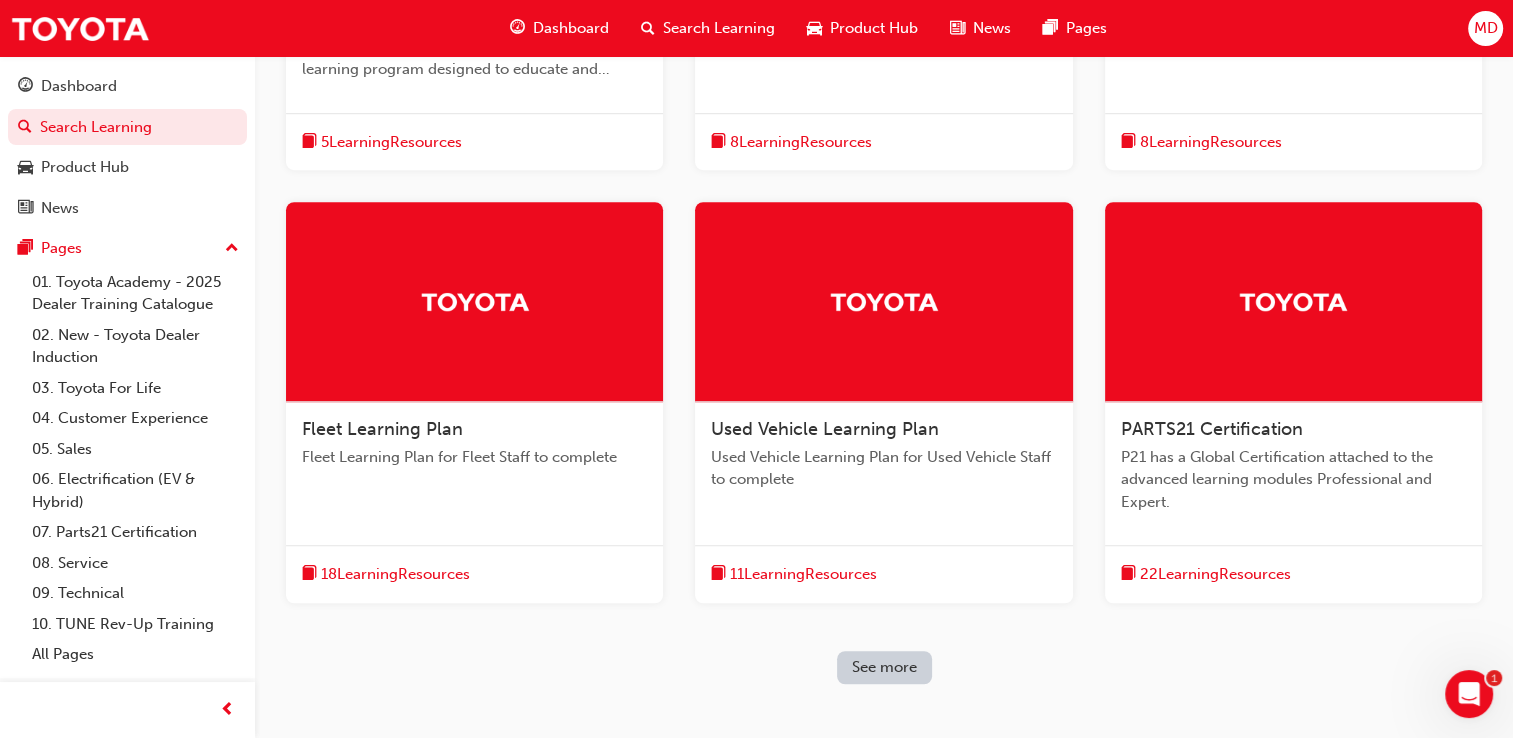 scroll, scrollTop: 1325, scrollLeft: 0, axis: vertical 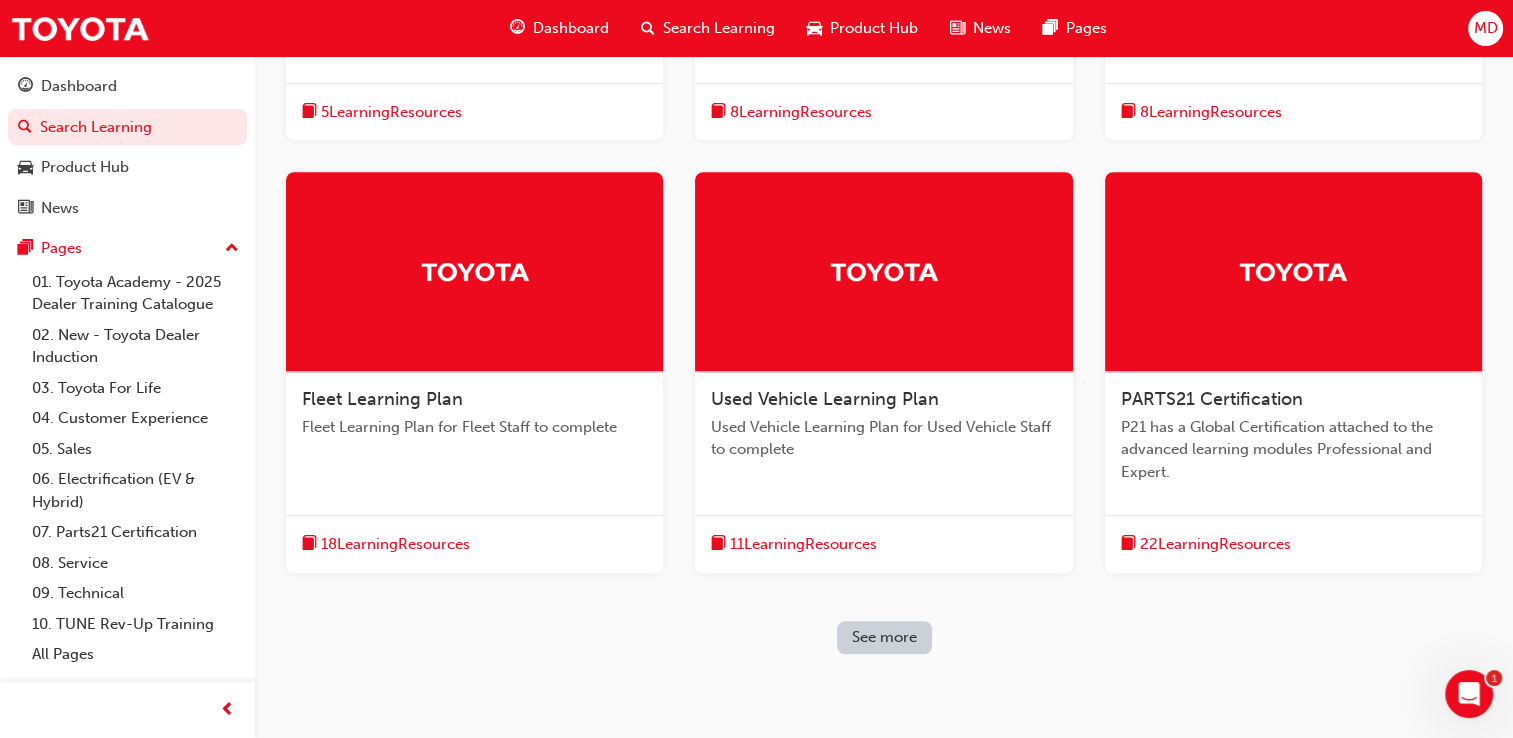 click on "See more" at bounding box center (884, 637) 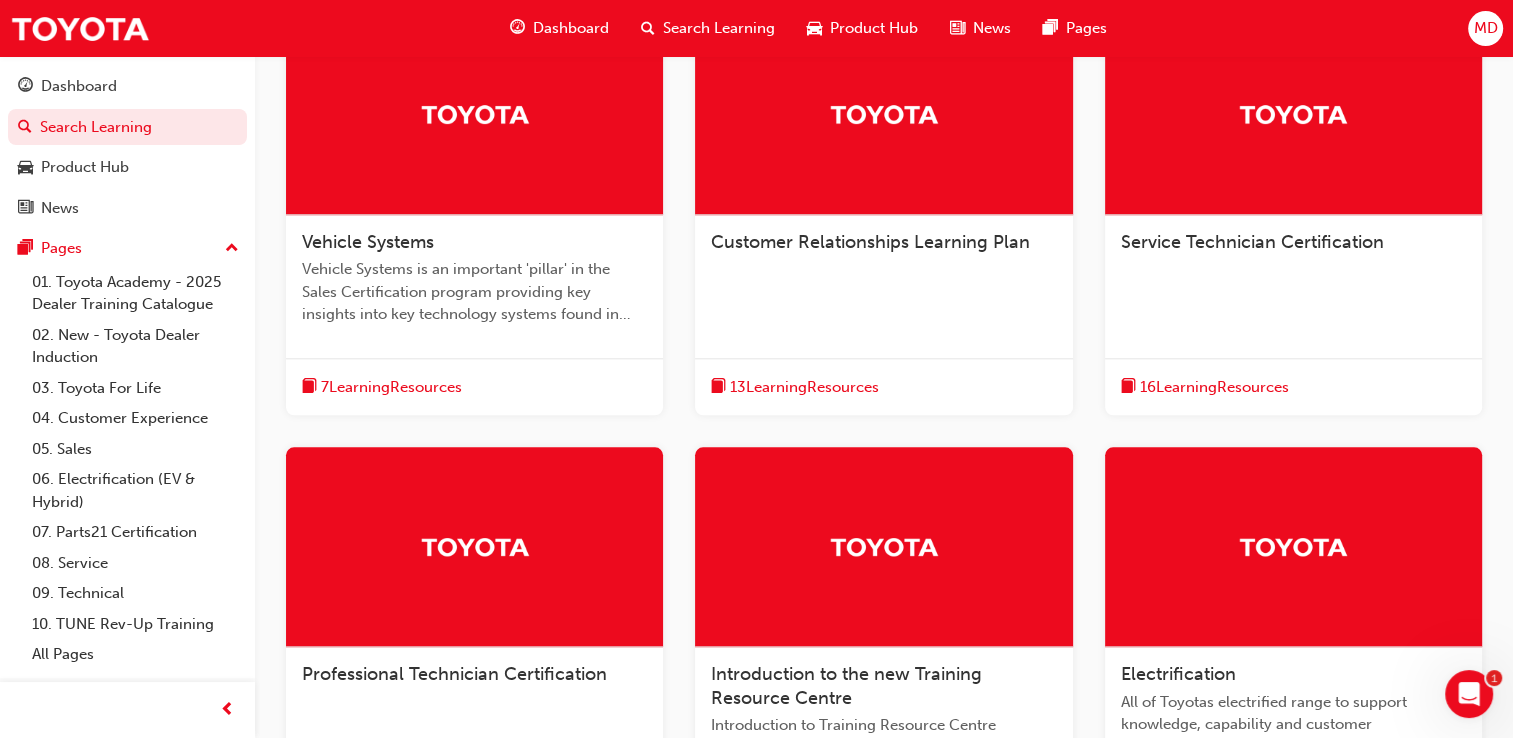 scroll, scrollTop: 1897, scrollLeft: 0, axis: vertical 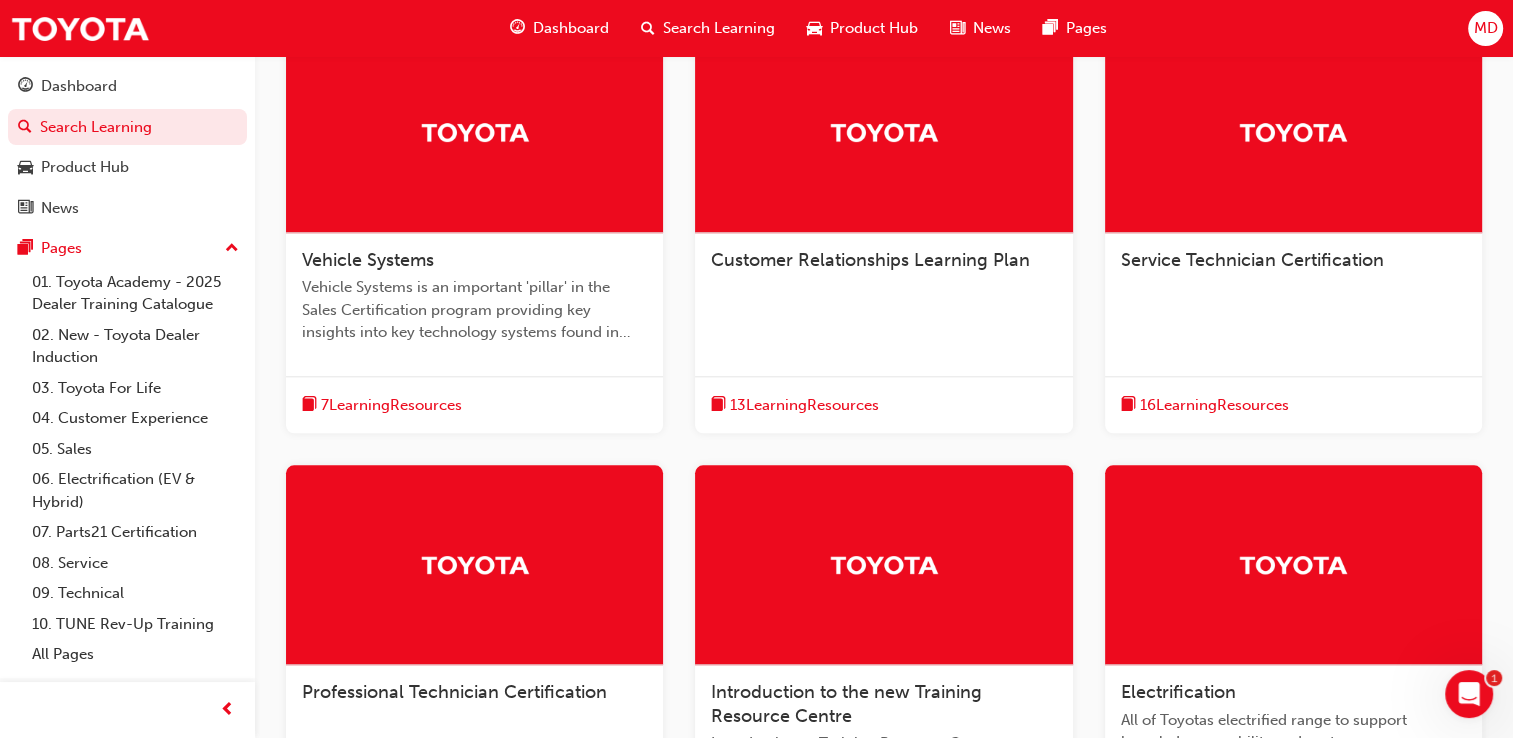click on "16  Learning  Resources" at bounding box center (1214, 405) 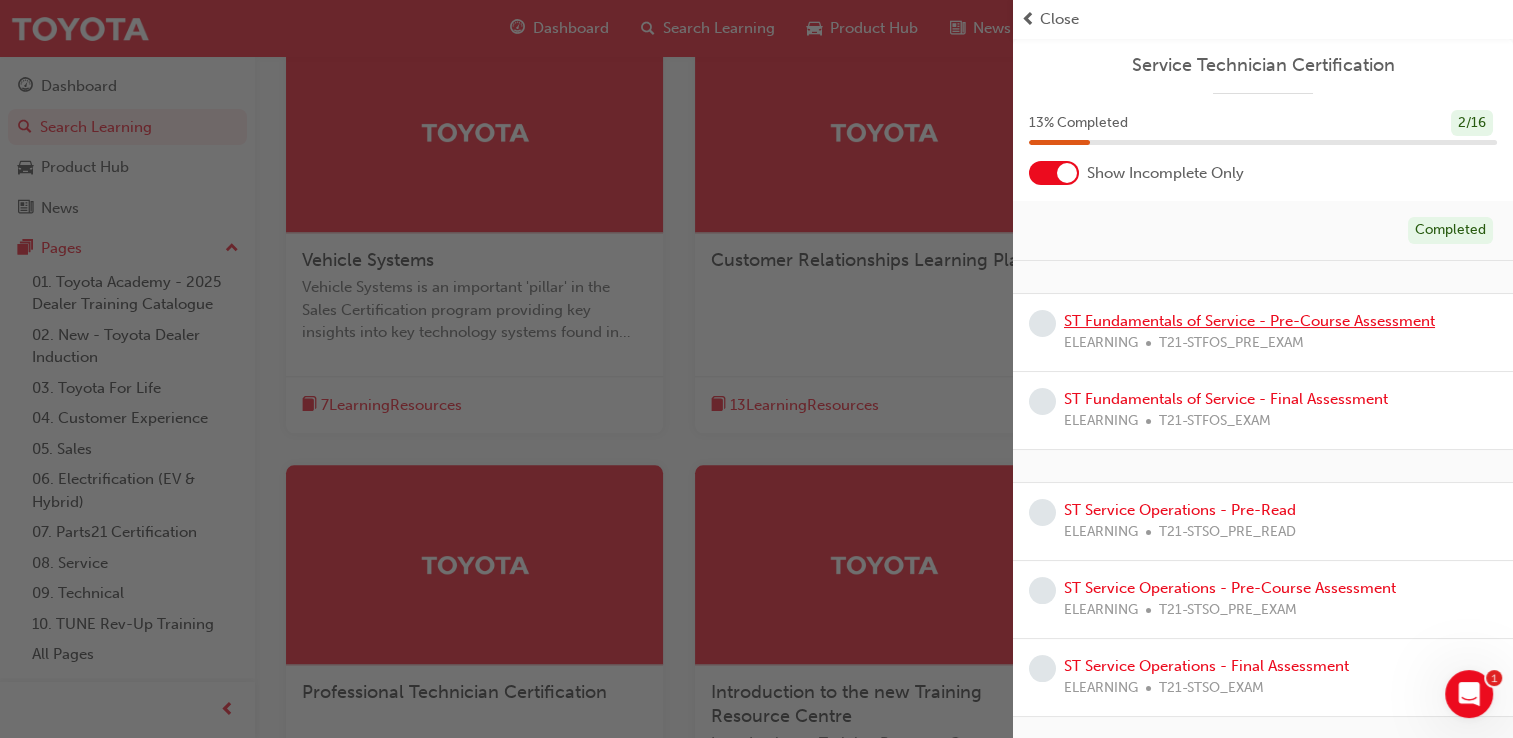 click on "ST Fundamentals of Service - Pre-Course Assessment" at bounding box center [1249, 321] 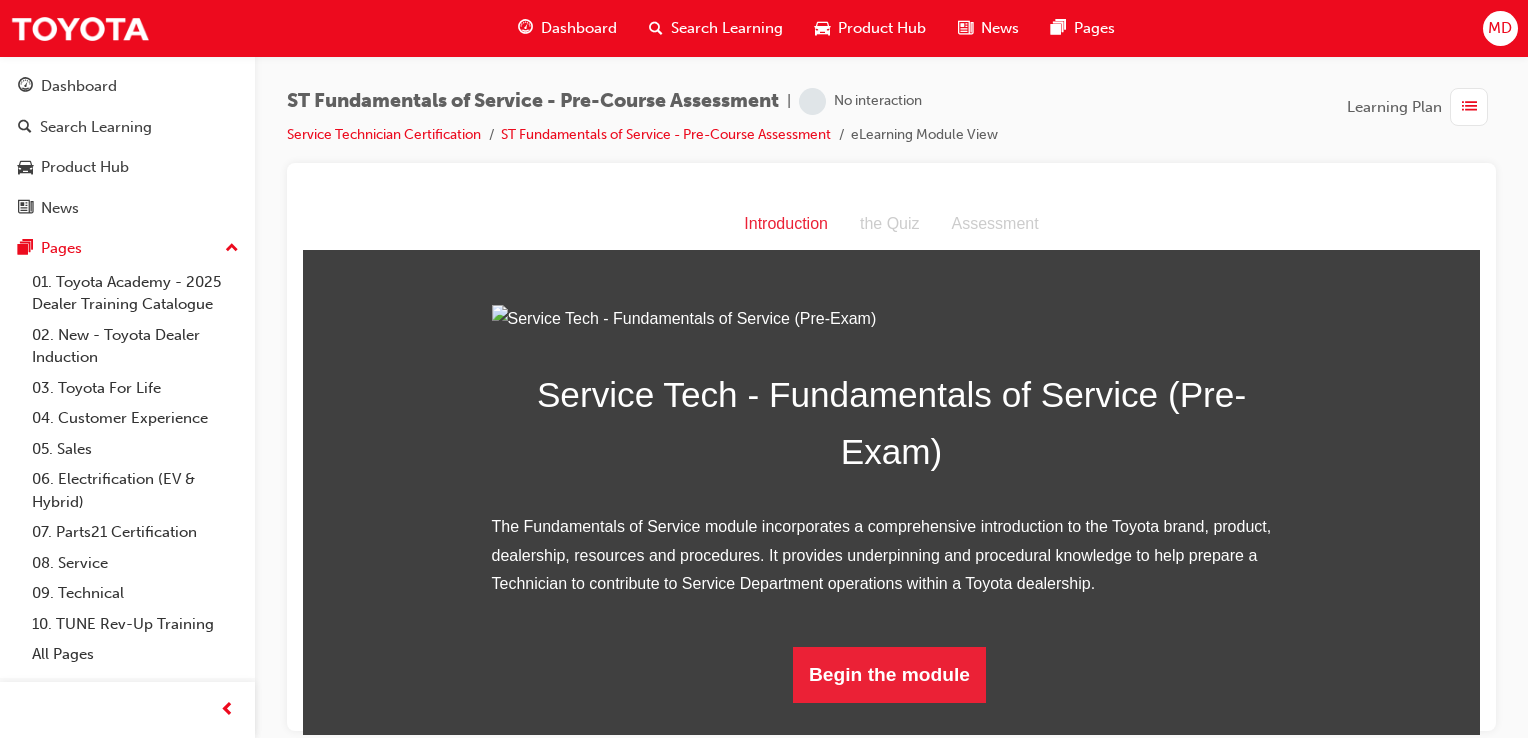 scroll, scrollTop: 188, scrollLeft: 0, axis: vertical 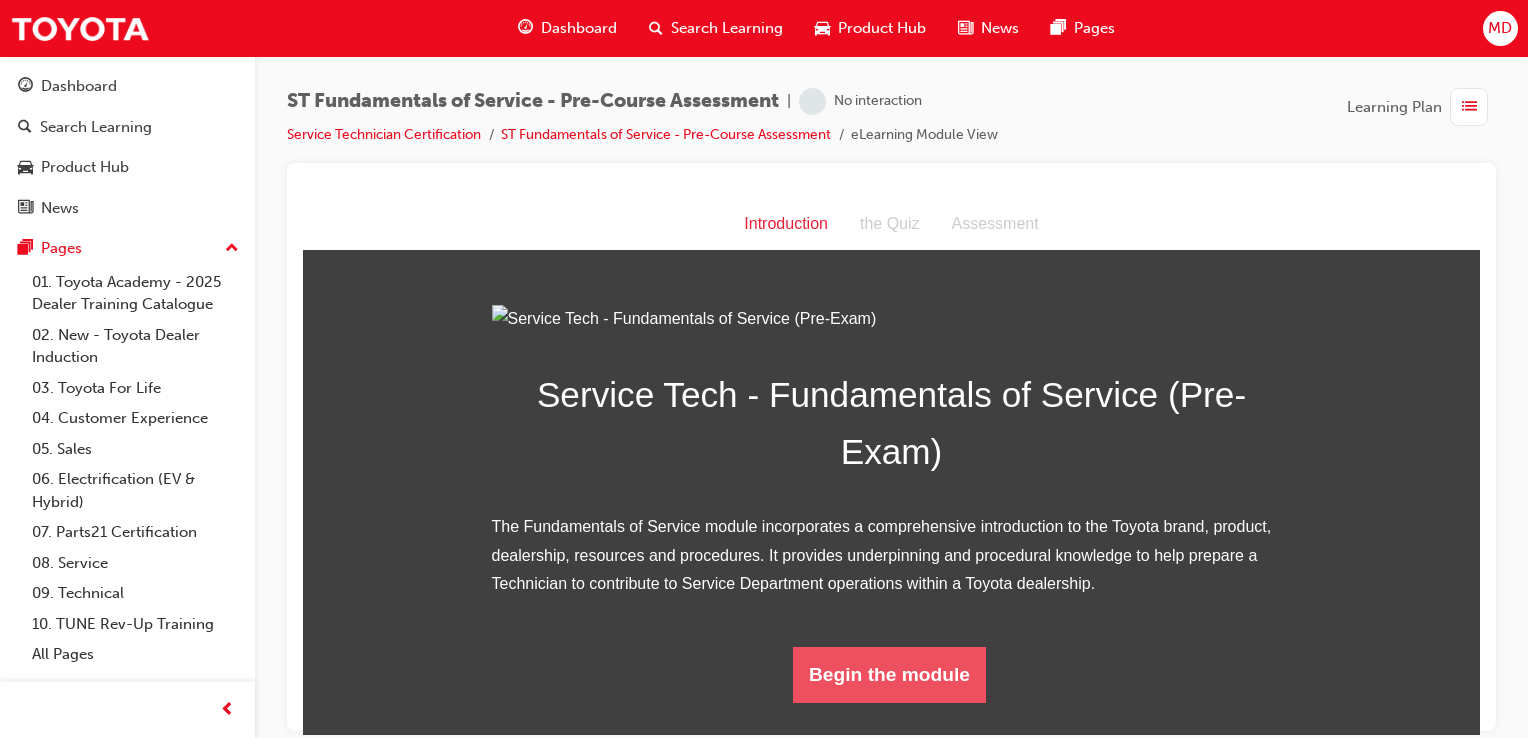 click on "Begin the module" at bounding box center (889, 674) 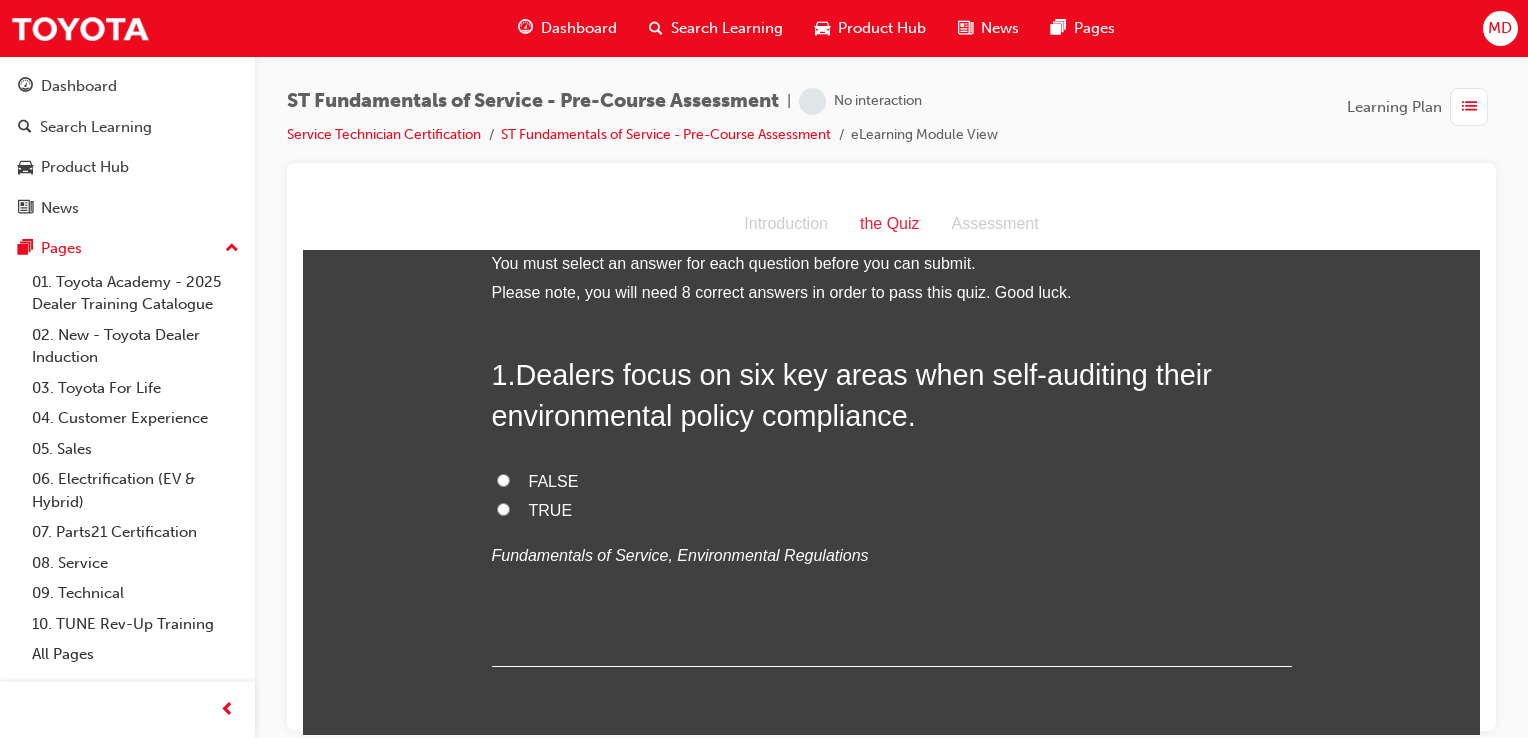 scroll, scrollTop: 0, scrollLeft: 0, axis: both 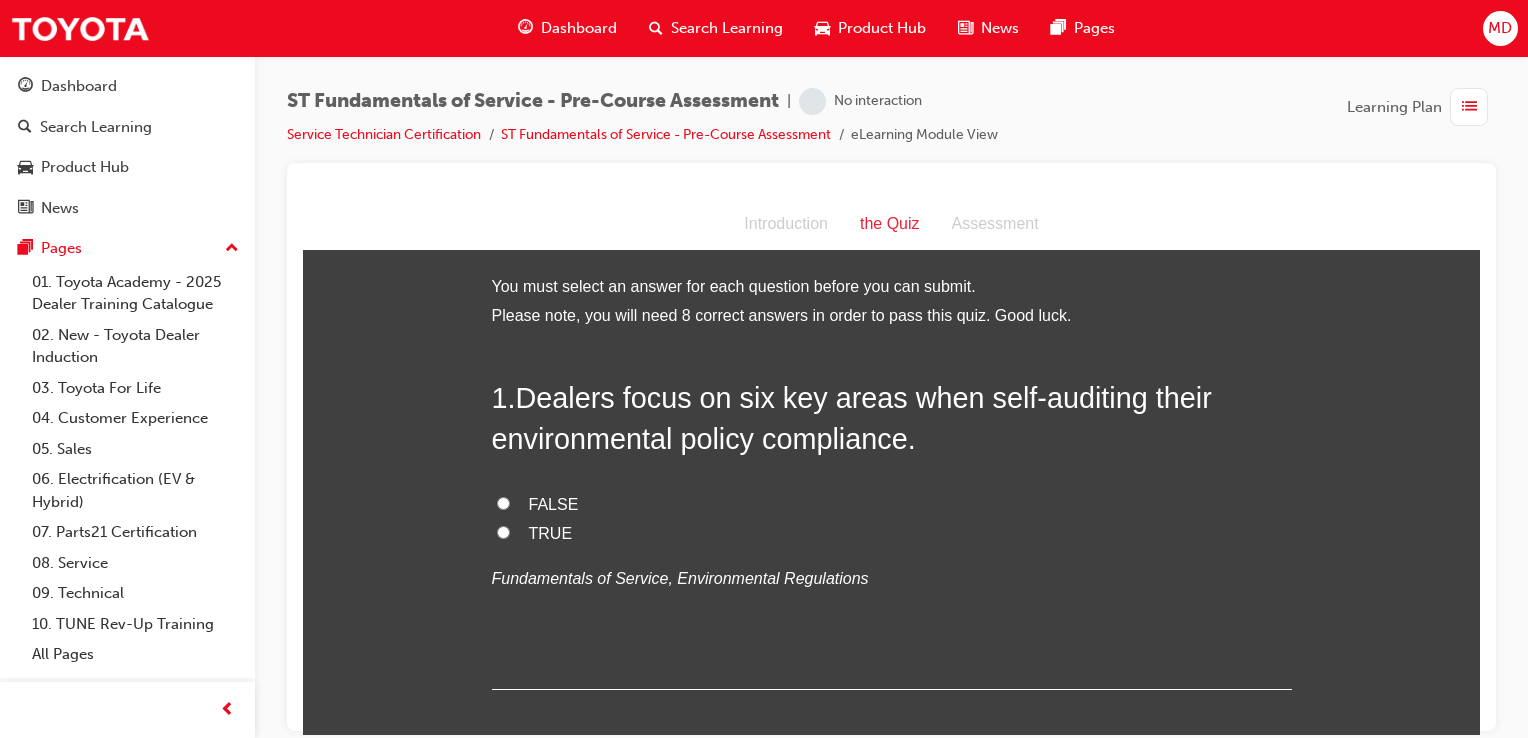 click on "Introduction" at bounding box center [786, 223] 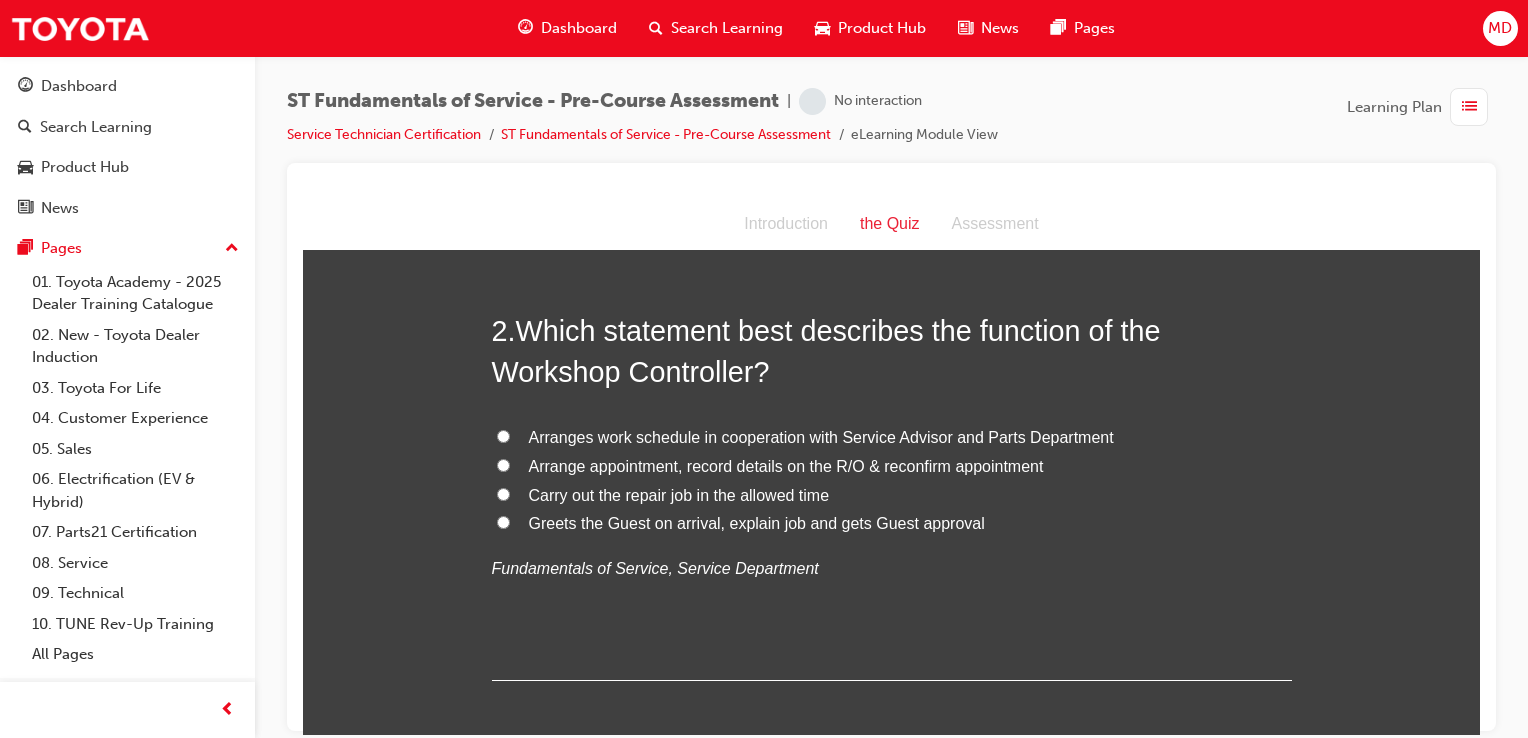 scroll, scrollTop: 476, scrollLeft: 0, axis: vertical 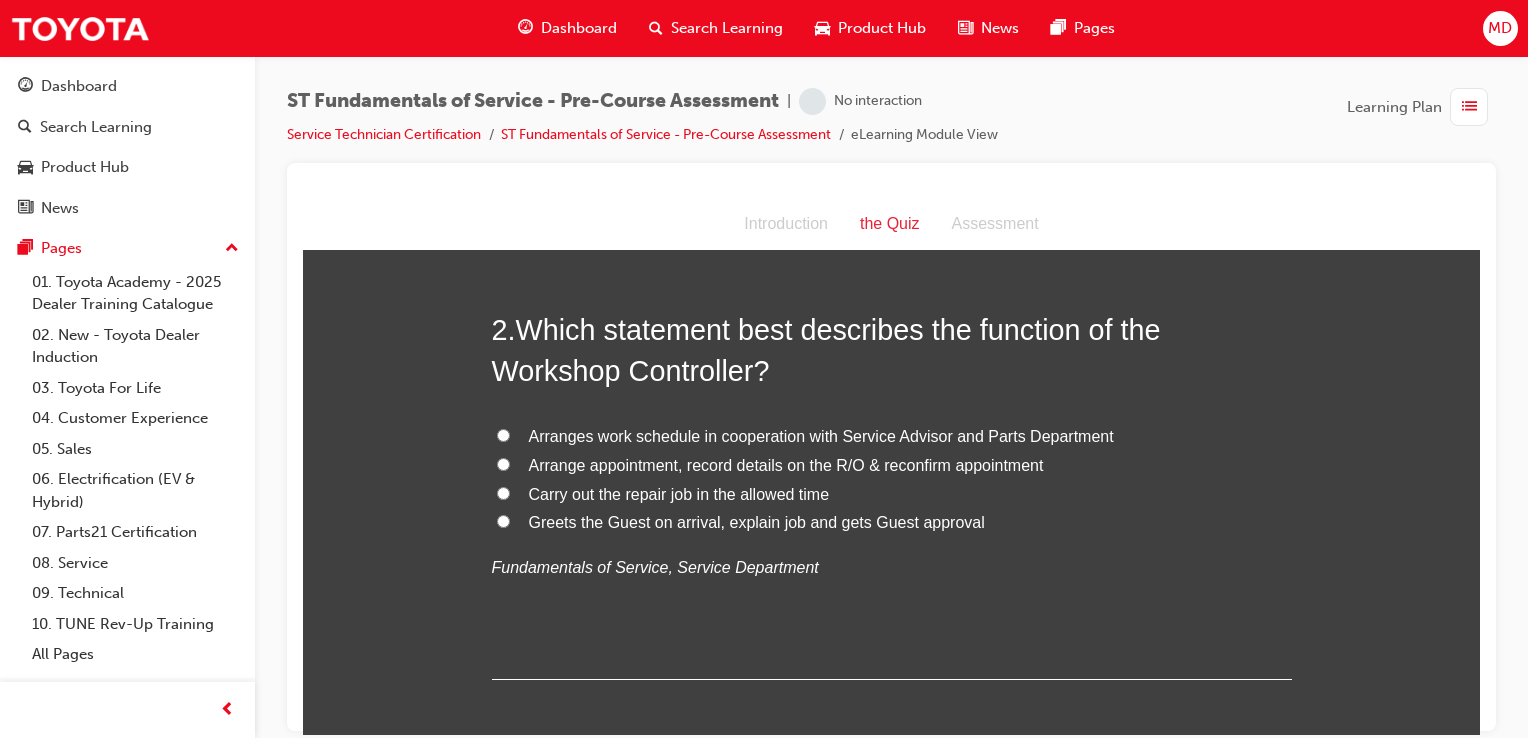 click on "Arranges work schedule in cooperation with Service Advisor and Parts Department" at bounding box center (503, 434) 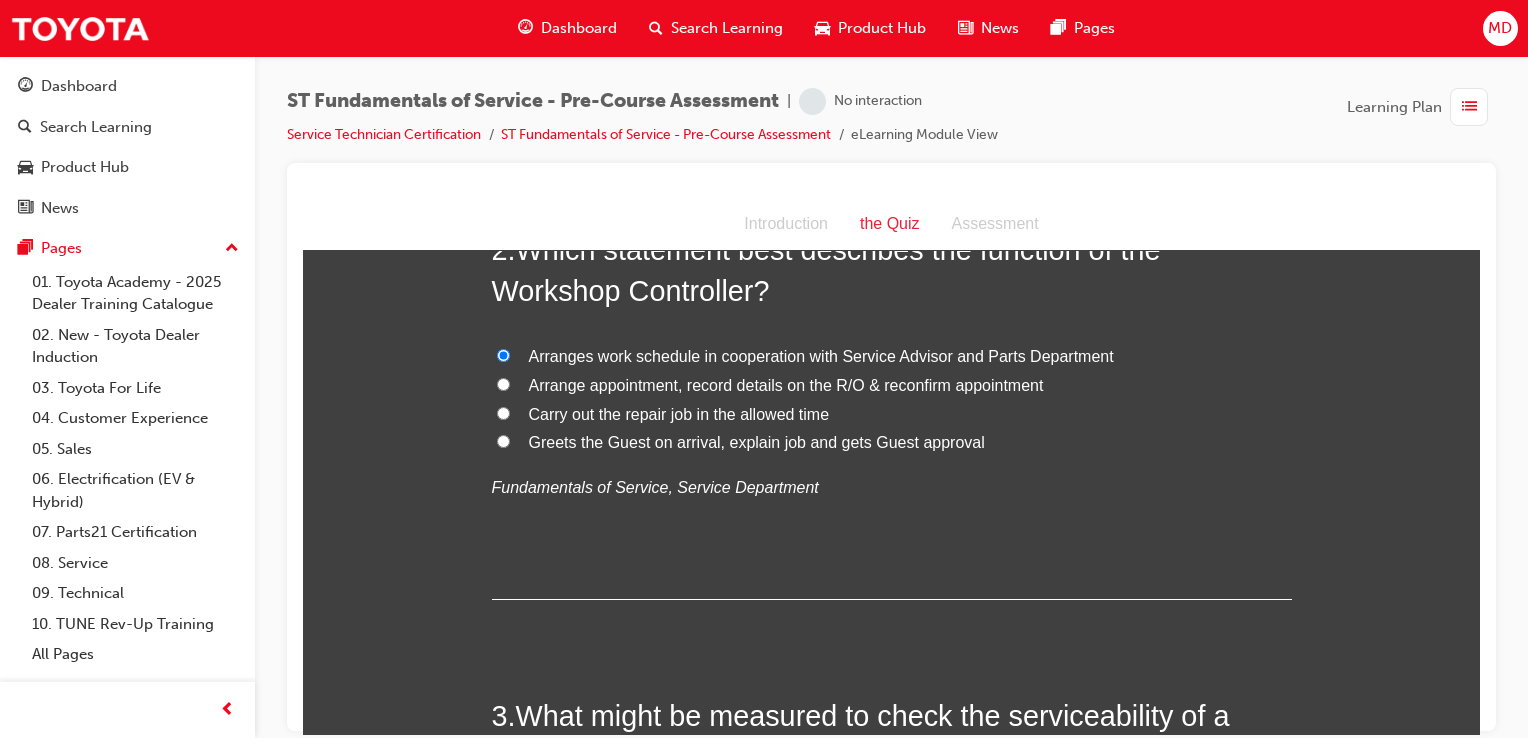scroll, scrollTop: 559, scrollLeft: 0, axis: vertical 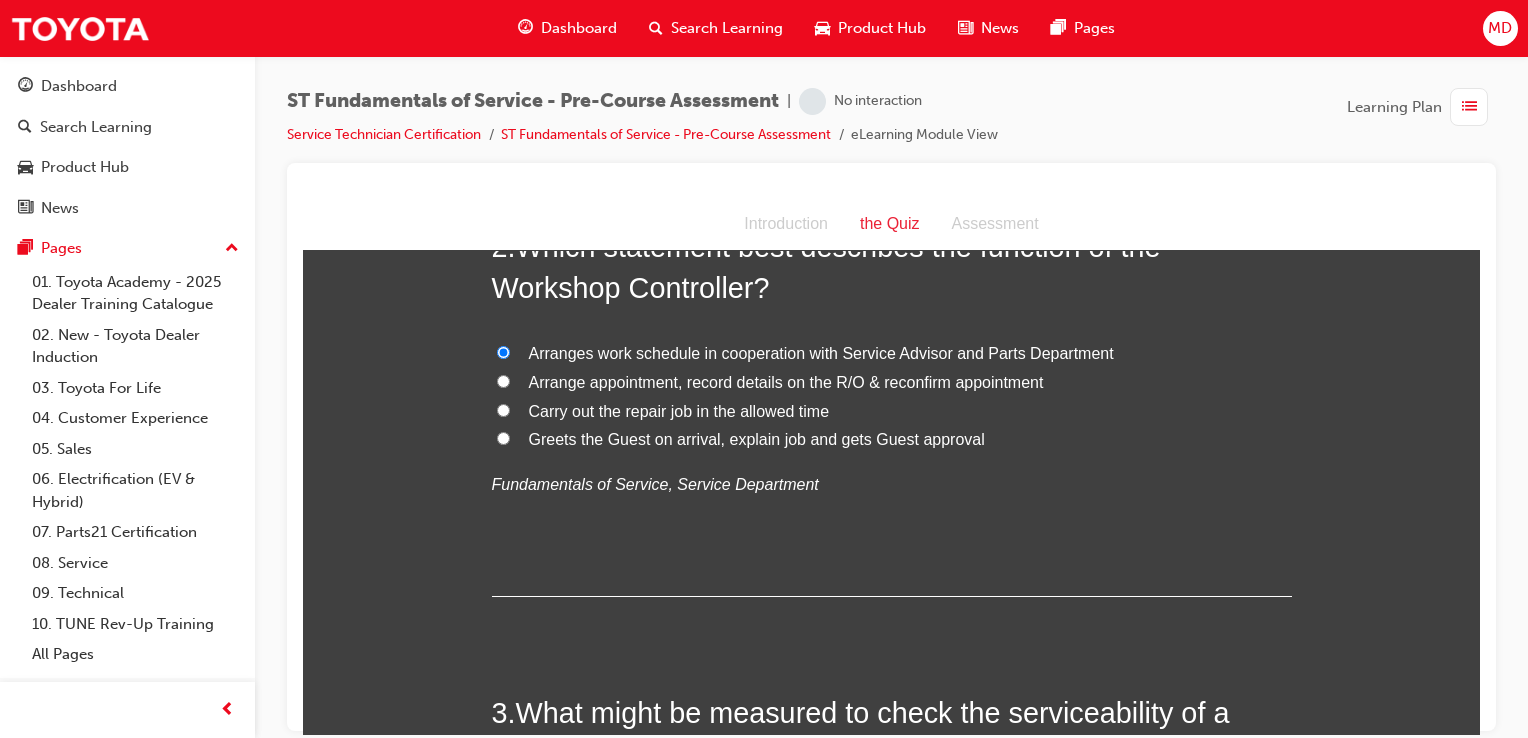 click on "Carry out the repair job in the allowed time" at bounding box center (503, 409) 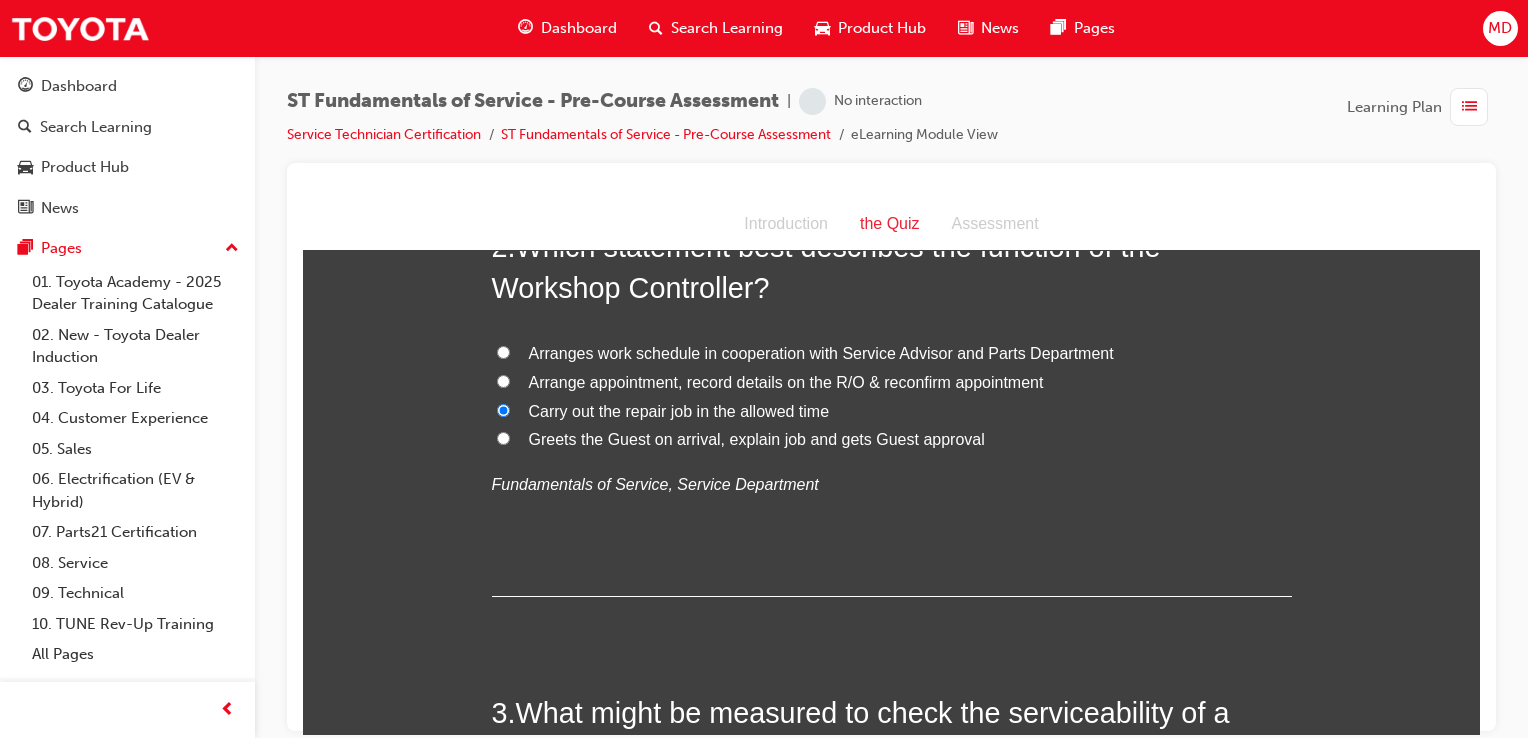 click on "Arranges work schedule in cooperation with Service Advisor and Parts Department" at bounding box center (503, 351) 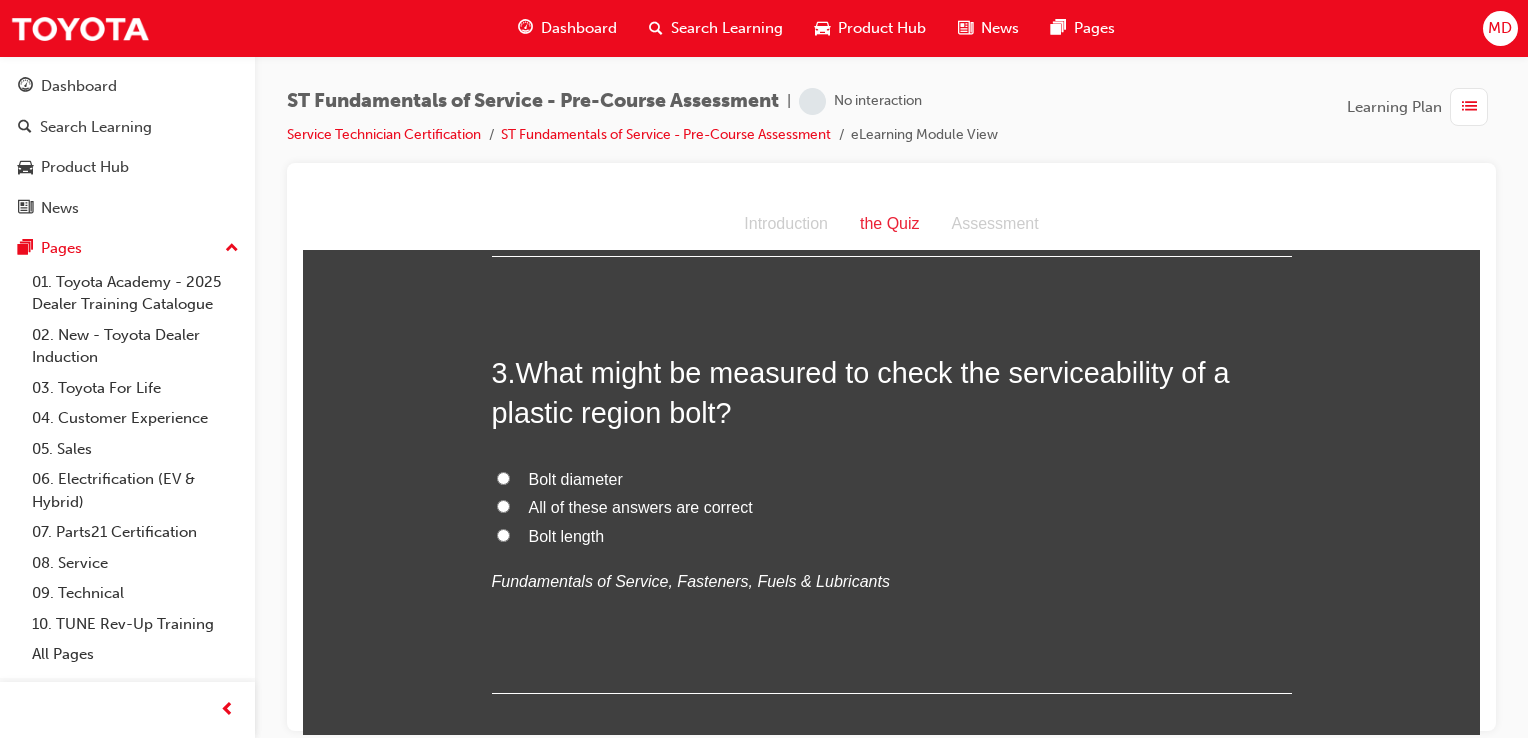 scroll, scrollTop: 902, scrollLeft: 0, axis: vertical 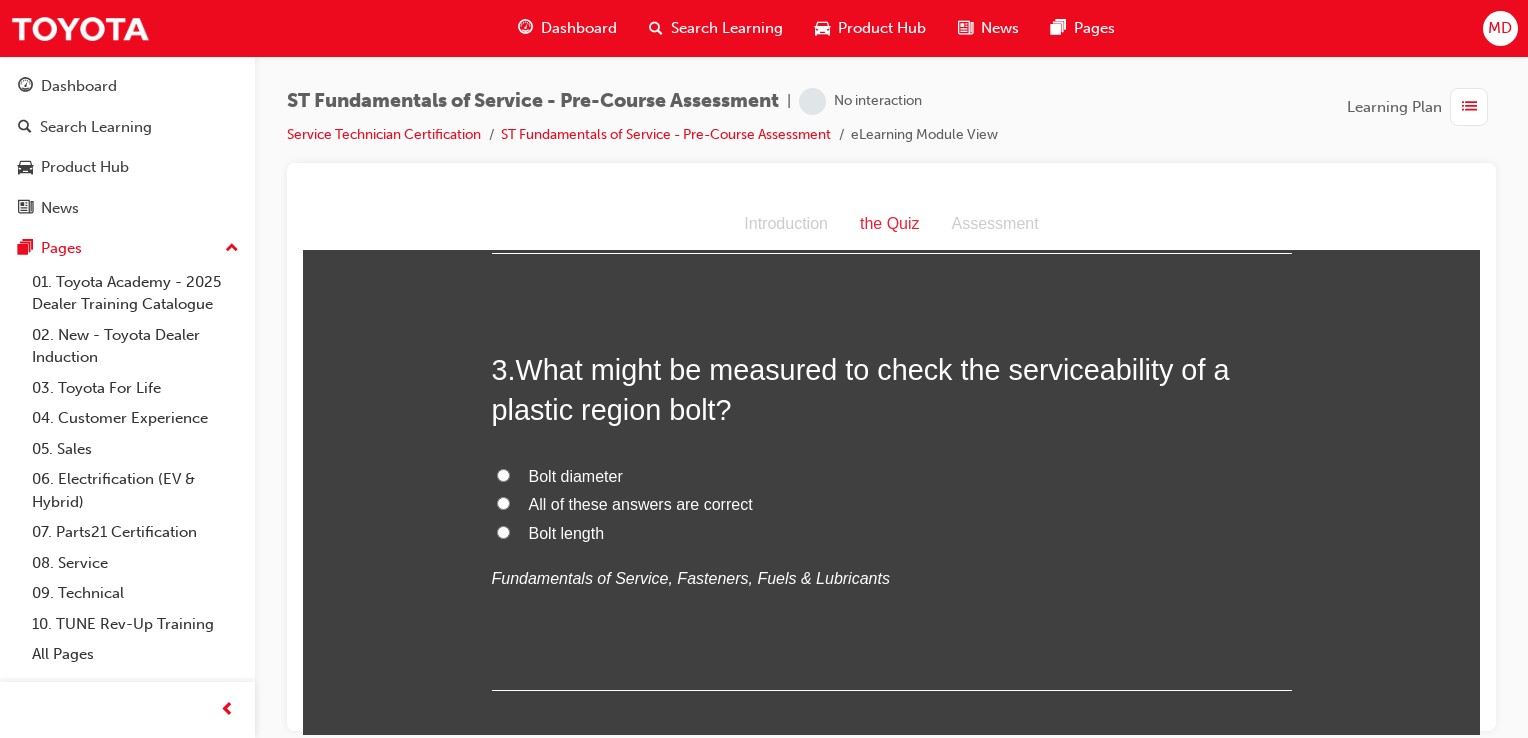 click on "All of these answers are correct" at bounding box center (641, 503) 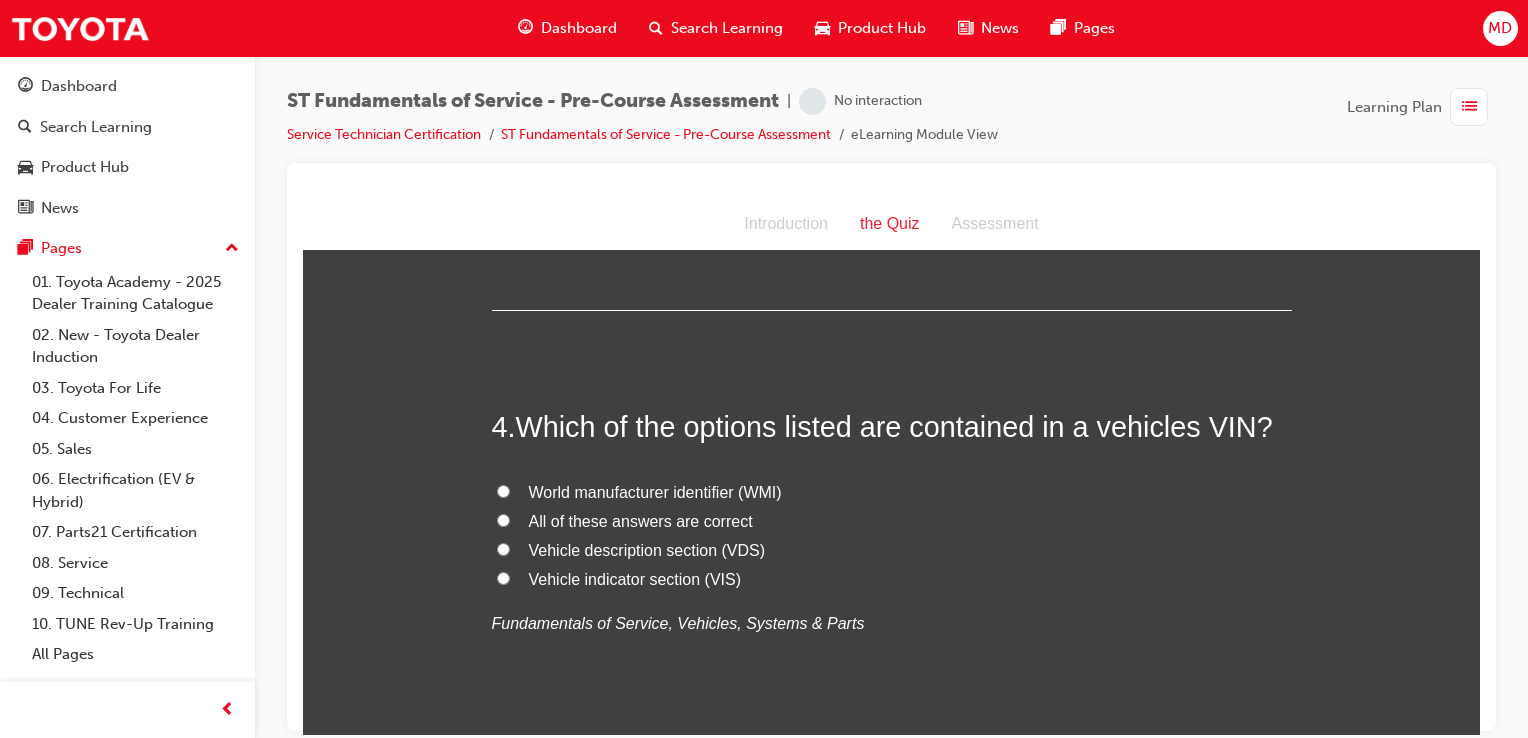 scroll, scrollTop: 1284, scrollLeft: 0, axis: vertical 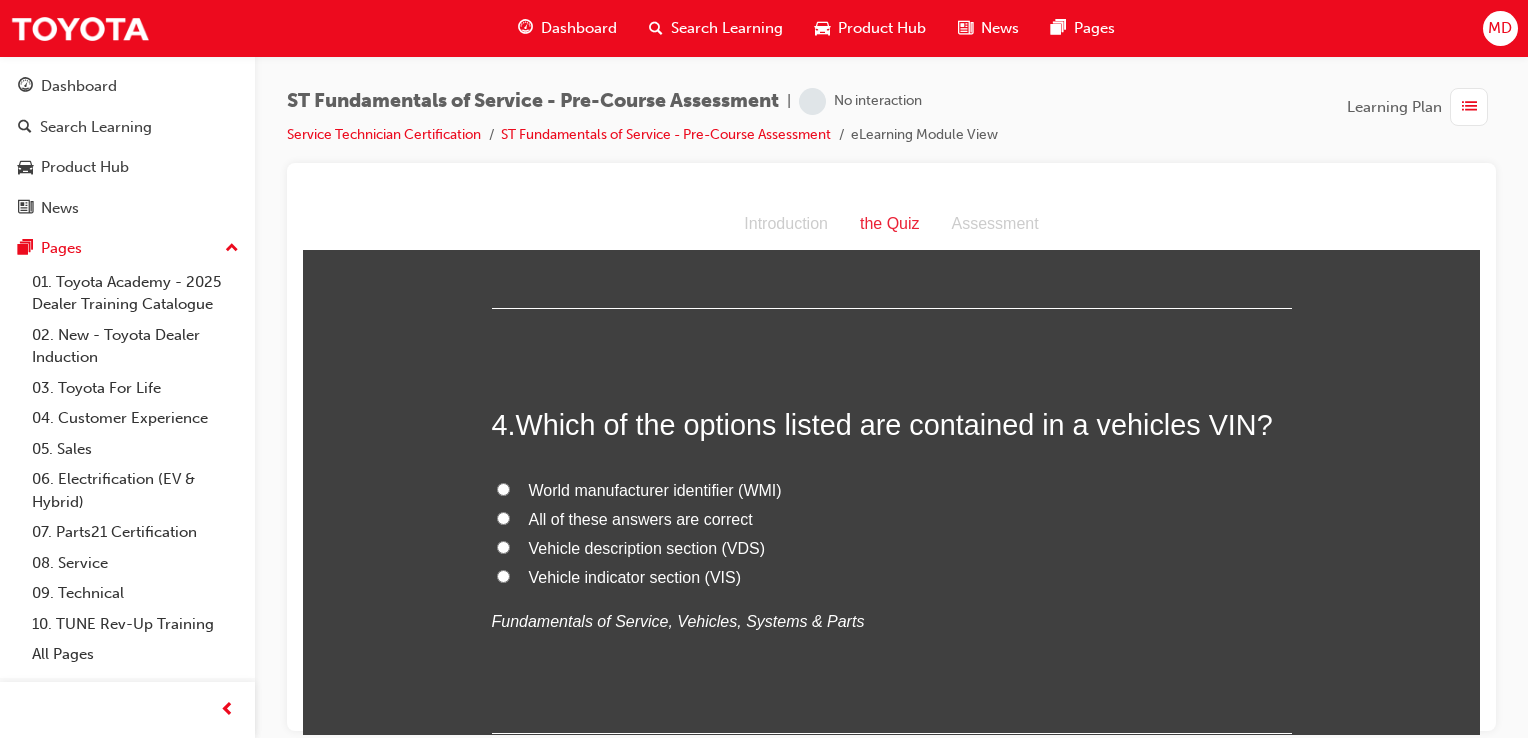 click on "Vehicle indicator section (VIS)" at bounding box center [503, 575] 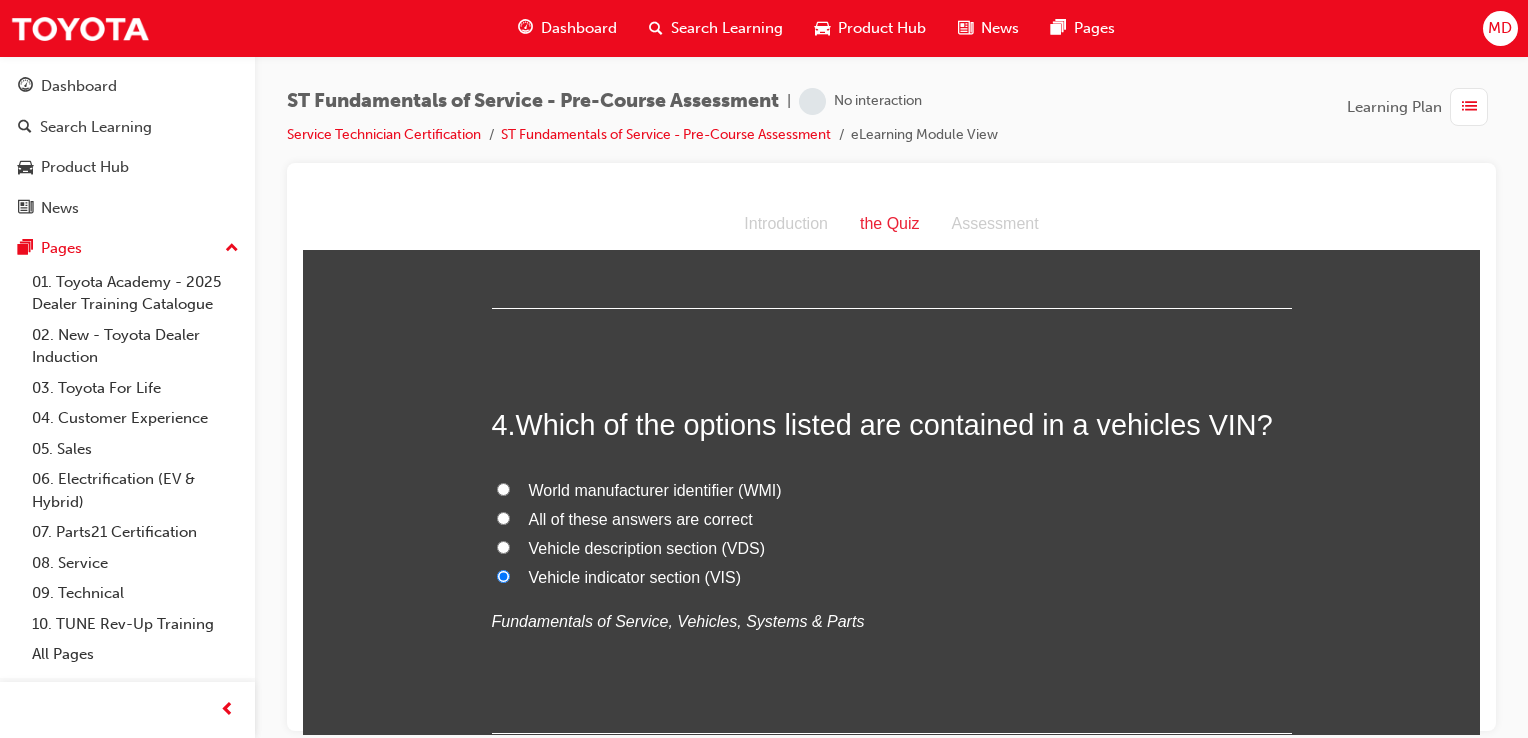 click on "World manufacturer identifier (WMI)" at bounding box center (503, 488) 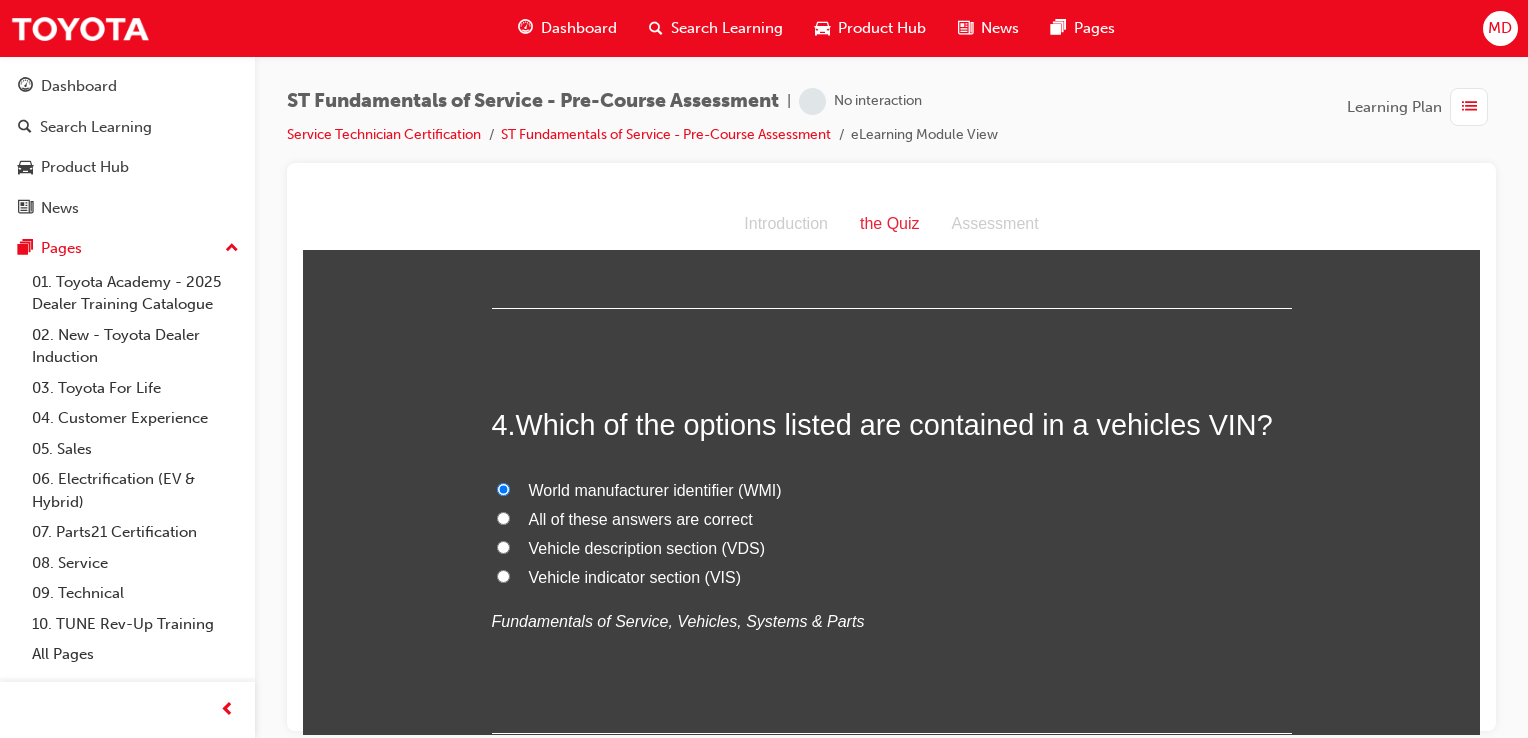 click on "All of these answers are correct" at bounding box center [503, 517] 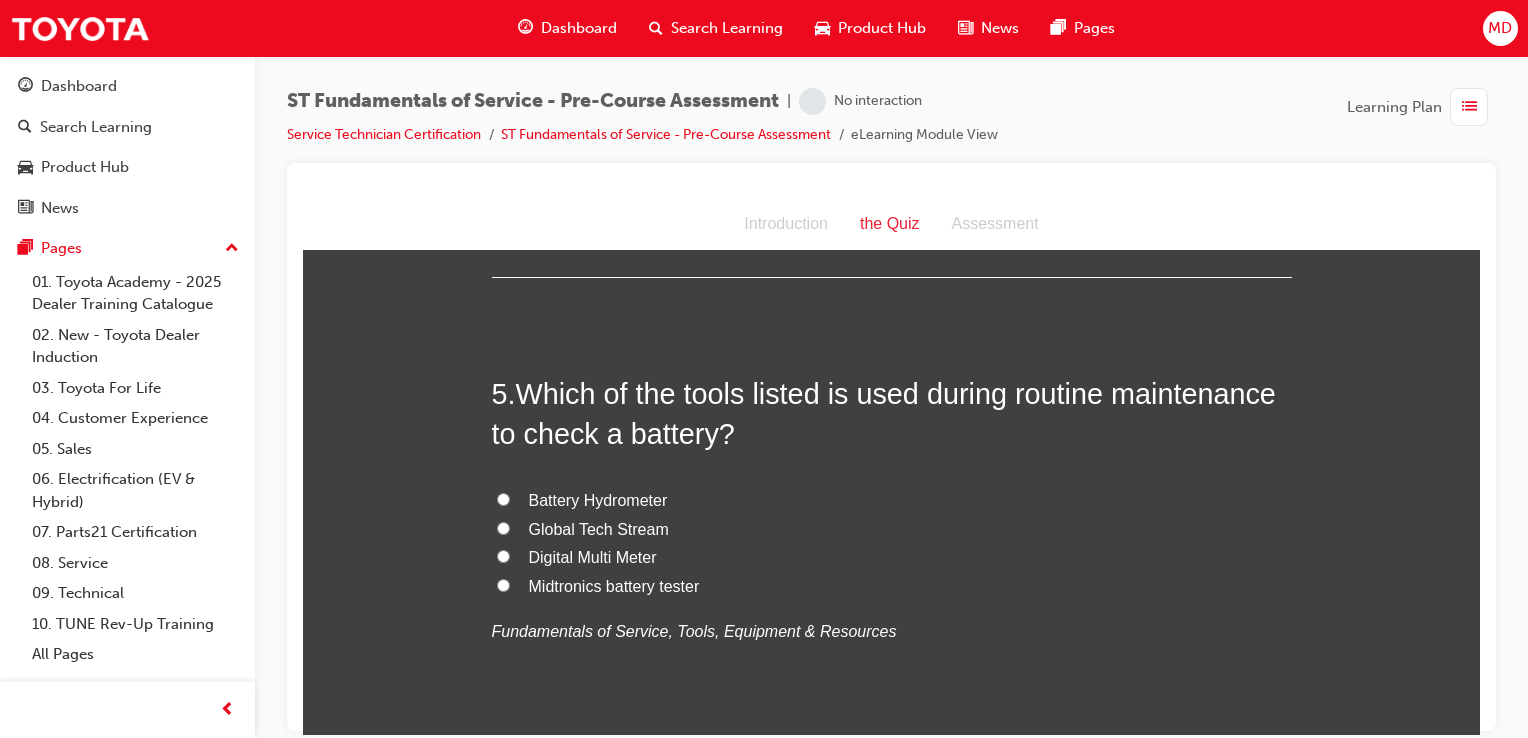 scroll, scrollTop: 1740, scrollLeft: 0, axis: vertical 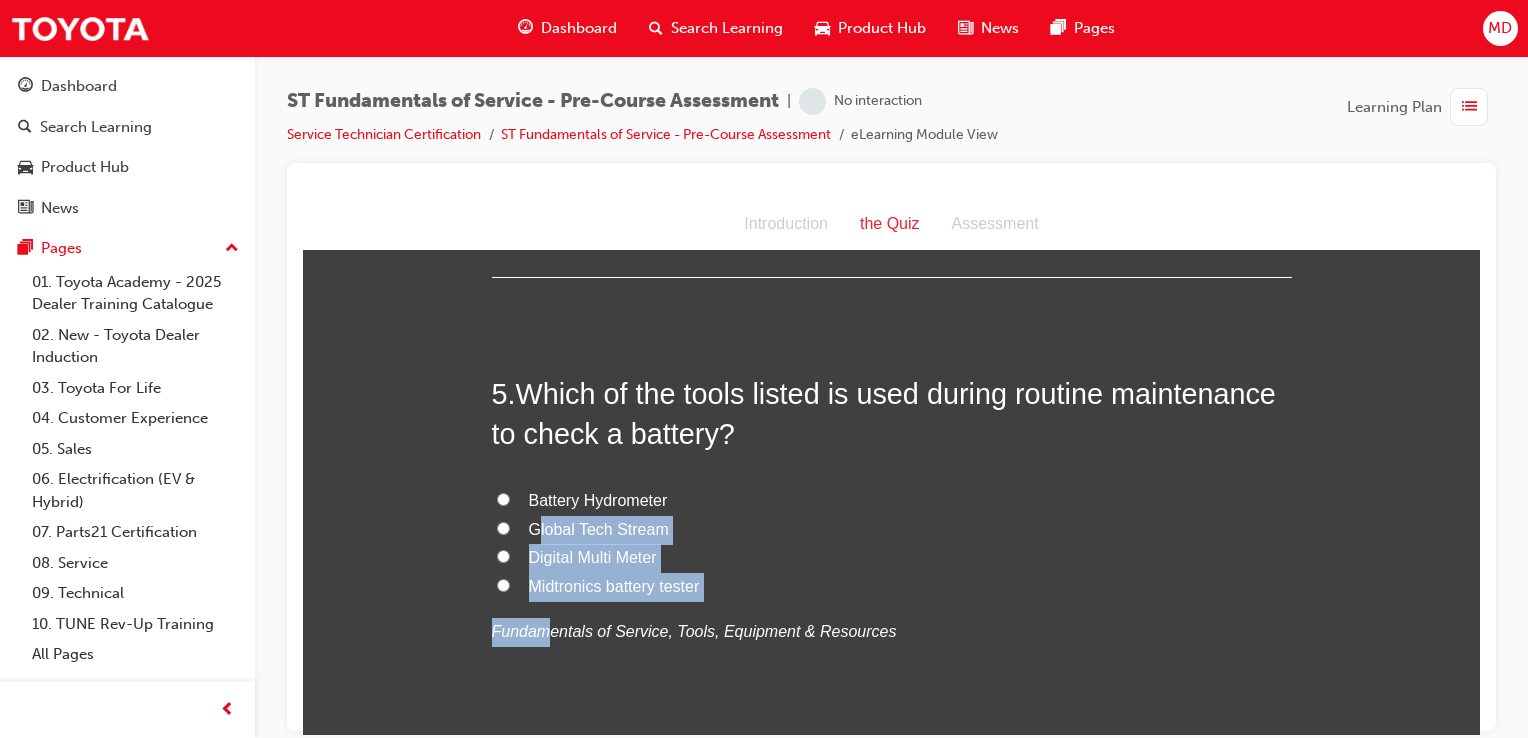 drag, startPoint x: 537, startPoint y: 599, endPoint x: 527, endPoint y: 517, distance: 82.607506 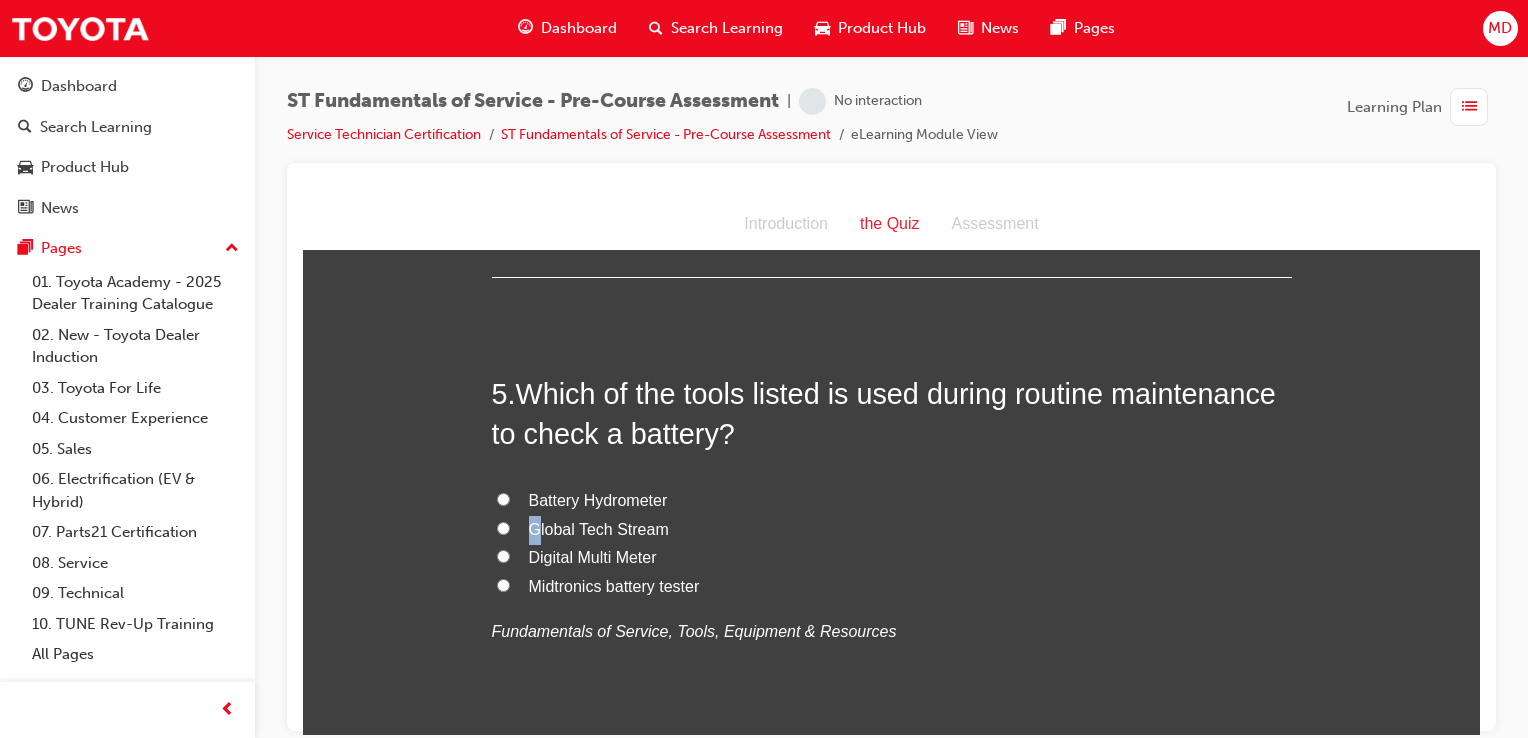 click on "Global Tech Stream" at bounding box center (599, 528) 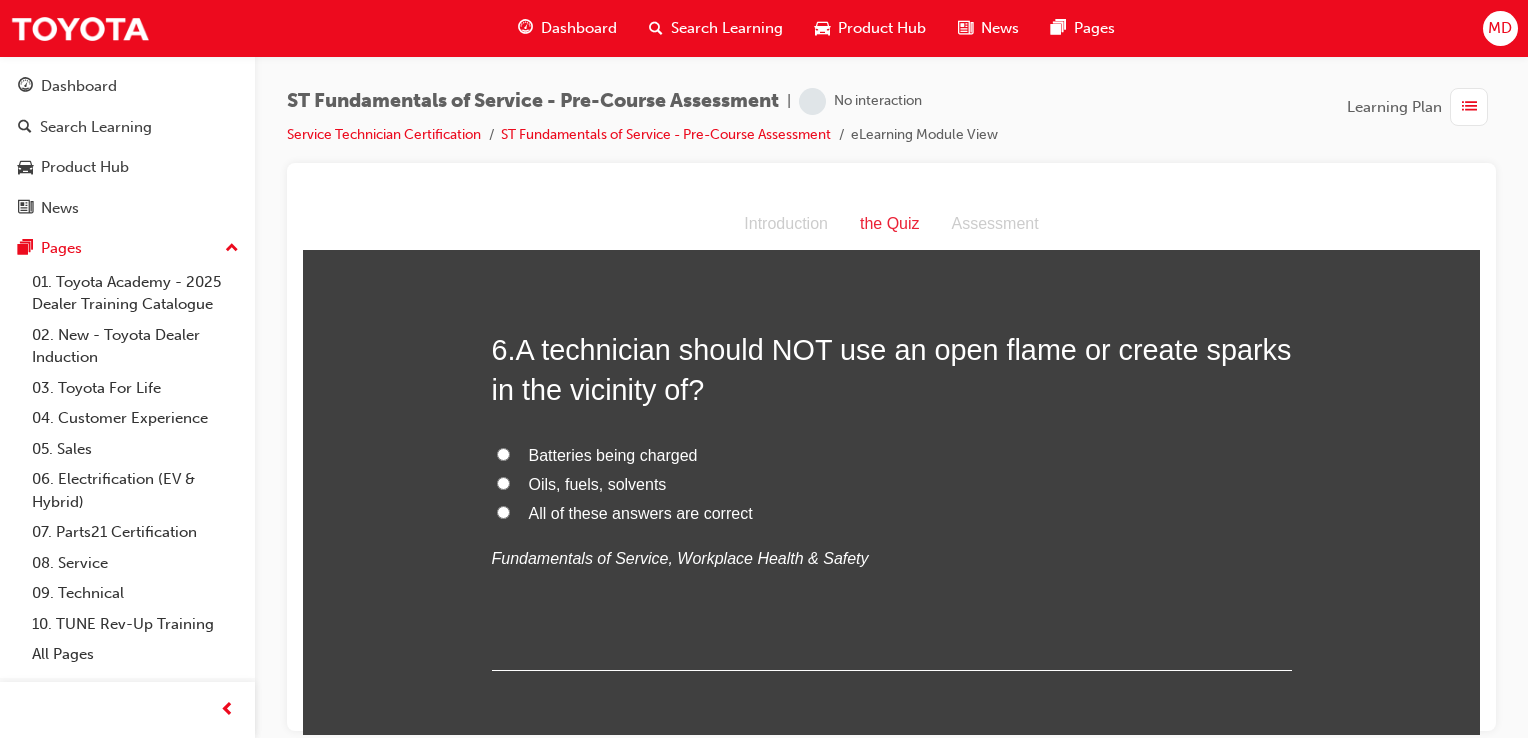 scroll, scrollTop: 2248, scrollLeft: 0, axis: vertical 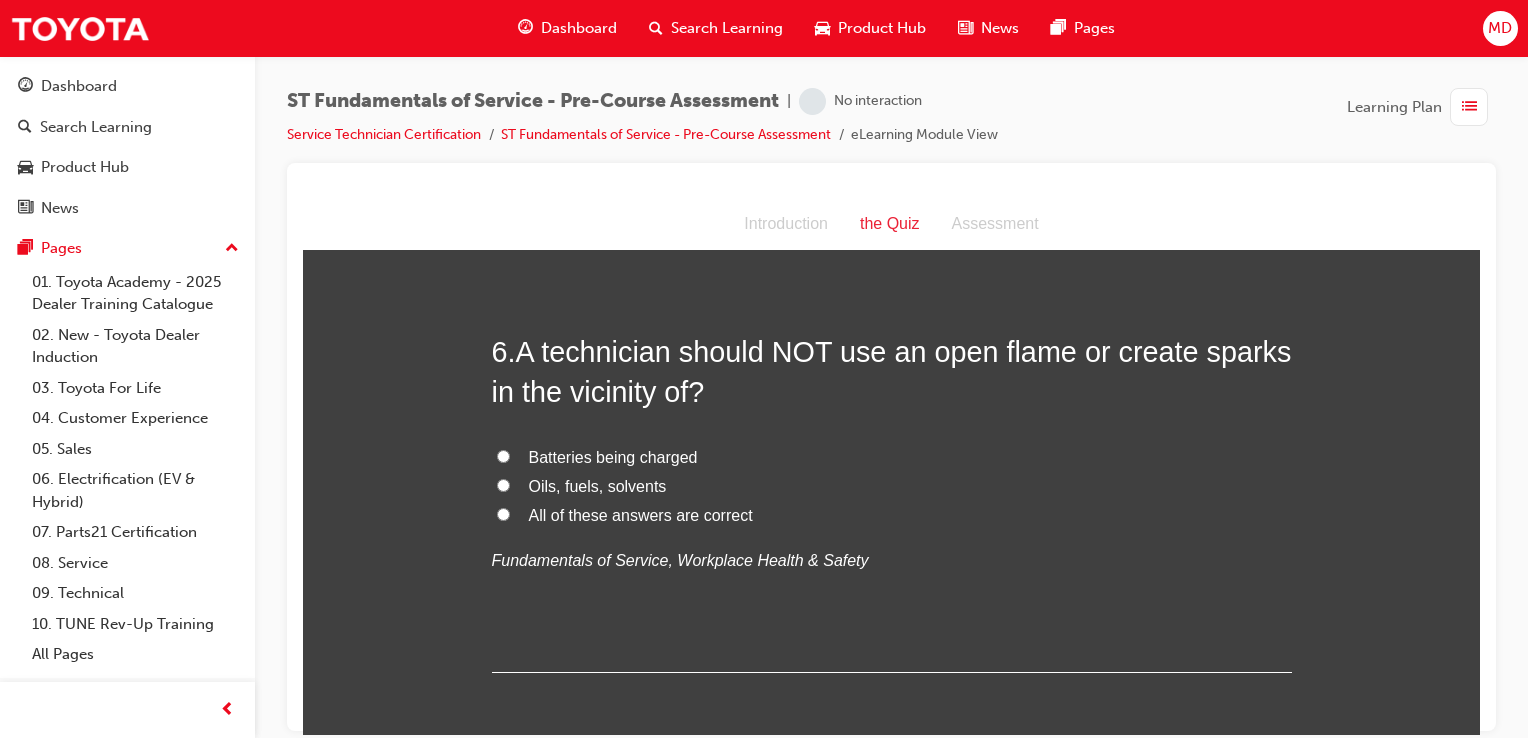 click on "All of these answers are correct" at bounding box center [503, 513] 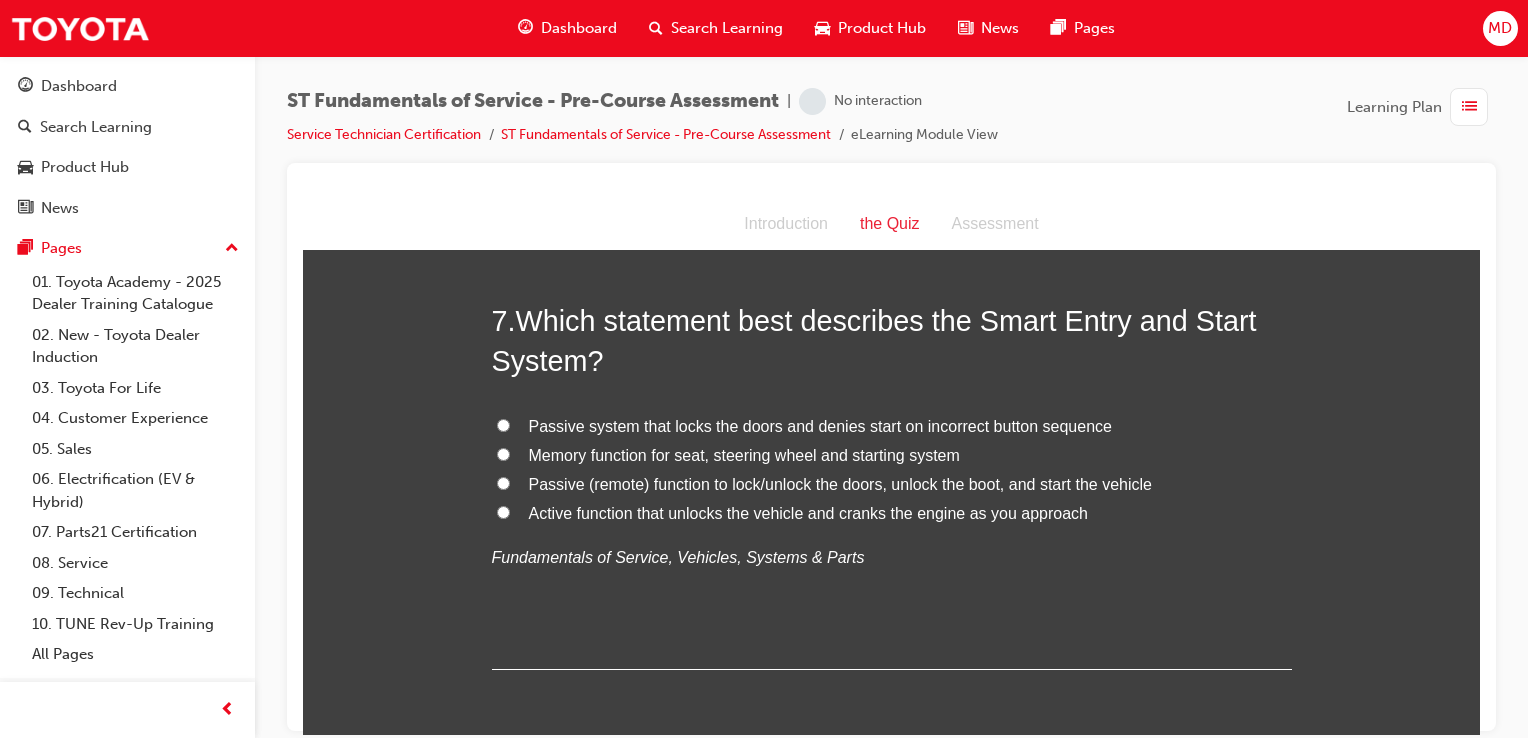 scroll, scrollTop: 2722, scrollLeft: 0, axis: vertical 